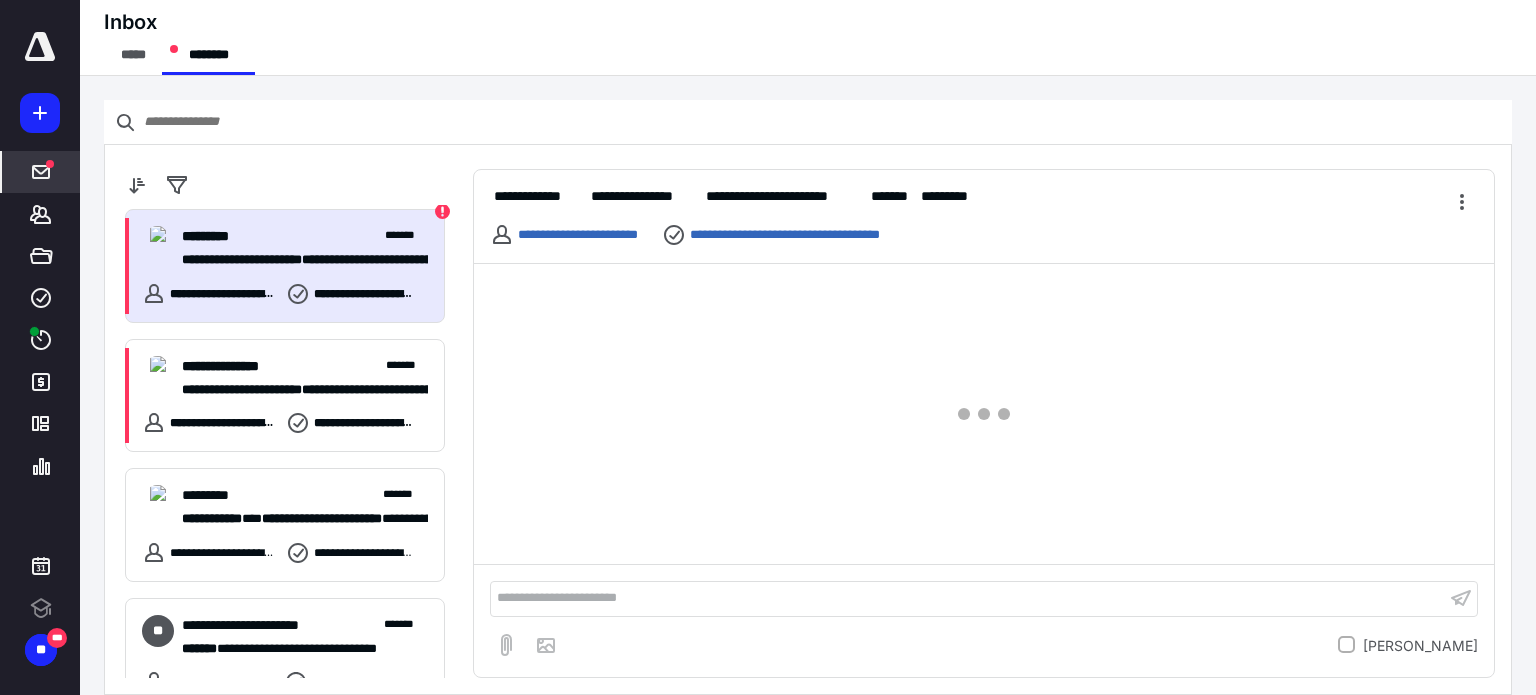 scroll, scrollTop: 0, scrollLeft: 0, axis: both 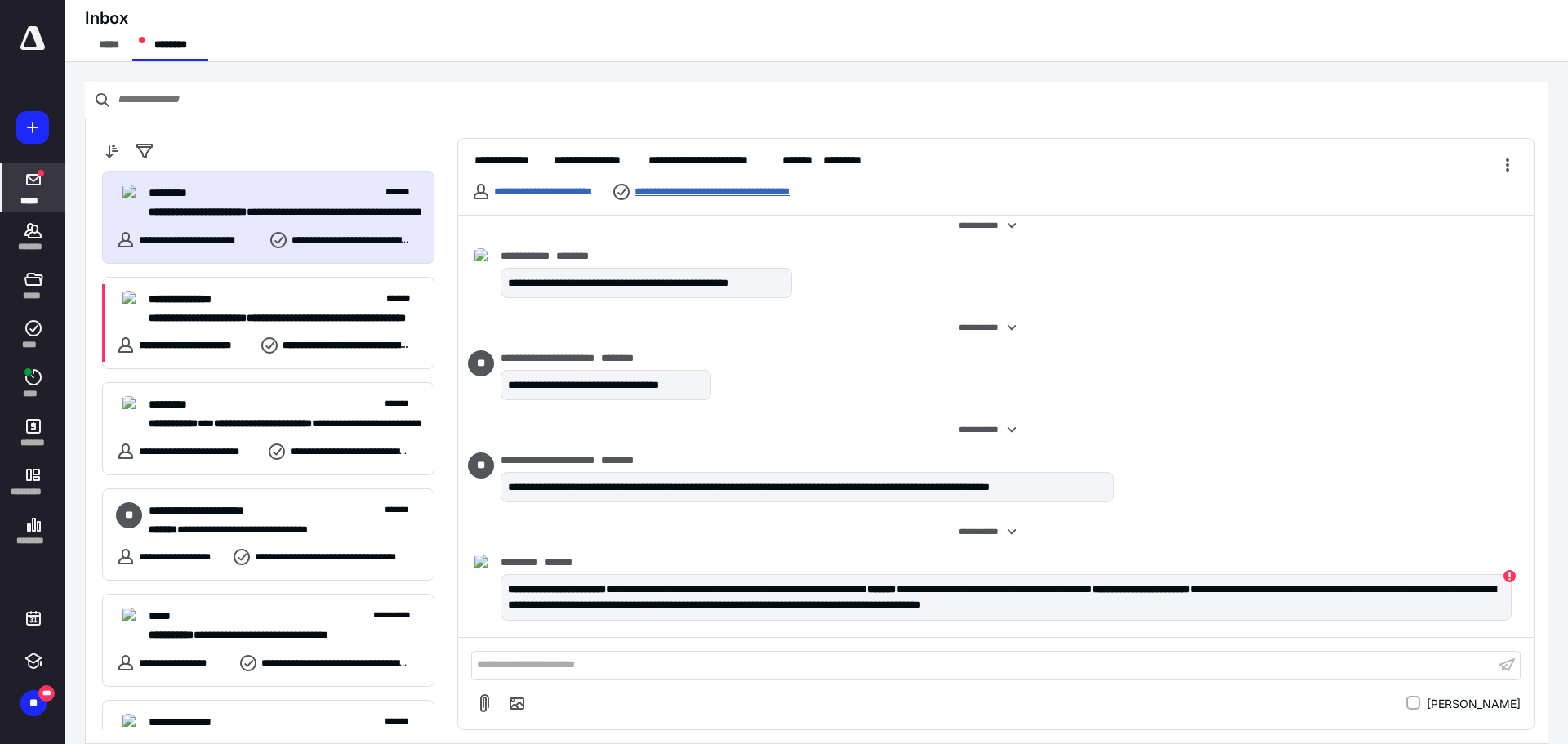 click on "**********" at bounding box center [737, 192] 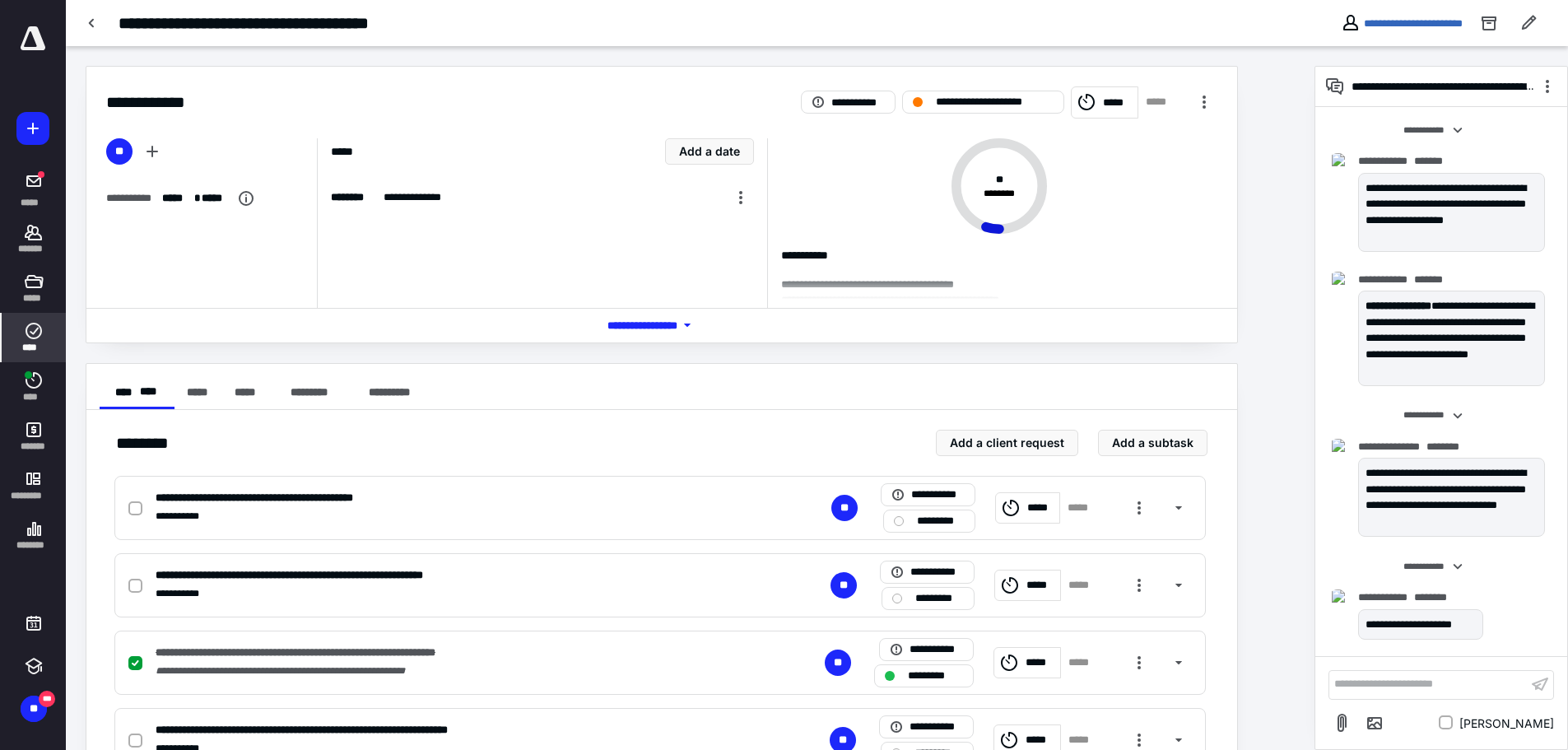 scroll, scrollTop: 668, scrollLeft: 0, axis: vertical 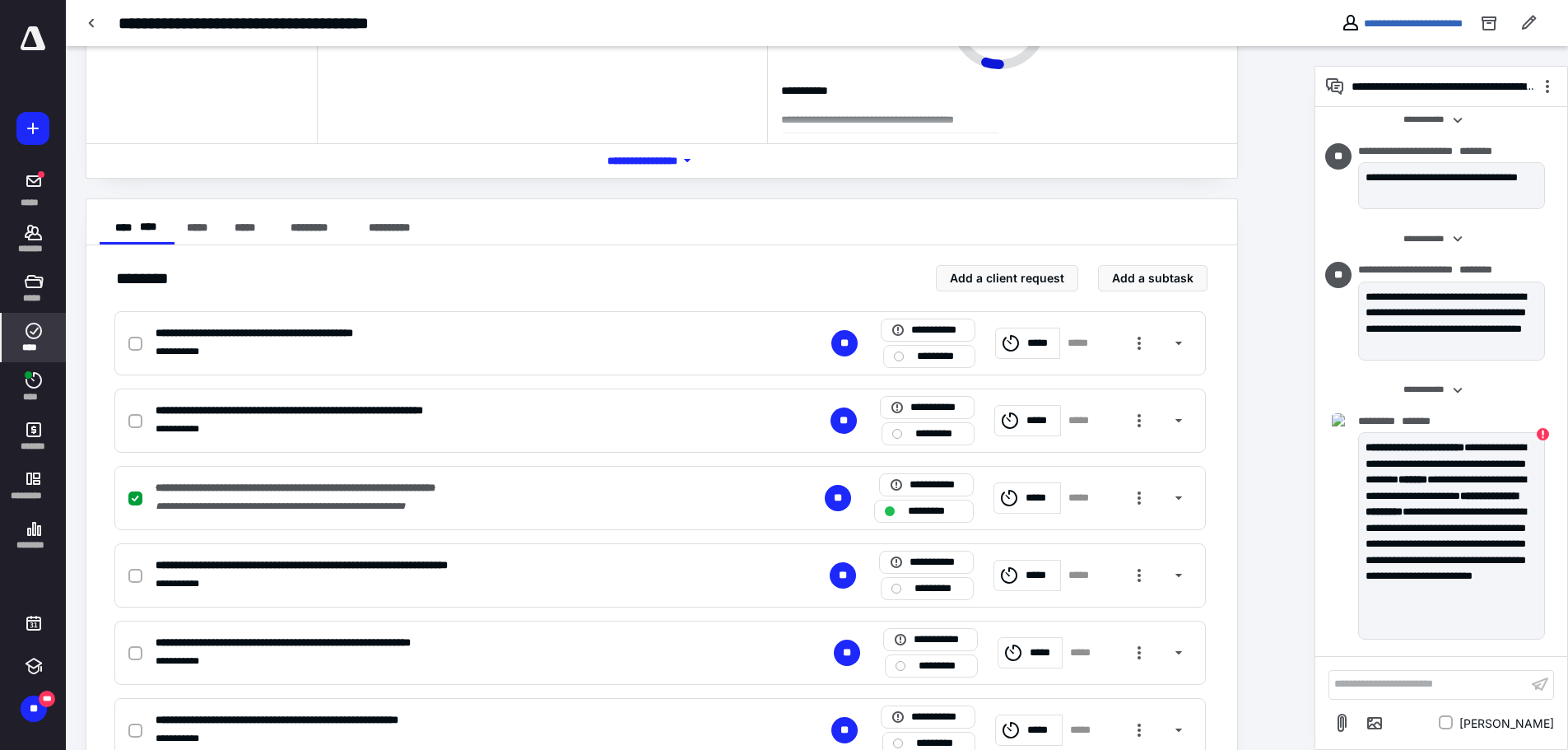 click on "**********" at bounding box center (1428, 684) 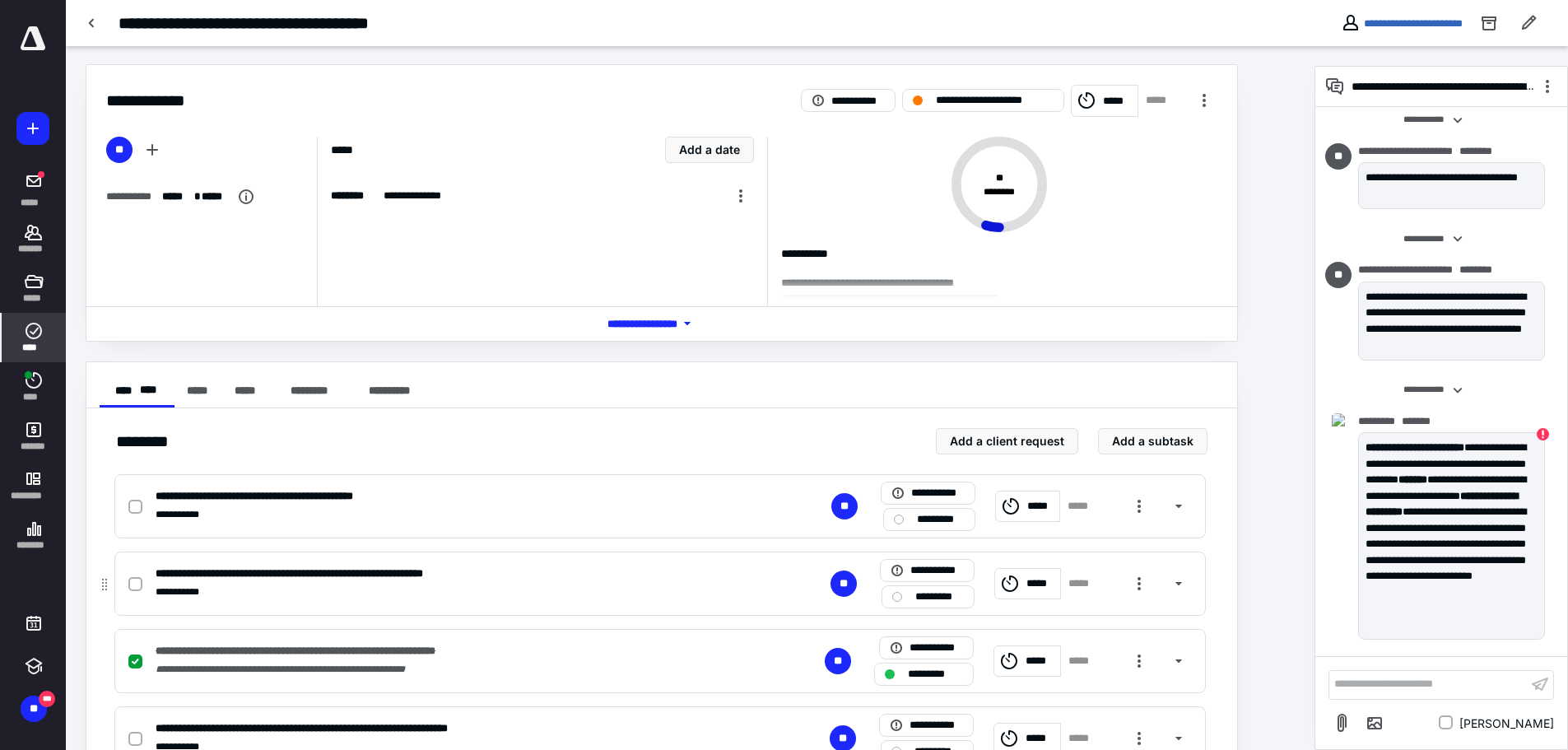 scroll, scrollTop: 0, scrollLeft: 0, axis: both 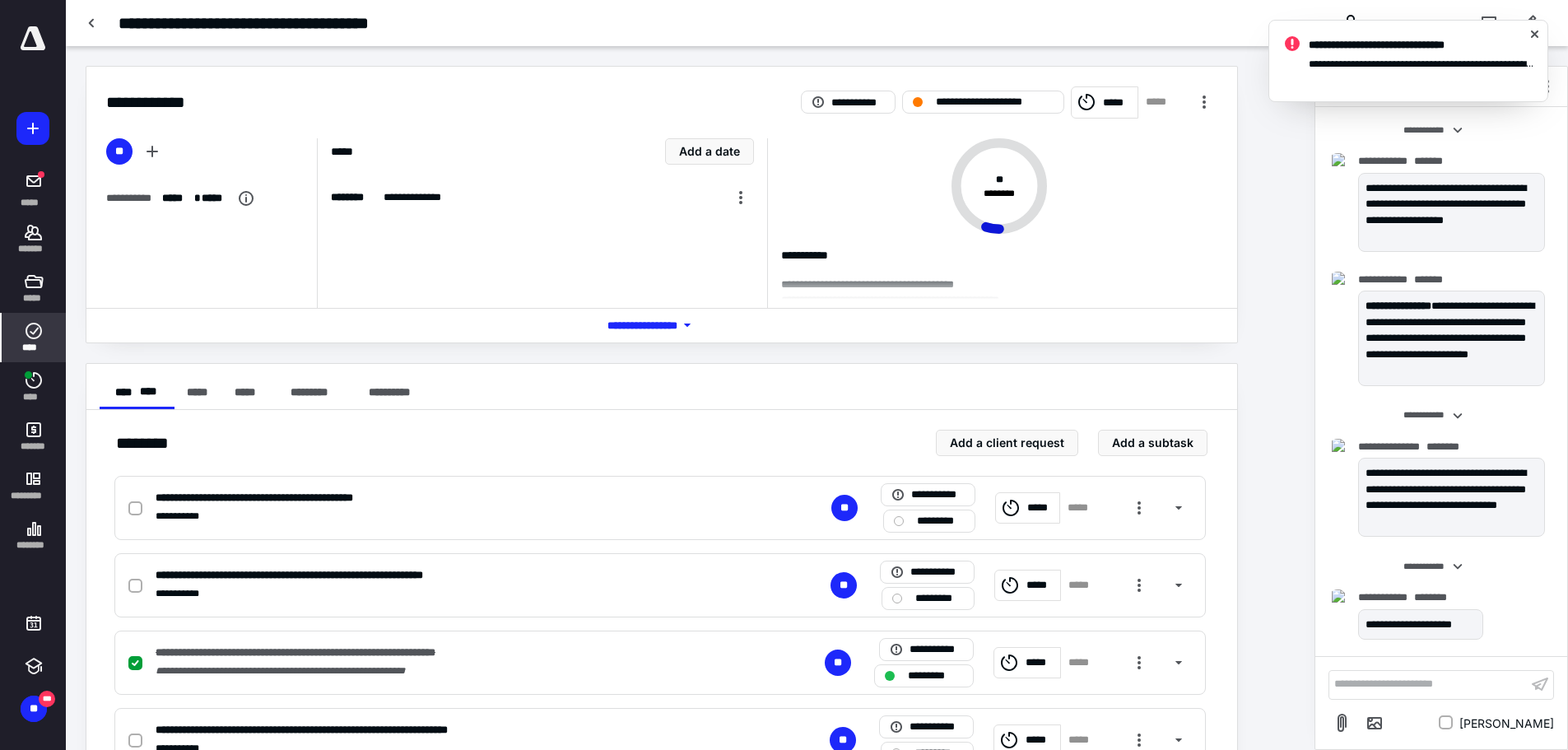 click on "**********" at bounding box center [1421, 64] 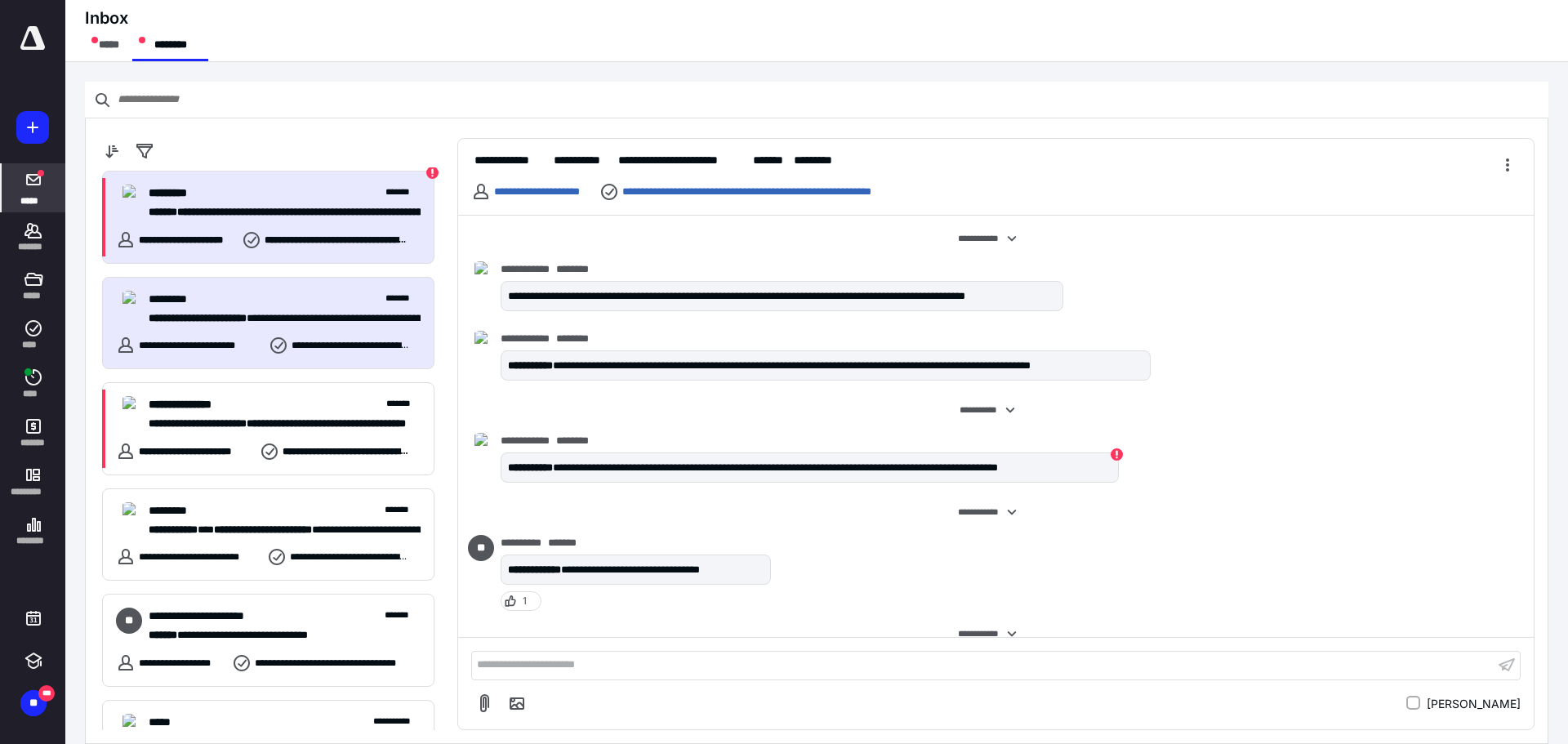 scroll, scrollTop: 691, scrollLeft: 0, axis: vertical 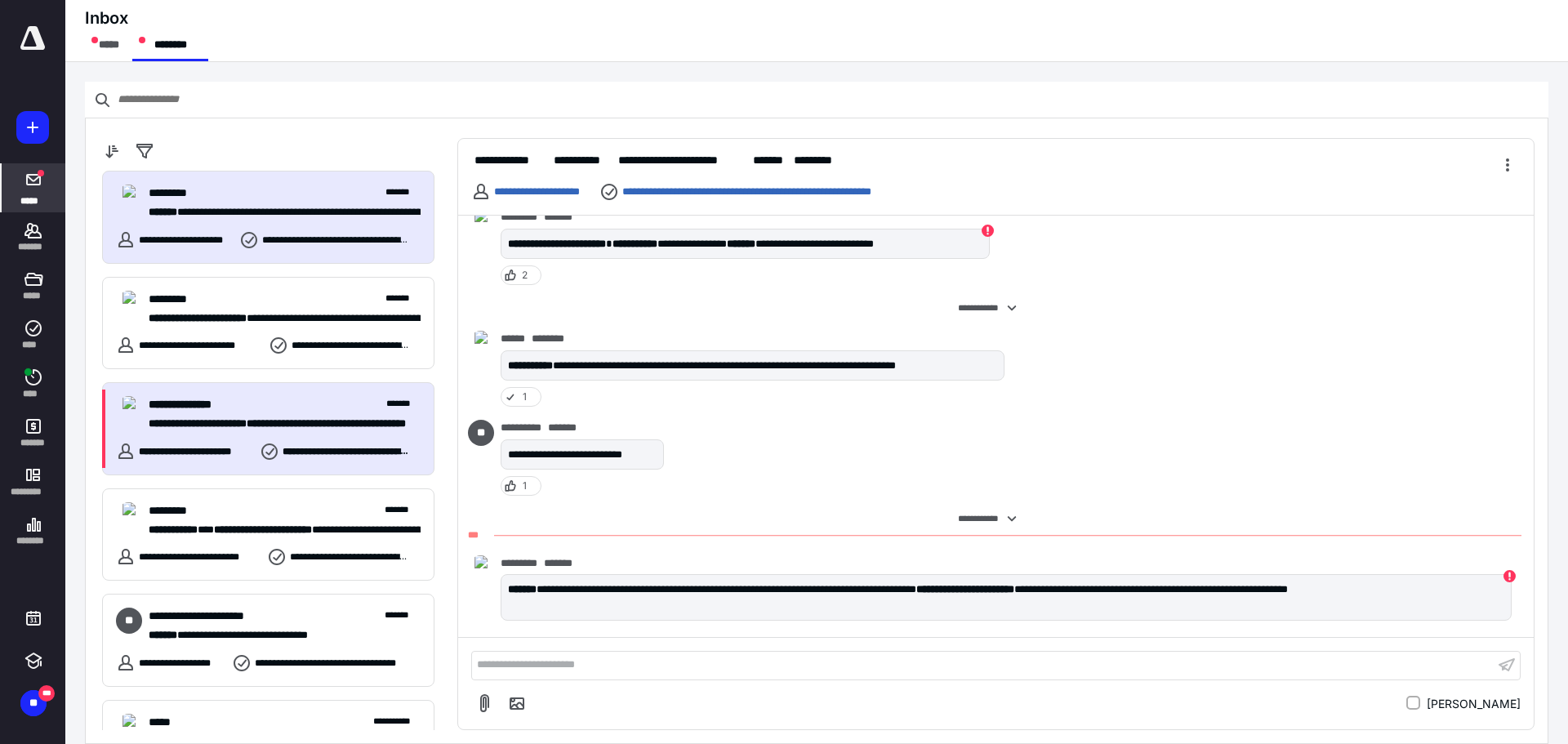 click on "**********" at bounding box center [278, 424] 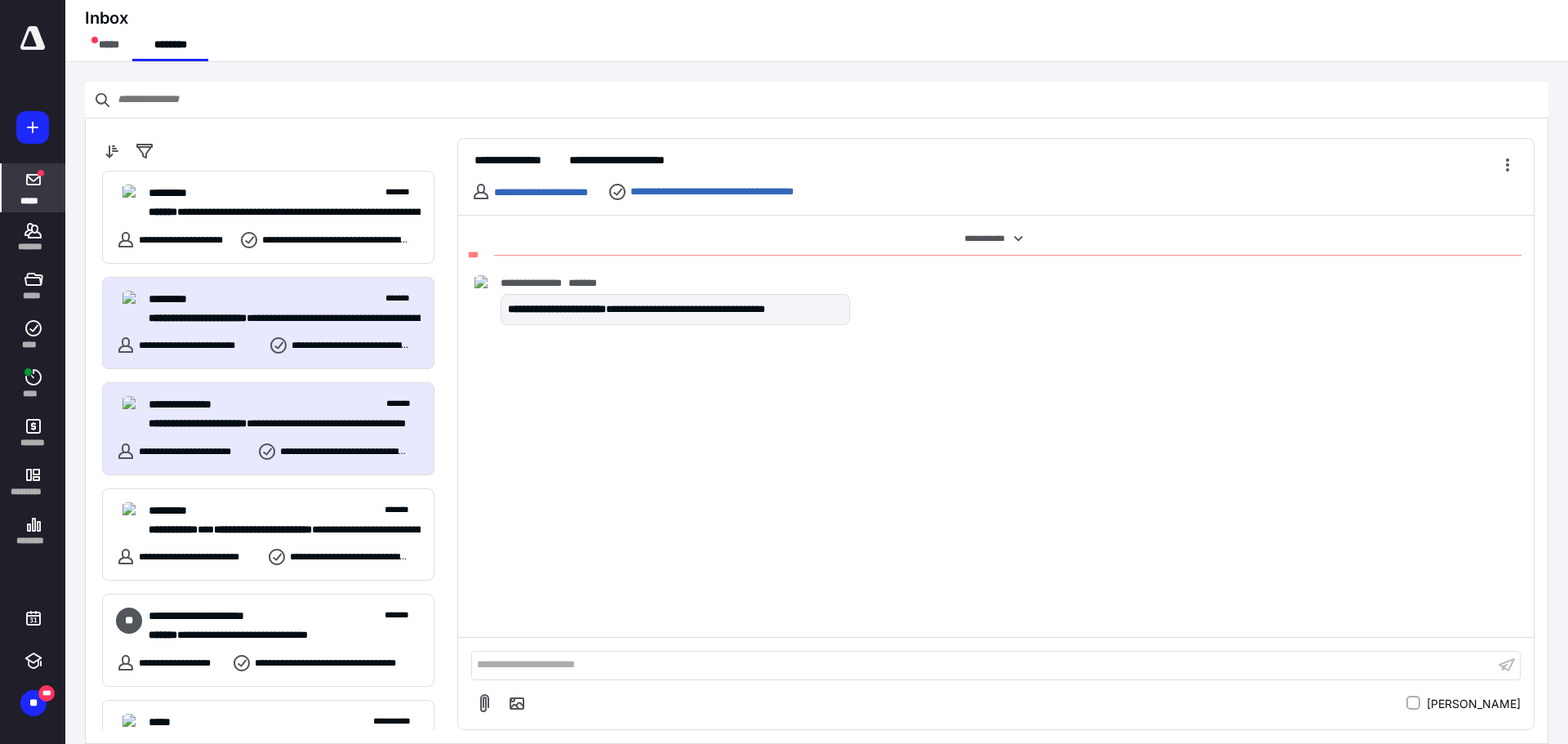 click on "**********" at bounding box center (278, 319) 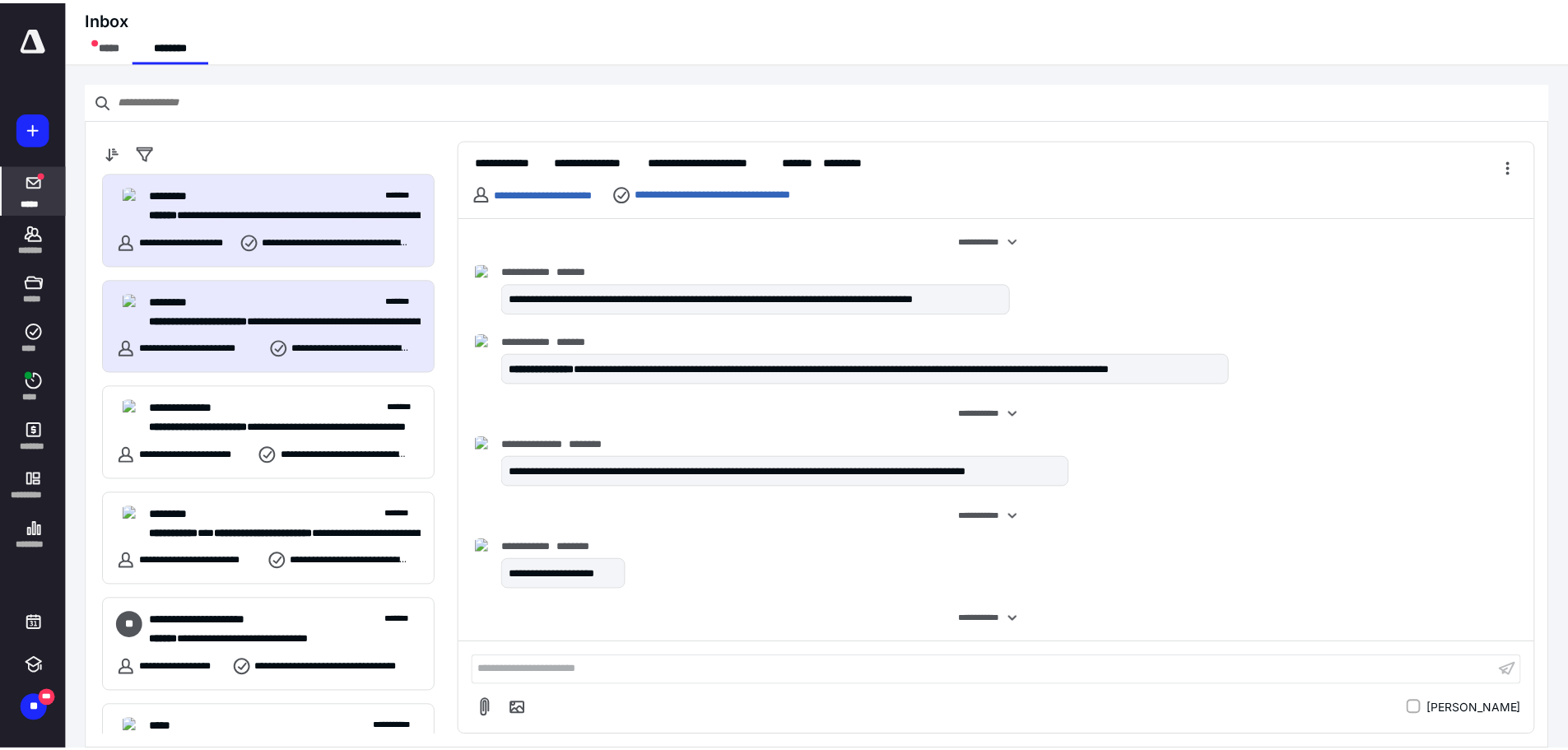 scroll, scrollTop: 392, scrollLeft: 0, axis: vertical 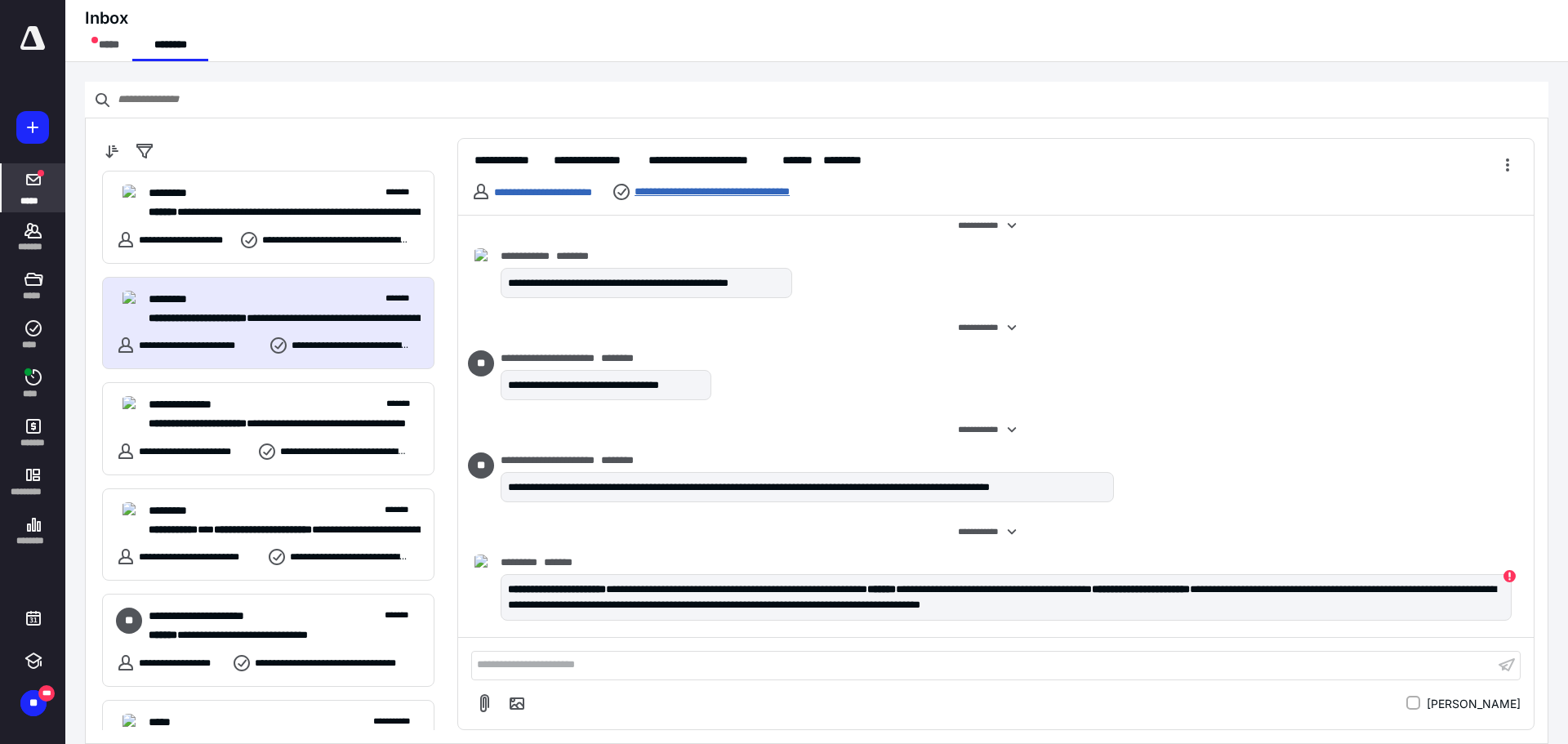 click on "**********" at bounding box center (737, 192) 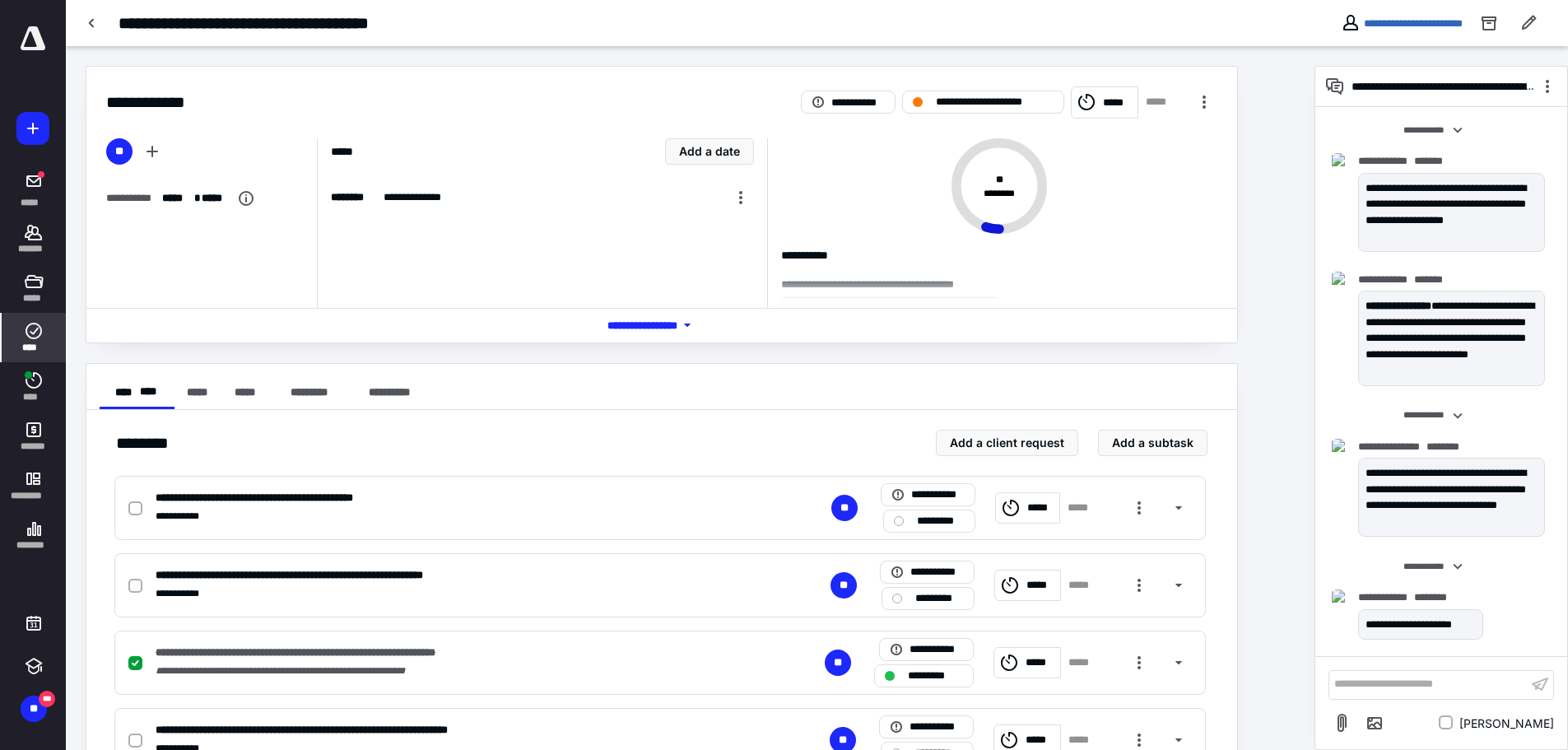 scroll, scrollTop: 668, scrollLeft: 0, axis: vertical 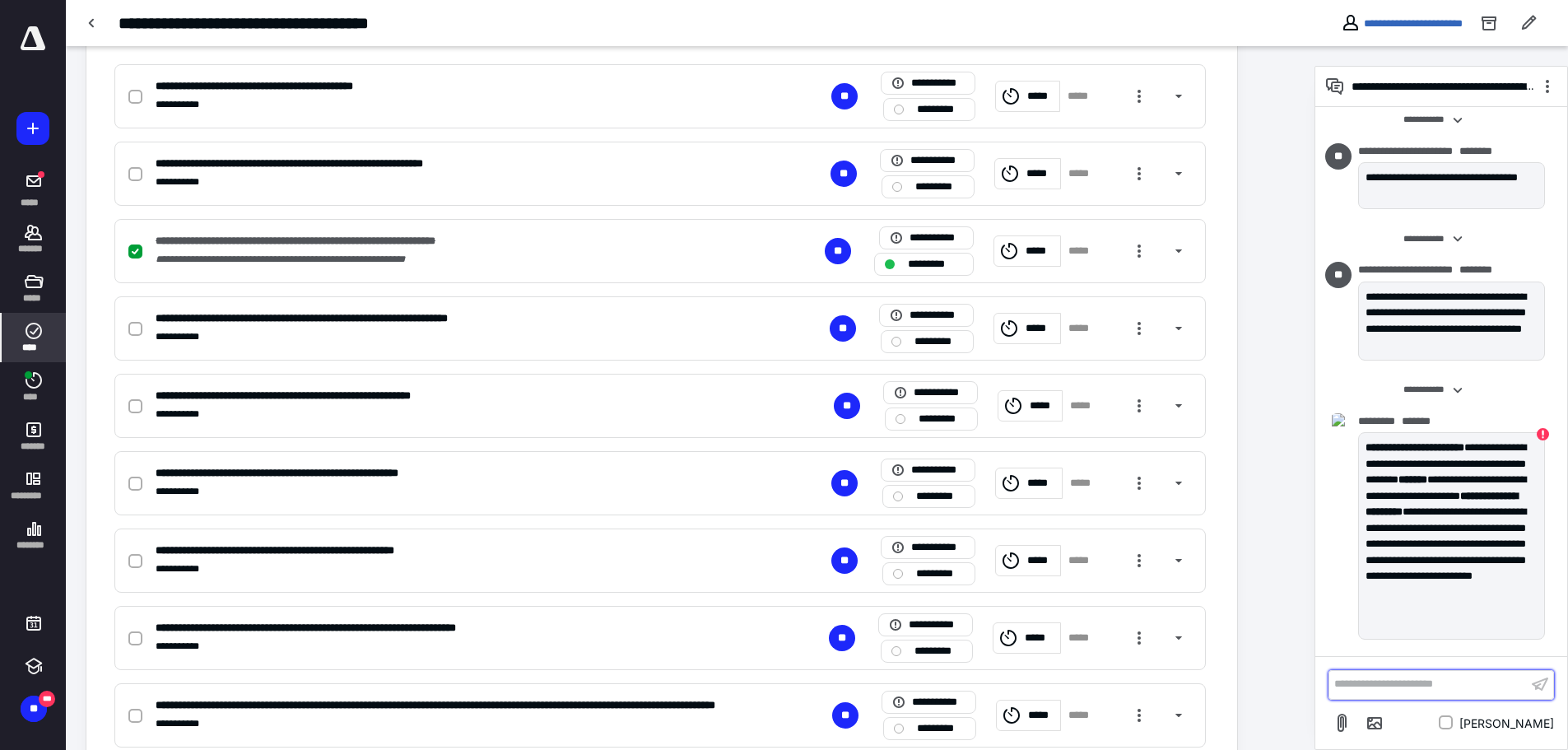 click on "**********" at bounding box center (1428, 684) 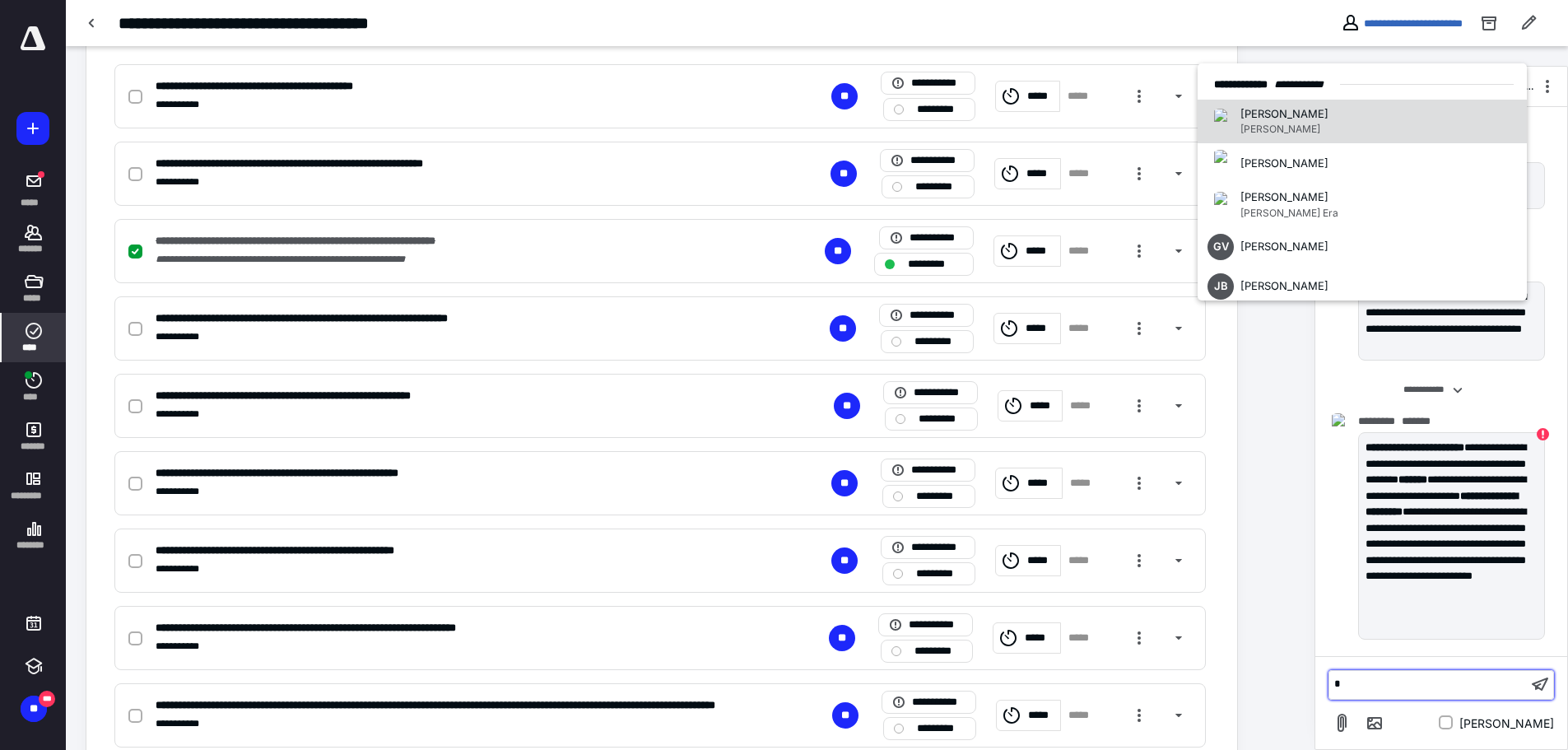 scroll, scrollTop: 36, scrollLeft: 0, axis: vertical 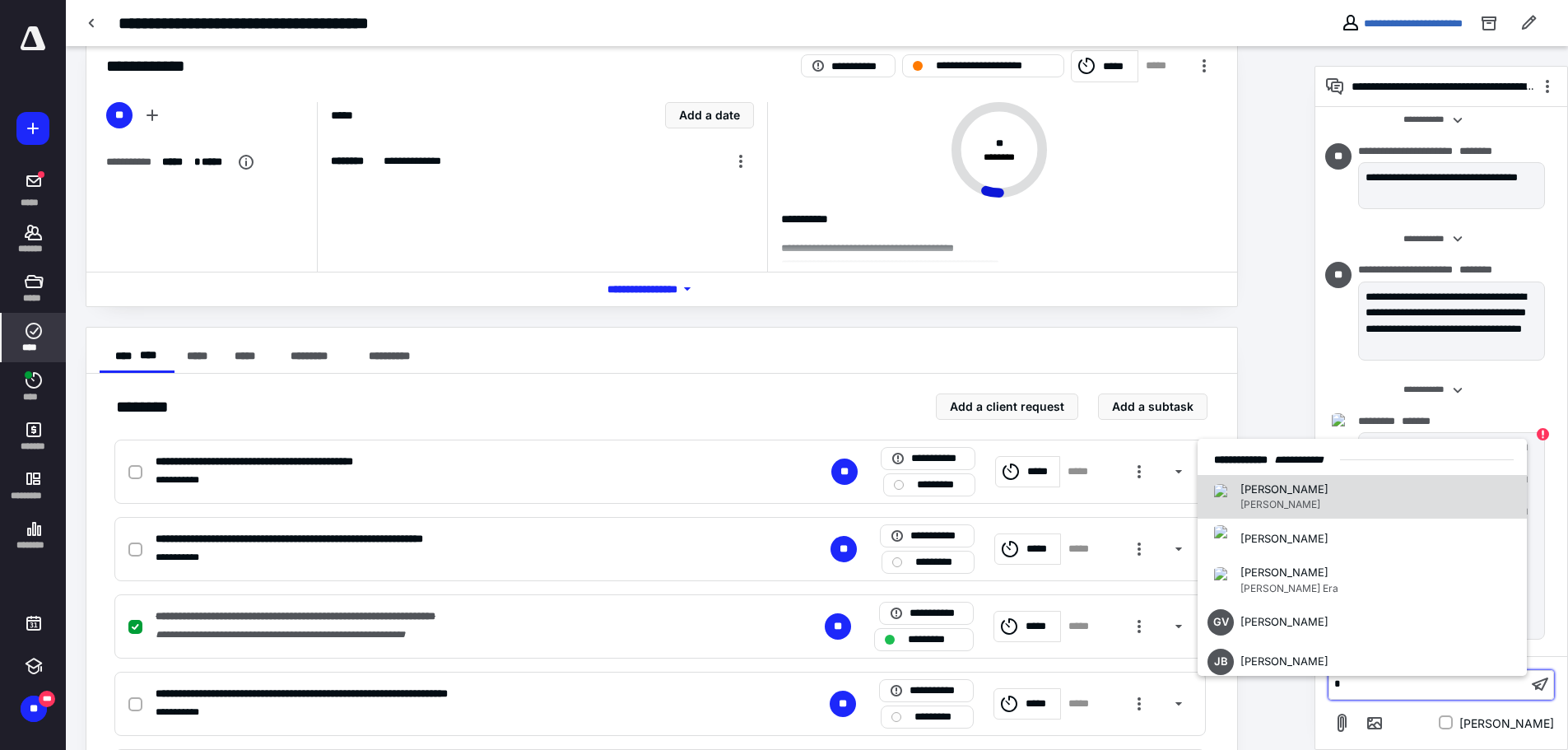 type 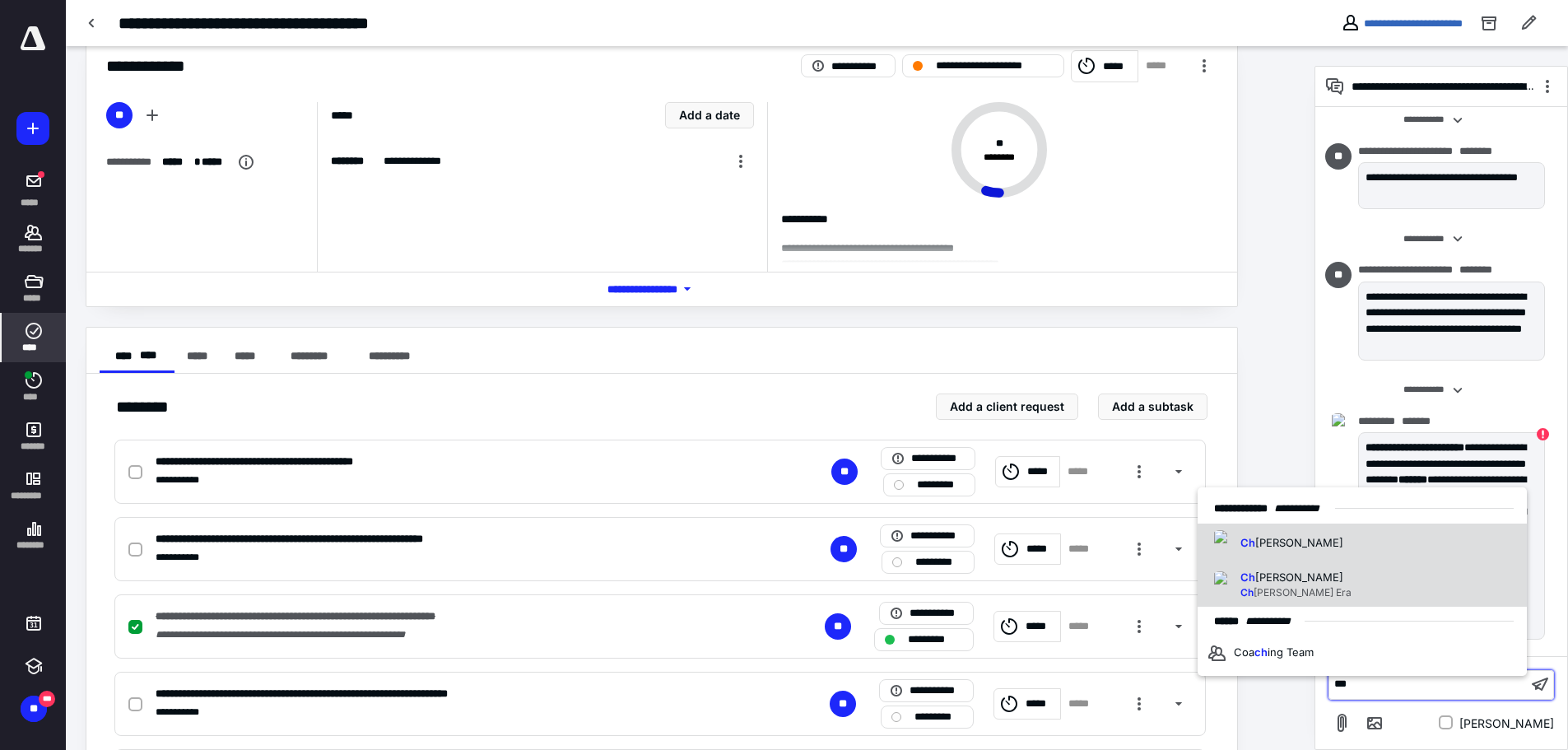 click on "Ch risteen Ch risteen Era" at bounding box center (1362, 585) 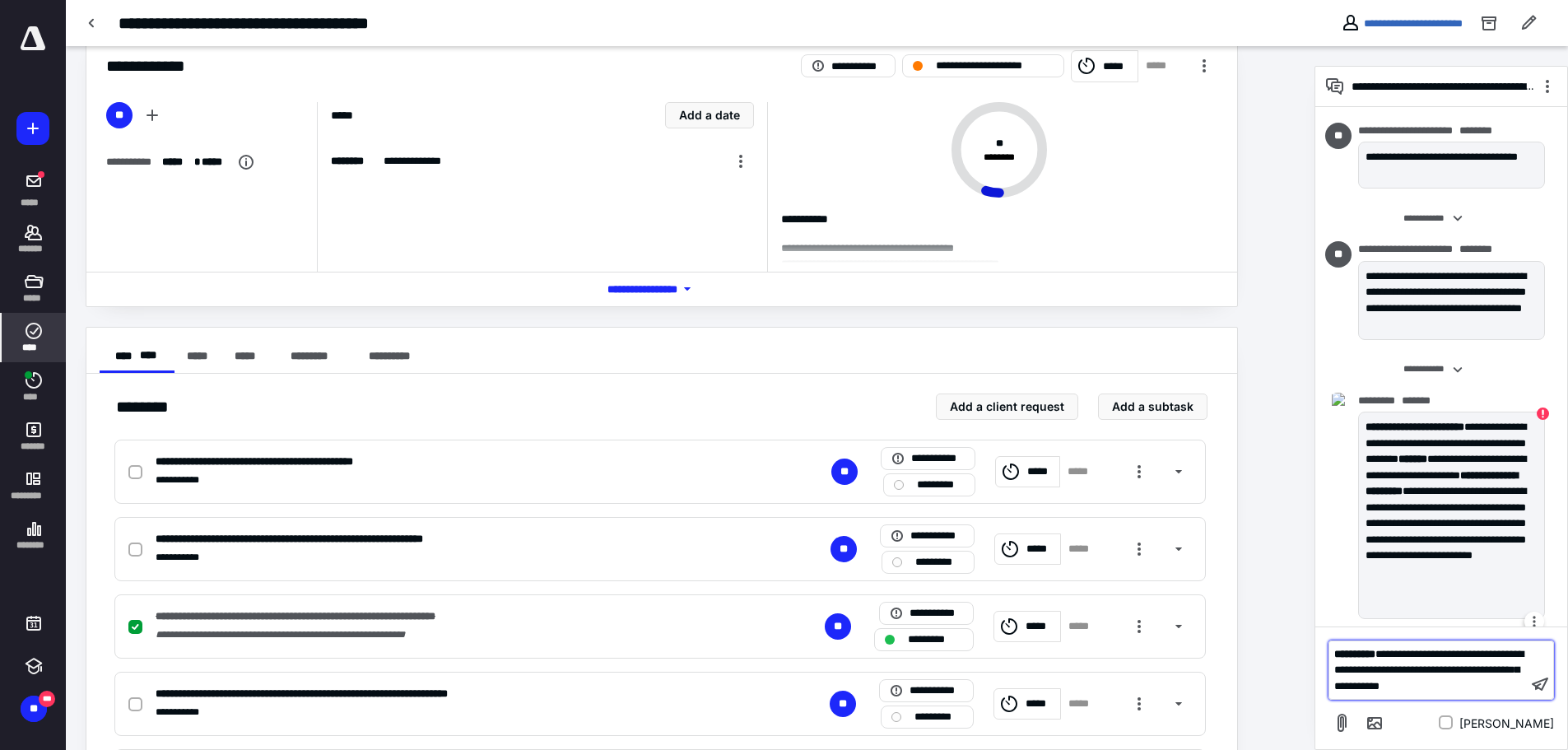 scroll, scrollTop: 698, scrollLeft: 0, axis: vertical 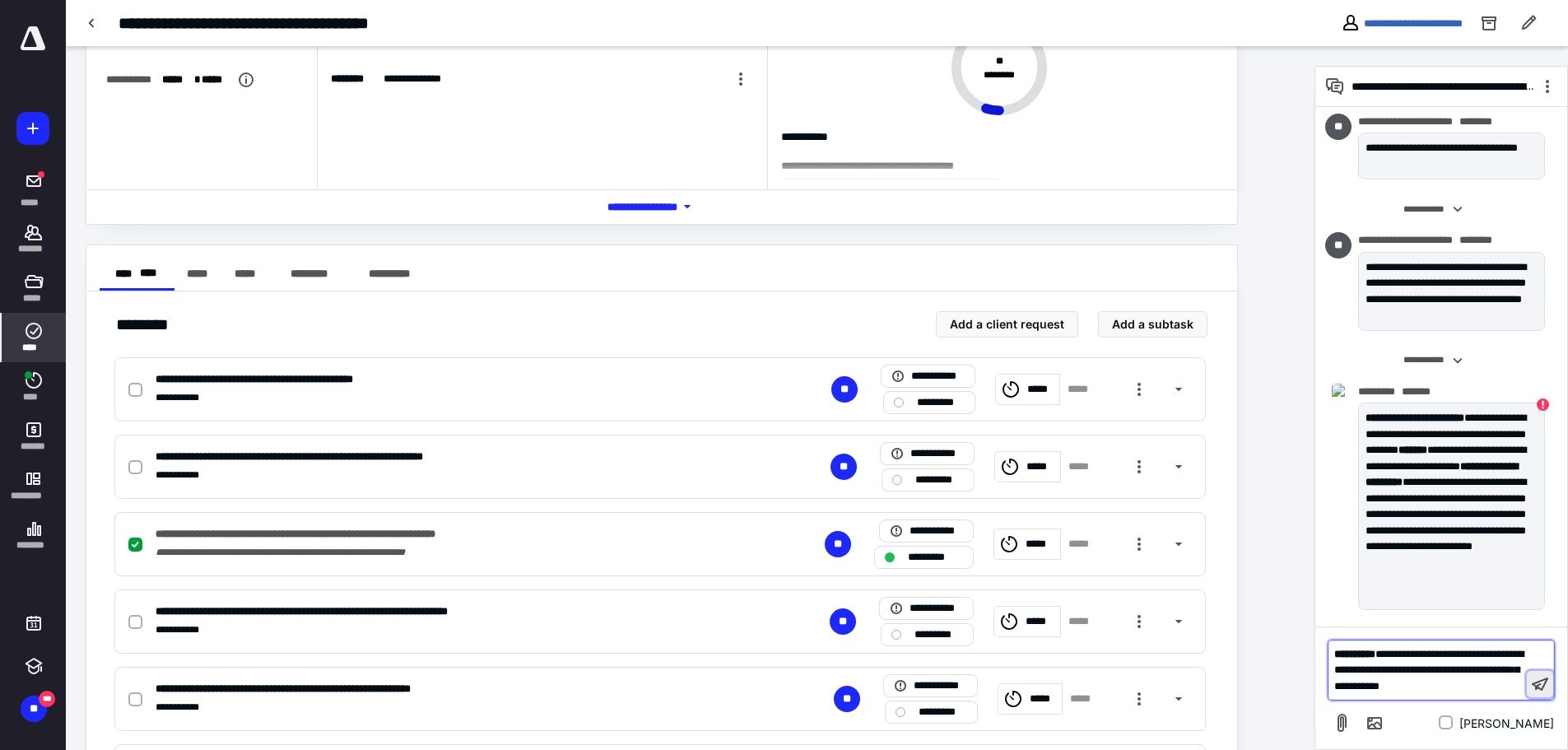click at bounding box center (1540, 684) 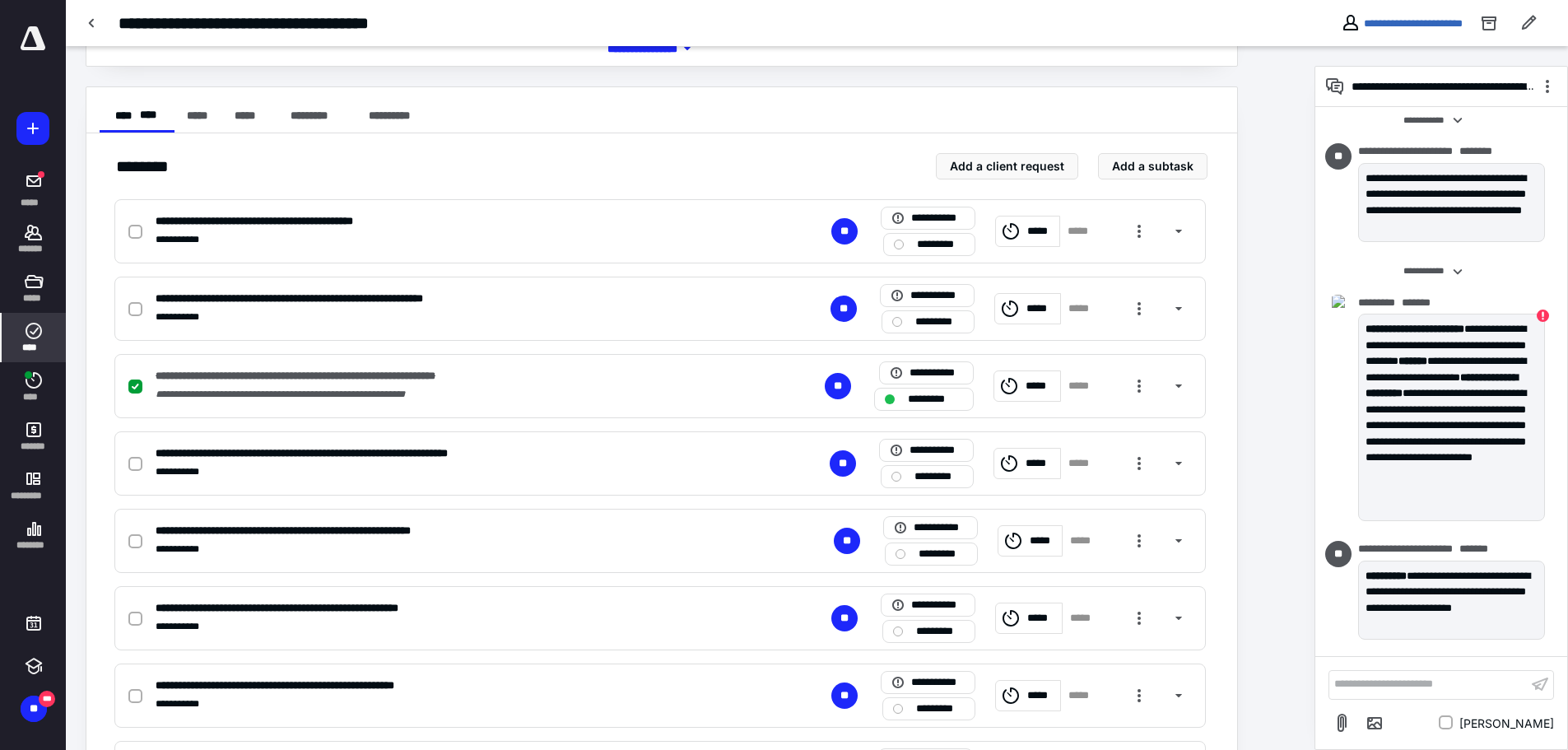 scroll, scrollTop: 283, scrollLeft: 0, axis: vertical 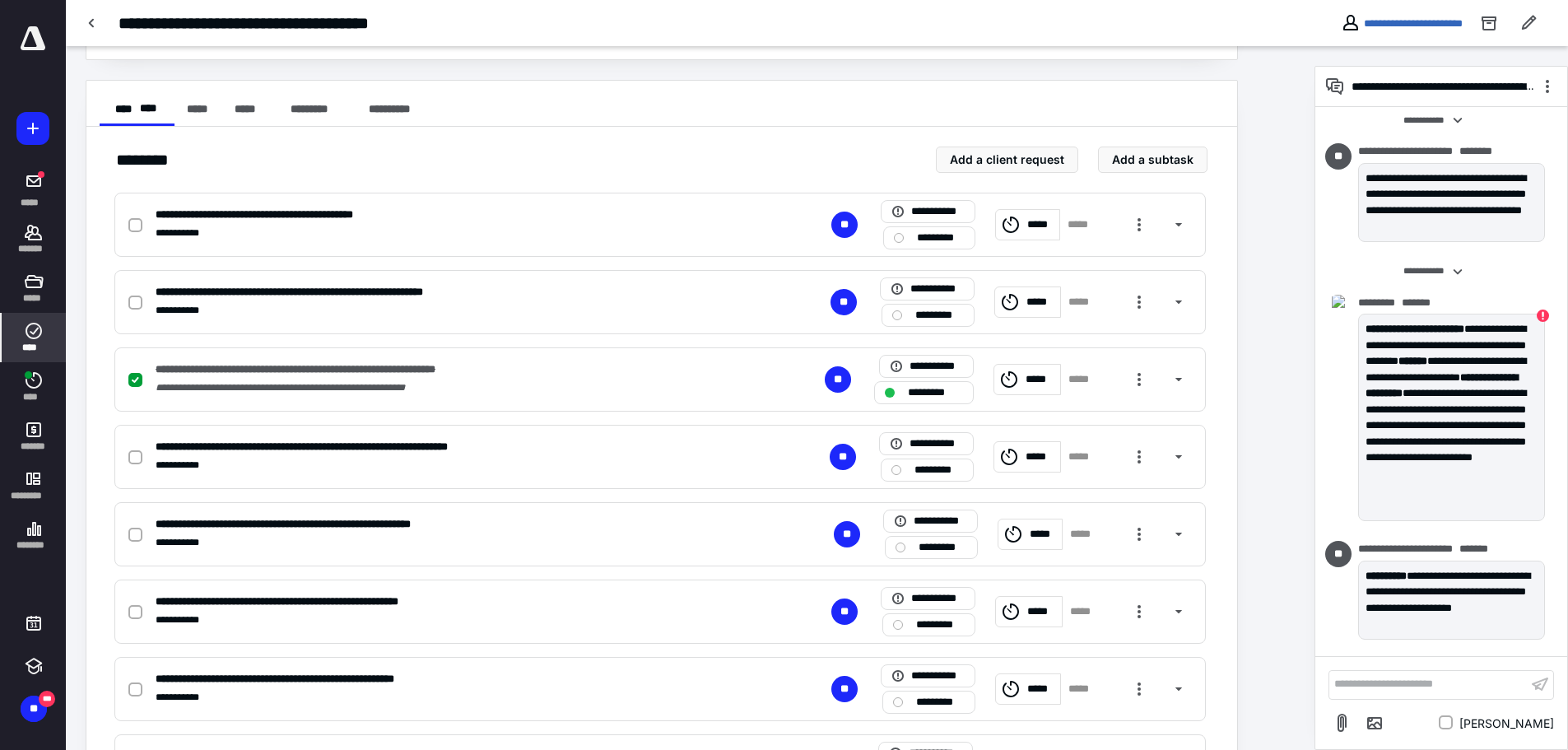 click on "**********" at bounding box center (33, 375) 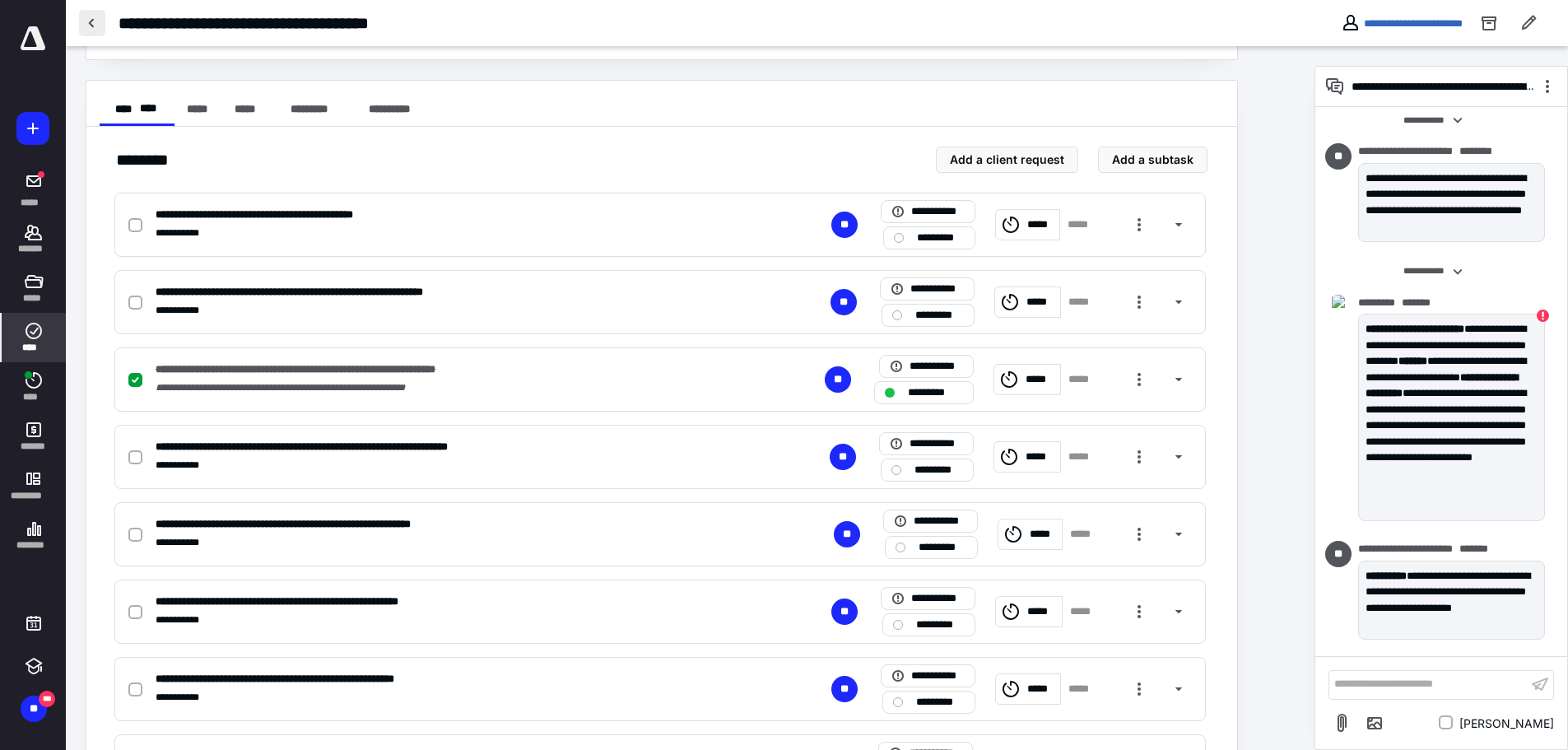 click at bounding box center (92, 23) 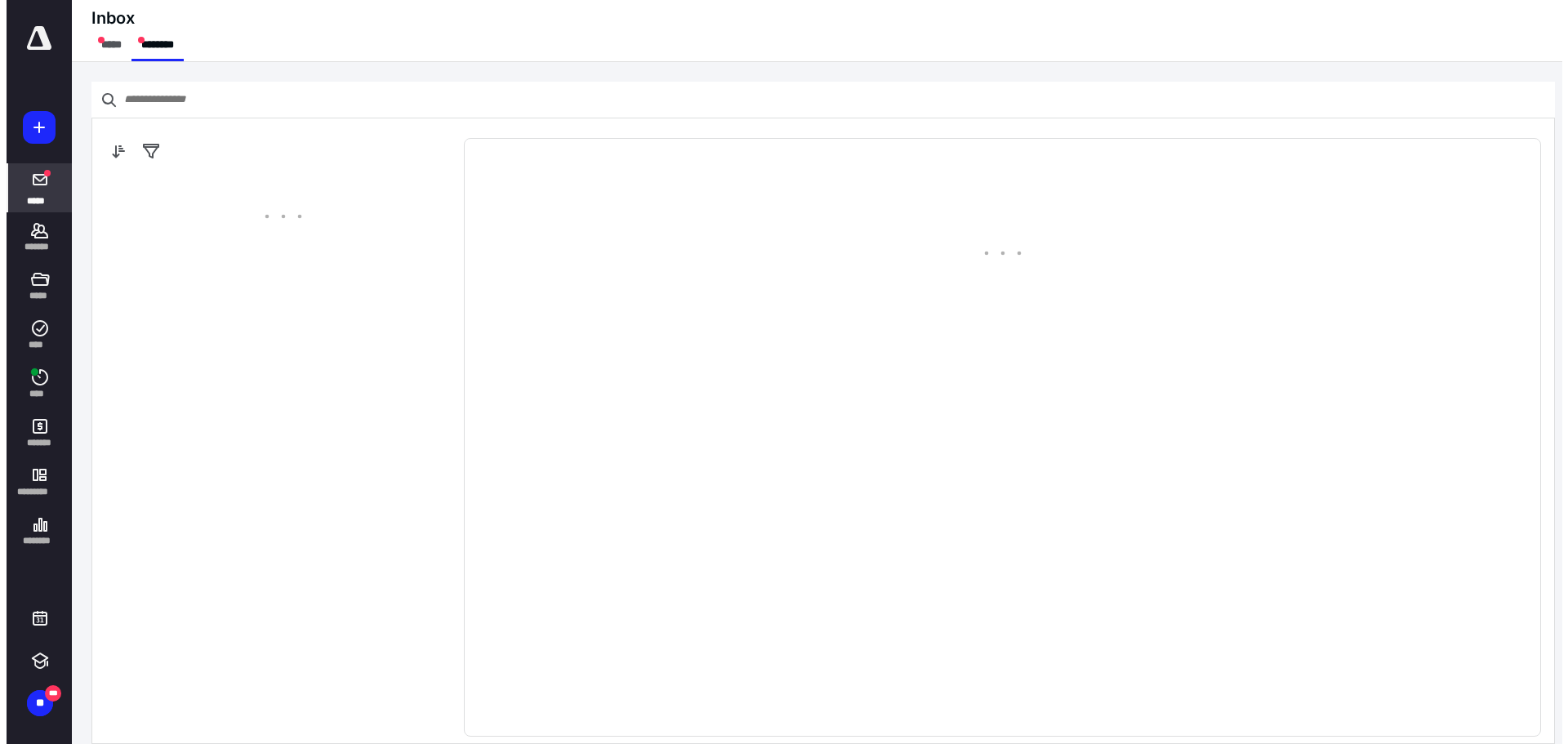 scroll, scrollTop: 0, scrollLeft: 0, axis: both 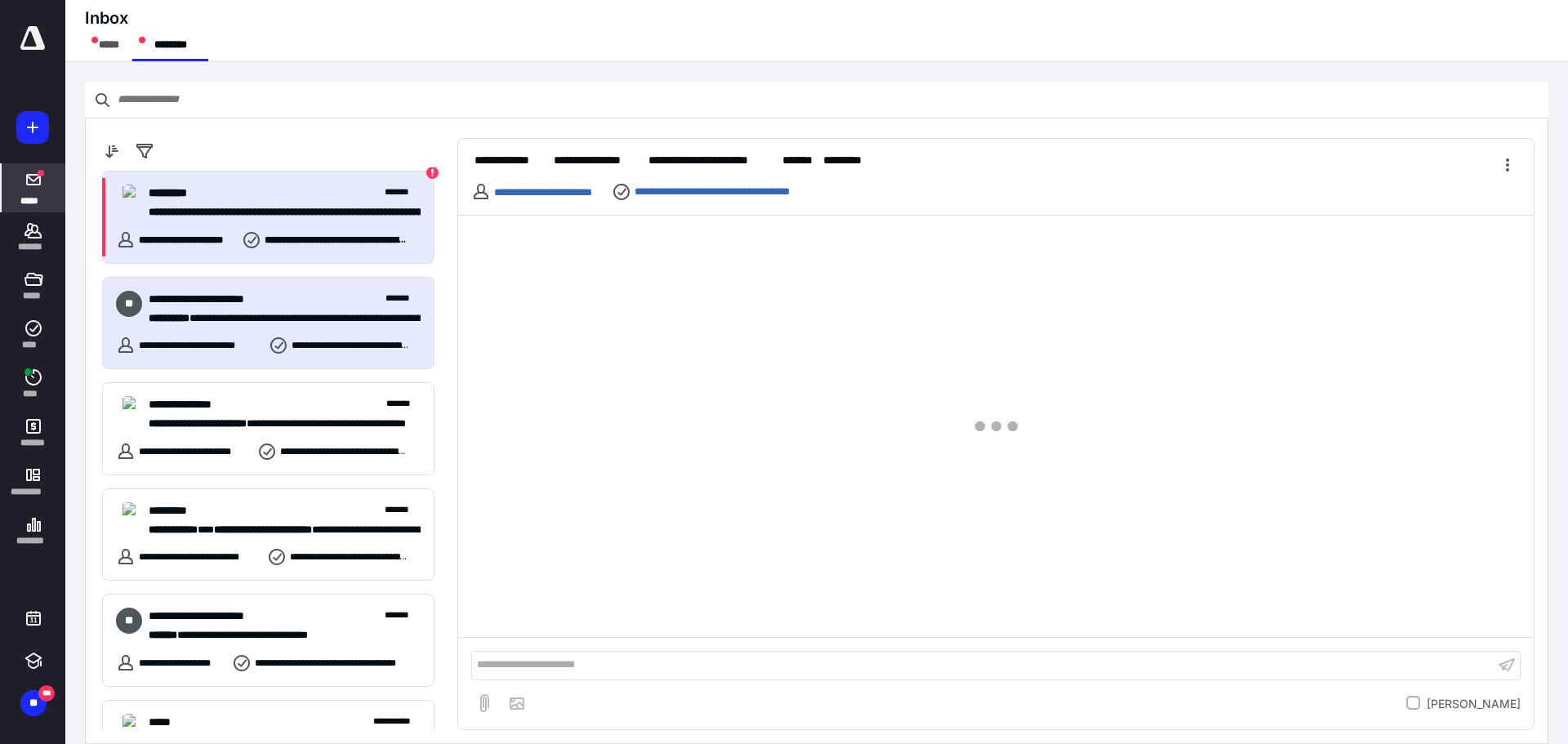 click on "**********" at bounding box center (278, 212) 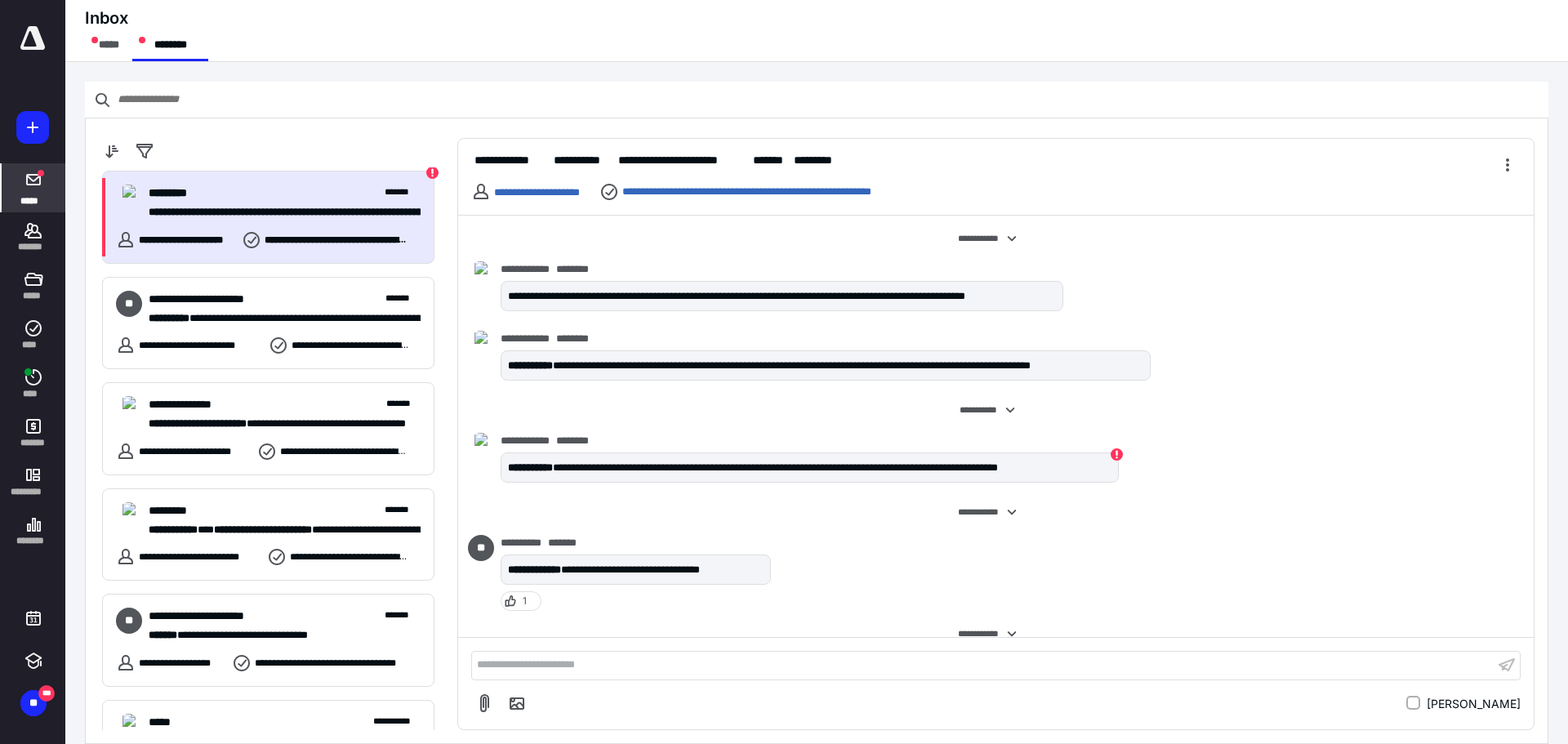 scroll, scrollTop: 760, scrollLeft: 0, axis: vertical 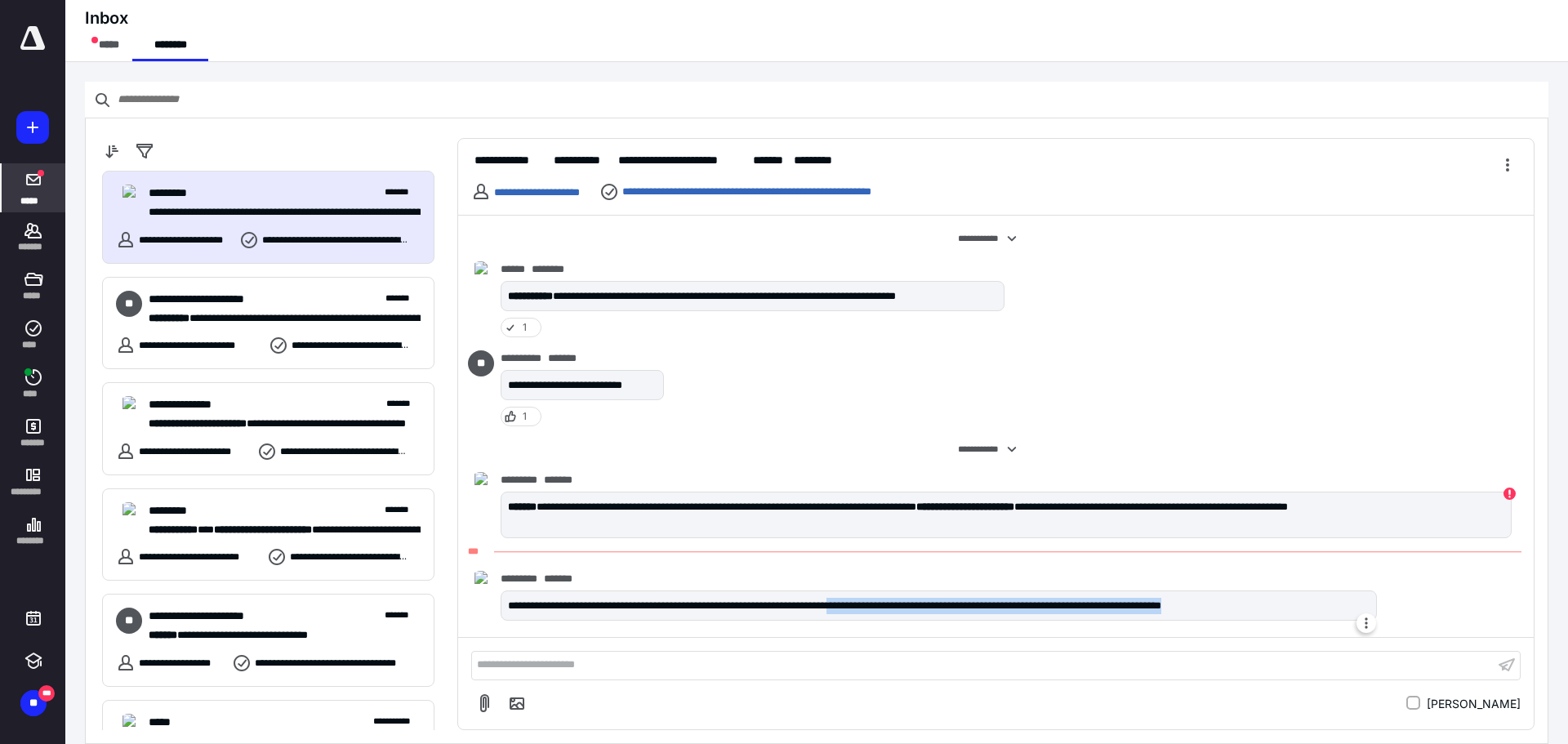 drag, startPoint x: 912, startPoint y: 606, endPoint x: 1371, endPoint y: 604, distance: 459.004 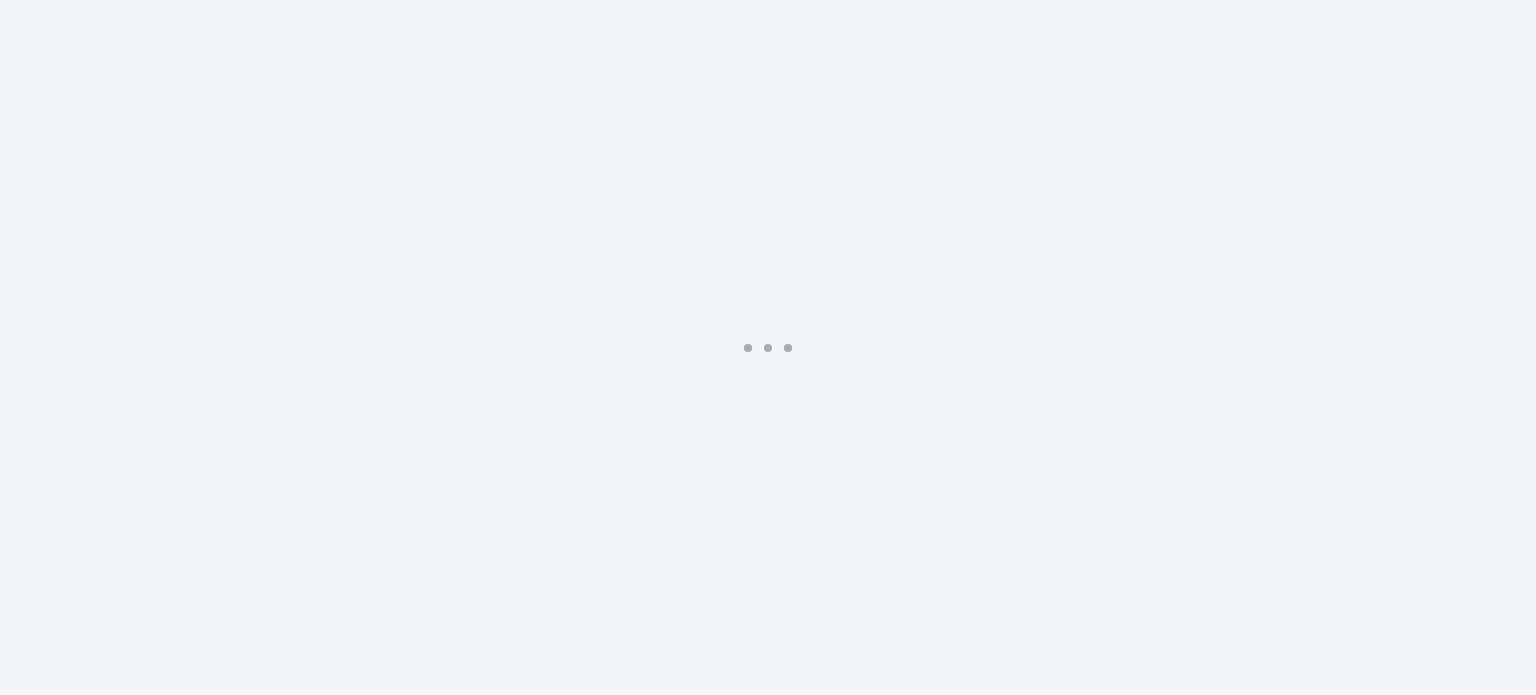 scroll, scrollTop: 0, scrollLeft: 0, axis: both 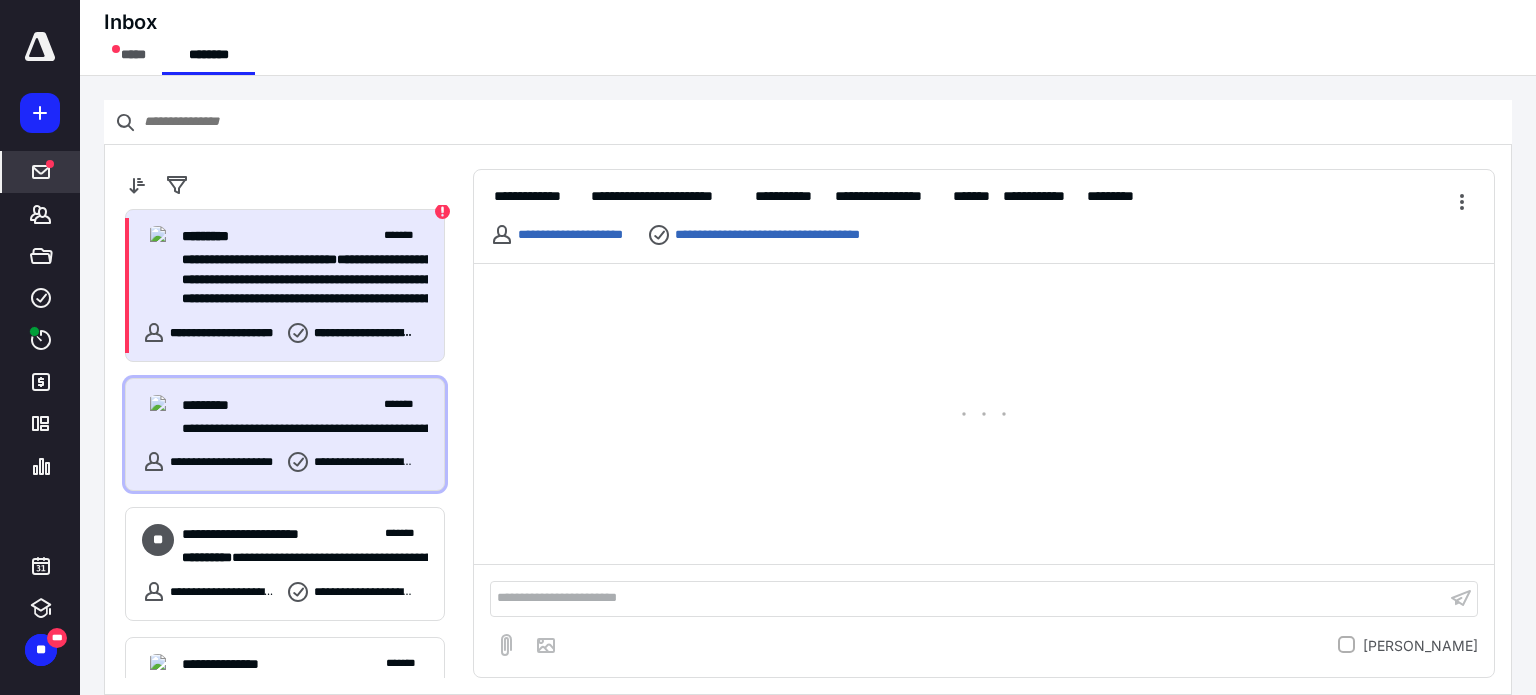 click on "********* *******" at bounding box center (305, 405) 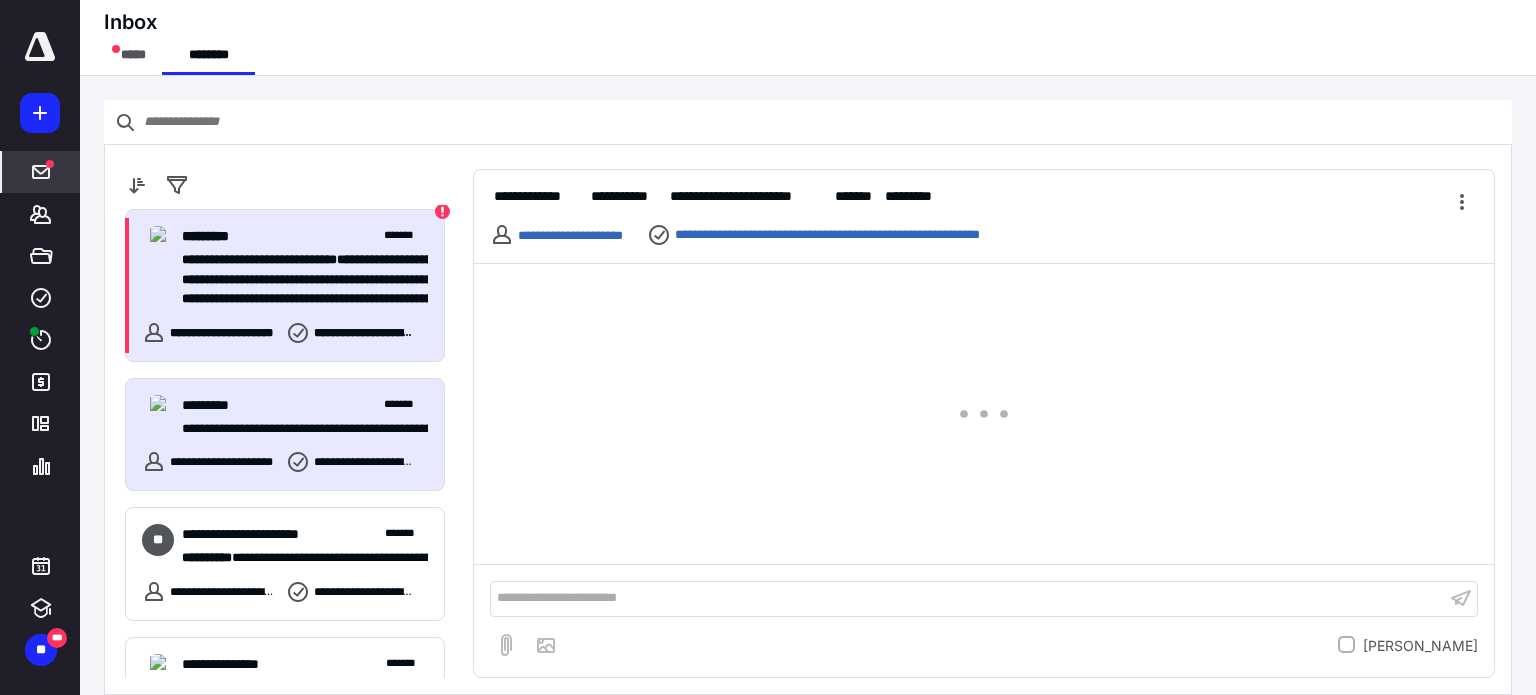 click on "**********" at bounding box center [277, 259] 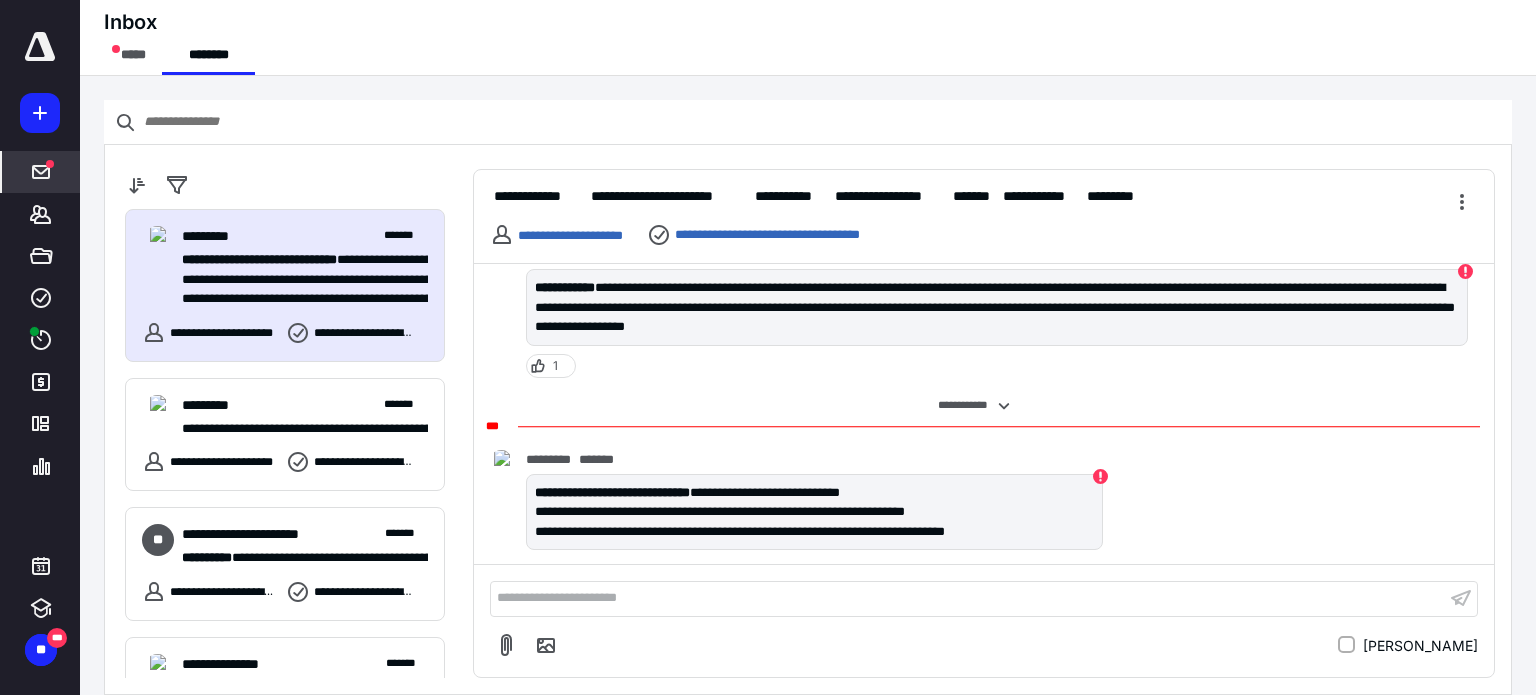 scroll, scrollTop: 1100, scrollLeft: 0, axis: vertical 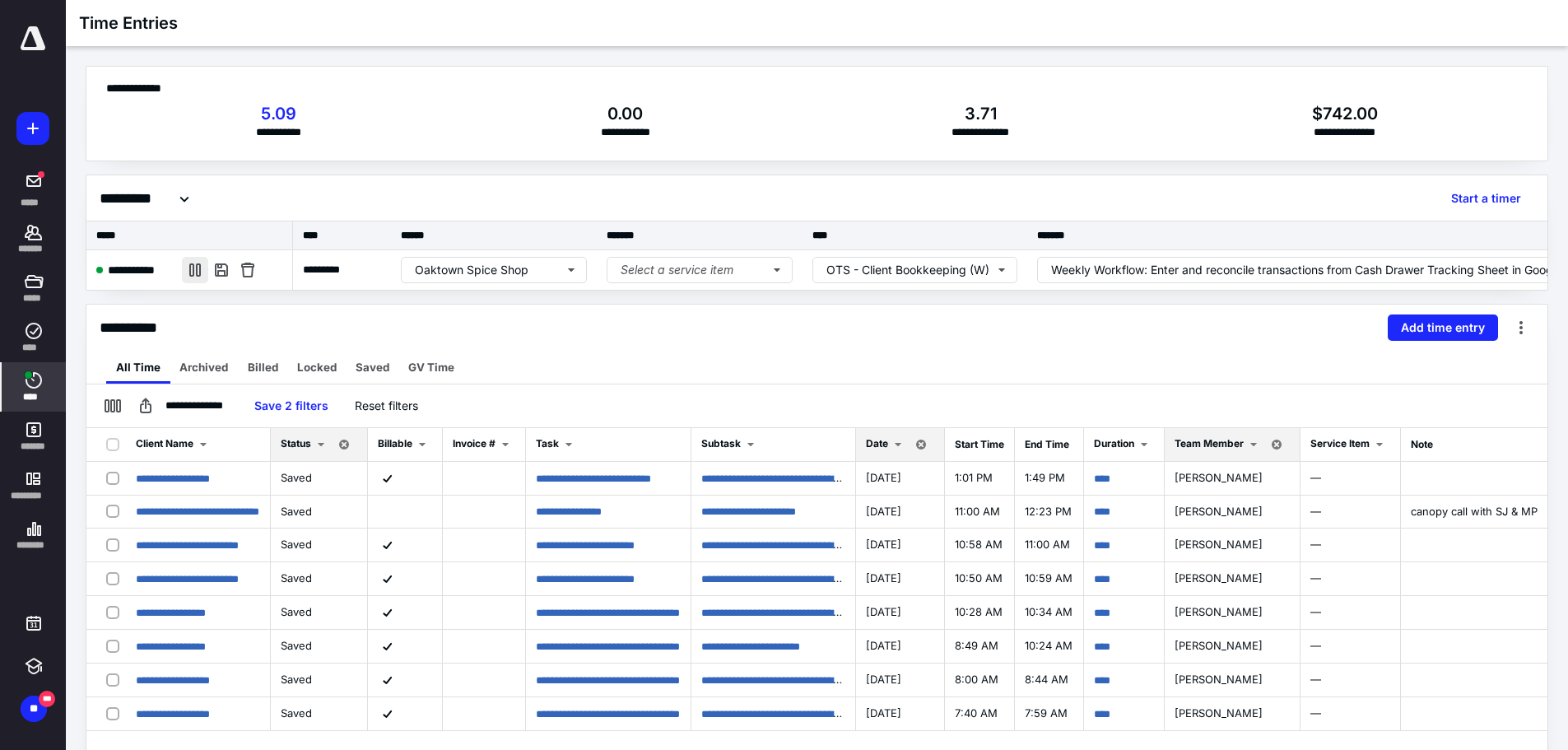 click at bounding box center (195, 270) 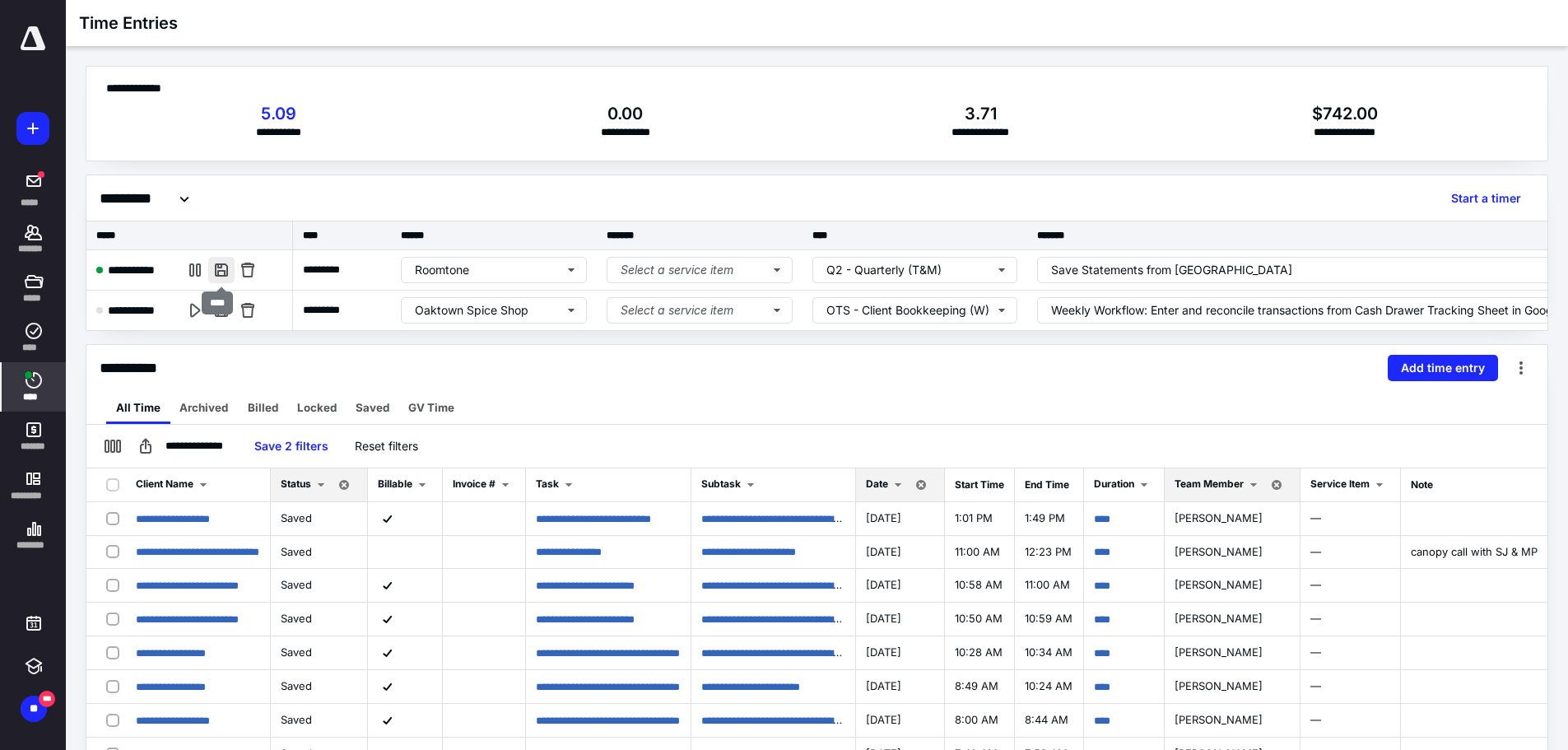 click at bounding box center [221, 270] 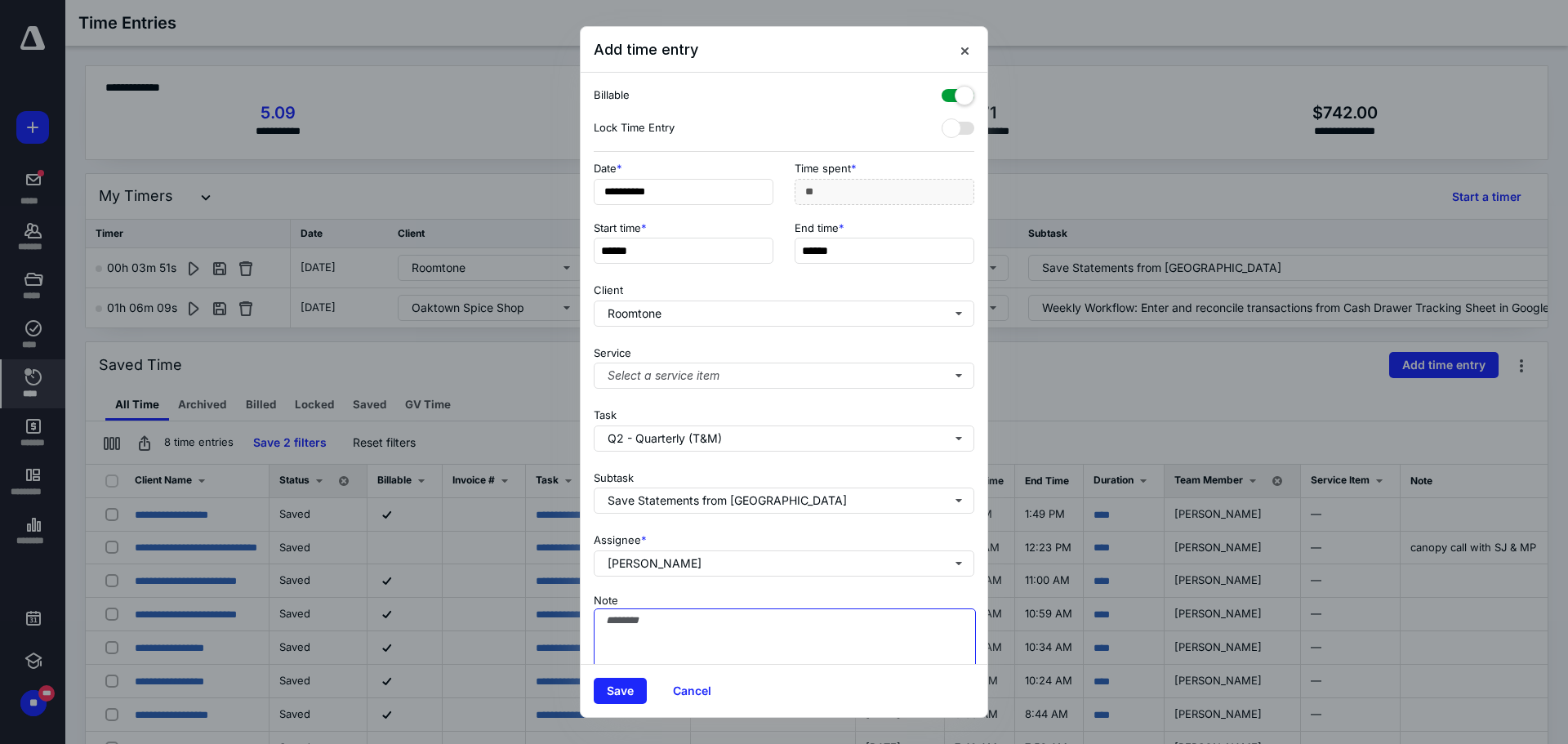 click on "Note" at bounding box center [785, 649] 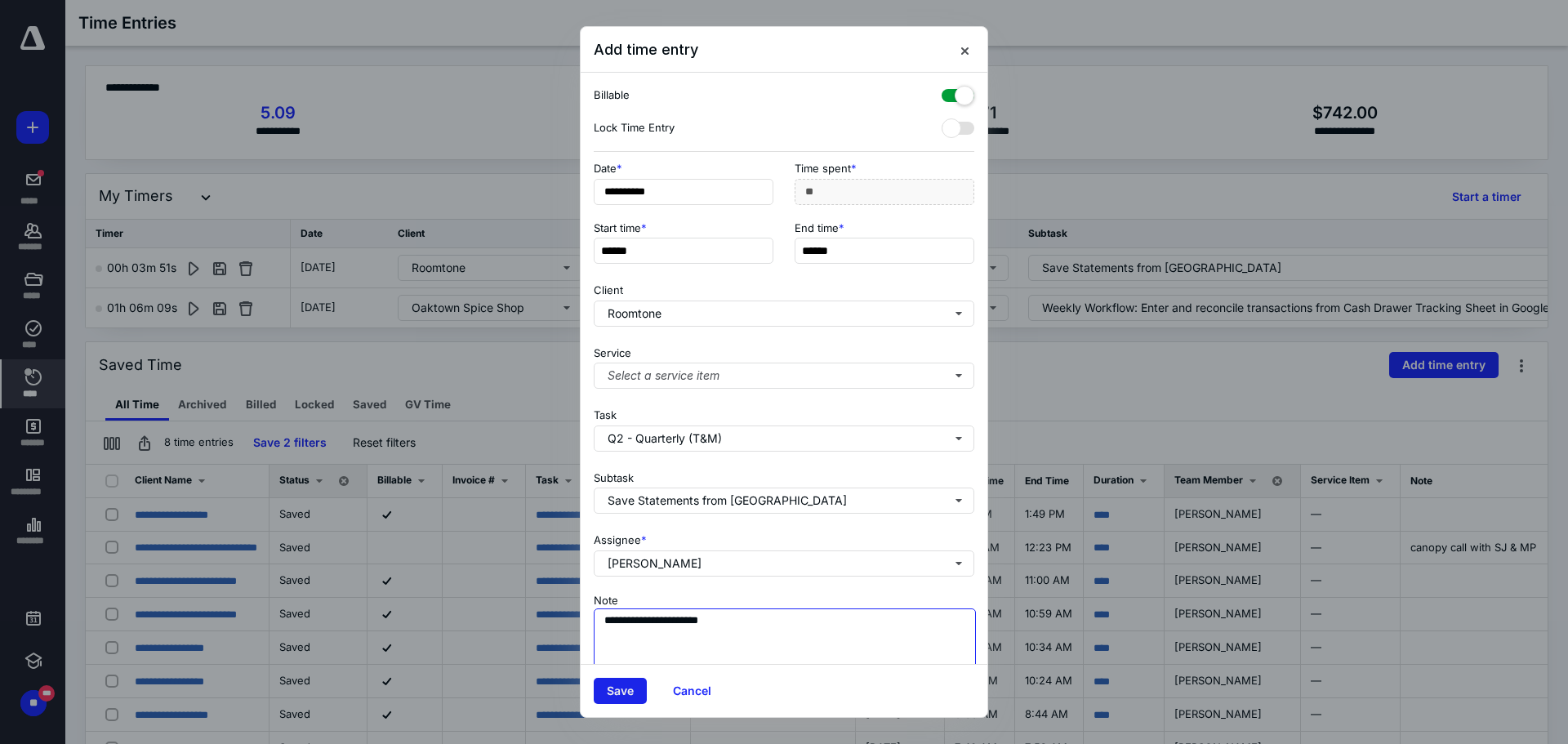 type on "**********" 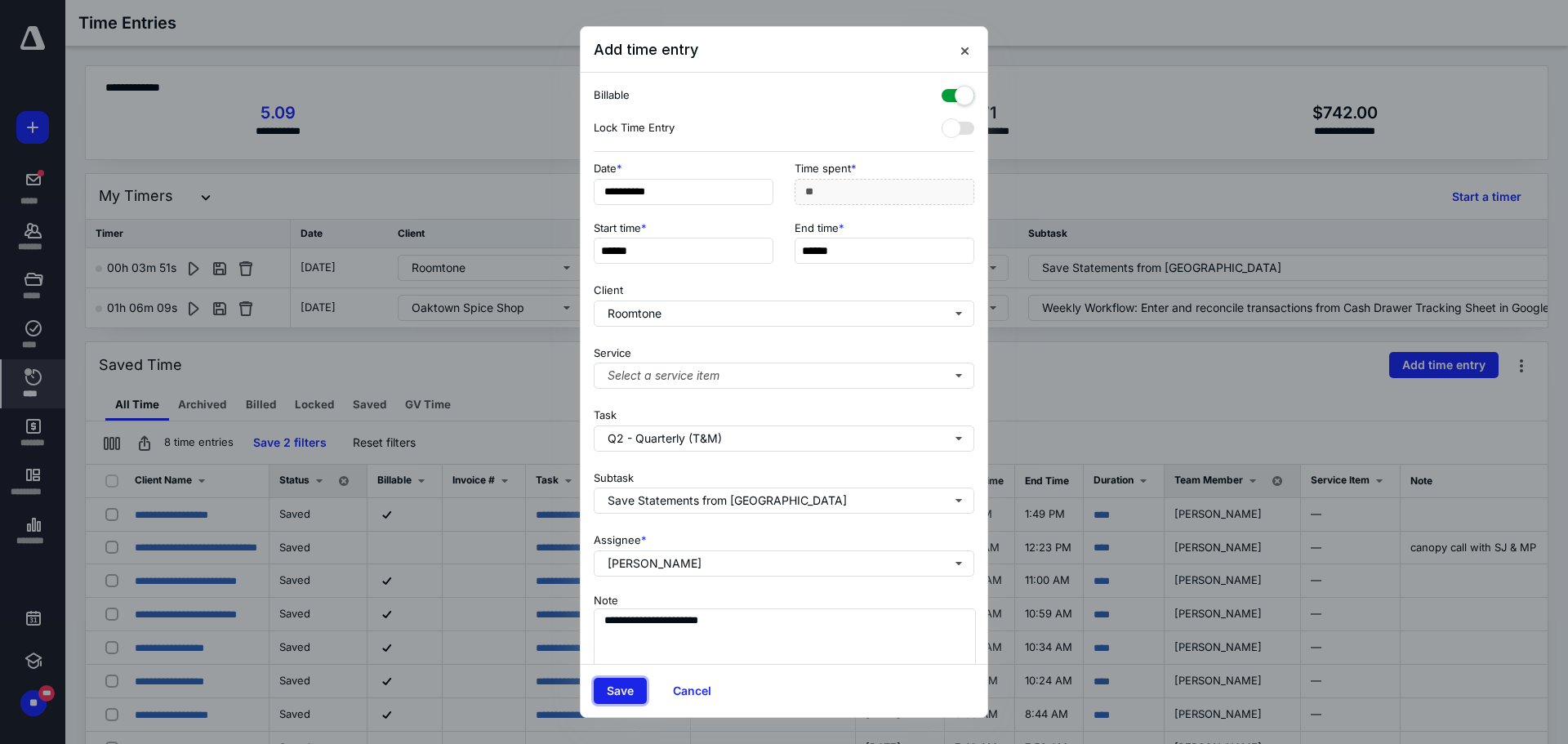 click on "Save" at bounding box center (620, 691) 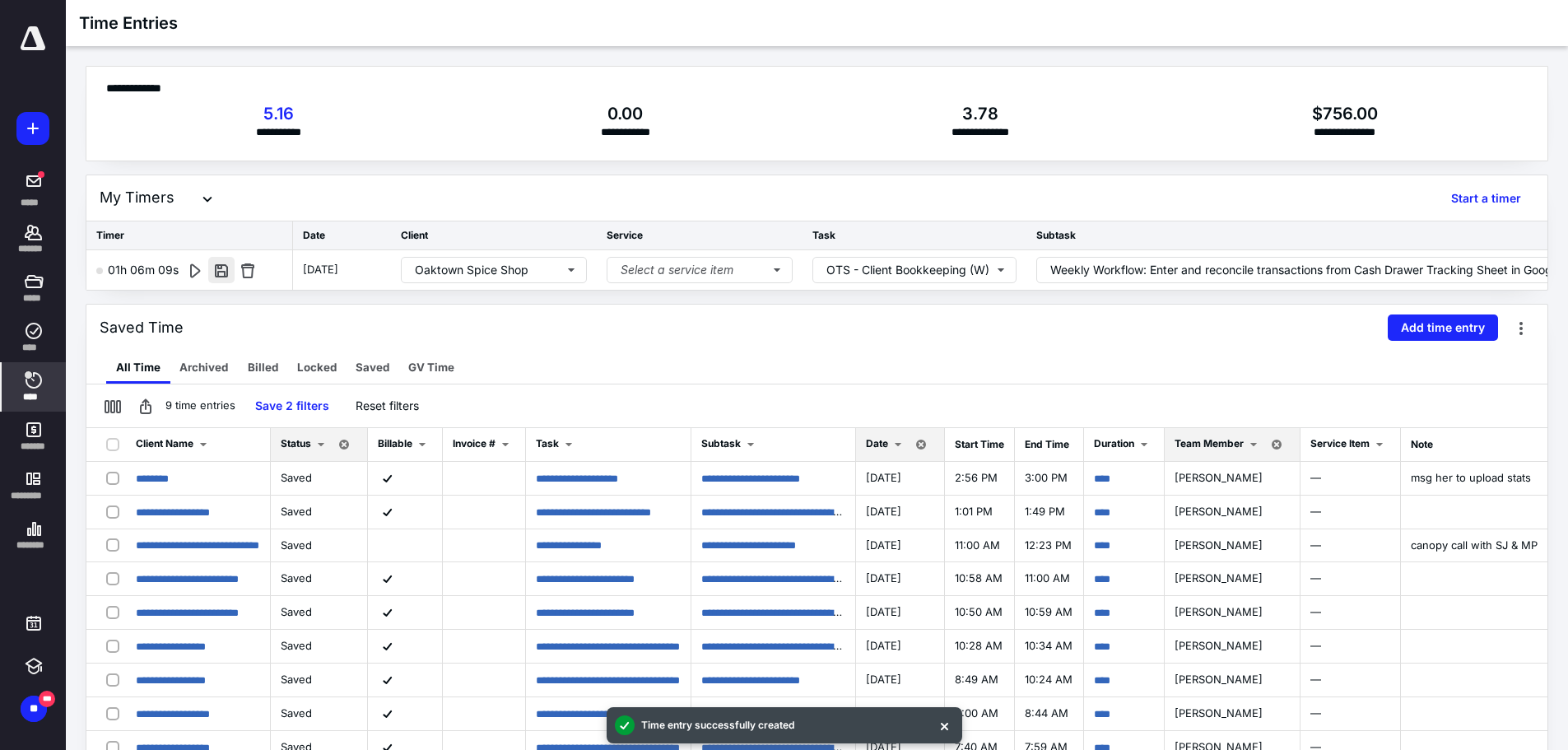 click at bounding box center [221, 270] 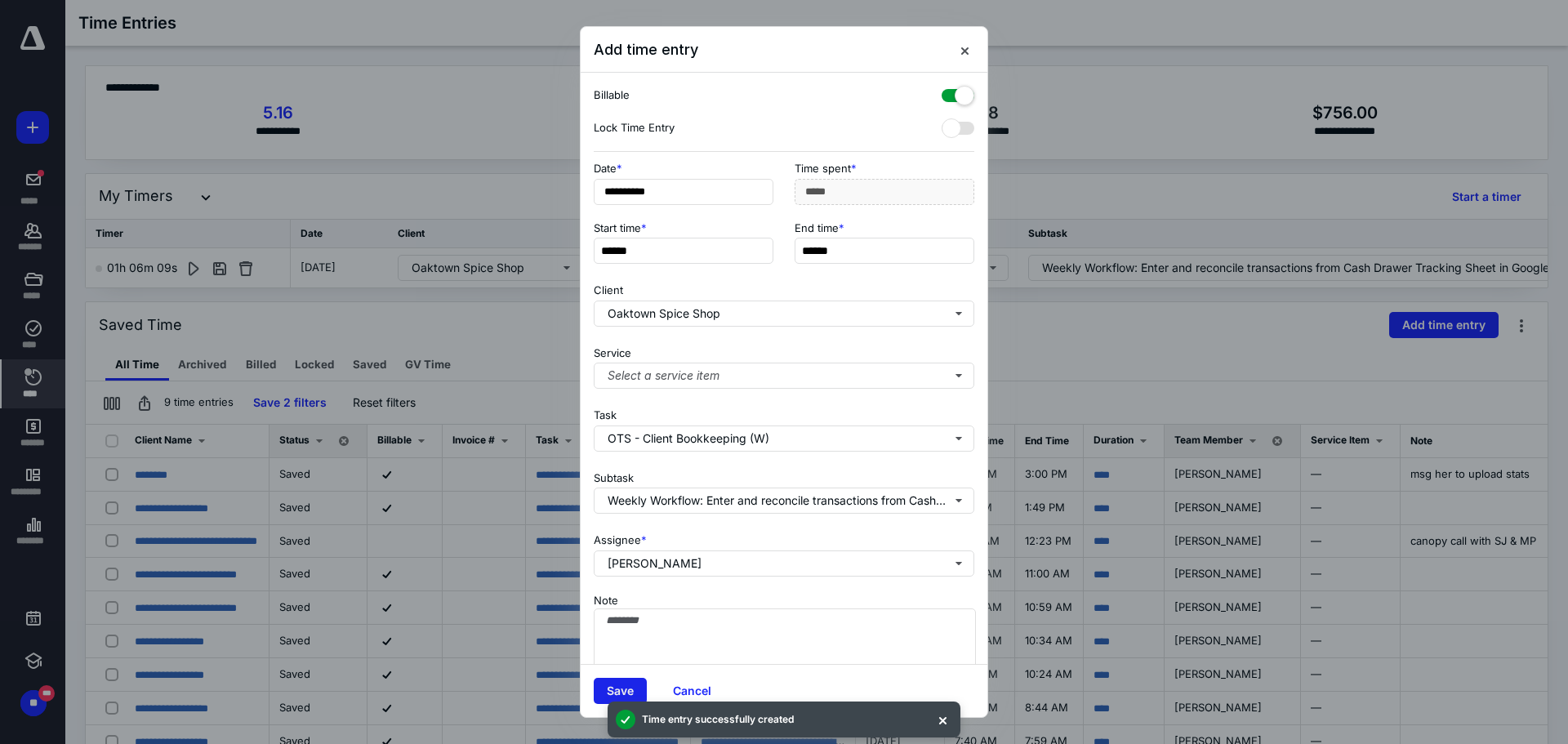click on "Save" at bounding box center [620, 691] 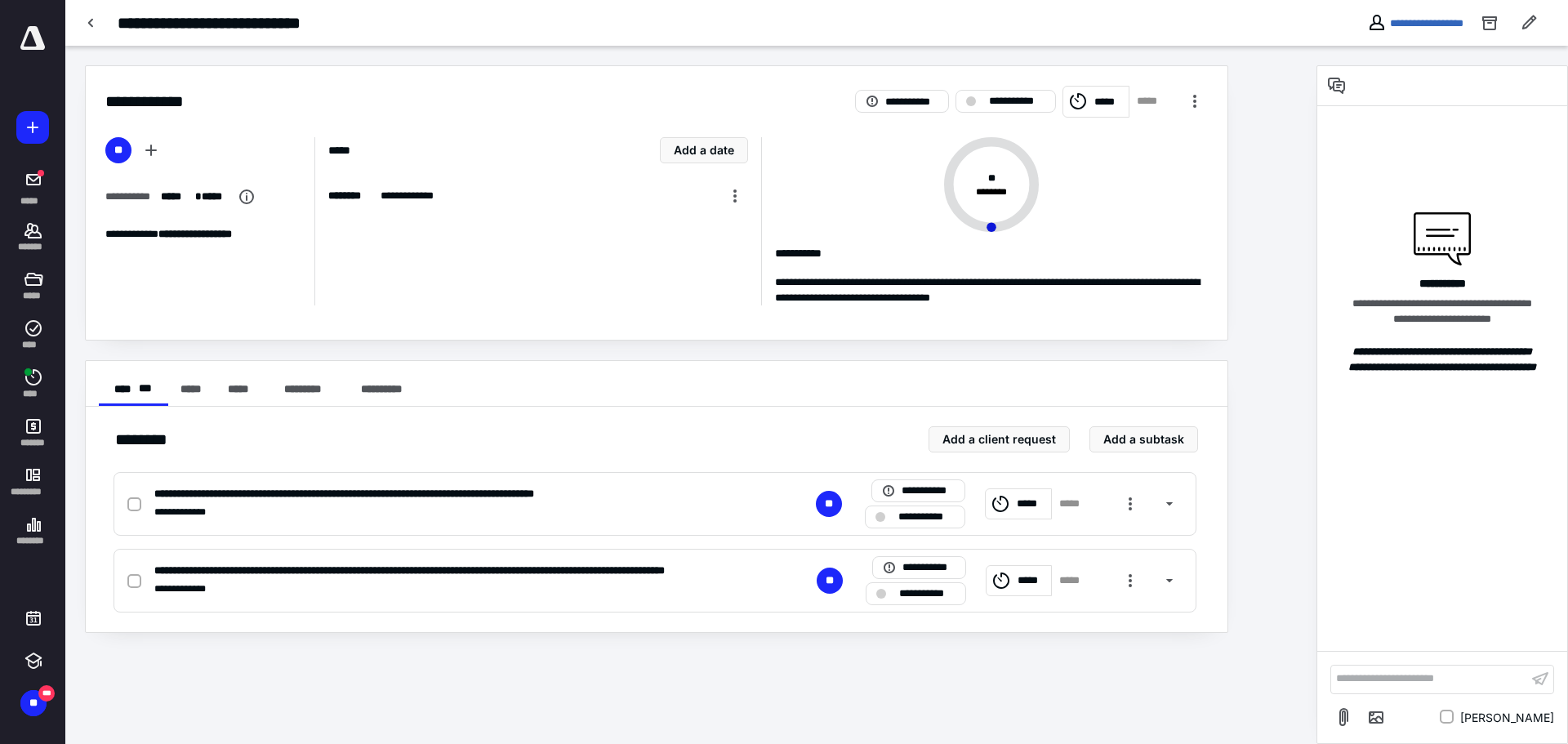 scroll, scrollTop: 0, scrollLeft: 0, axis: both 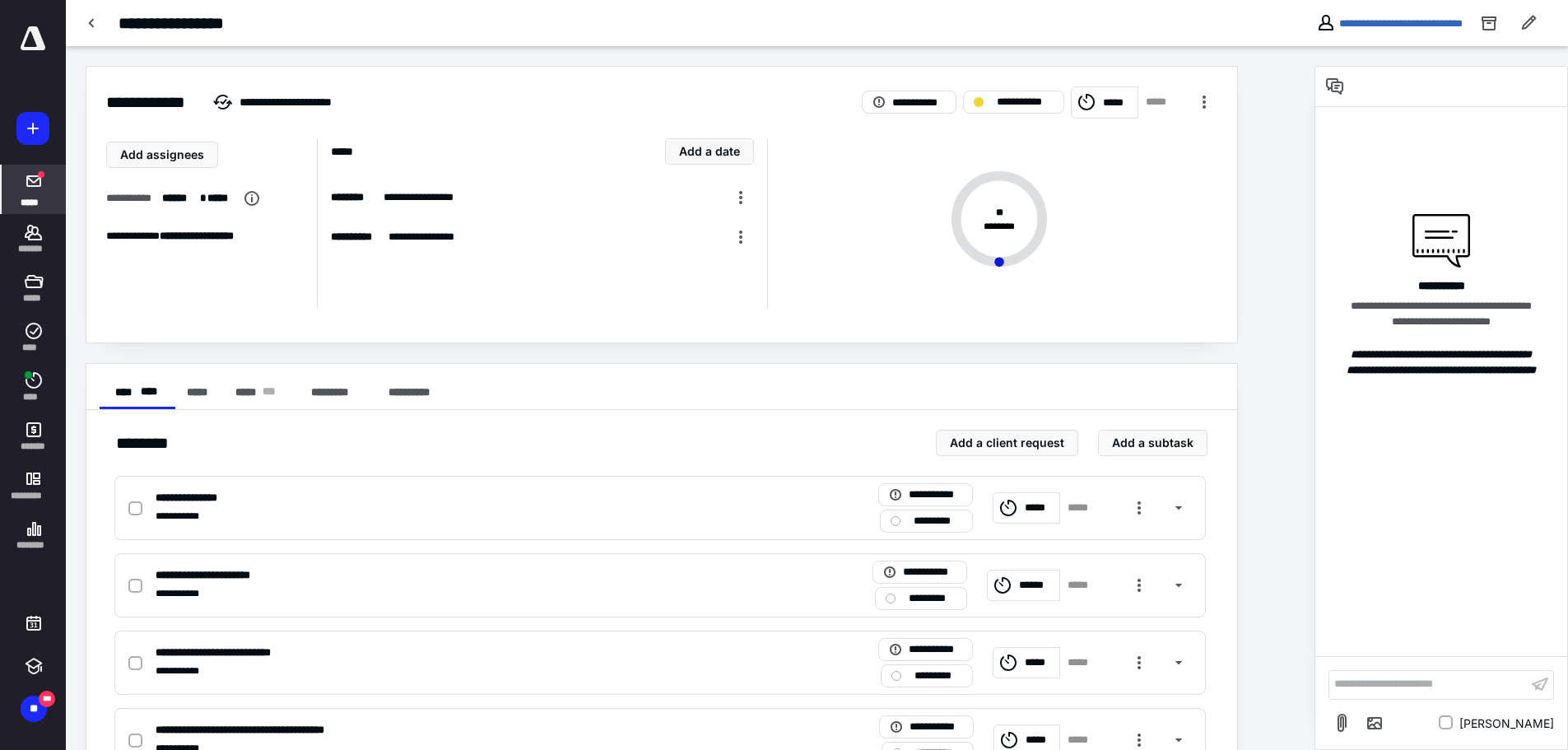 click on "*****" at bounding box center (34, 189) 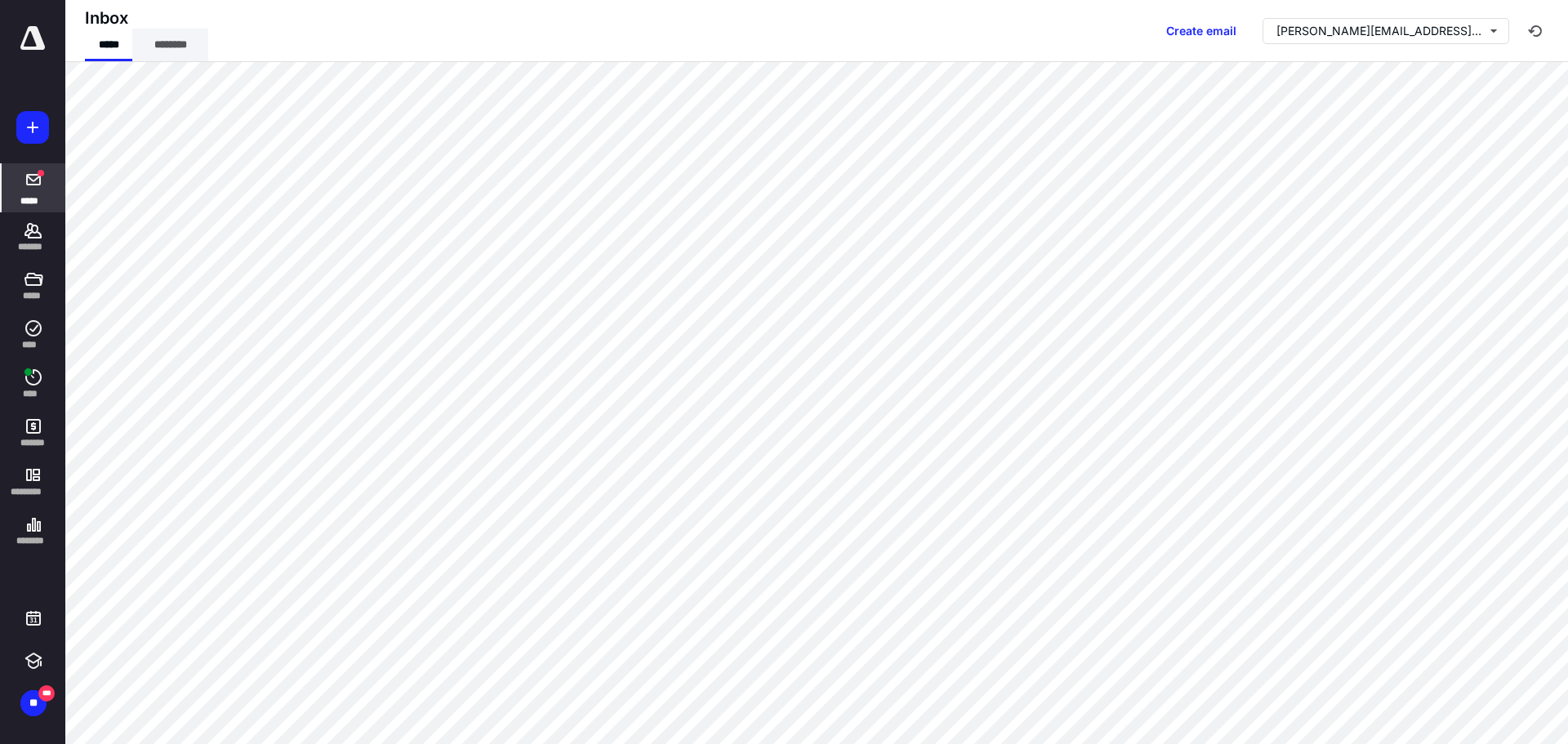 click on "********" at bounding box center (170, 45) 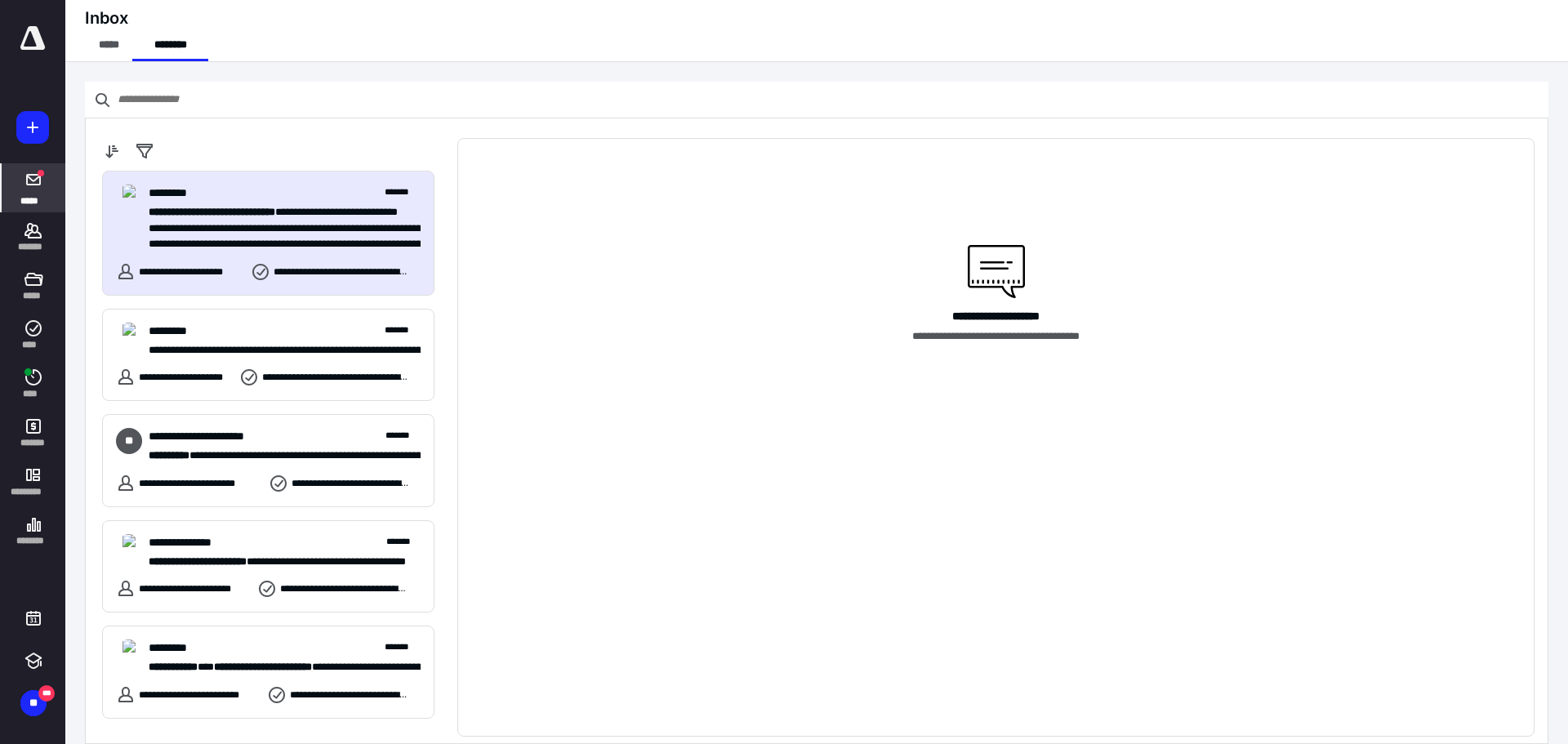 click on "**********" at bounding box center [278, 229] 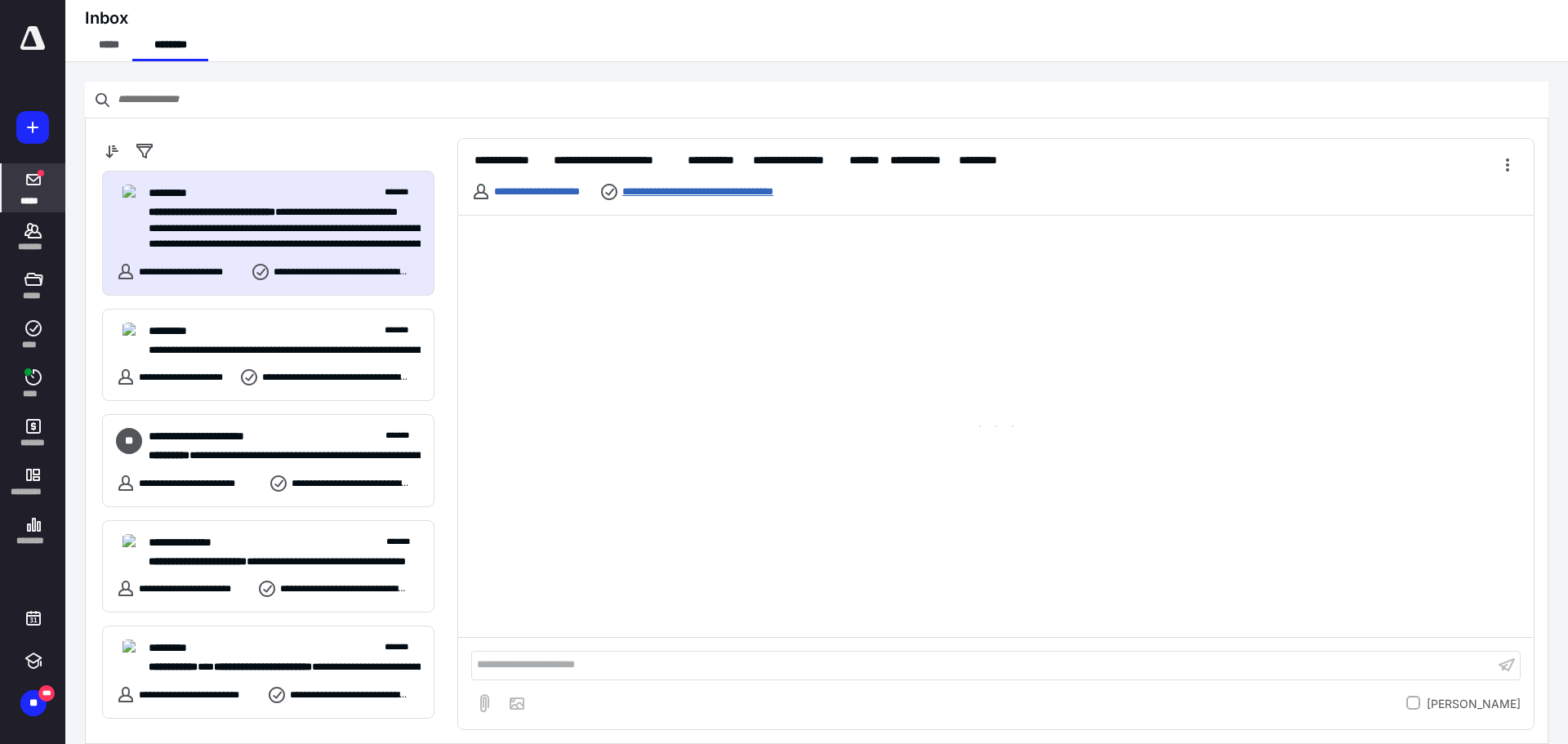 click on "**********" at bounding box center (723, 192) 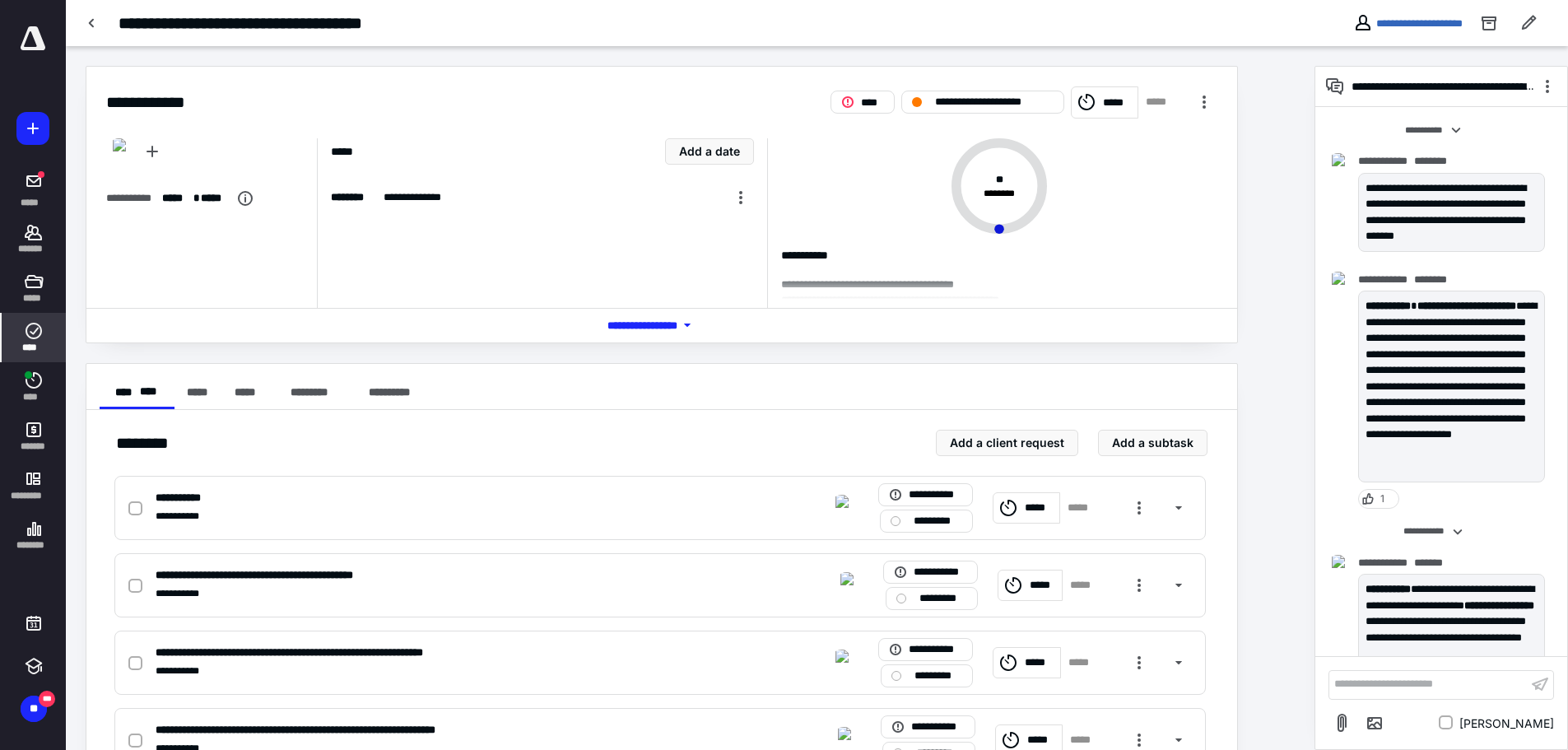 scroll, scrollTop: 1254, scrollLeft: 0, axis: vertical 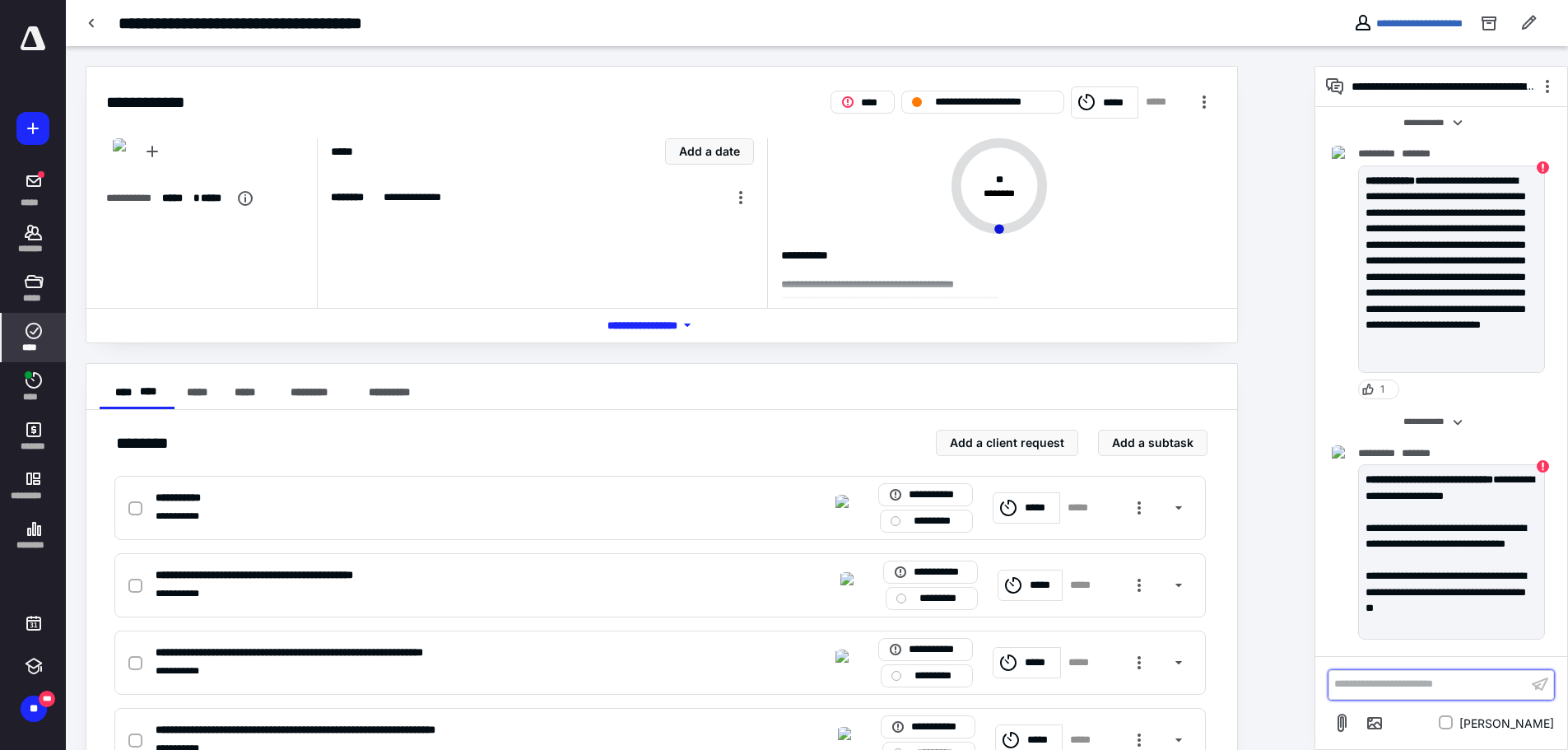 click on "**********" at bounding box center [1428, 684] 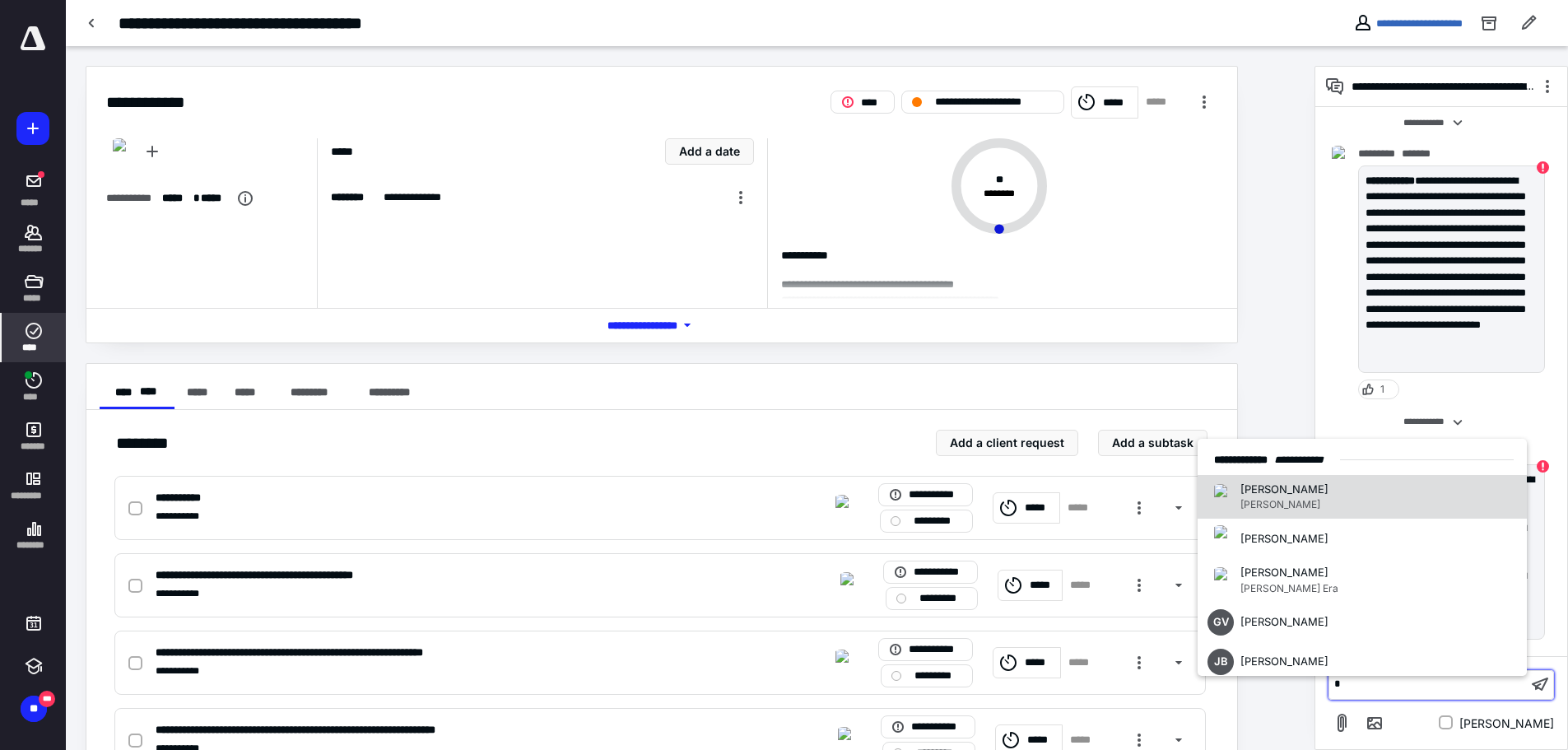 type 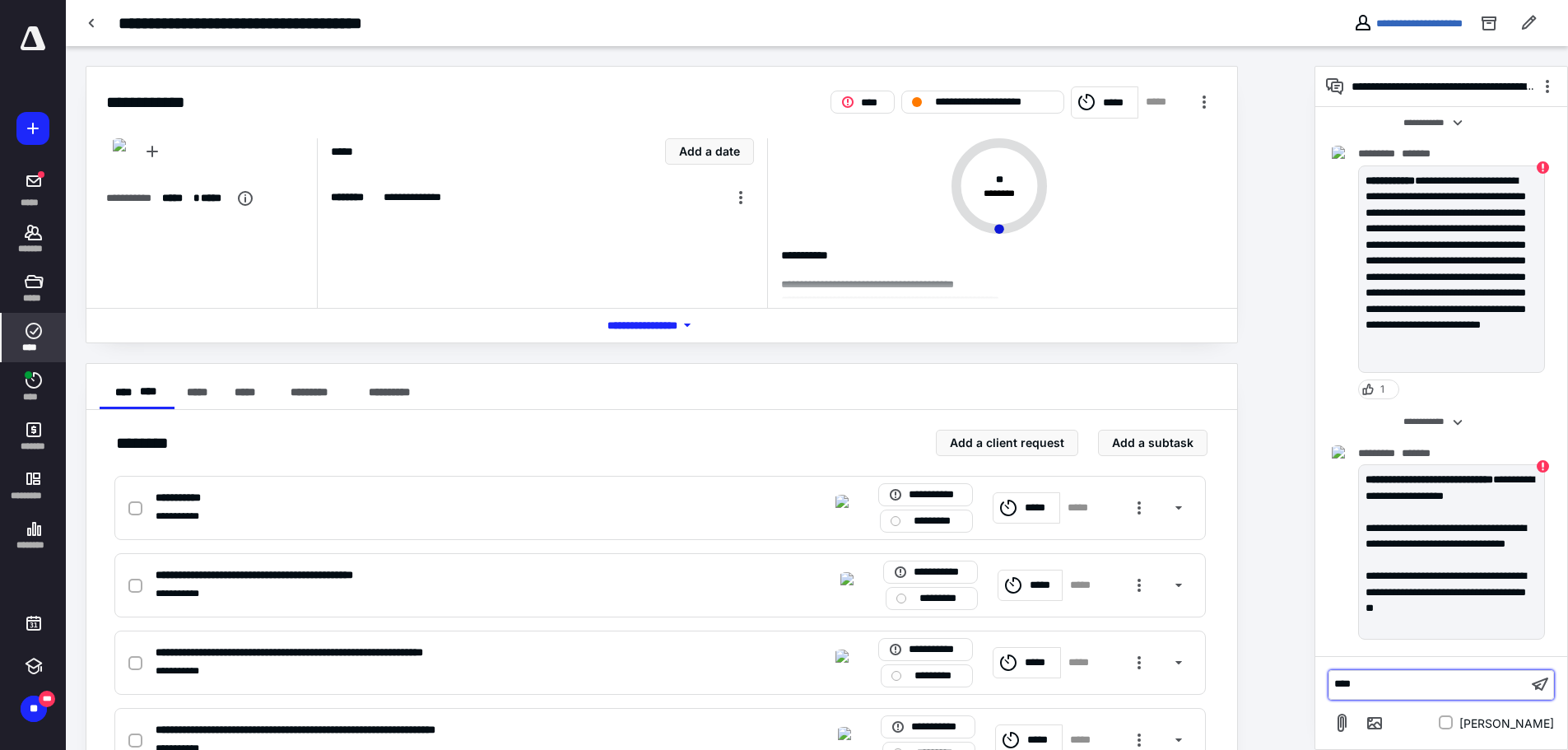 click on "****" at bounding box center [1428, 684] 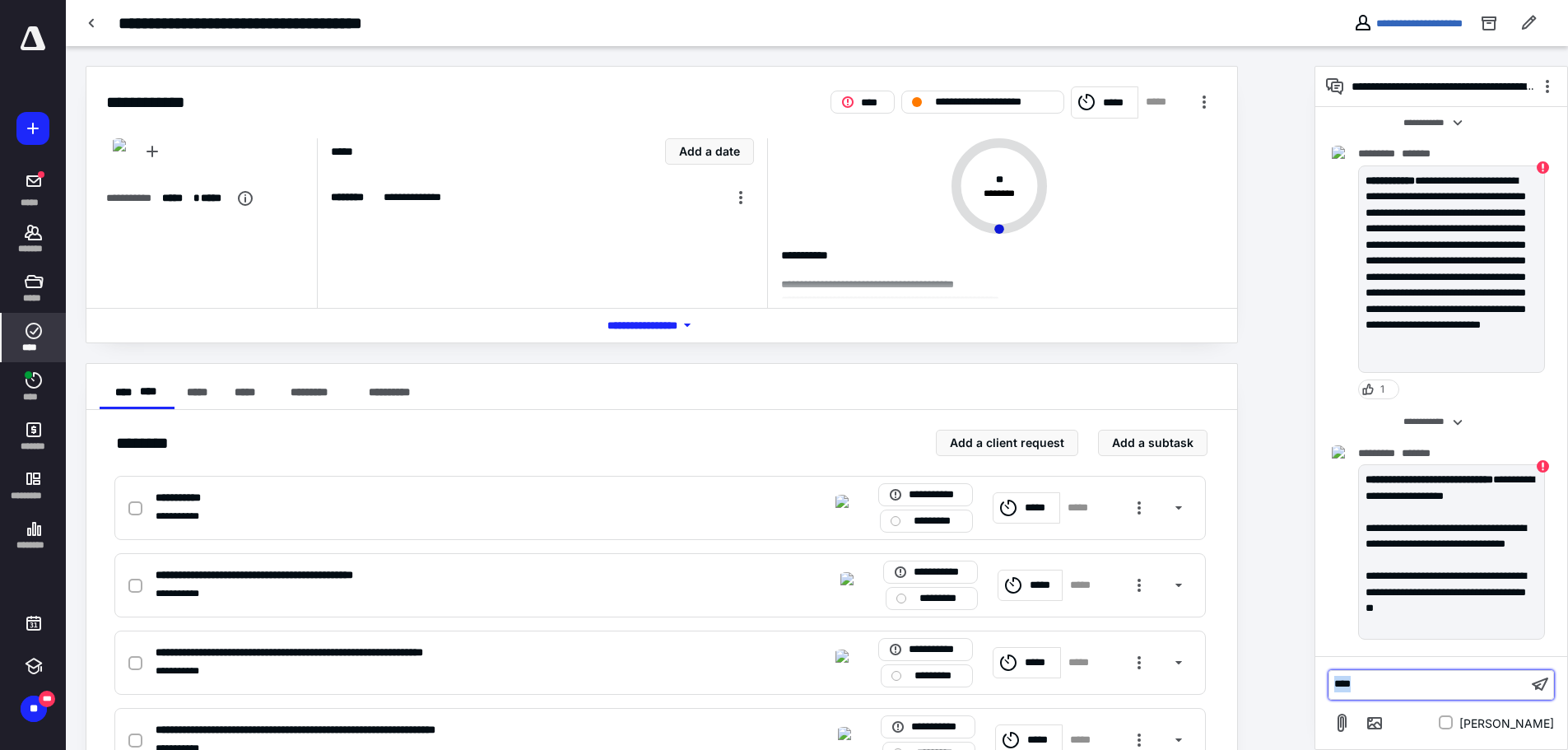 click on "****" at bounding box center (1428, 684) 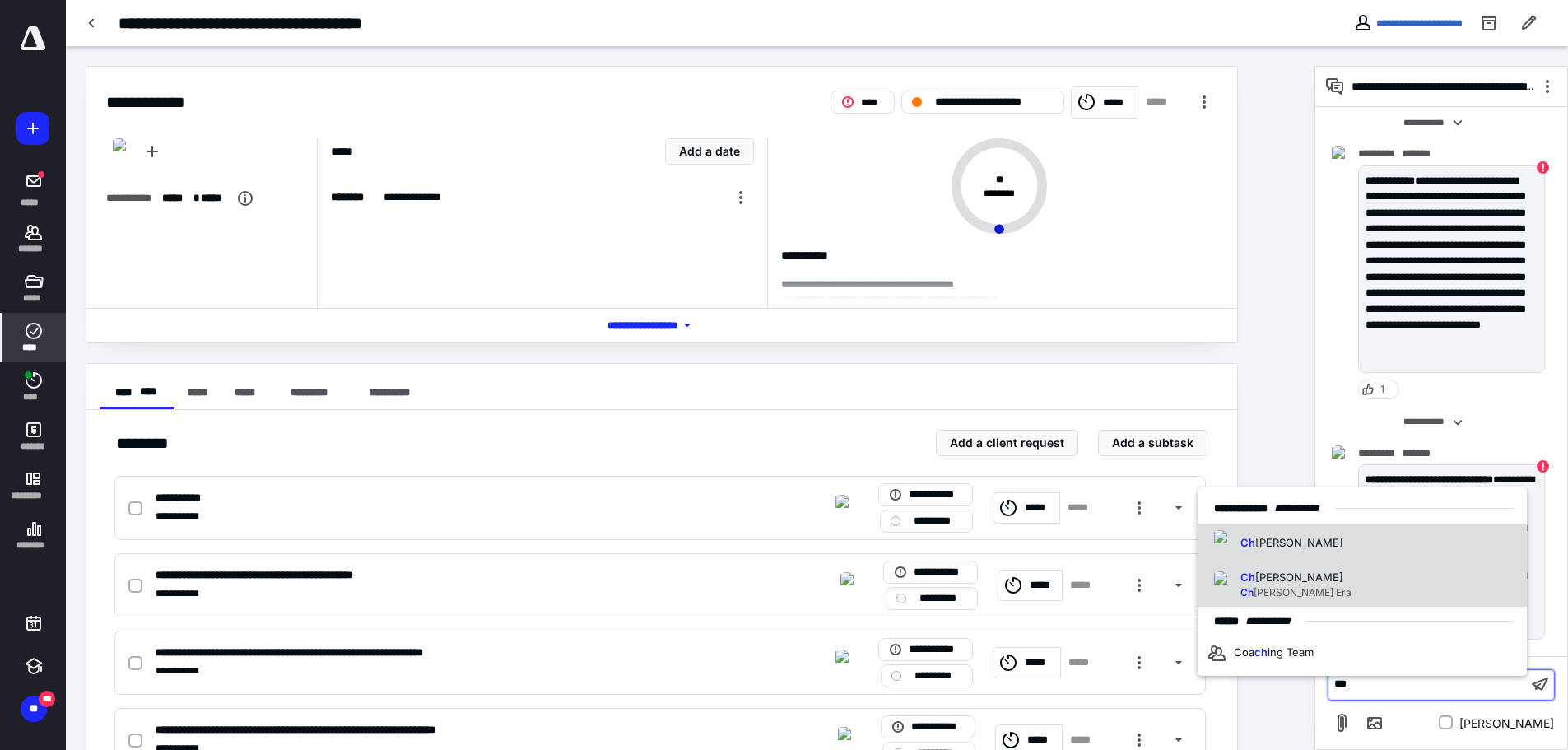 click on "Ch risteen Ch risteen Era" at bounding box center (1362, 585) 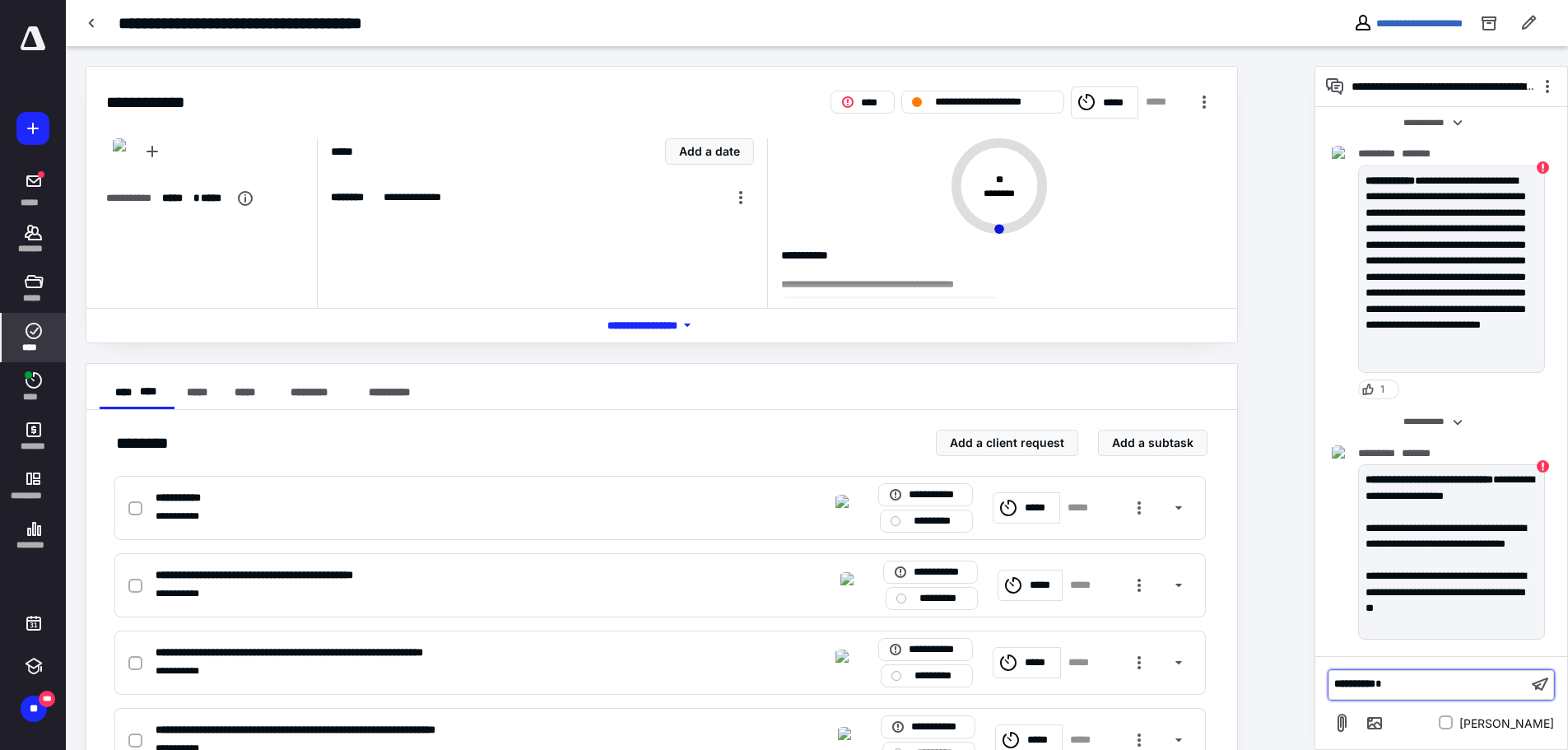 click on "﻿ * ********* ﻿" at bounding box center [1428, 684] 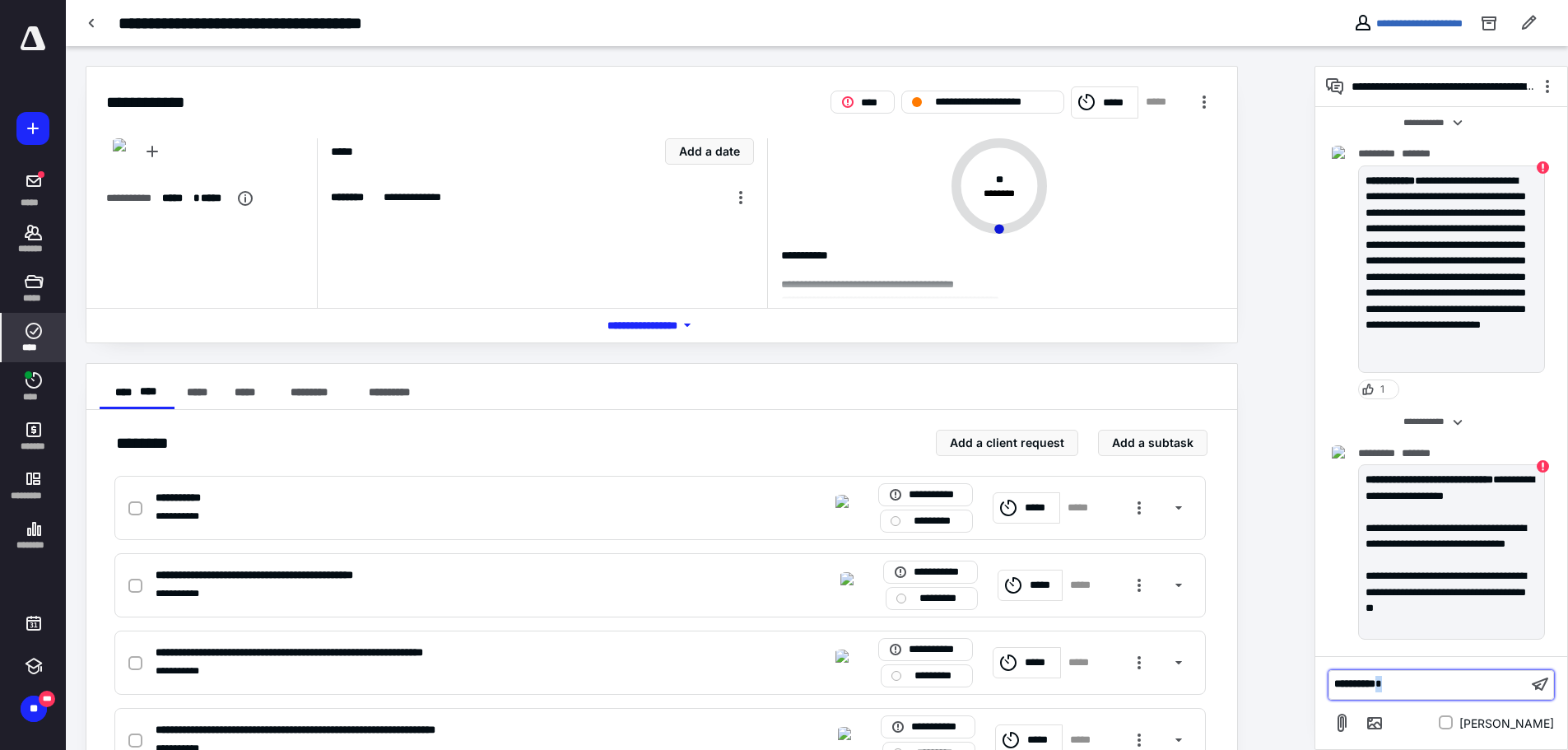 click on "﻿ * ********* ﻿" at bounding box center [1428, 684] 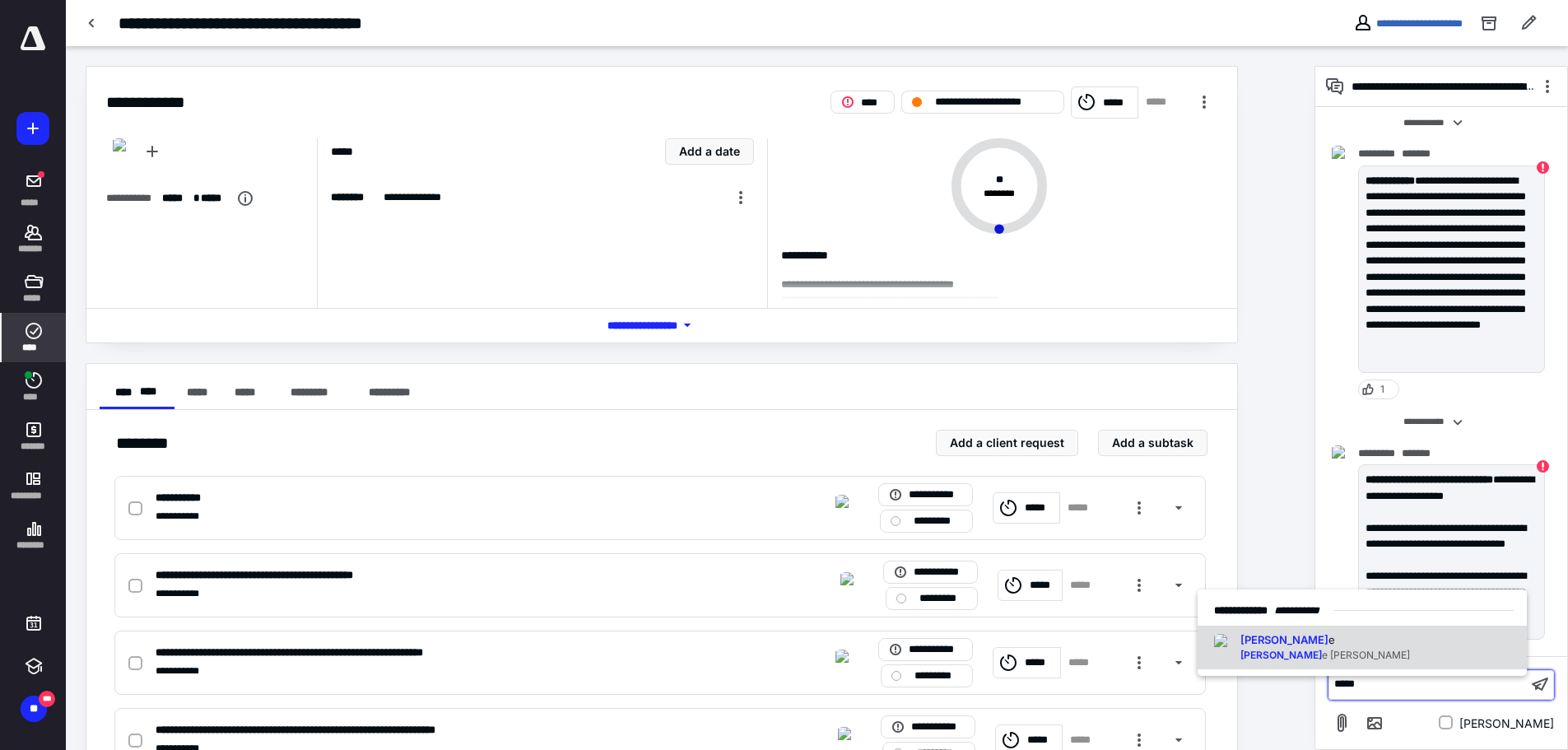 click on "Angi e  Angi e Markham" at bounding box center (1362, 648) 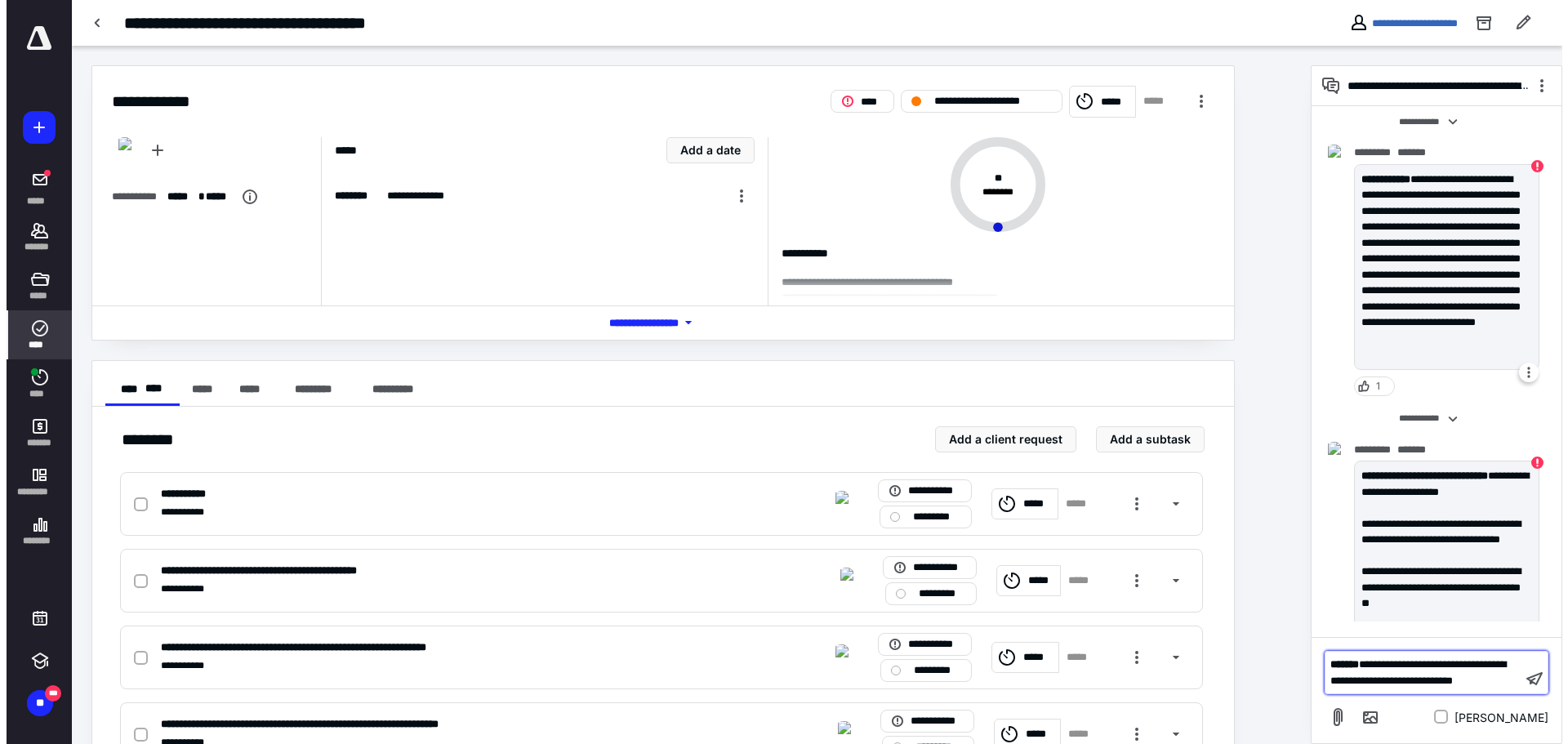 scroll, scrollTop: 1273, scrollLeft: 0, axis: vertical 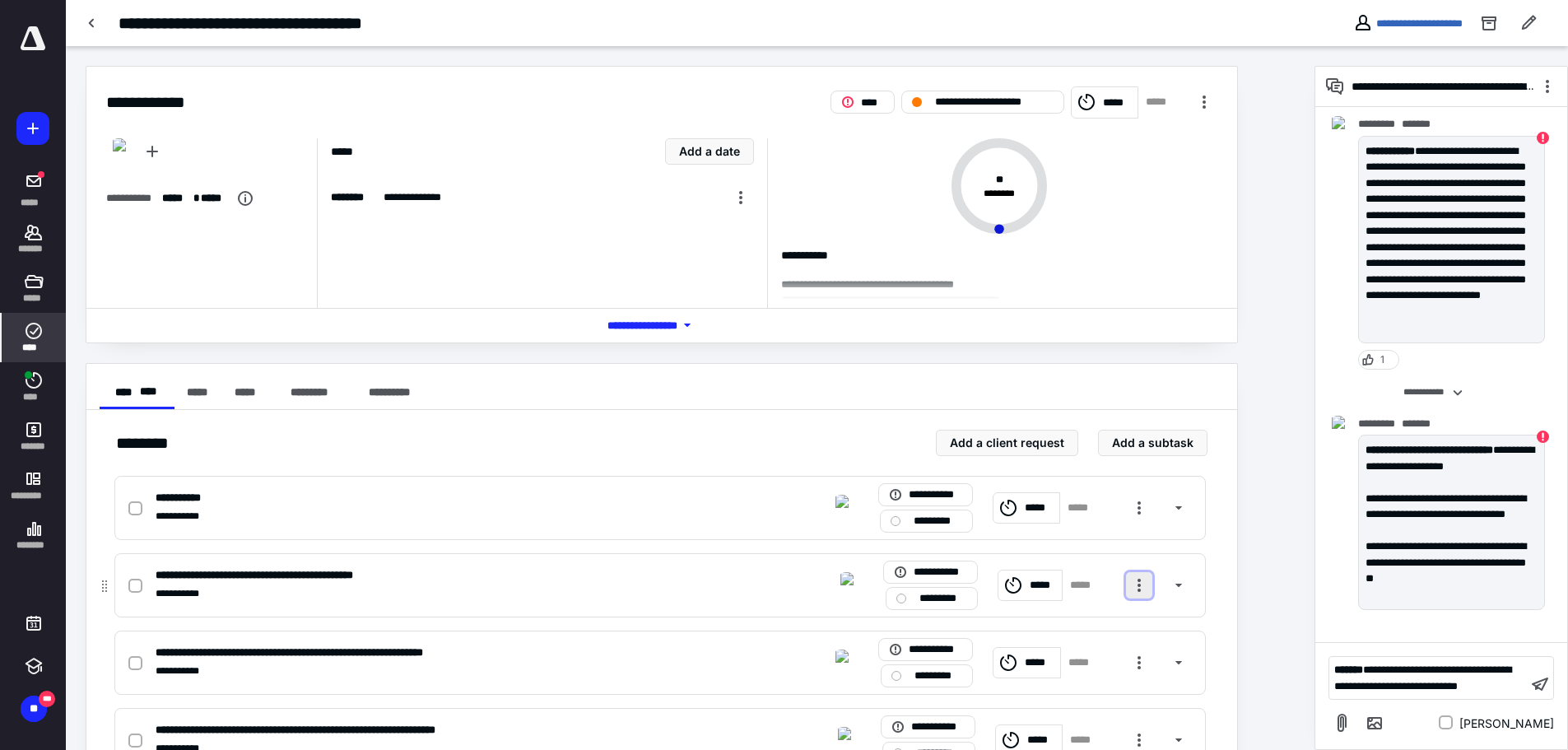 click at bounding box center [1139, 585] 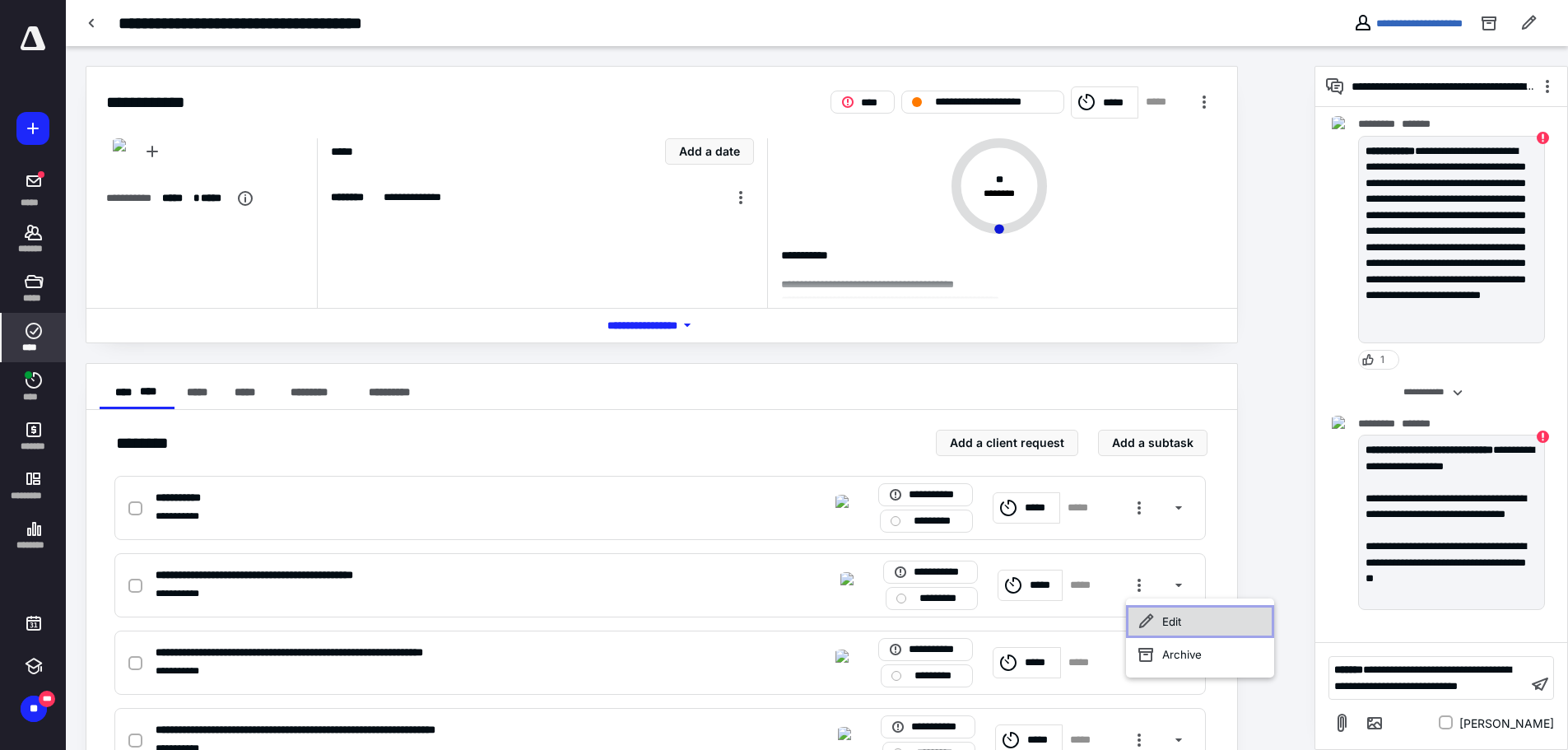 click on "Edit" at bounding box center [1200, 622] 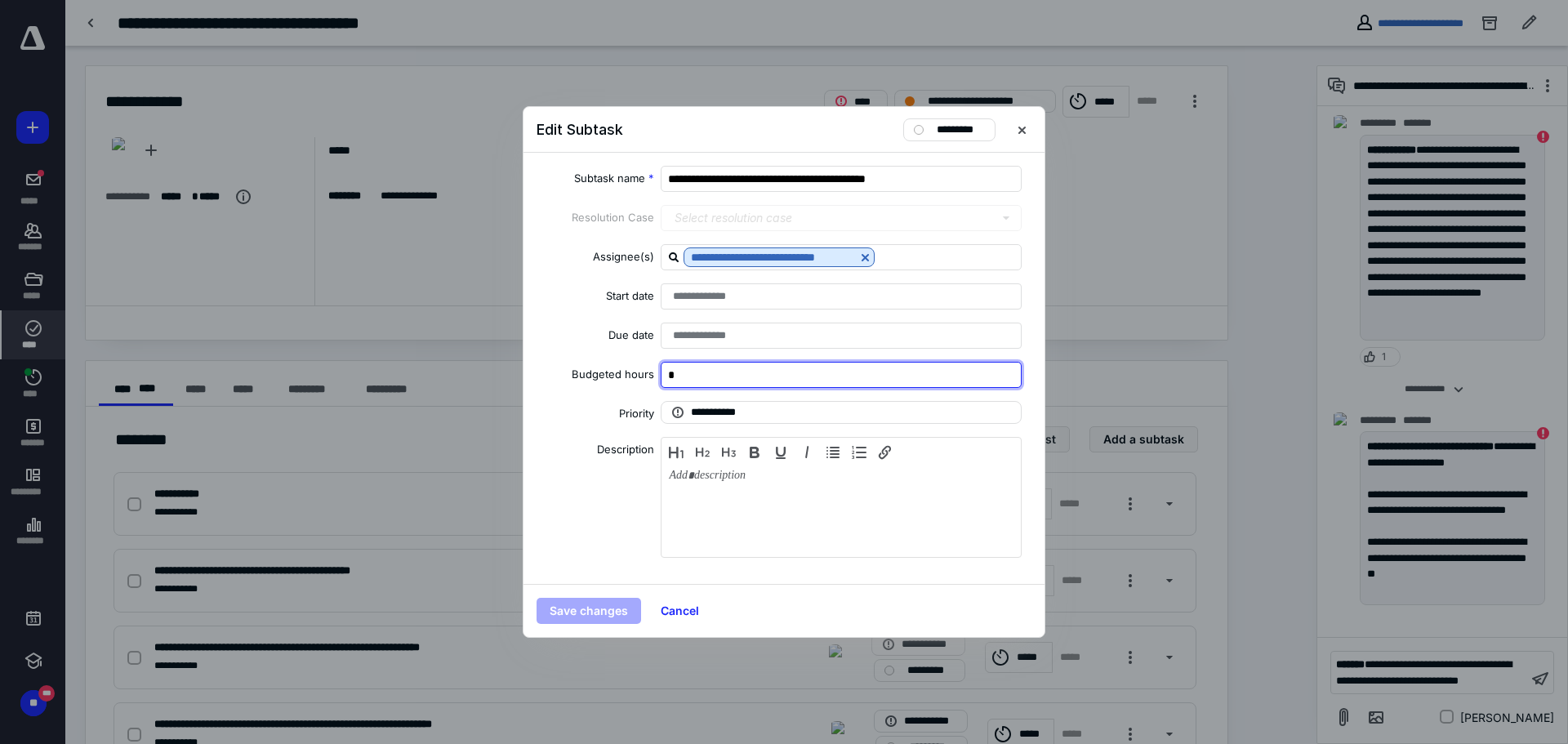 click on "*" at bounding box center (841, 375) 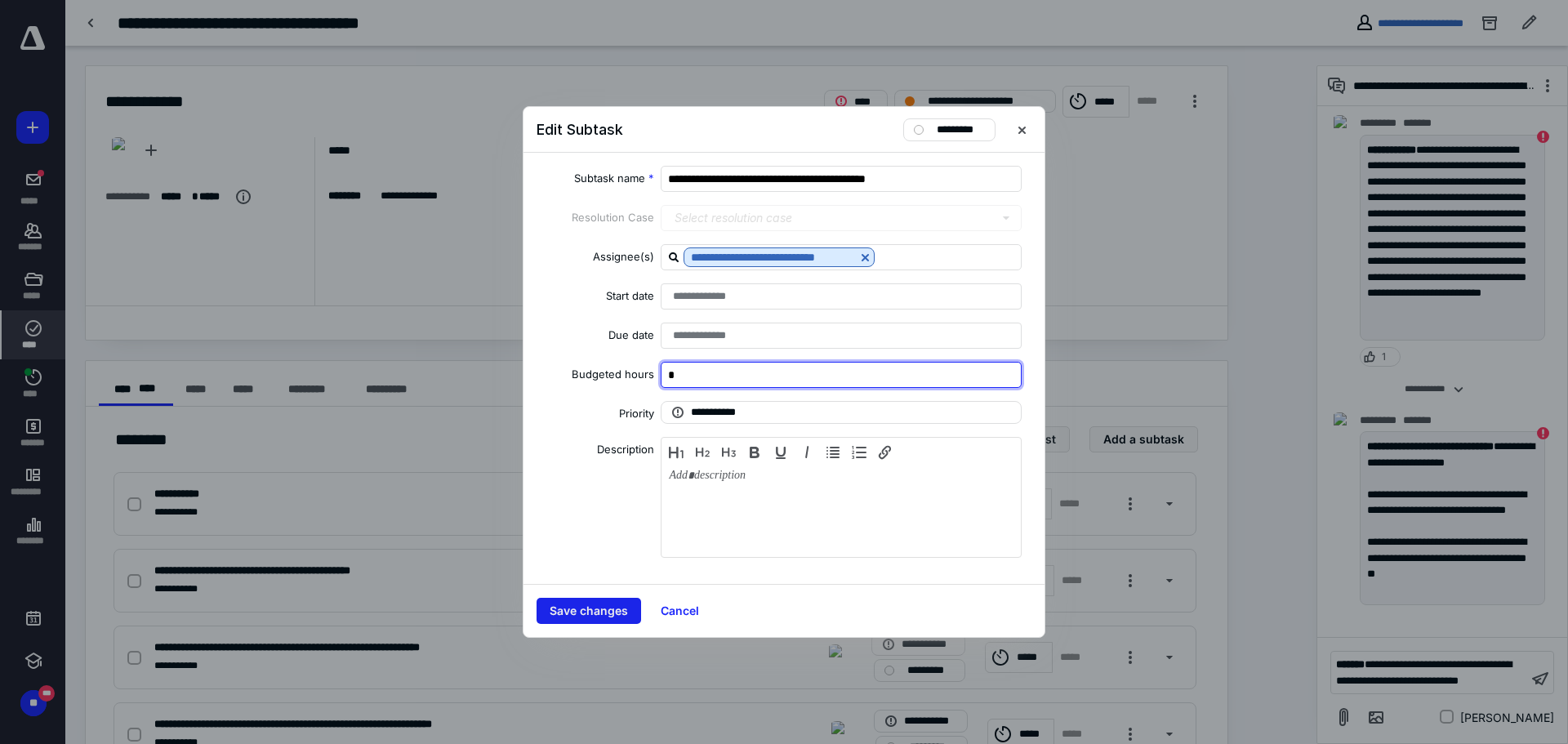 type on "*" 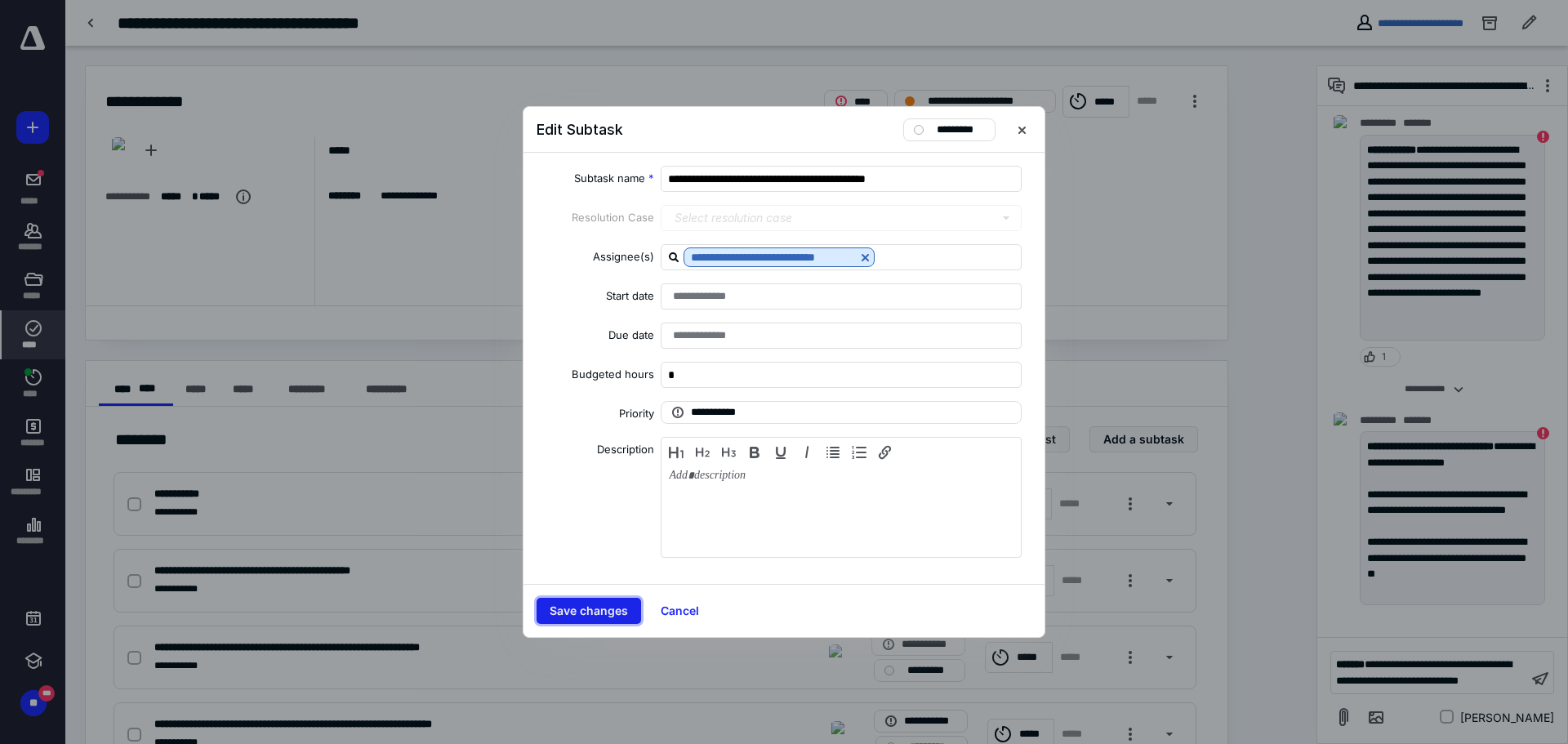 click on "Save changes" at bounding box center (589, 611) 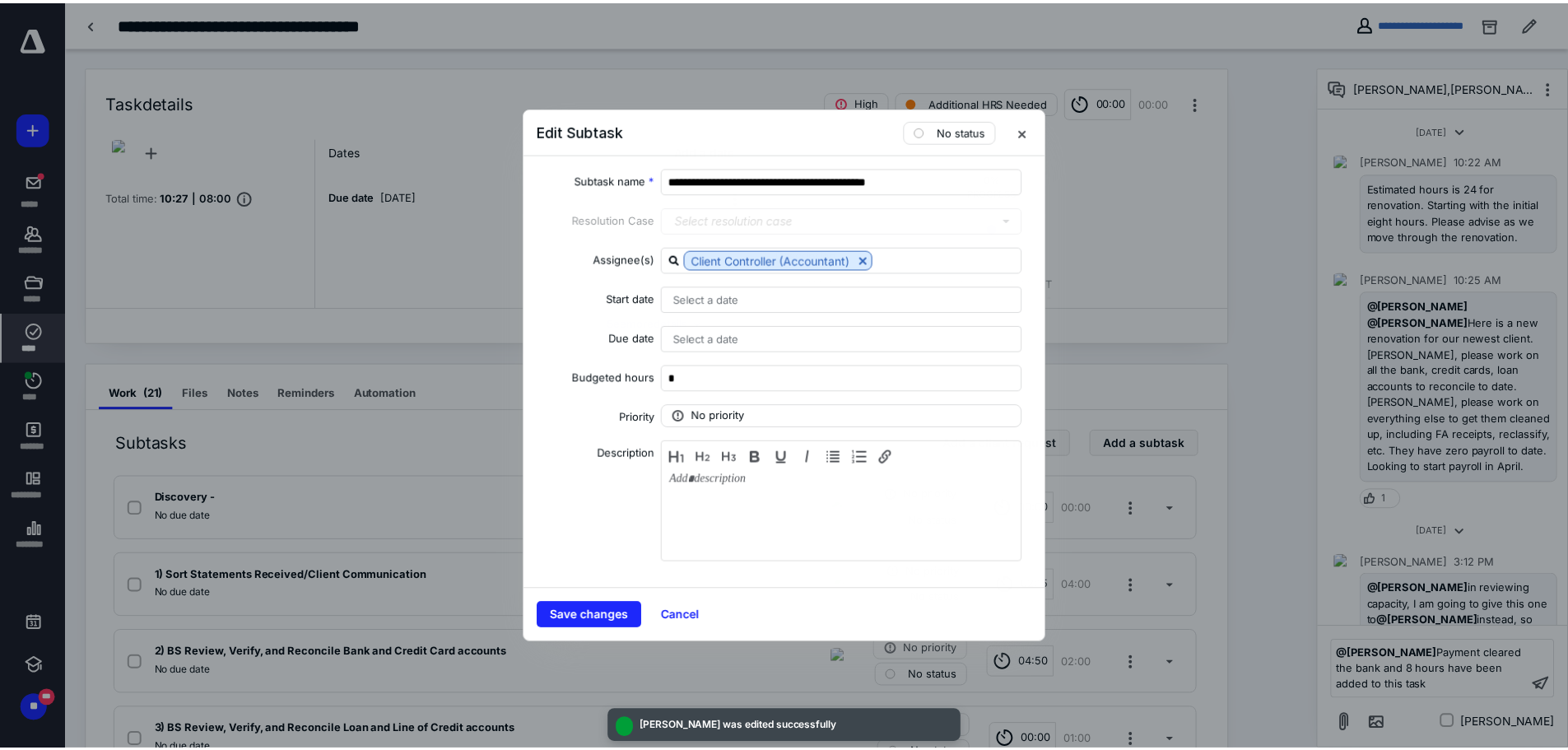 scroll, scrollTop: 1283, scrollLeft: 0, axis: vertical 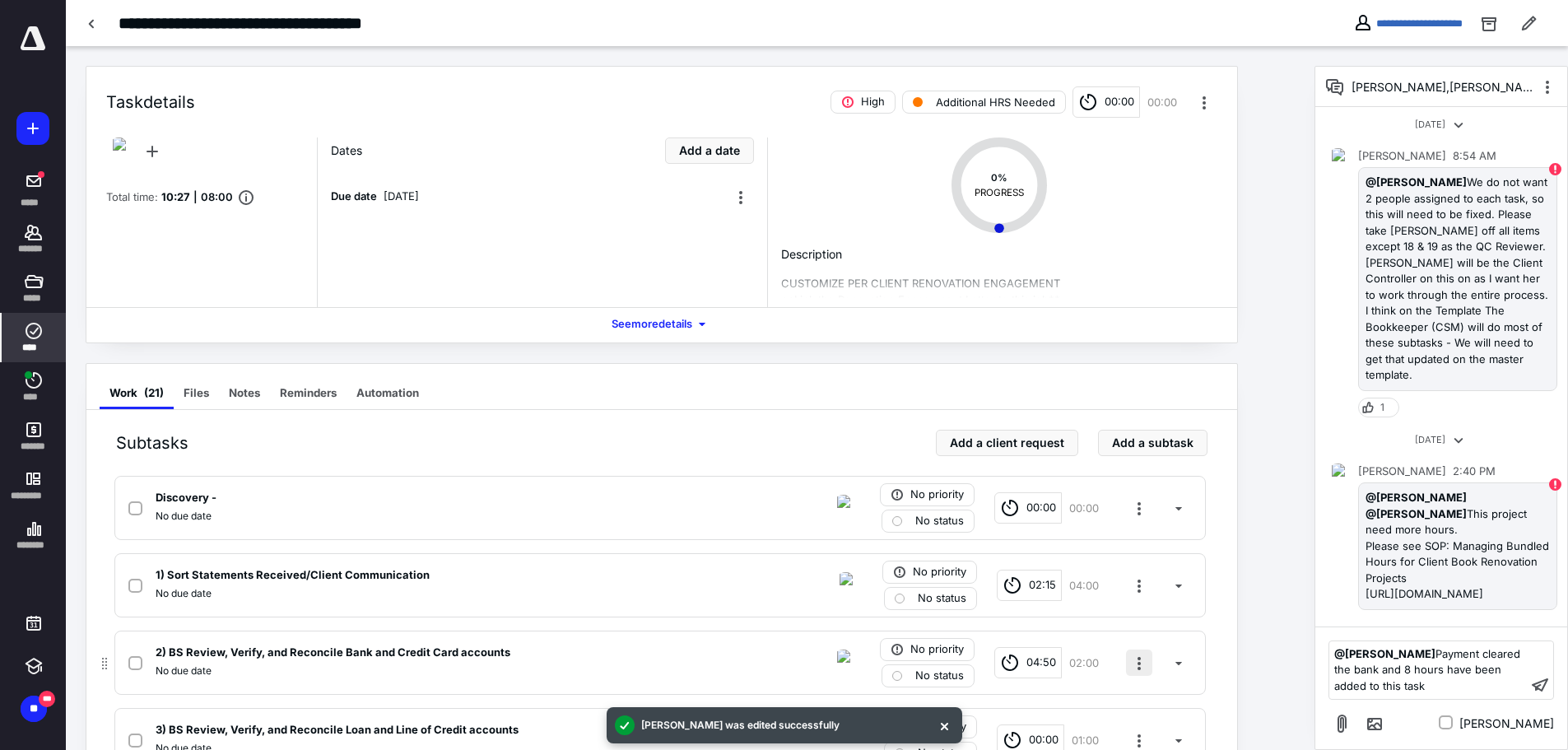 click at bounding box center [1139, 663] 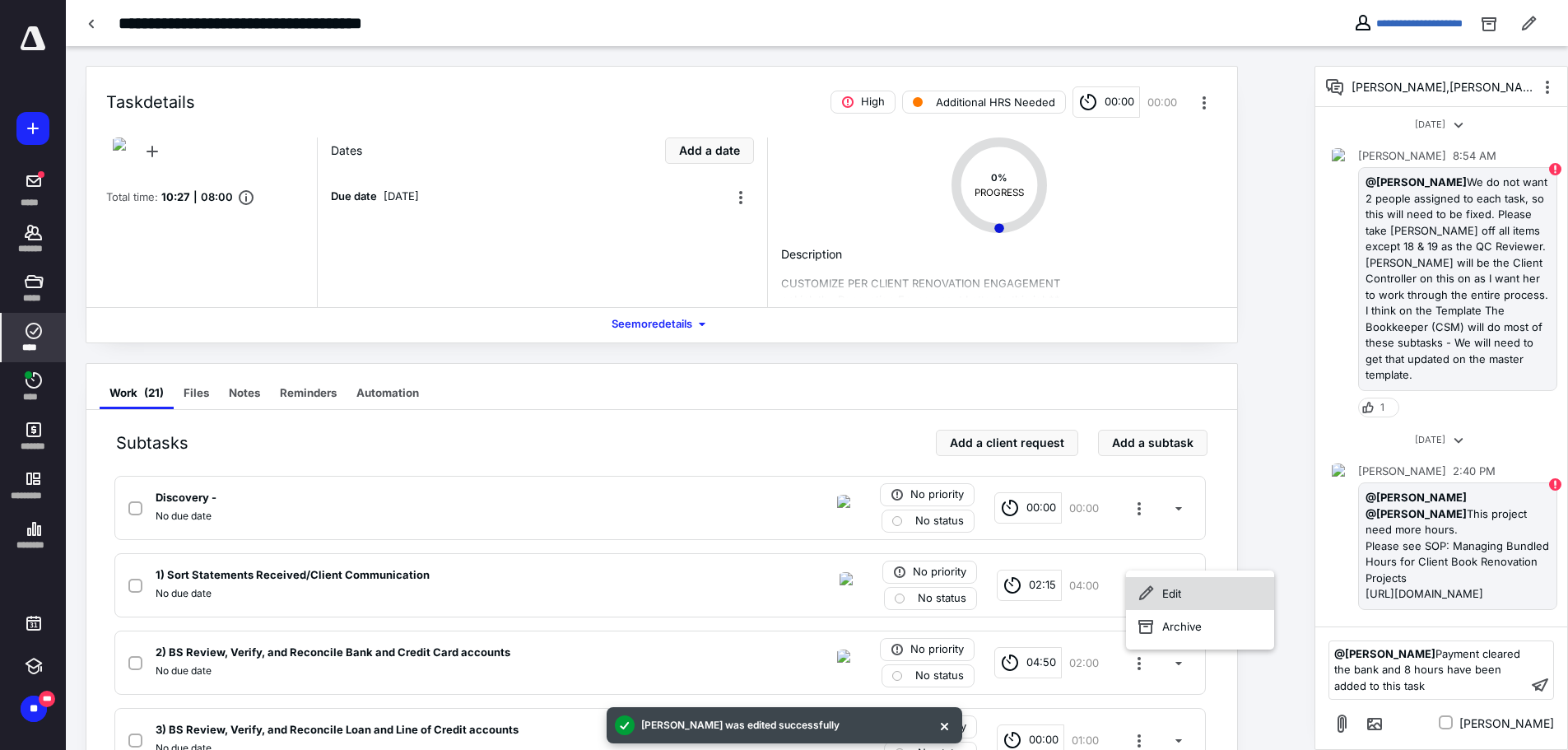 click on "Edit" at bounding box center [1200, 594] 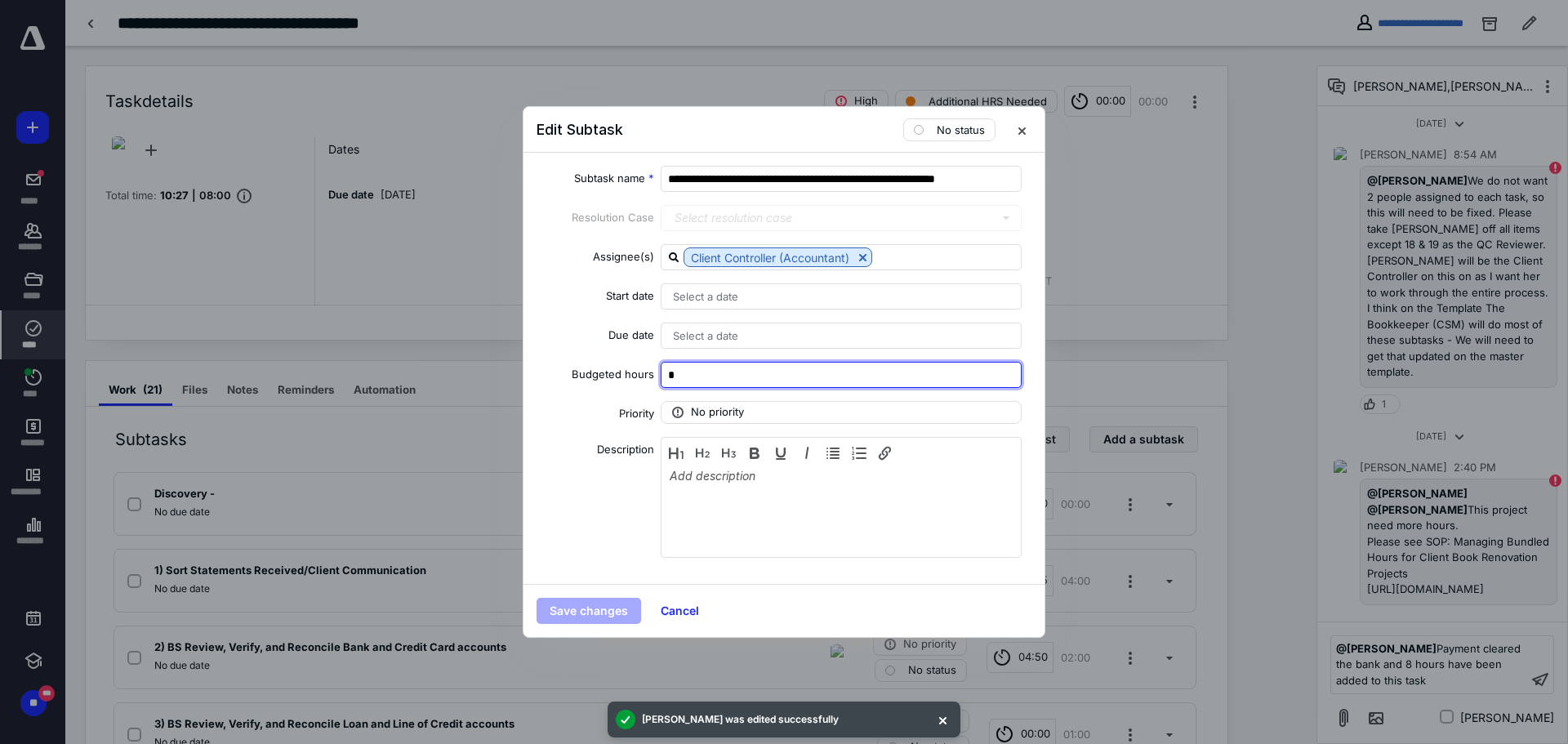 click on "*" at bounding box center [841, 375] 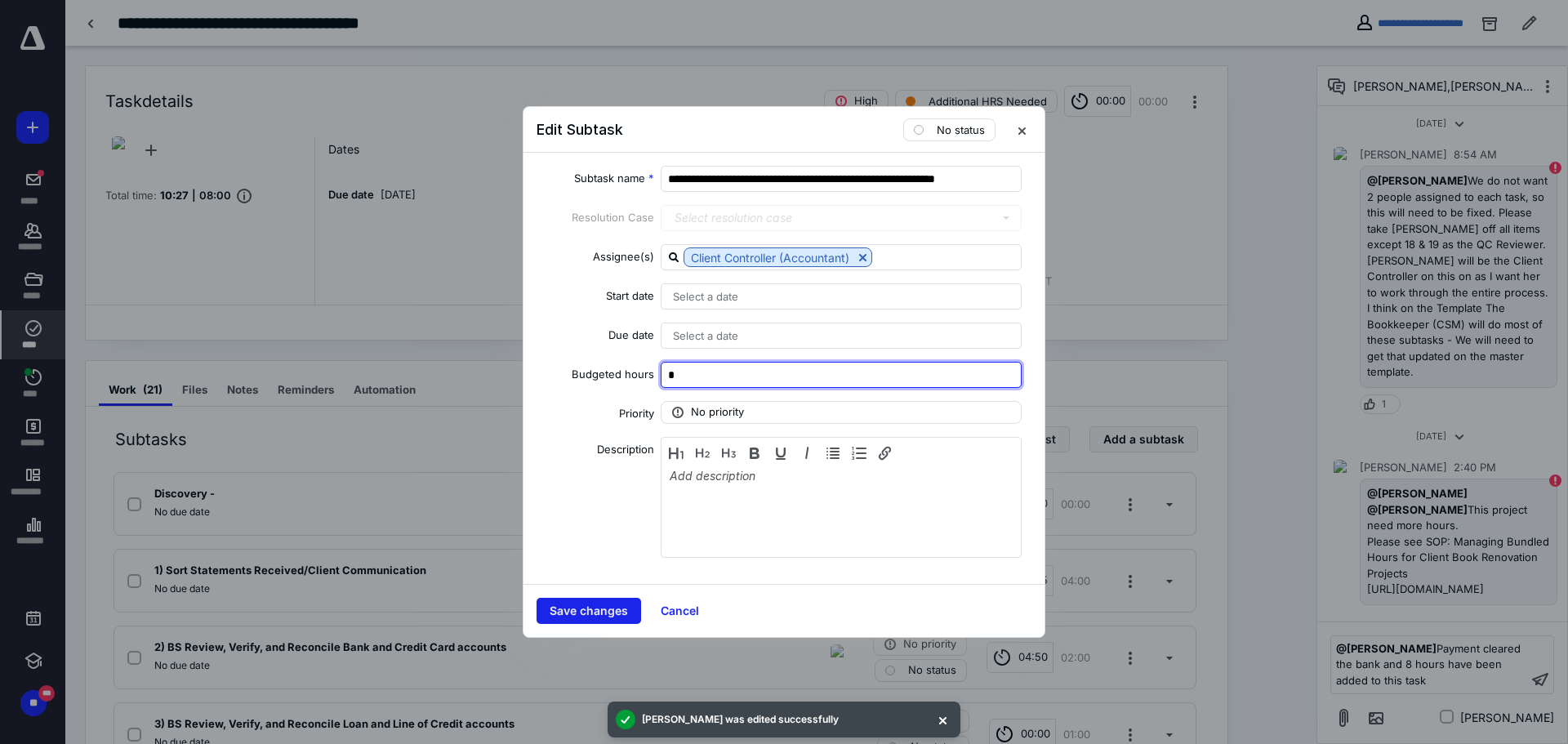 type on "*" 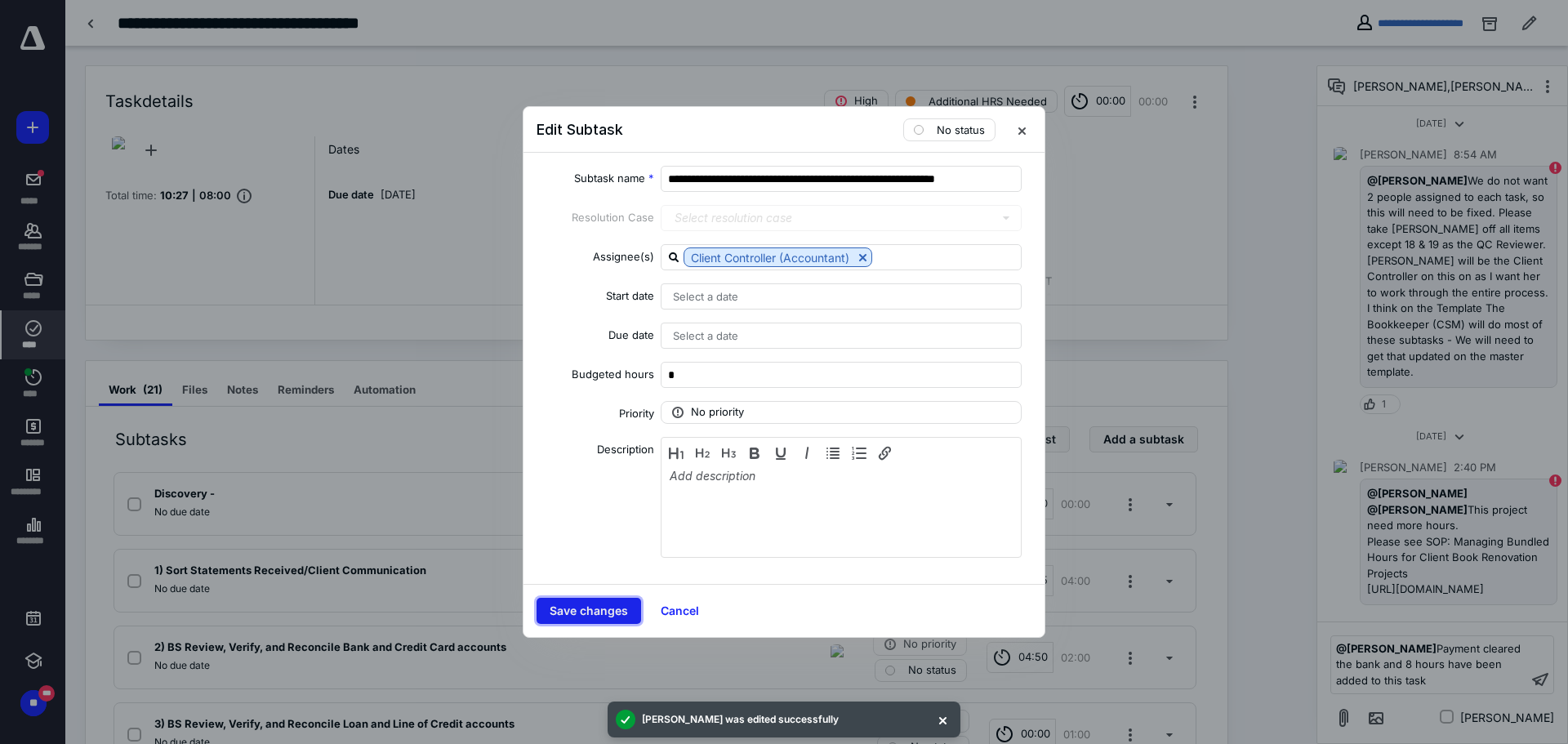 click on "Save changes" at bounding box center [589, 611] 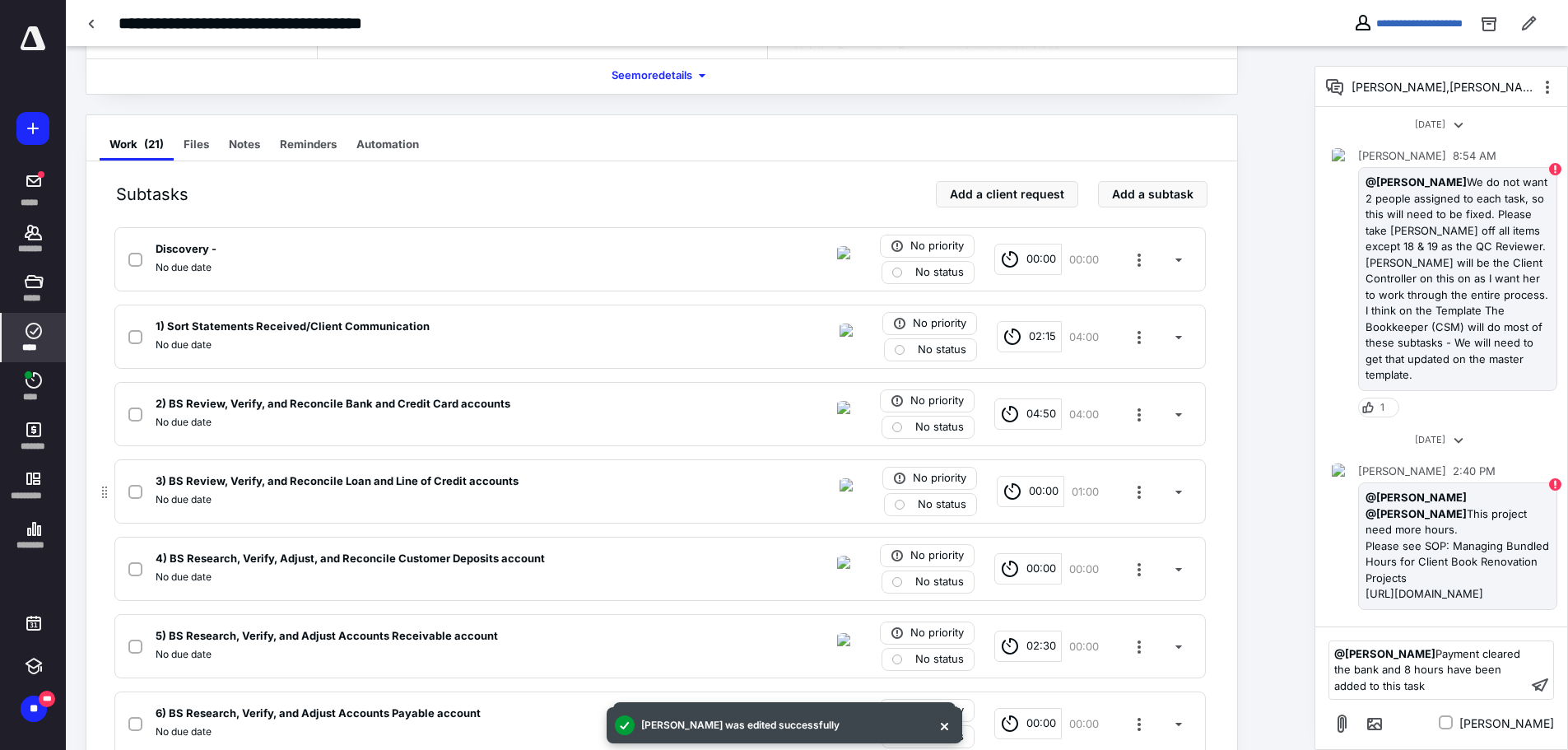 scroll, scrollTop: 329, scrollLeft: 0, axis: vertical 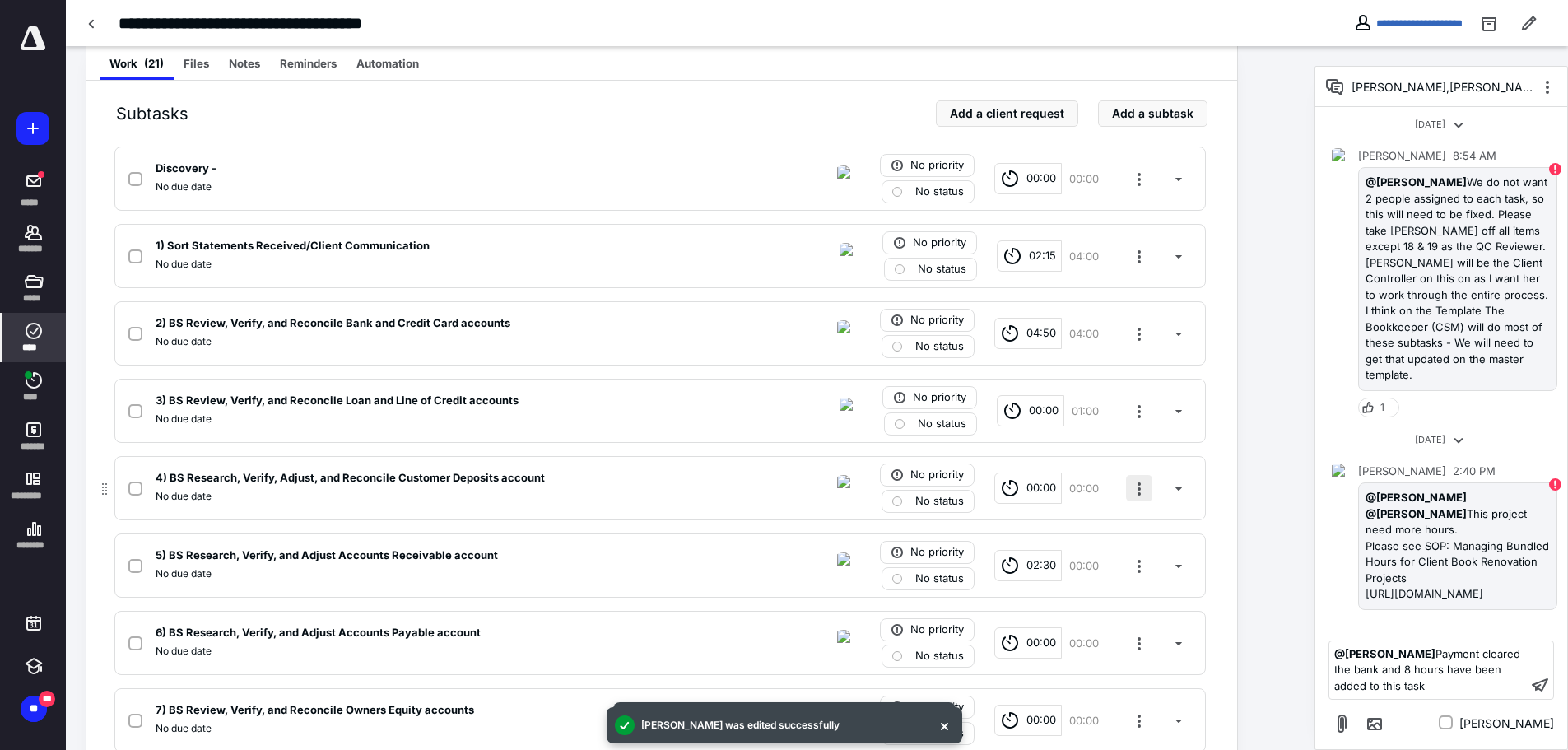 click at bounding box center [1139, 488] 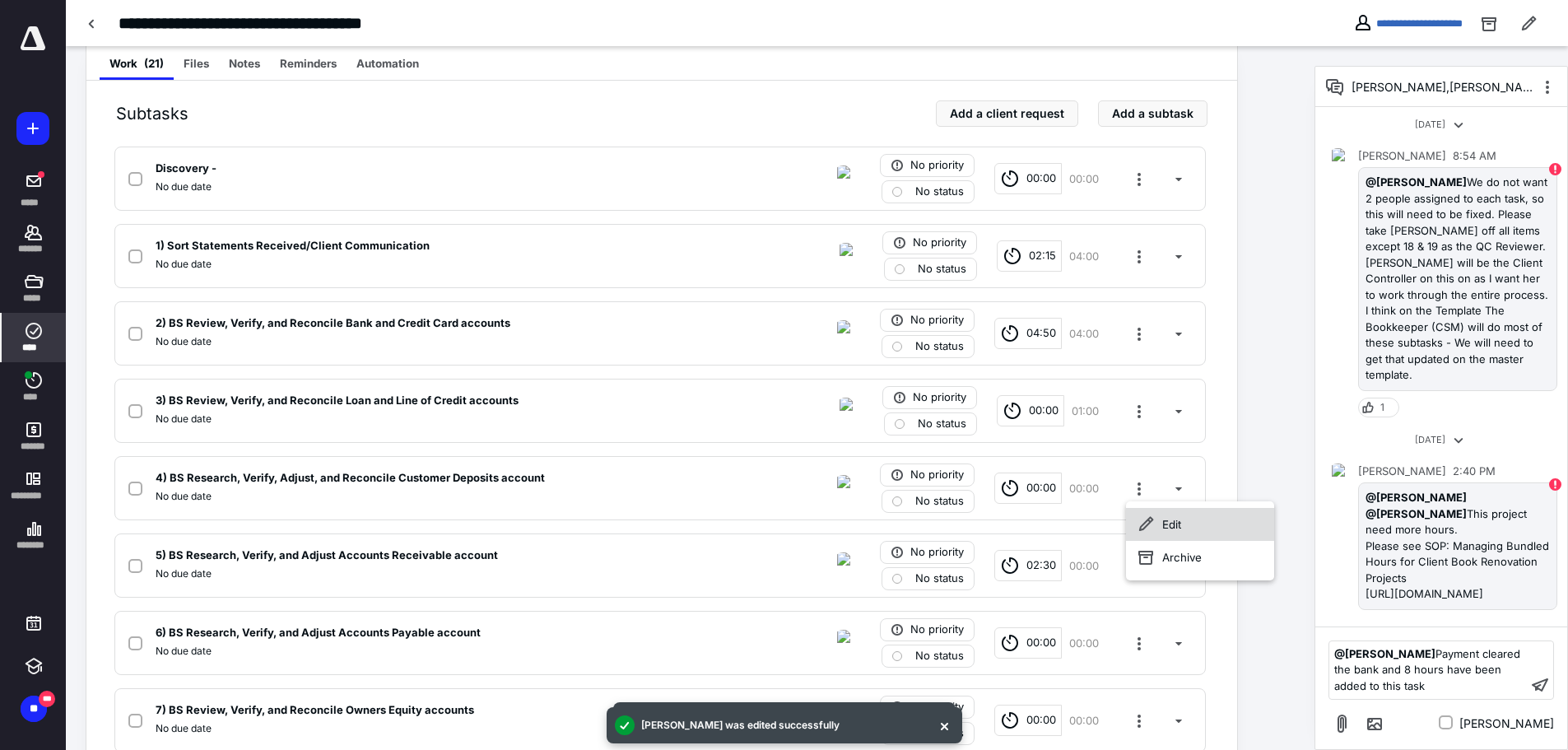 click on "Edit" at bounding box center [1200, 524] 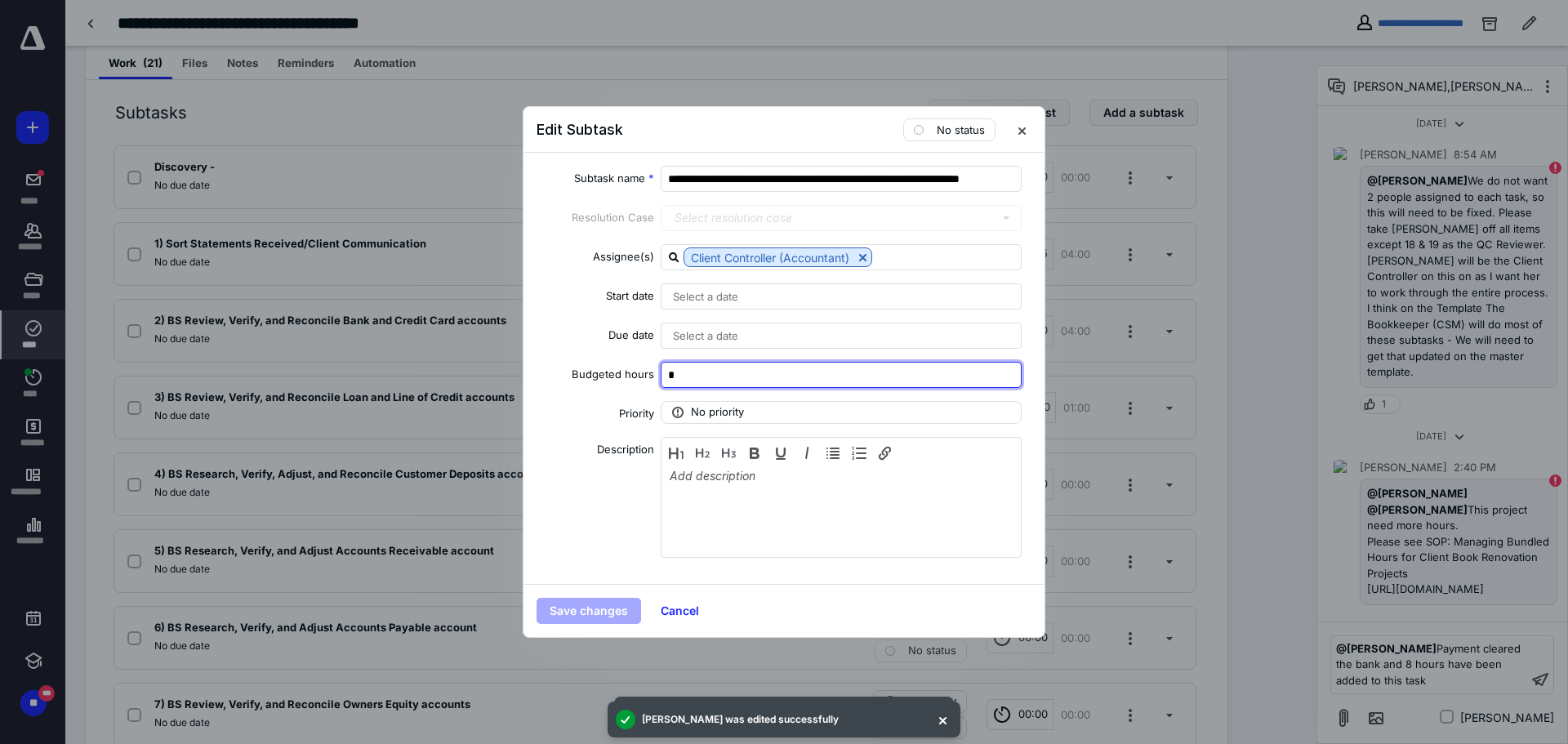 click on "*" at bounding box center [841, 375] 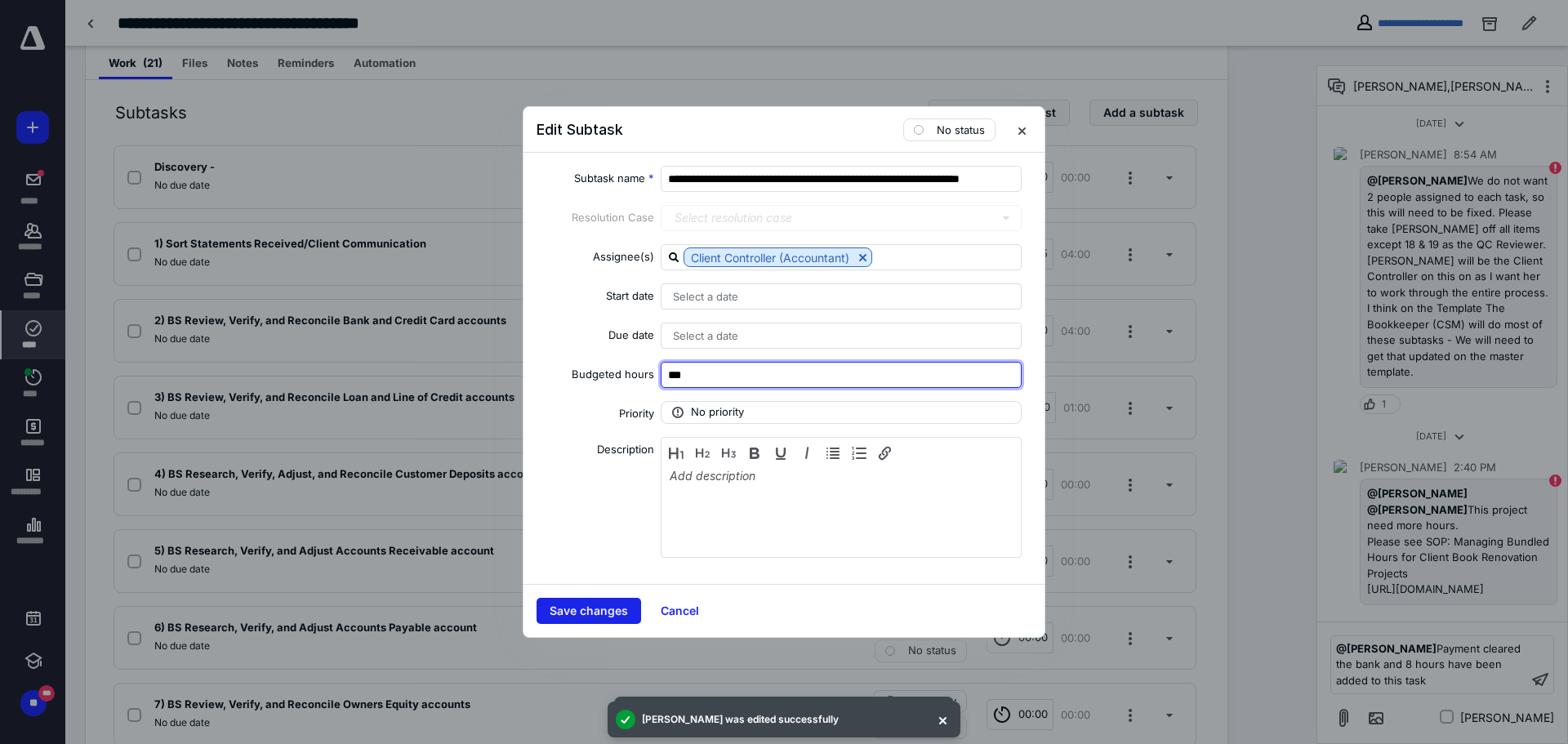 type on "***" 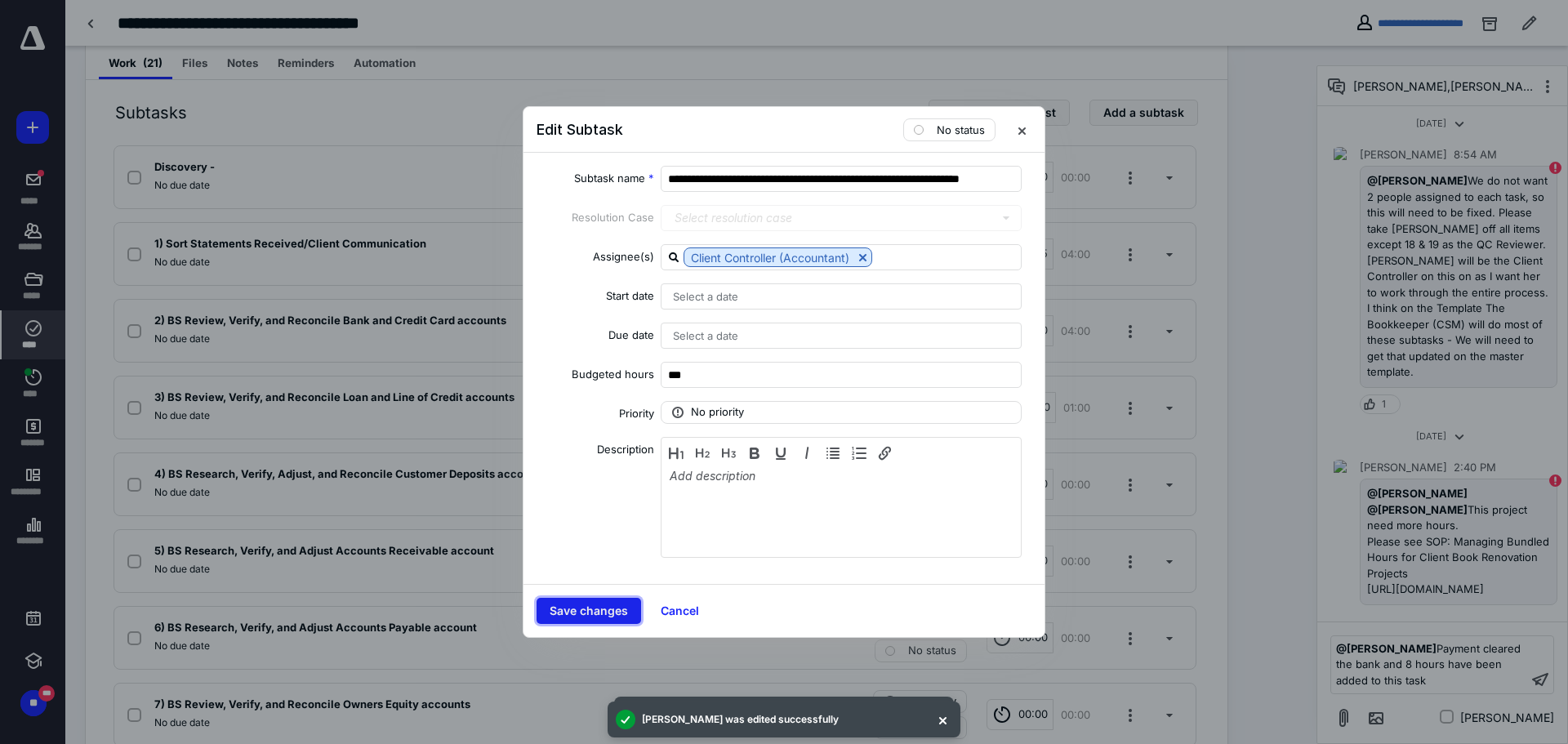 click on "Save changes" at bounding box center [589, 611] 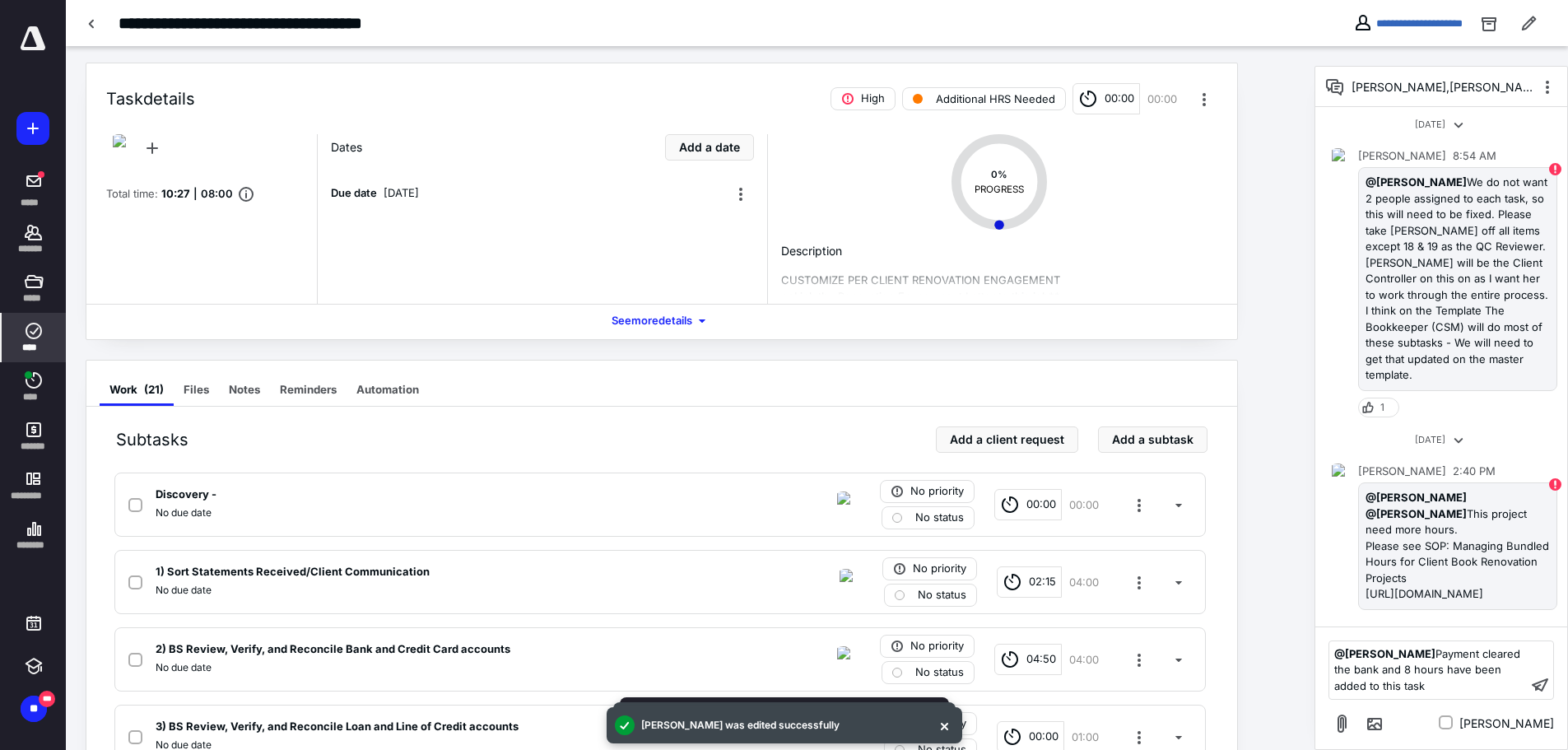 scroll, scrollTop: 0, scrollLeft: 0, axis: both 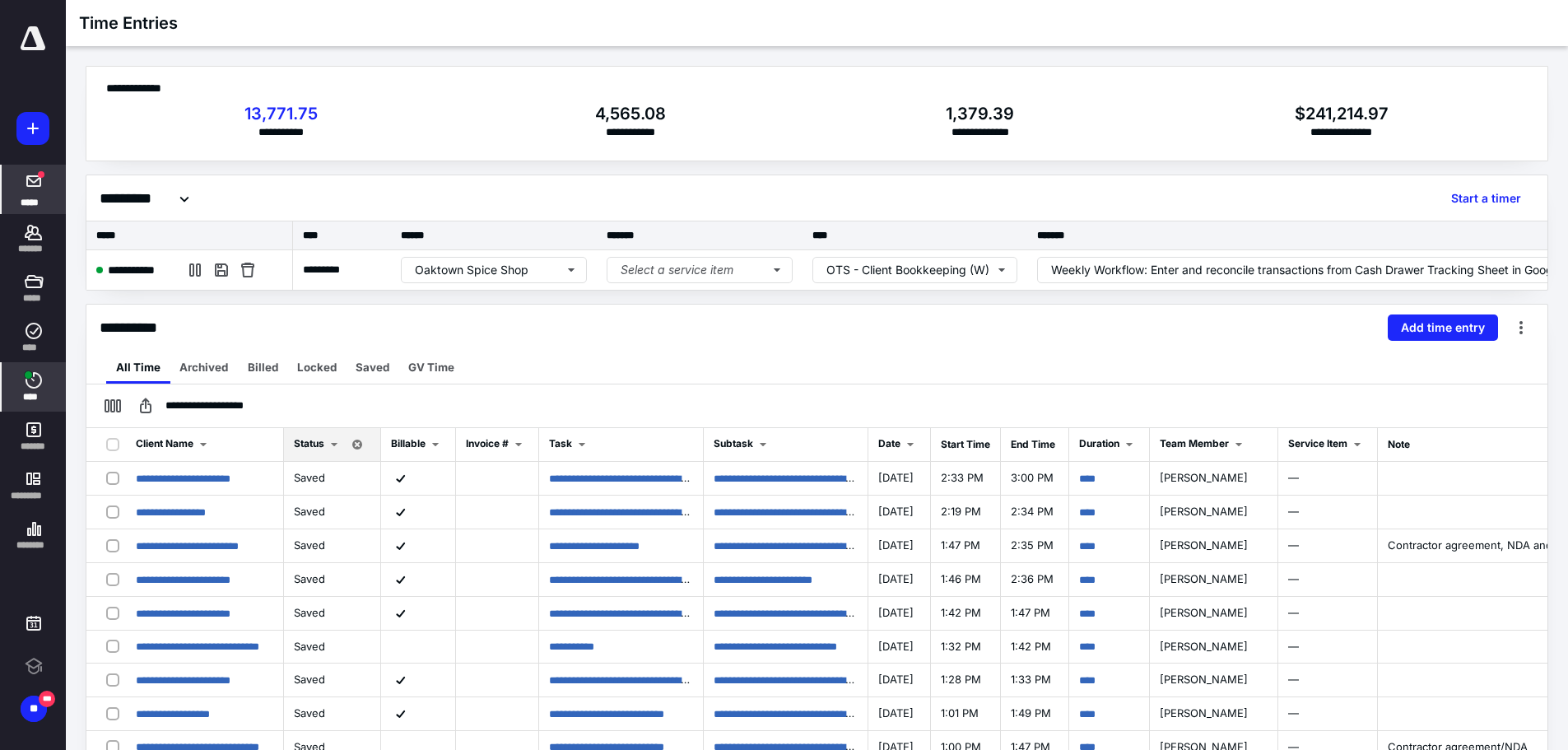 click on "*****" at bounding box center [34, 189] 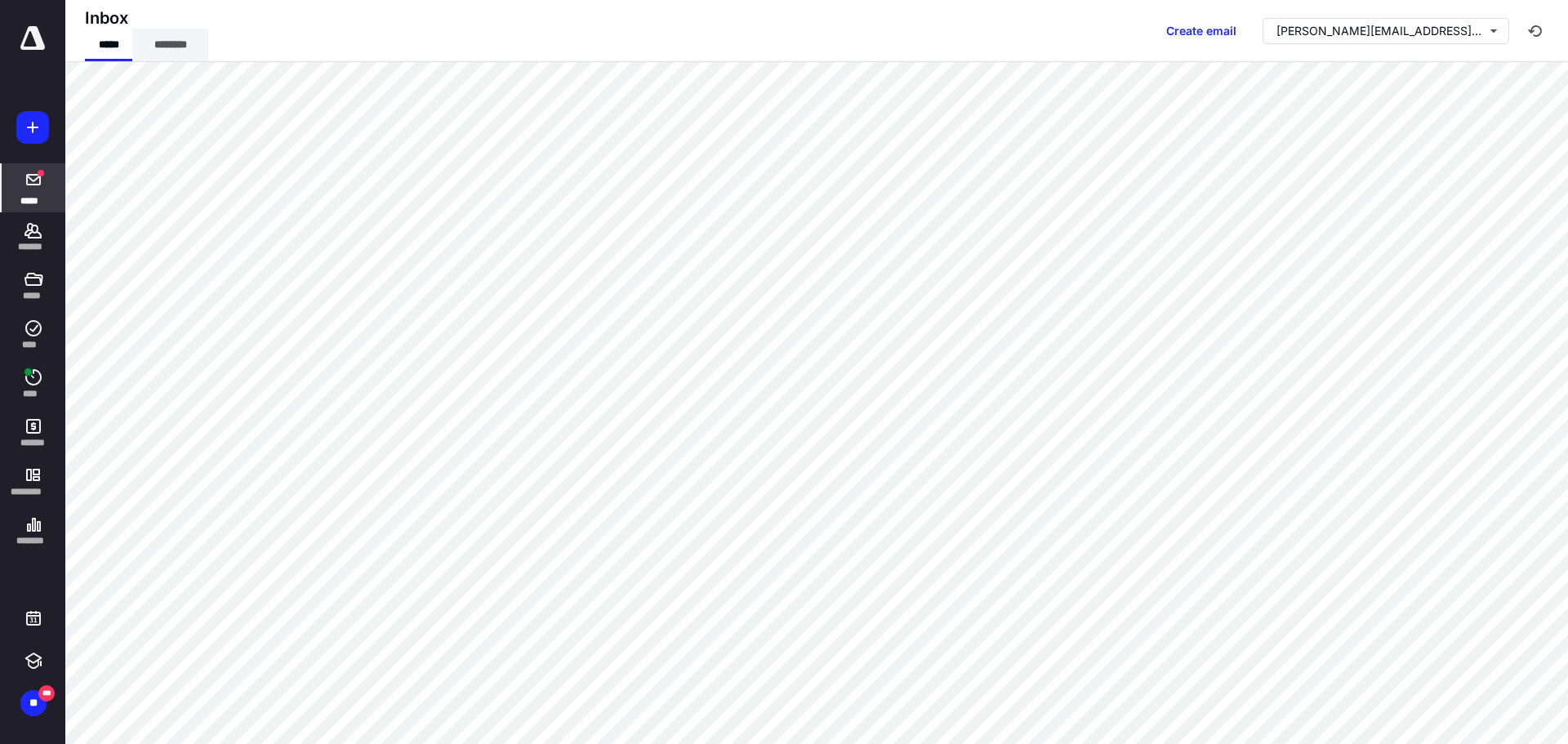 click on "********" at bounding box center [170, 45] 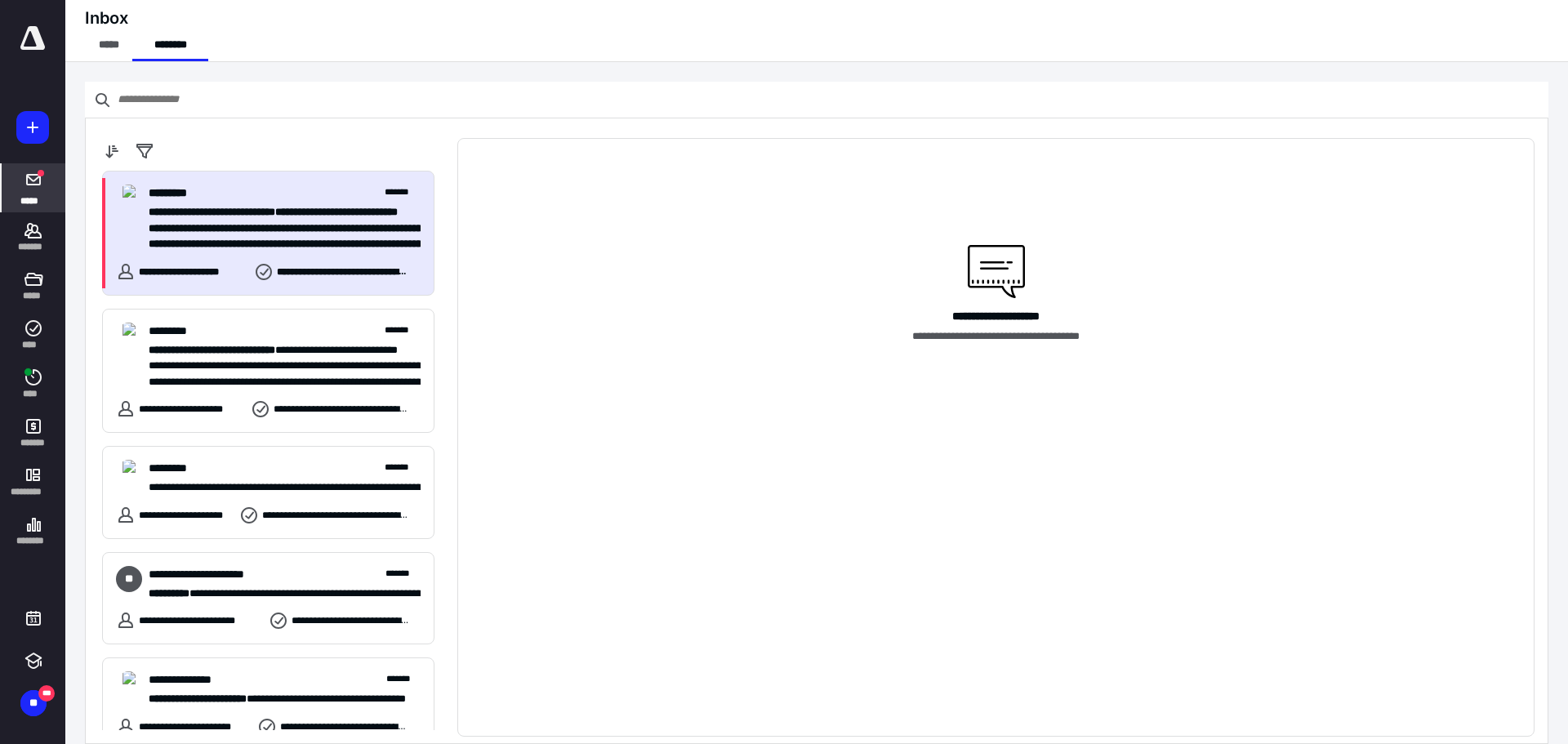click on "**********" at bounding box center [226, 212] 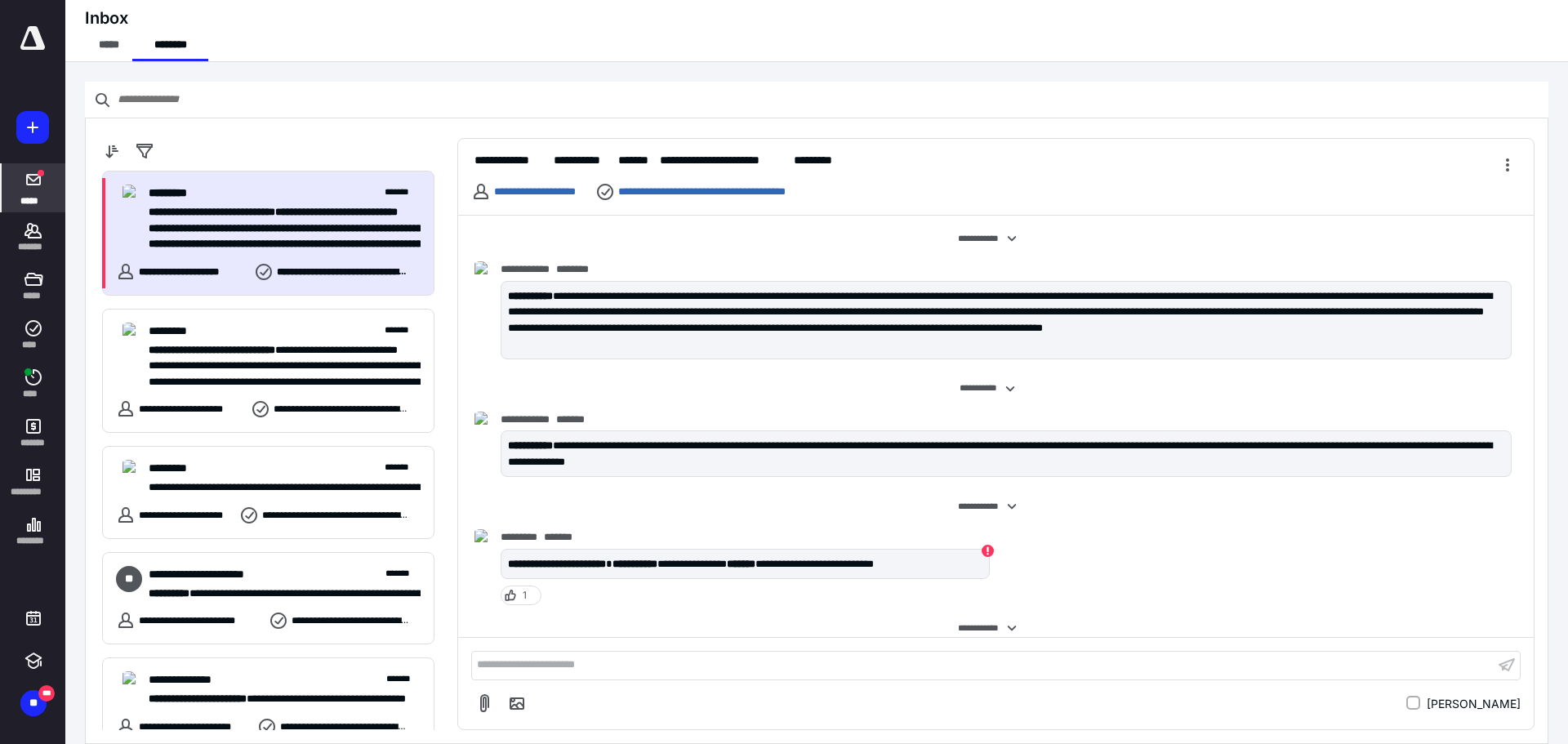 scroll, scrollTop: 336, scrollLeft: 0, axis: vertical 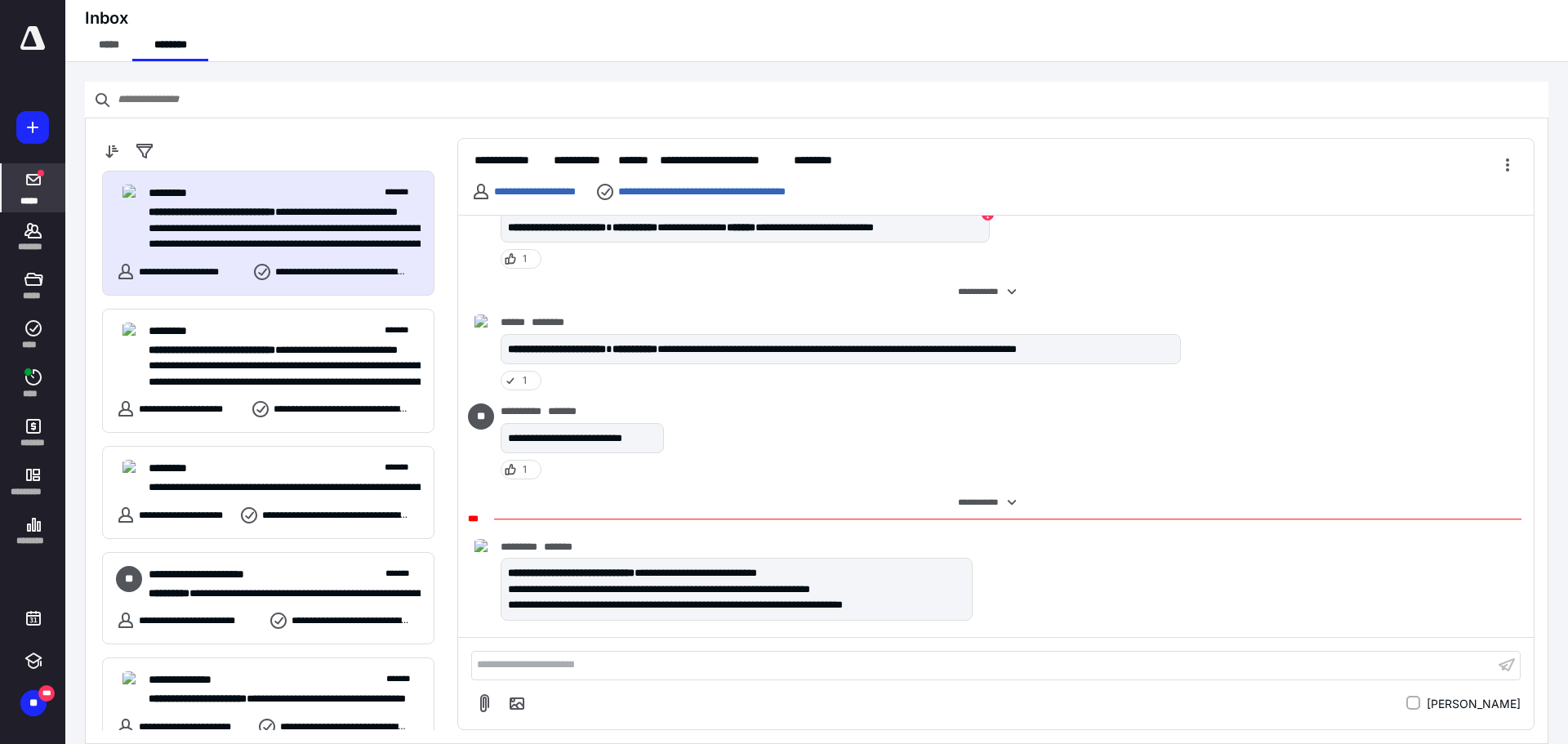 click on "**********" at bounding box center (982, 665) 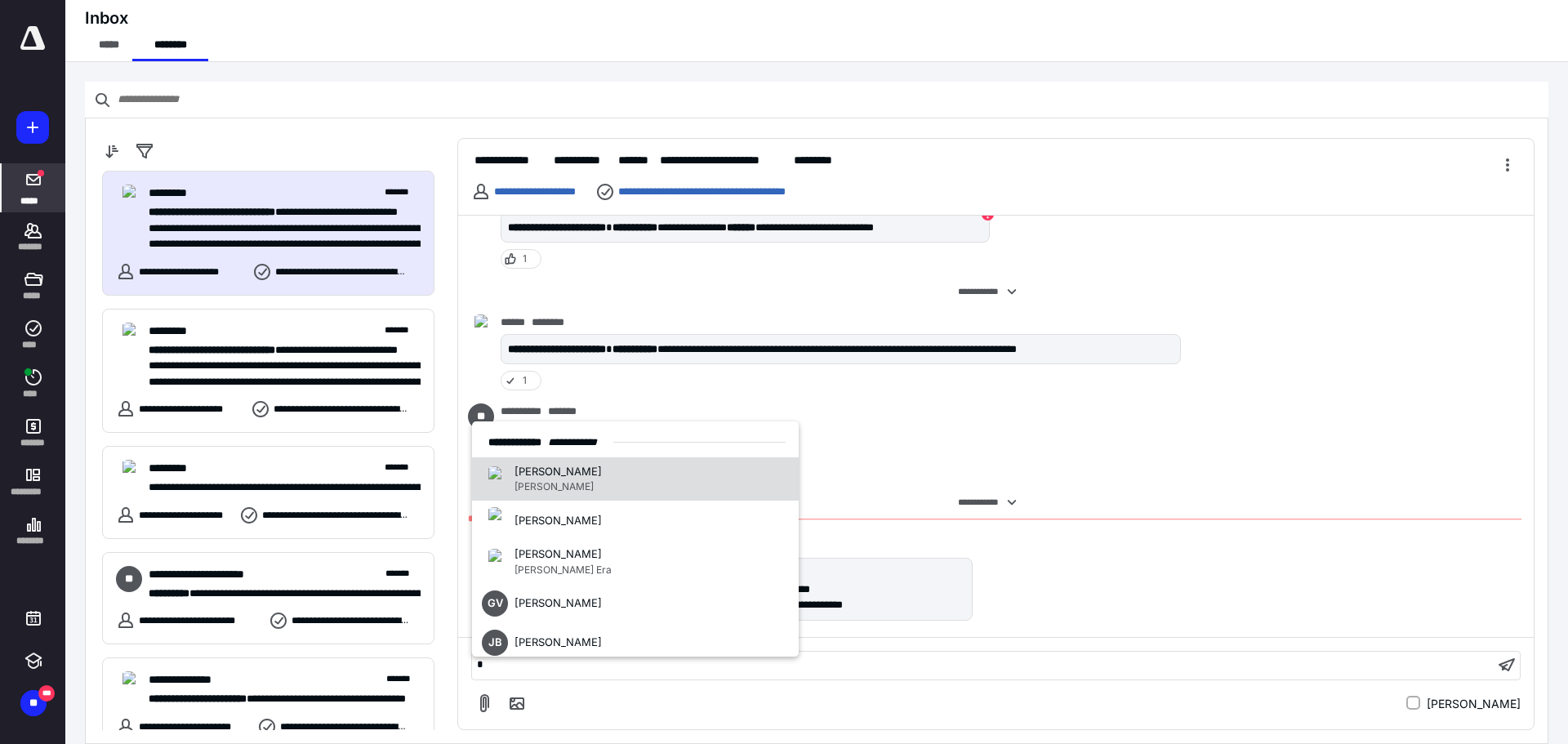 type 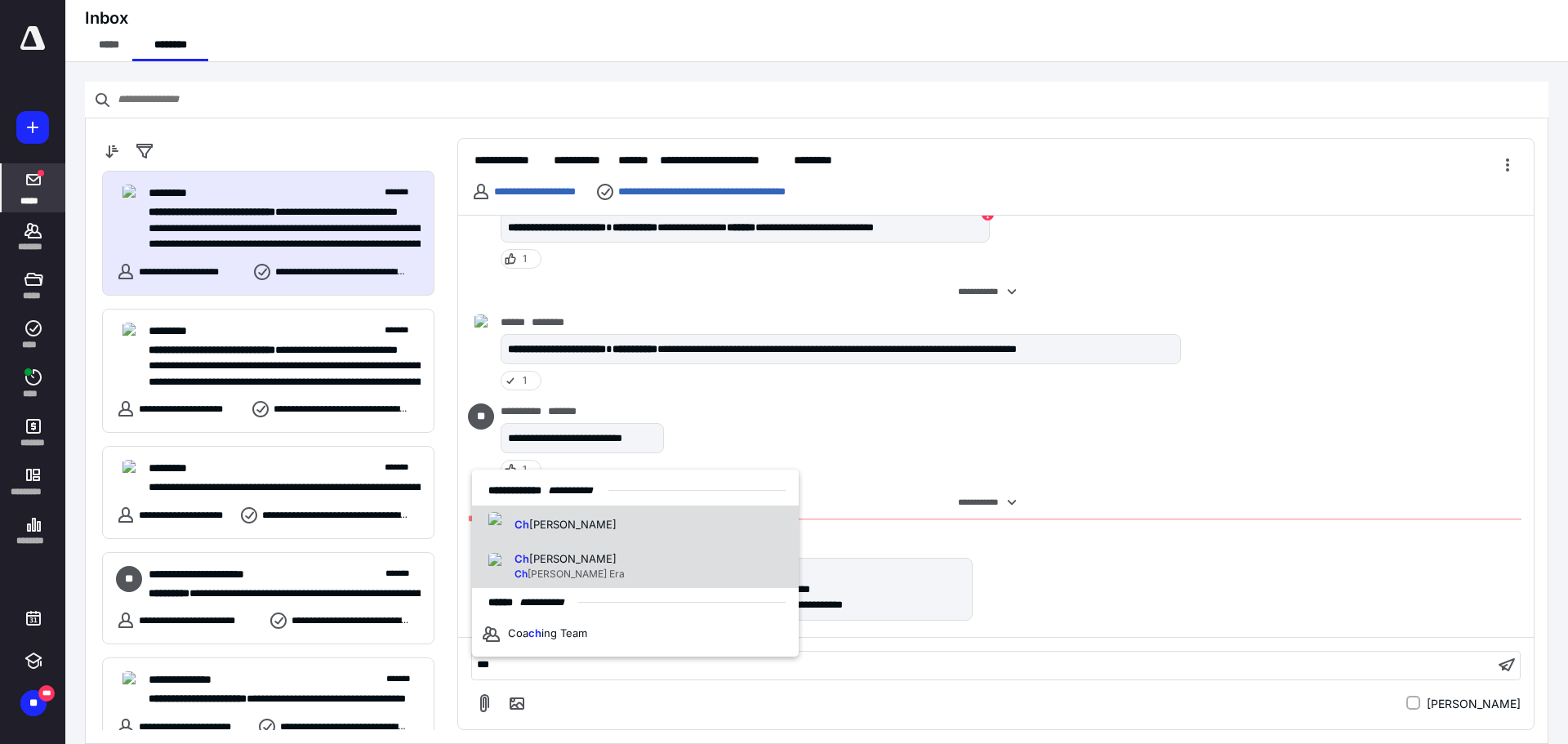 click on "Ch risteen Ch risteen Era" at bounding box center [635, 567] 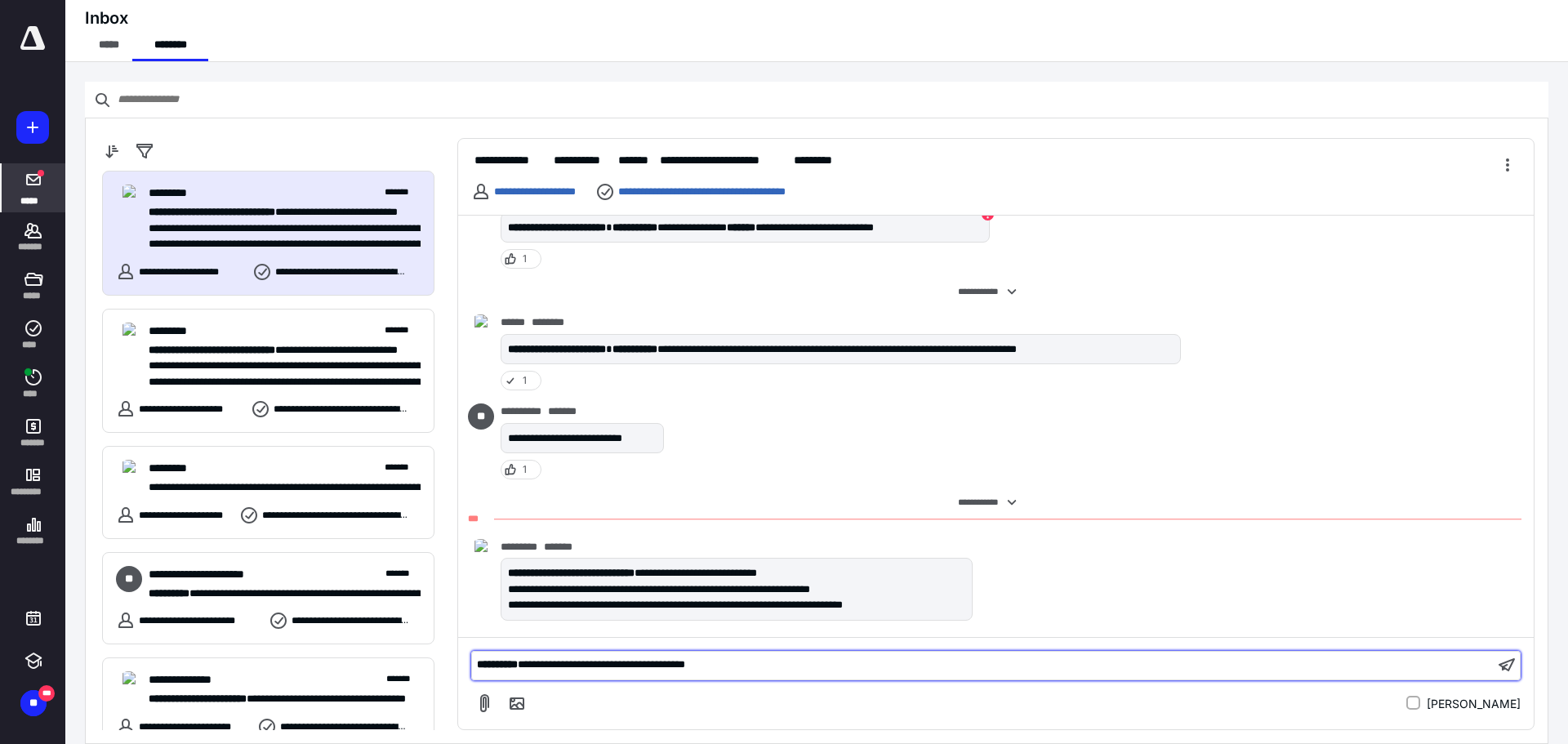 click on "**********" at bounding box center [982, 665] 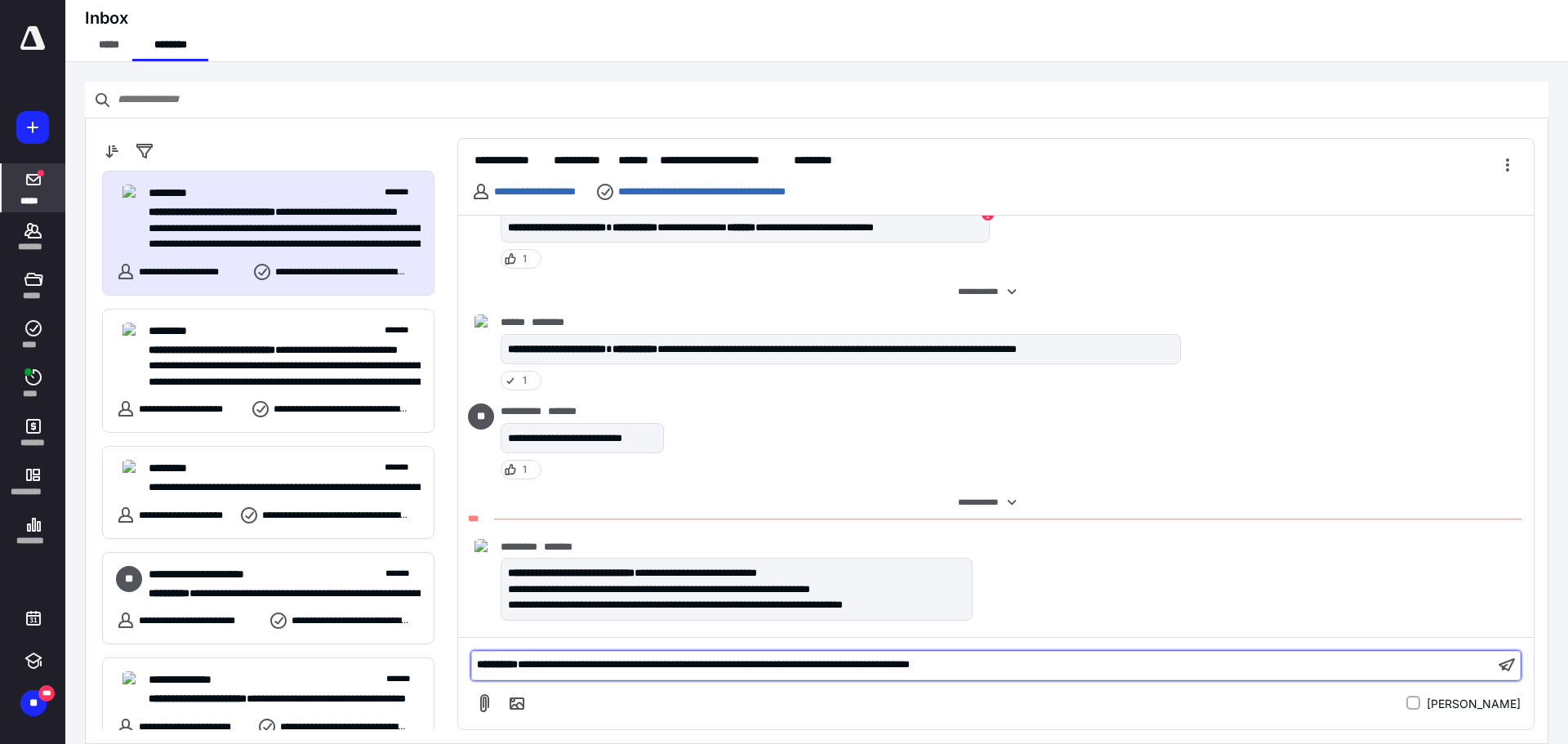scroll, scrollTop: 392, scrollLeft: 0, axis: vertical 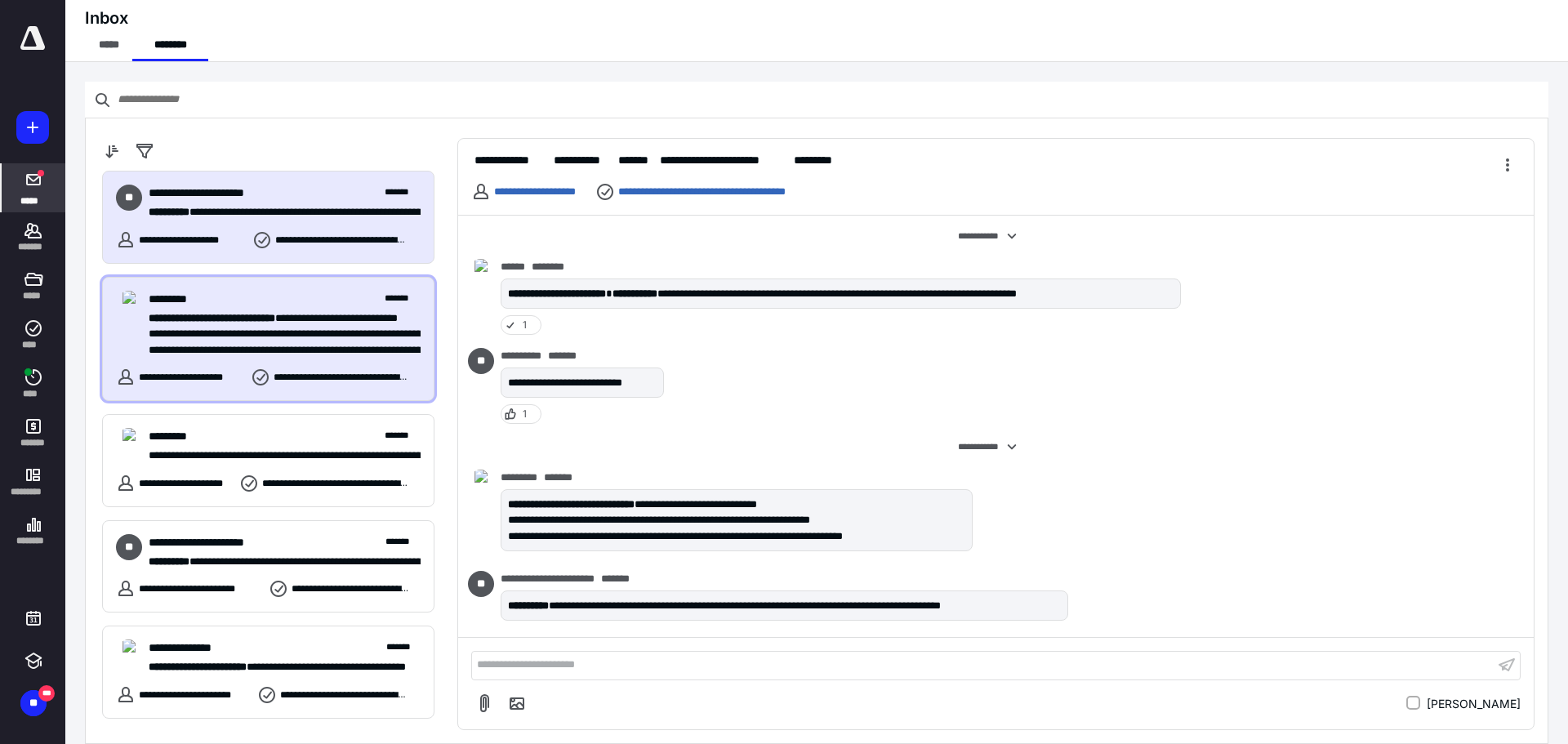 click on "**********" at bounding box center (278, 334) 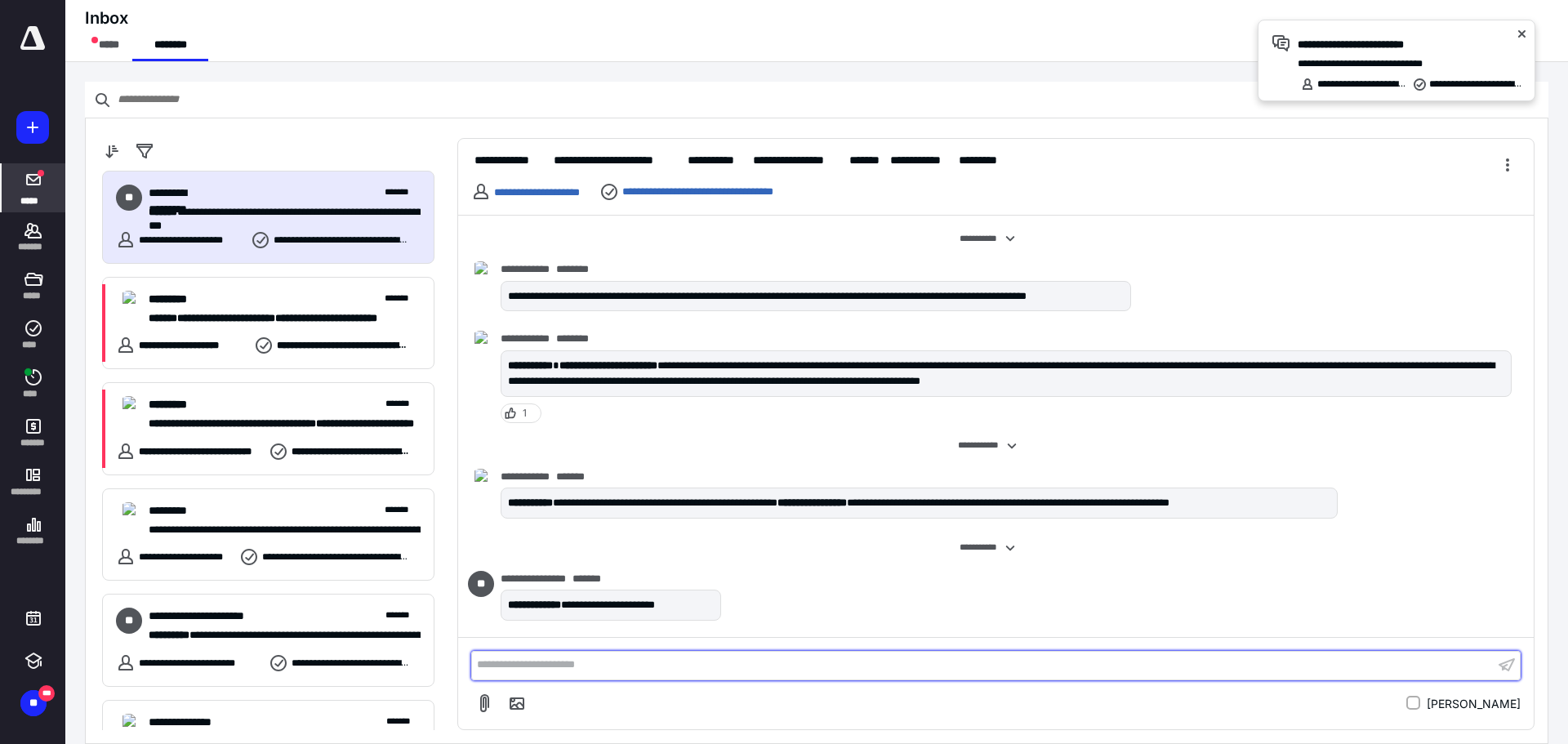 scroll, scrollTop: 736, scrollLeft: 0, axis: vertical 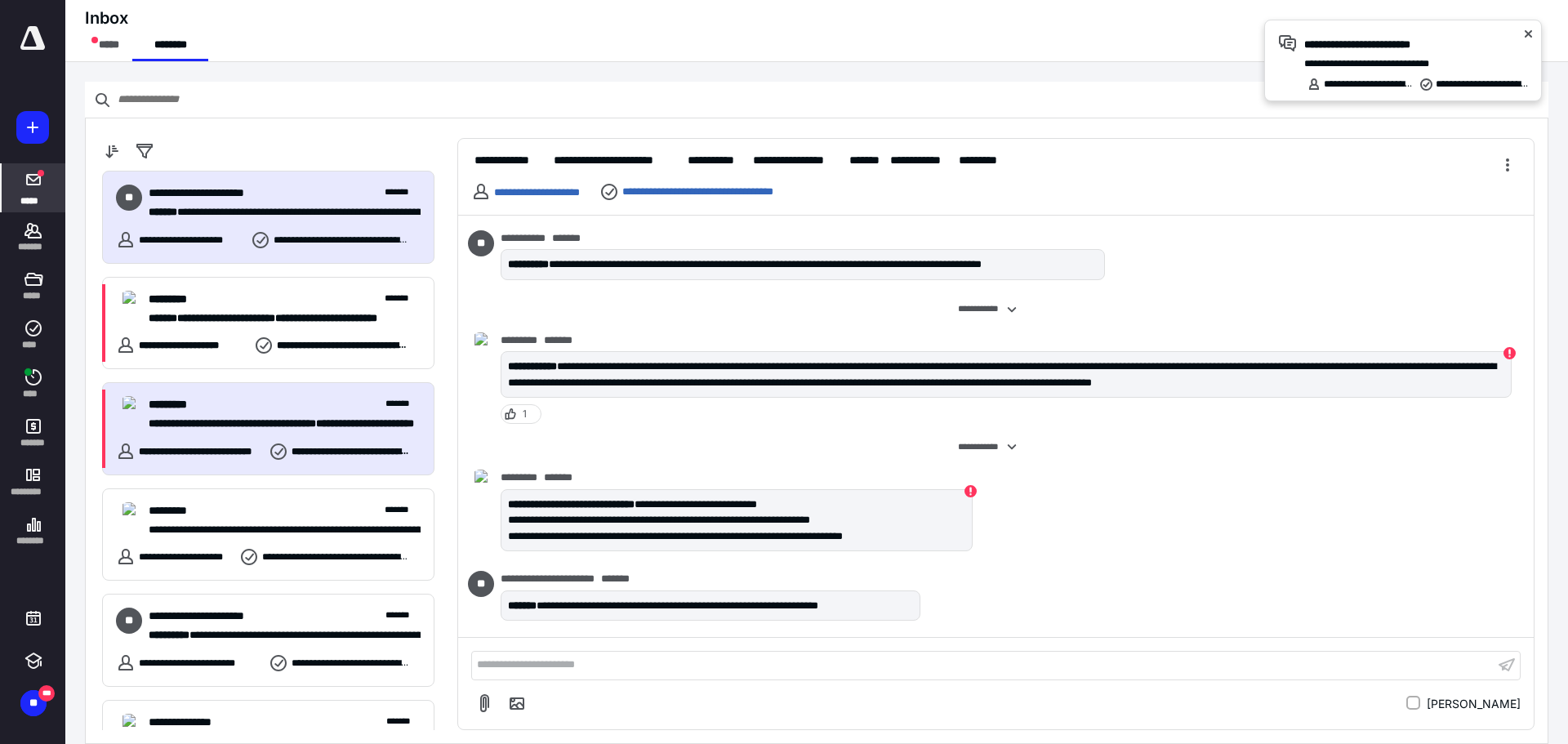 click on "********* *******" at bounding box center (284, 404) 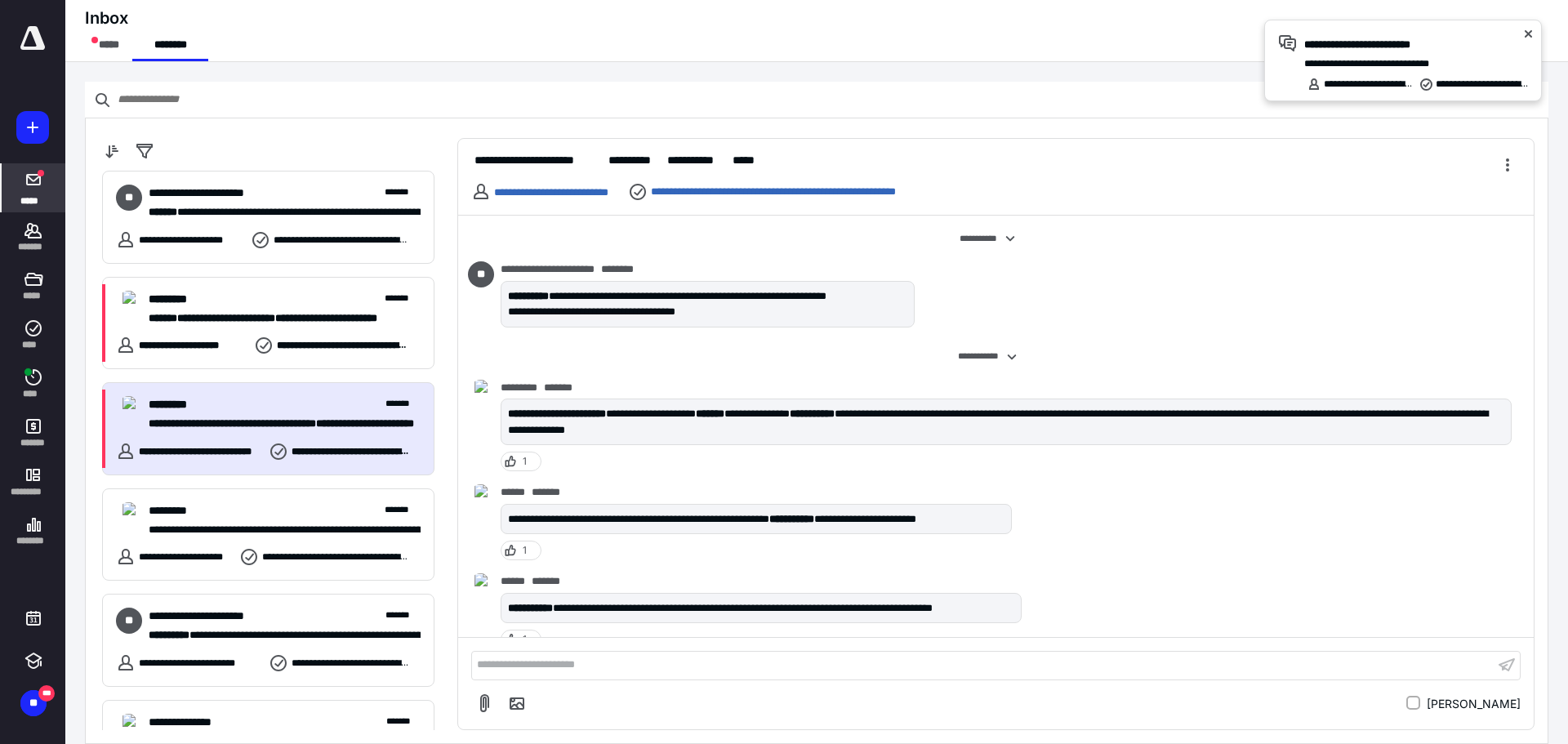 scroll, scrollTop: 138, scrollLeft: 0, axis: vertical 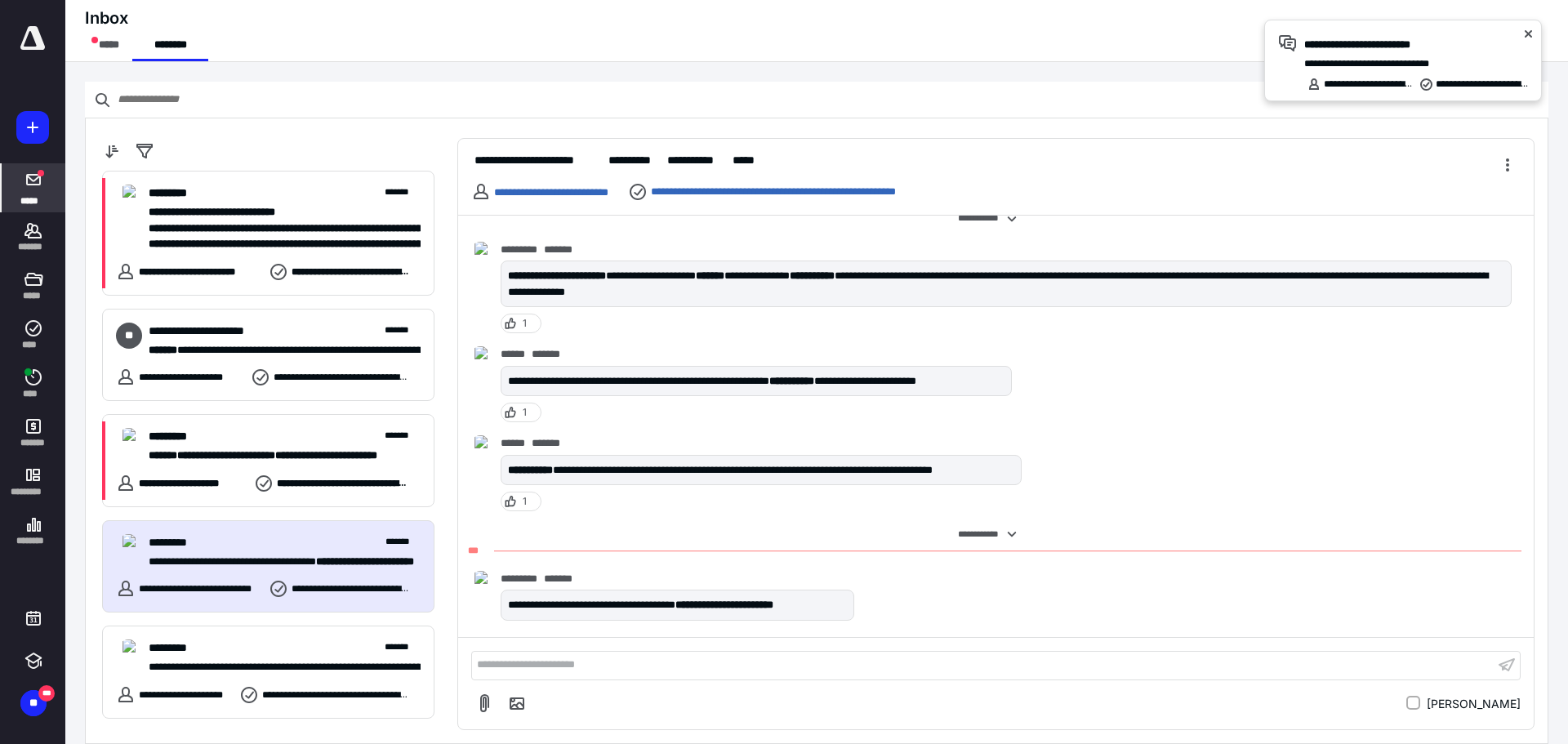 click on "**********" at bounding box center [982, 665] 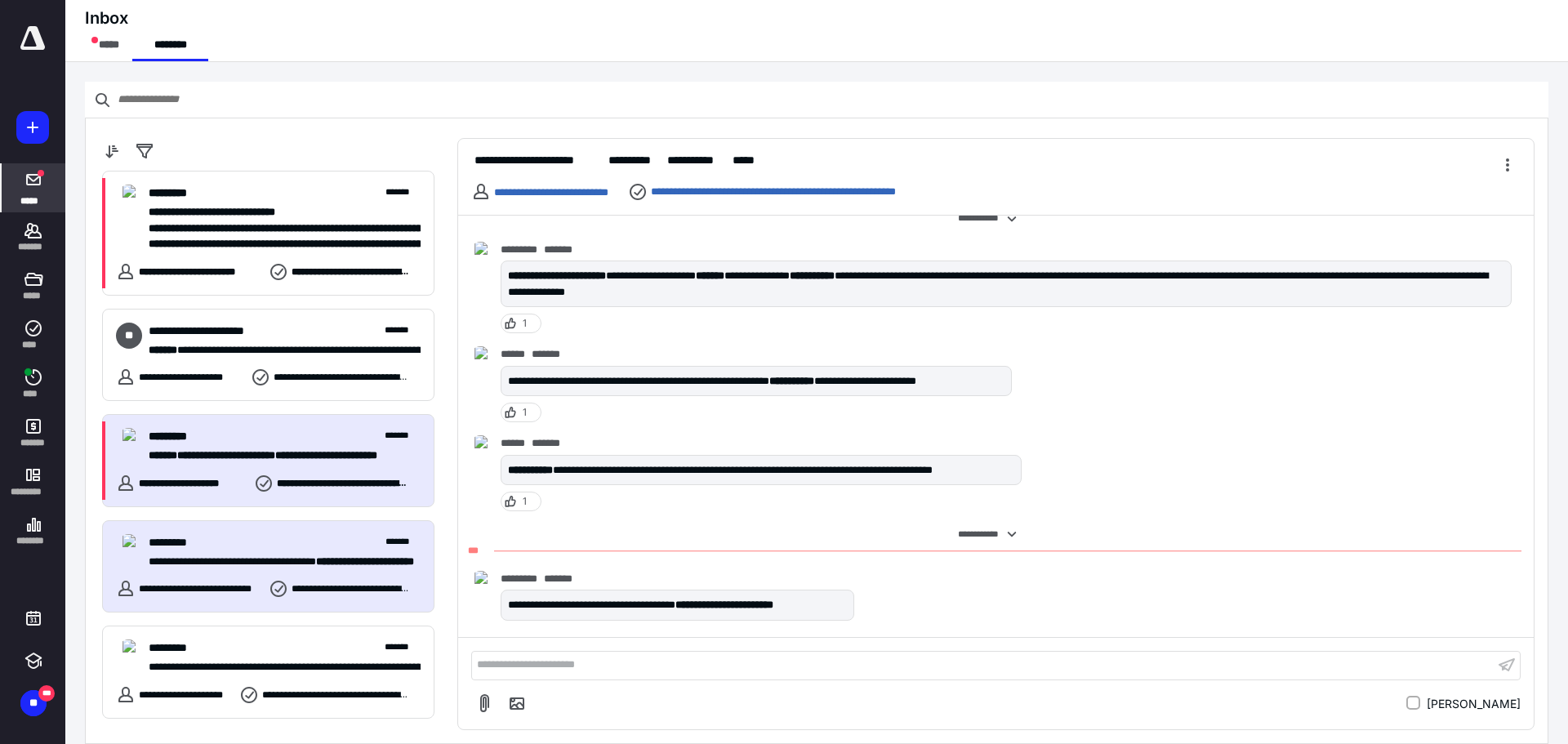click on "**********" at bounding box center (284, 446) 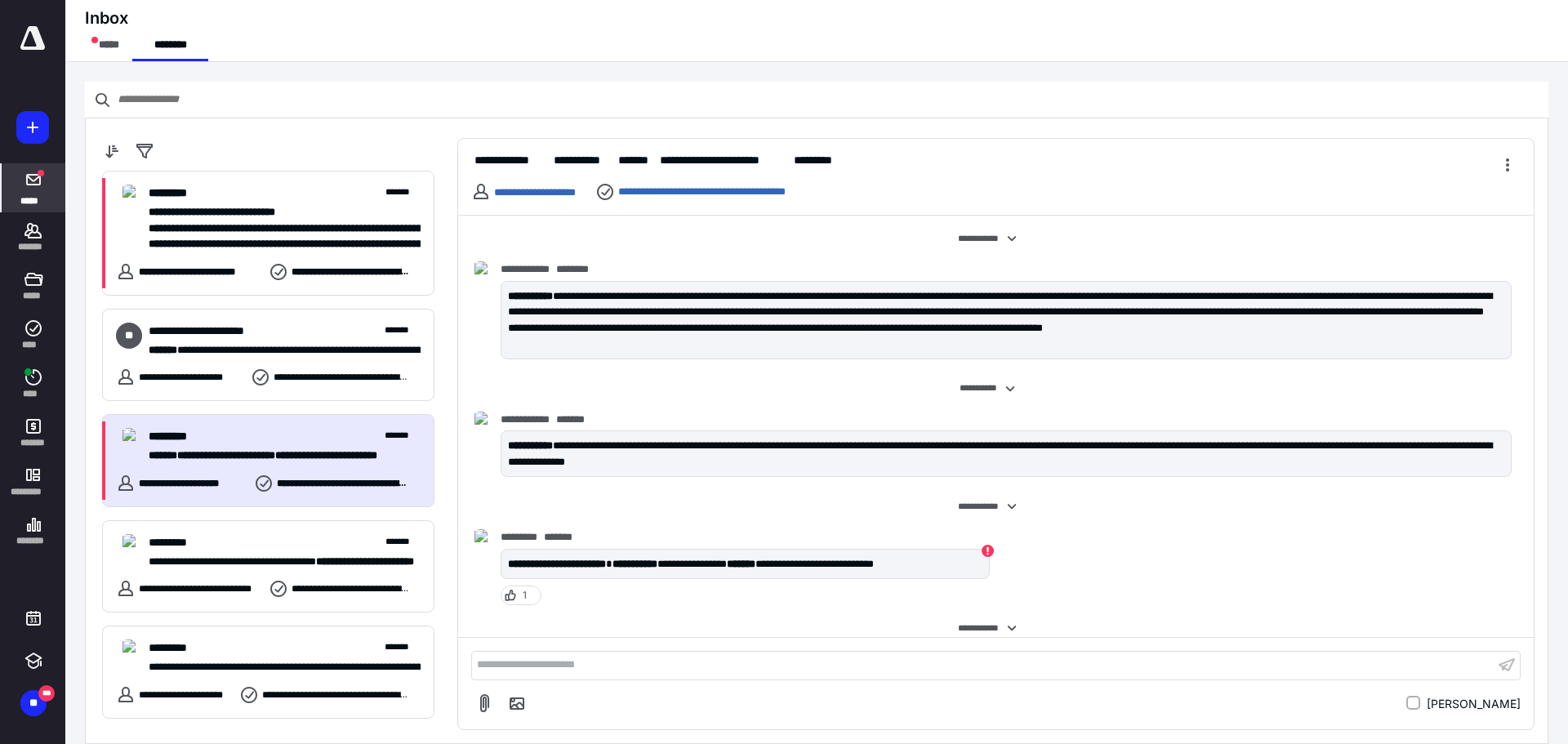 scroll, scrollTop: 481, scrollLeft: 0, axis: vertical 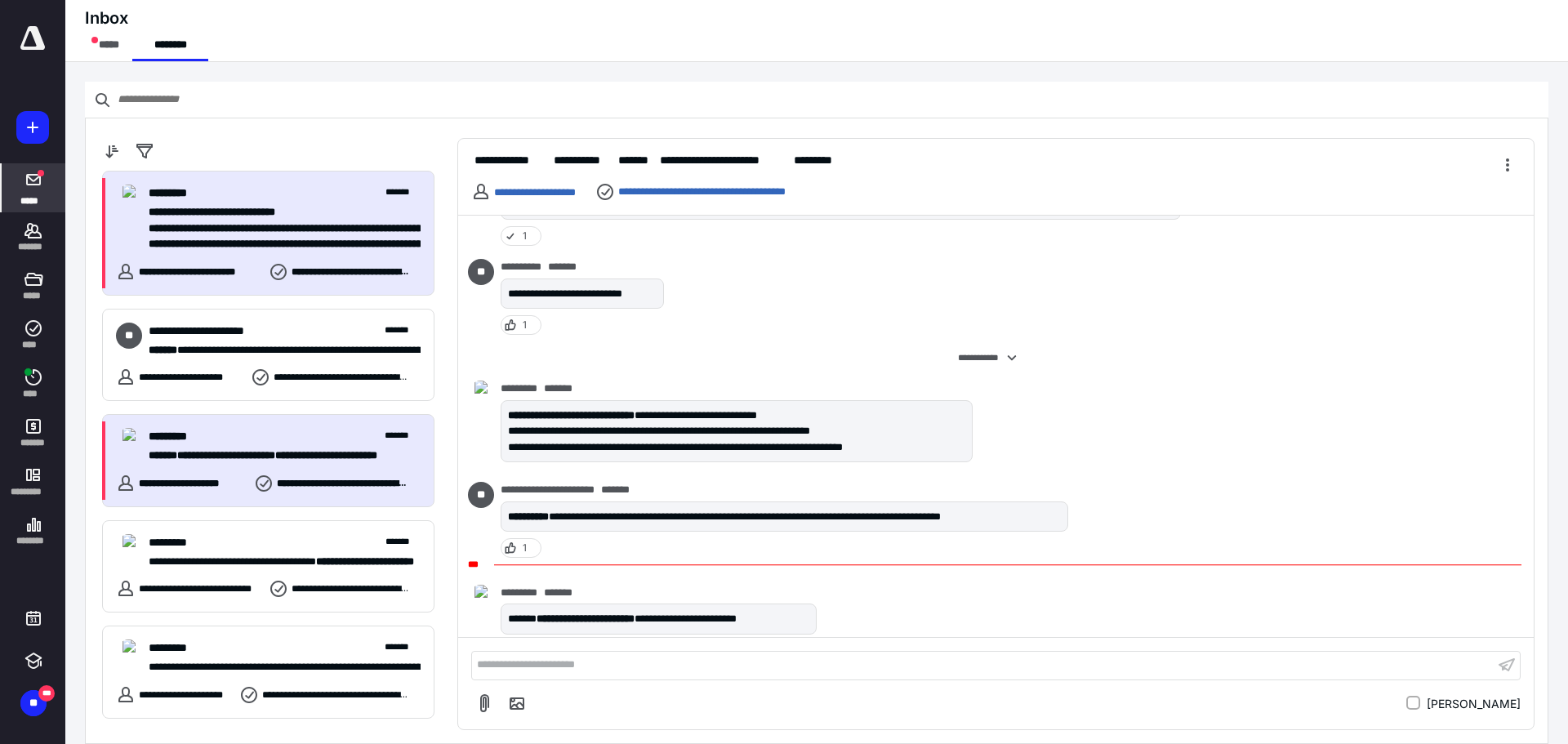 click on "**********" at bounding box center (278, 229) 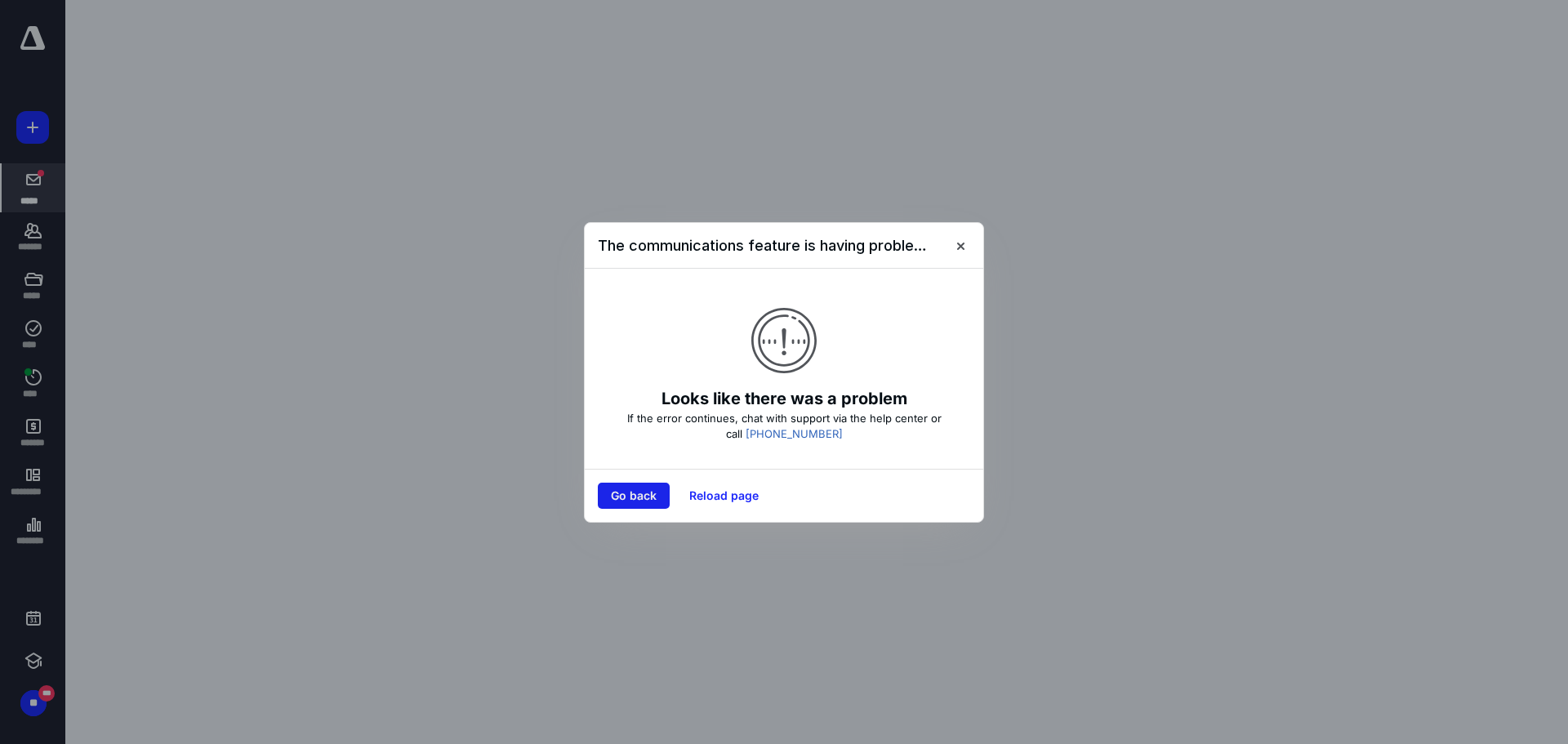 click on "Go back" at bounding box center (634, 496) 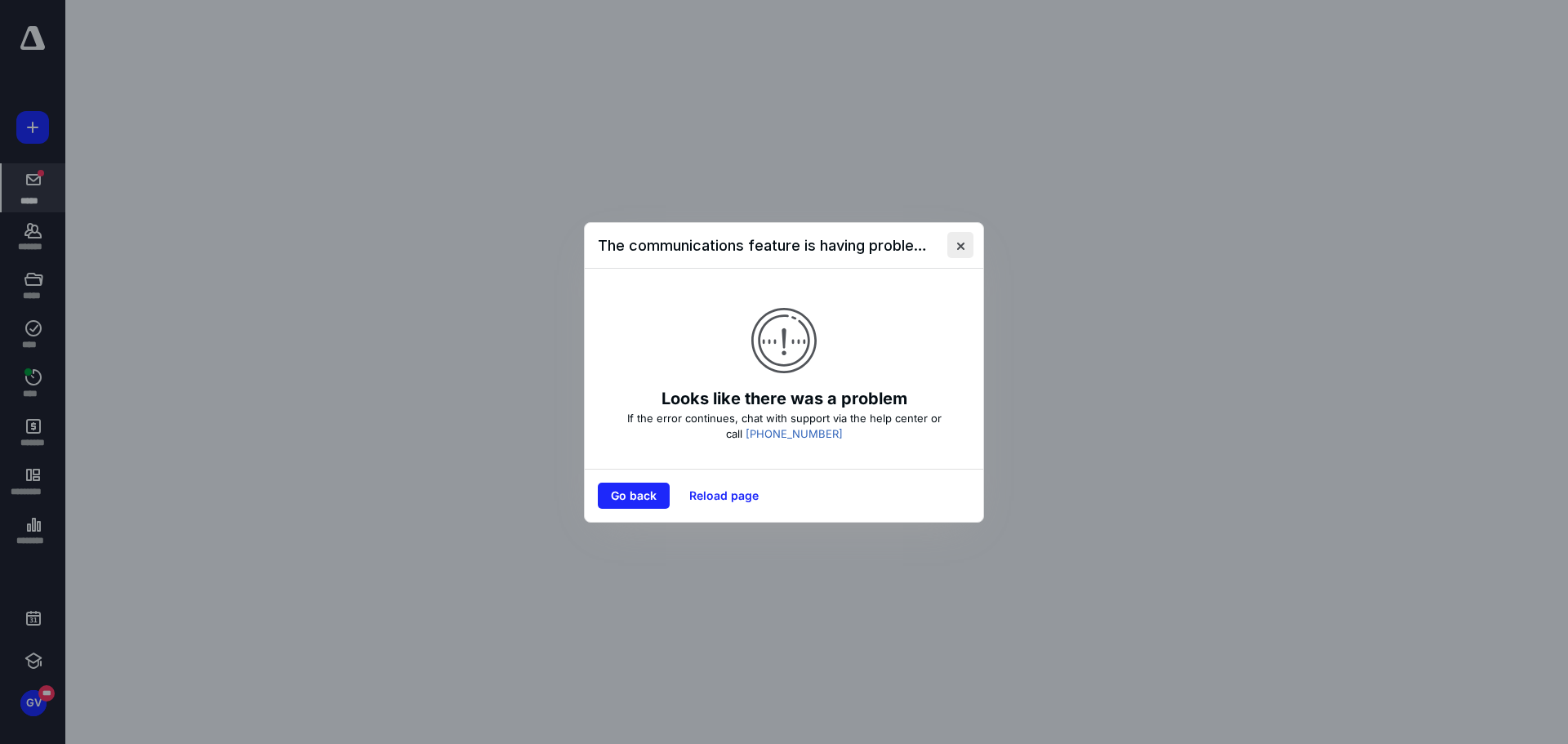 click at bounding box center [960, 245] 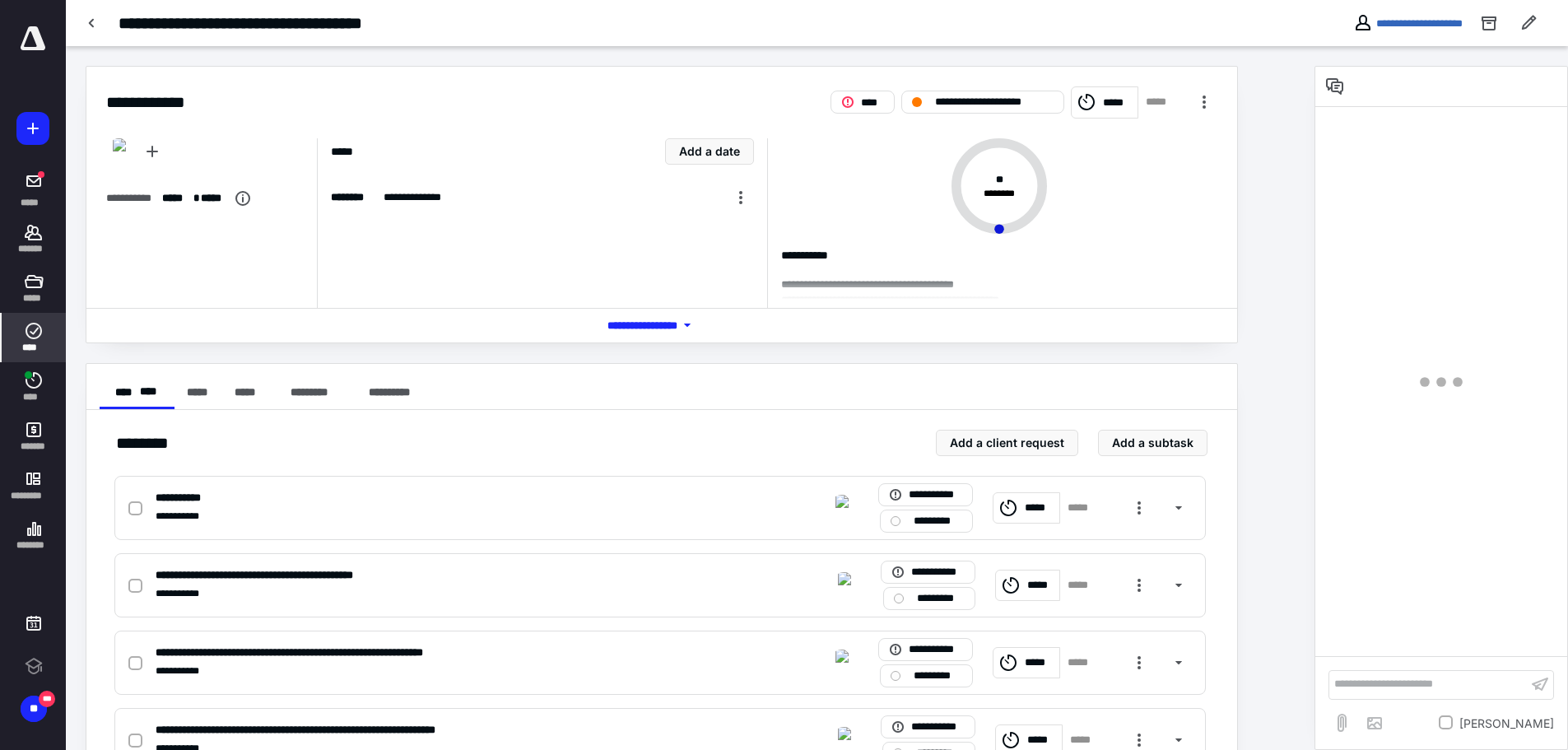 scroll, scrollTop: 0, scrollLeft: 0, axis: both 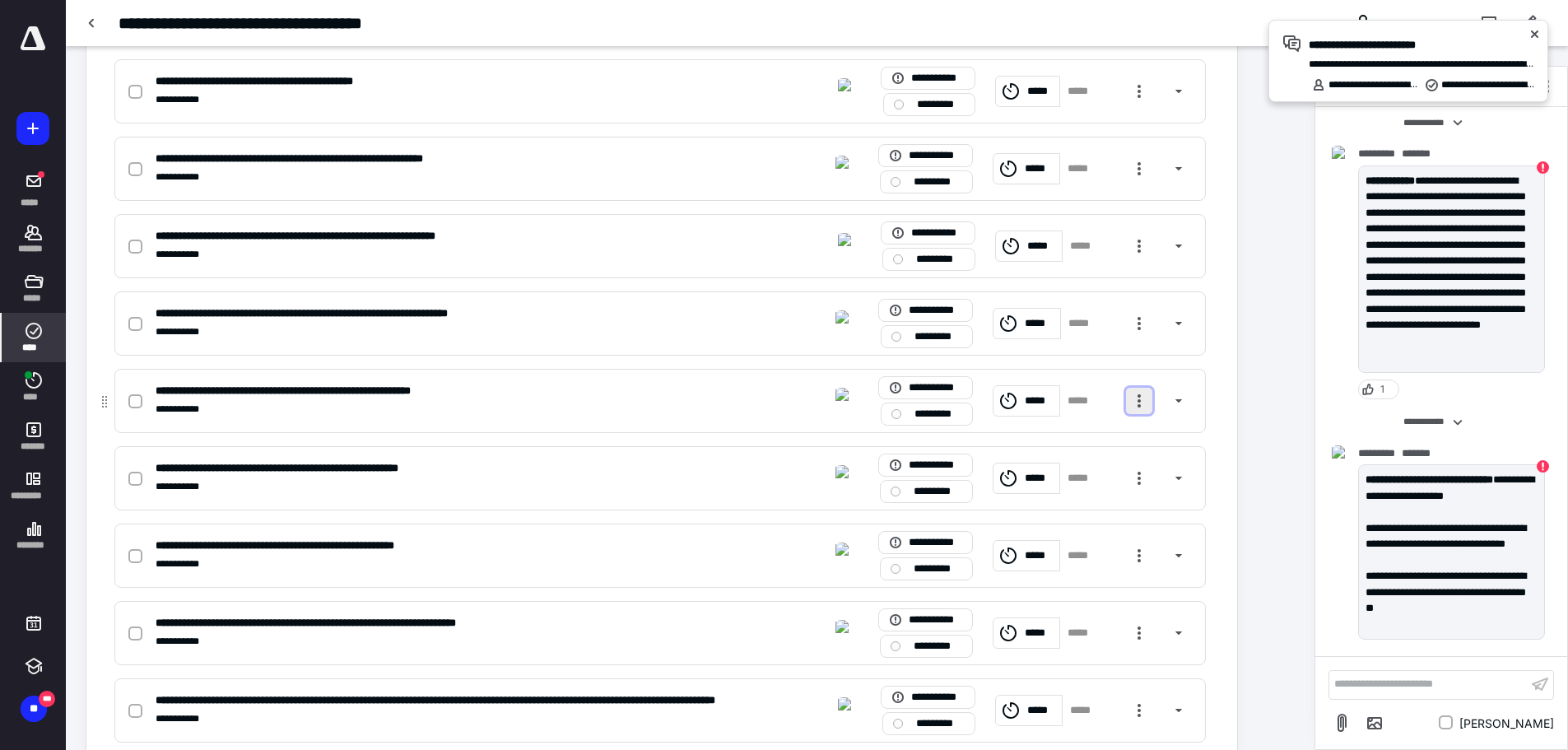 click at bounding box center (1139, 401) 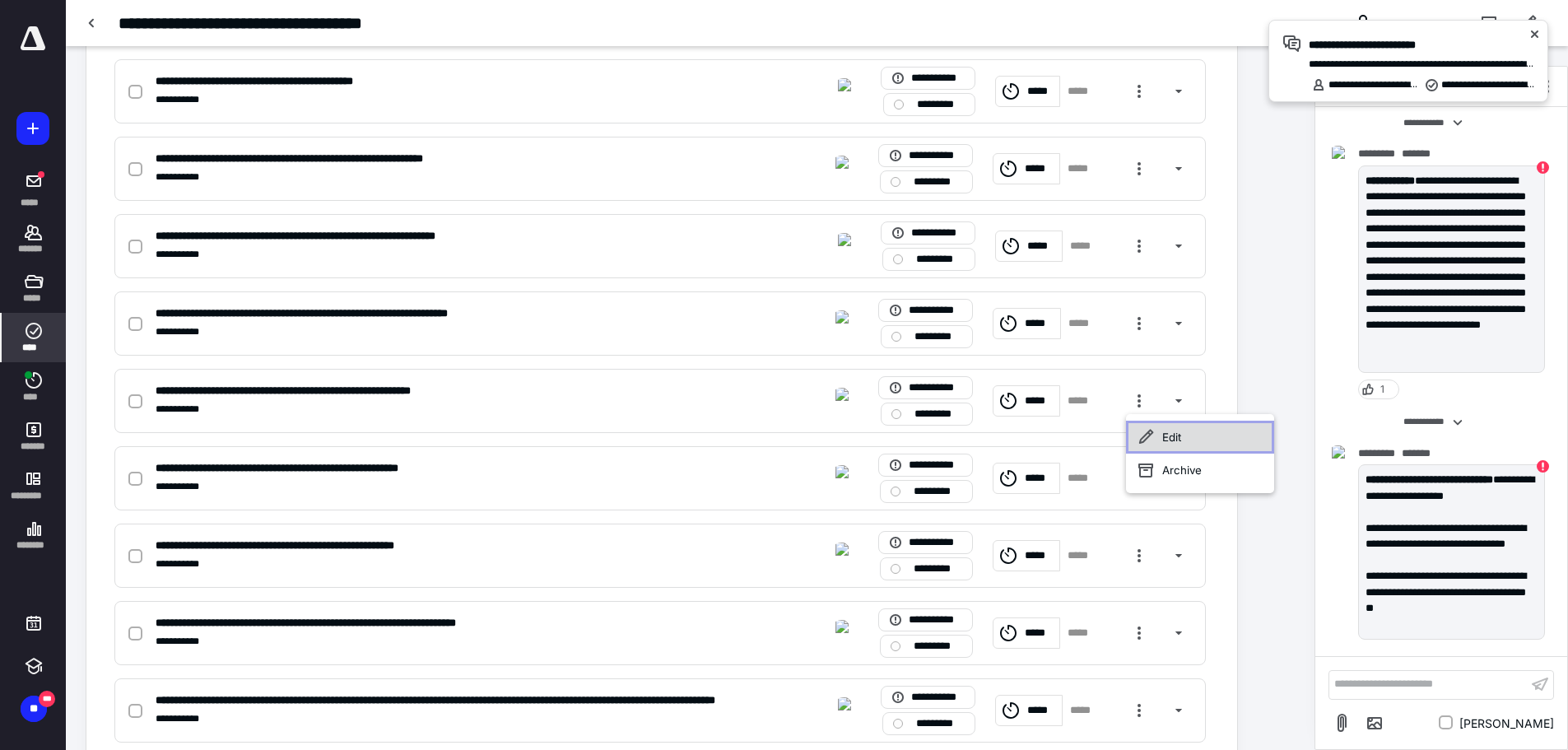 click on "Edit" at bounding box center [1200, 437] 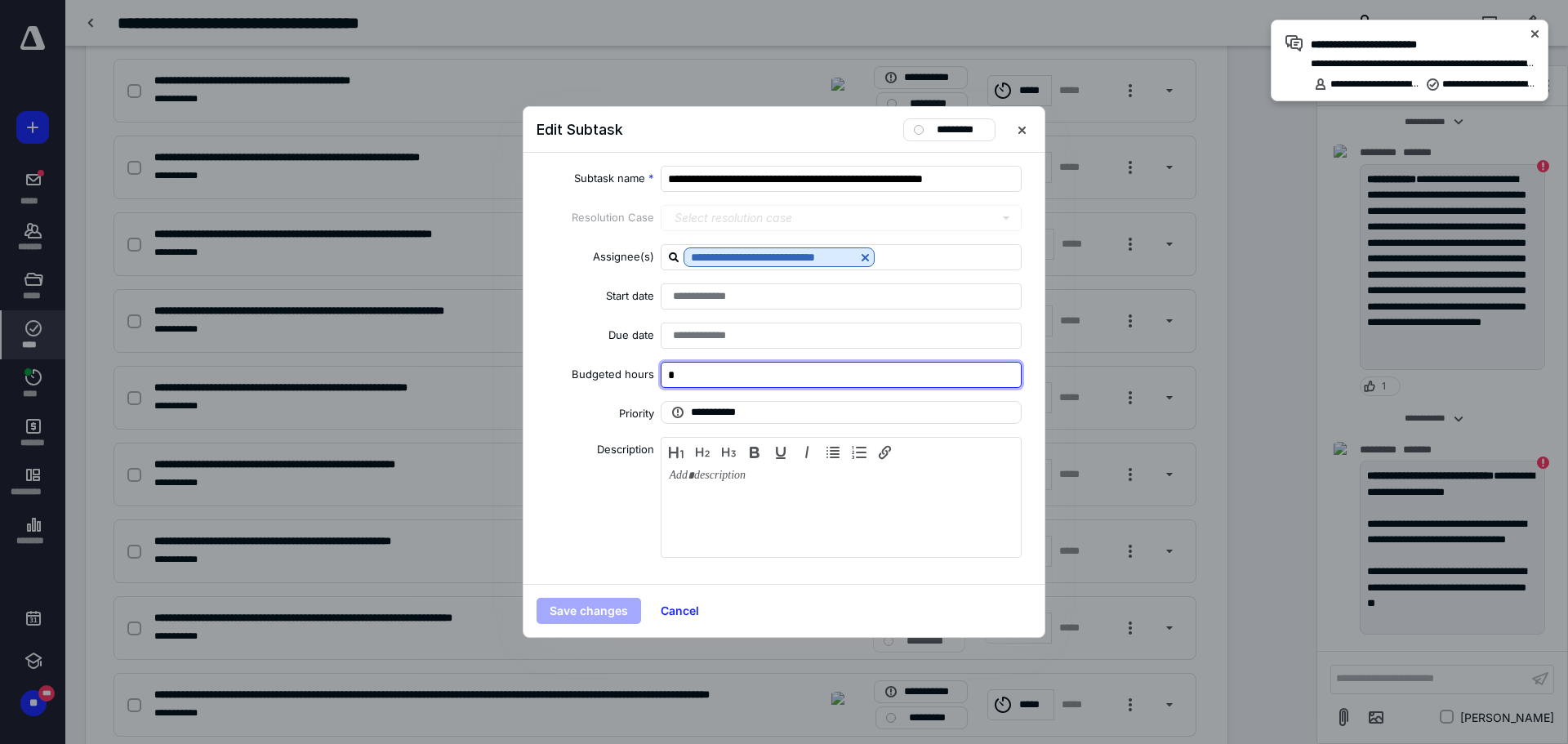 click on "*" at bounding box center (841, 375) 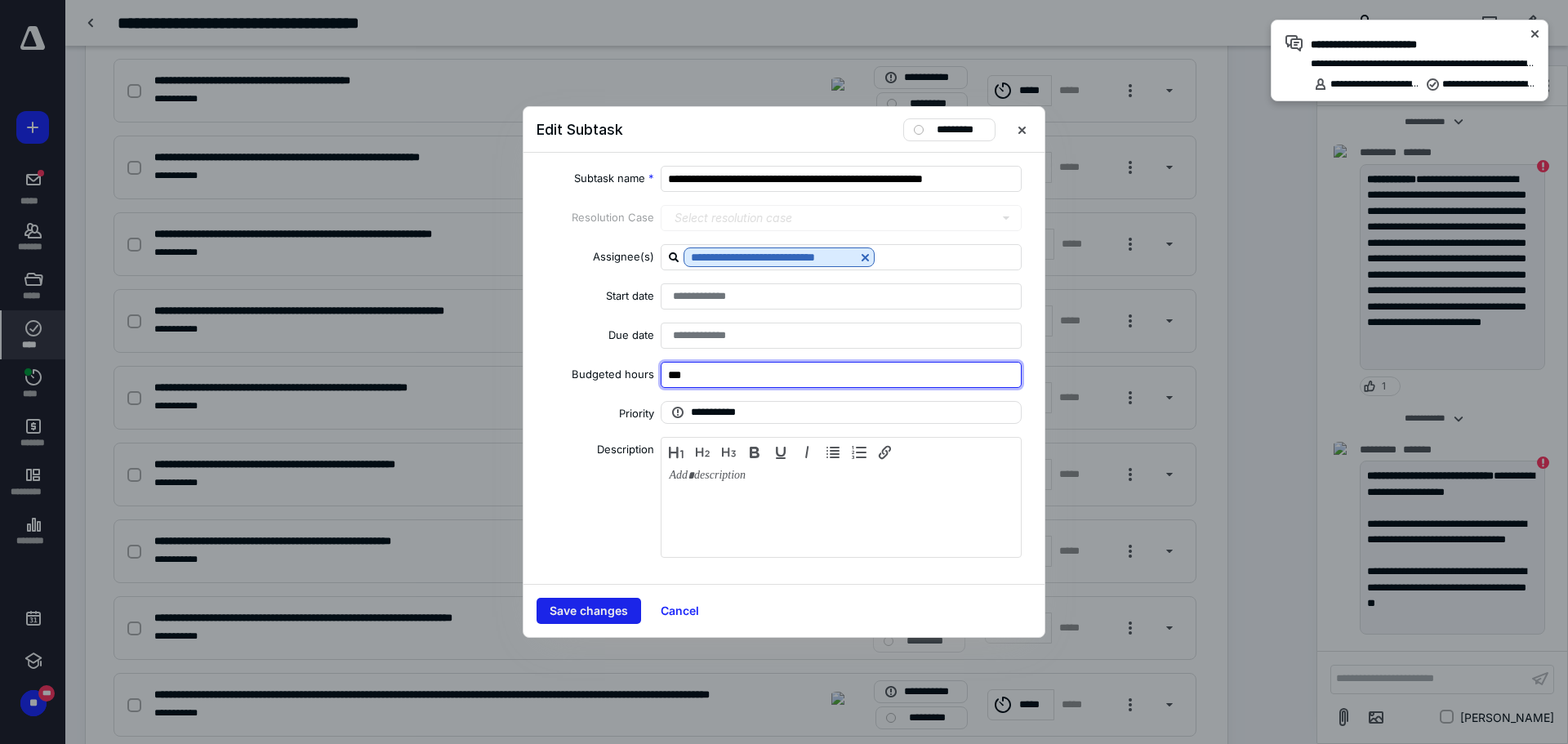 type on "***" 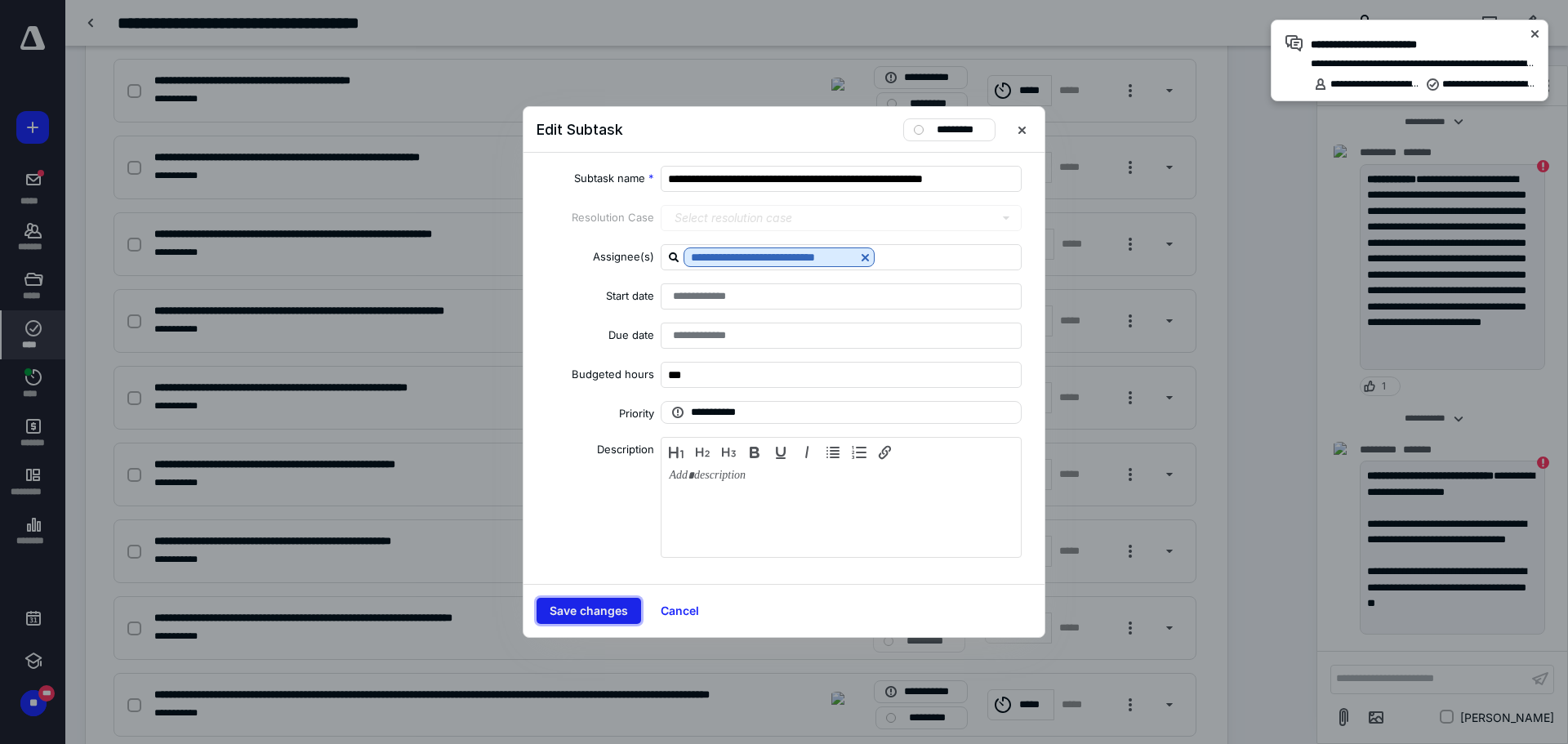 click on "Save changes" at bounding box center (589, 611) 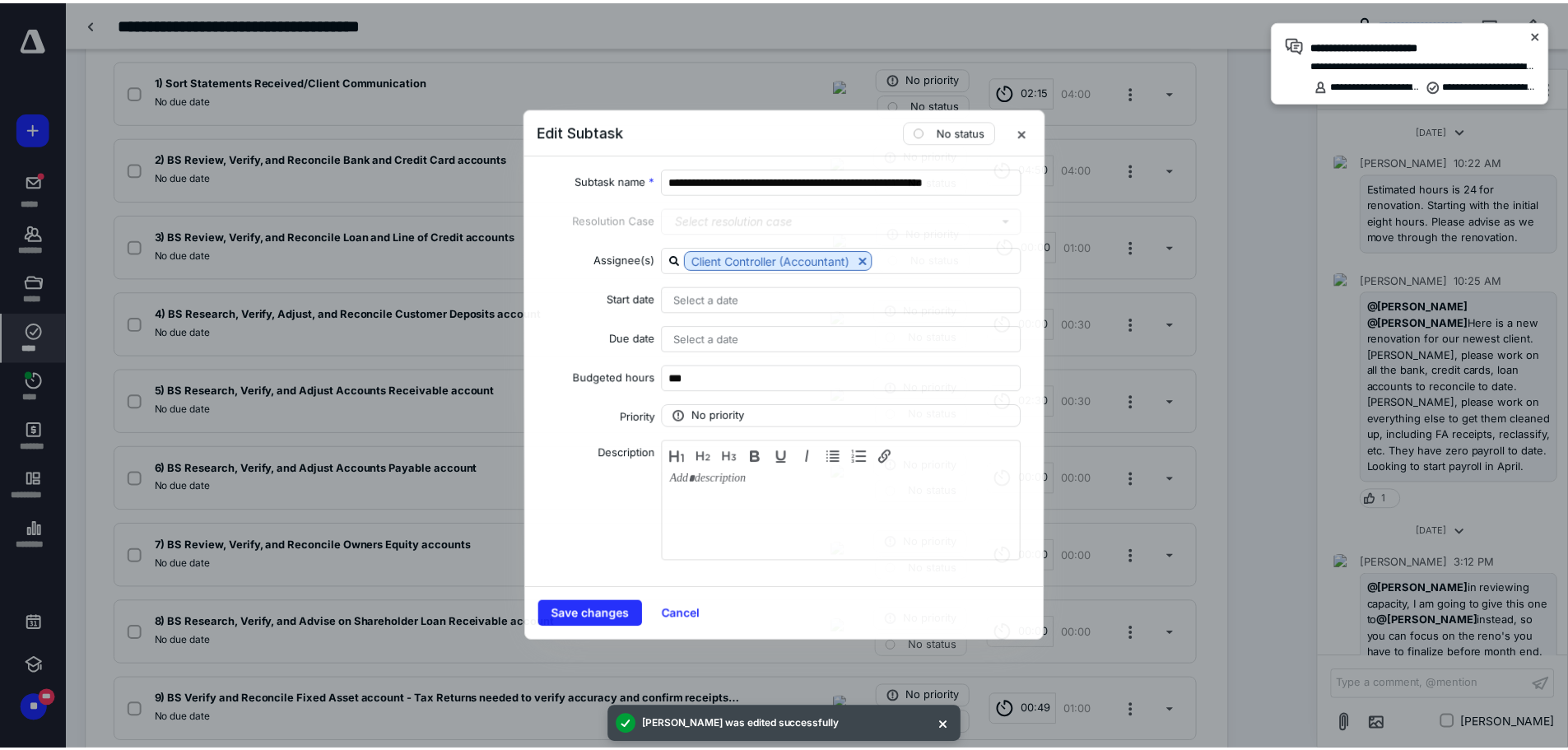 scroll, scrollTop: 1254, scrollLeft: 0, axis: vertical 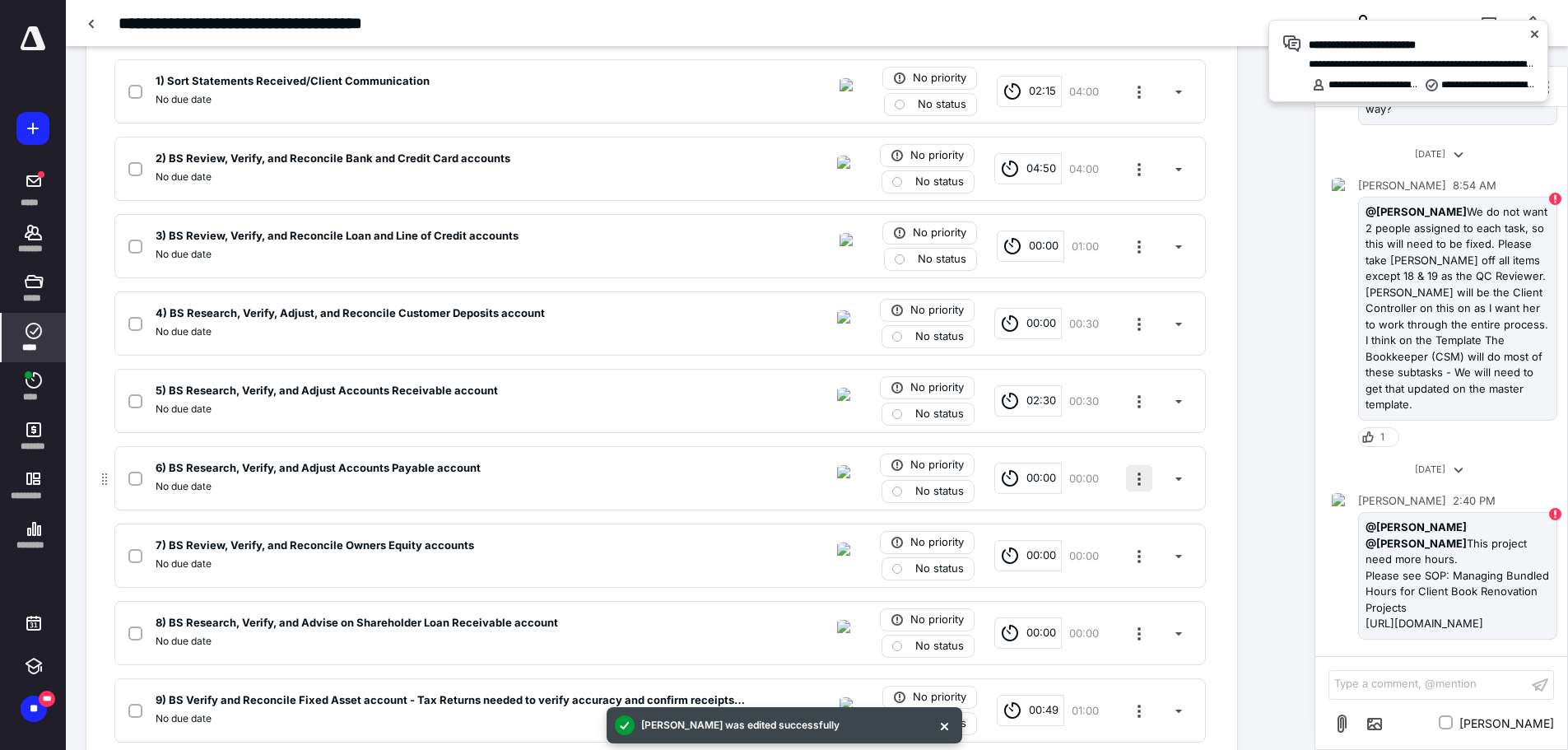click at bounding box center (1139, 478) 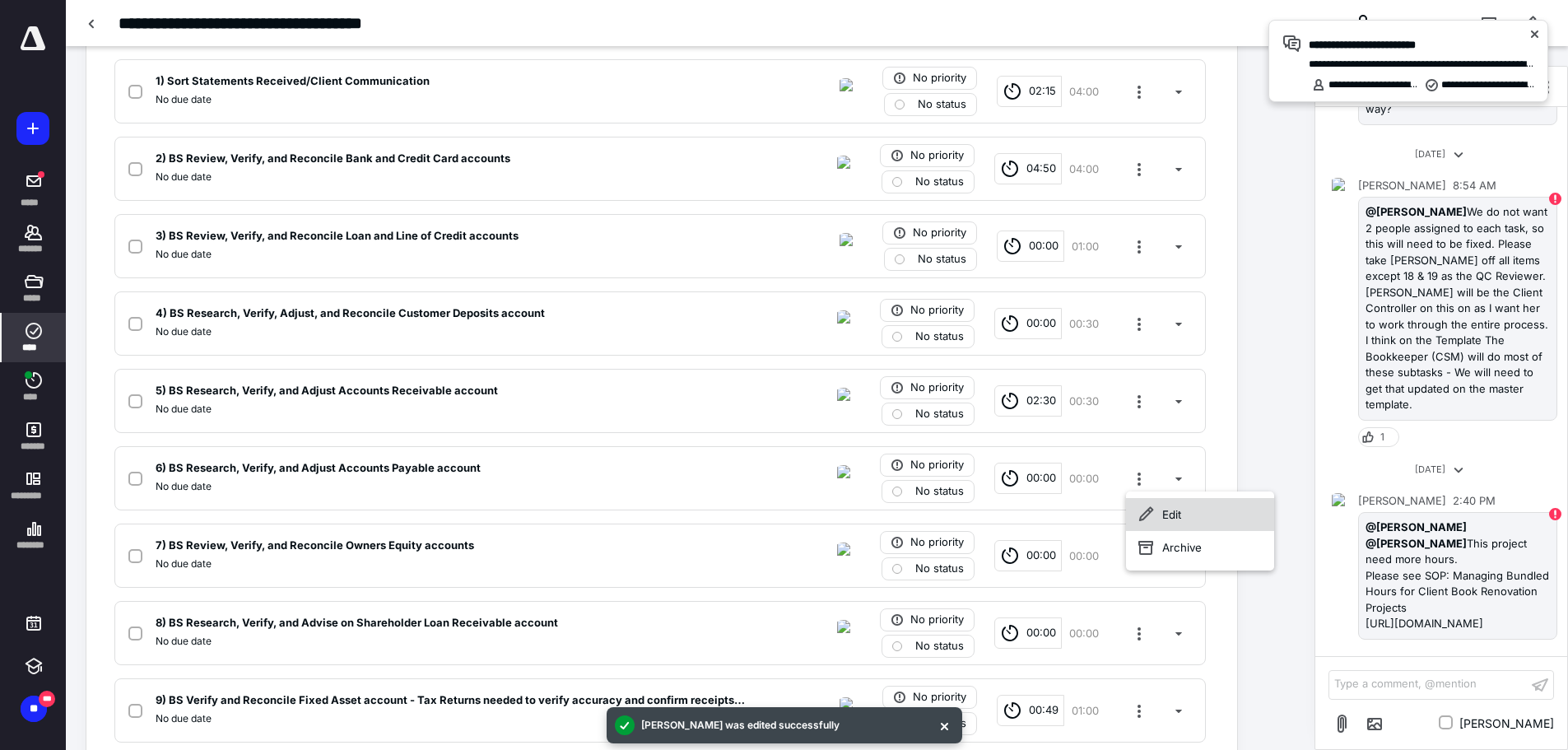 click on "Edit" at bounding box center (1200, 515) 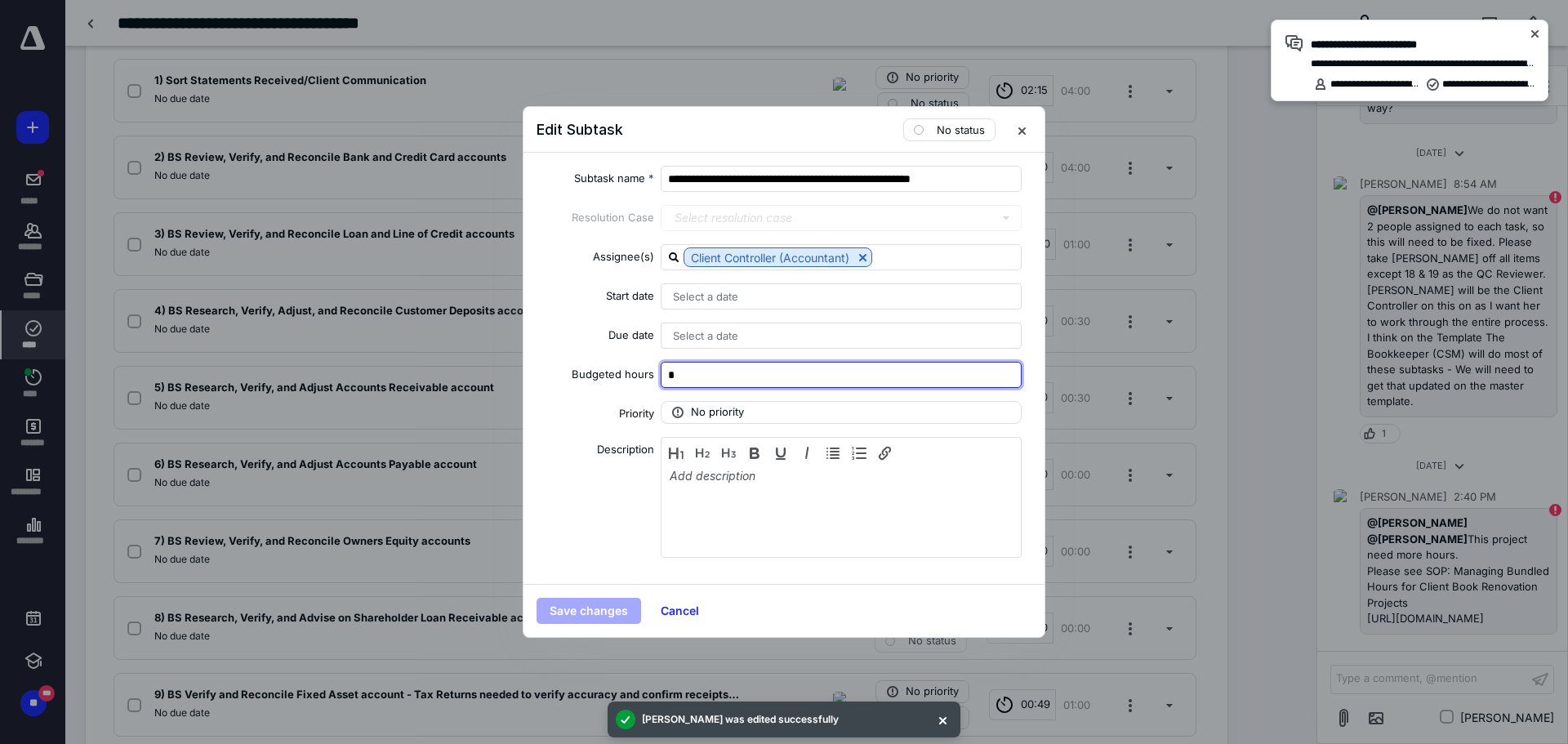 click on "*" at bounding box center (841, 375) 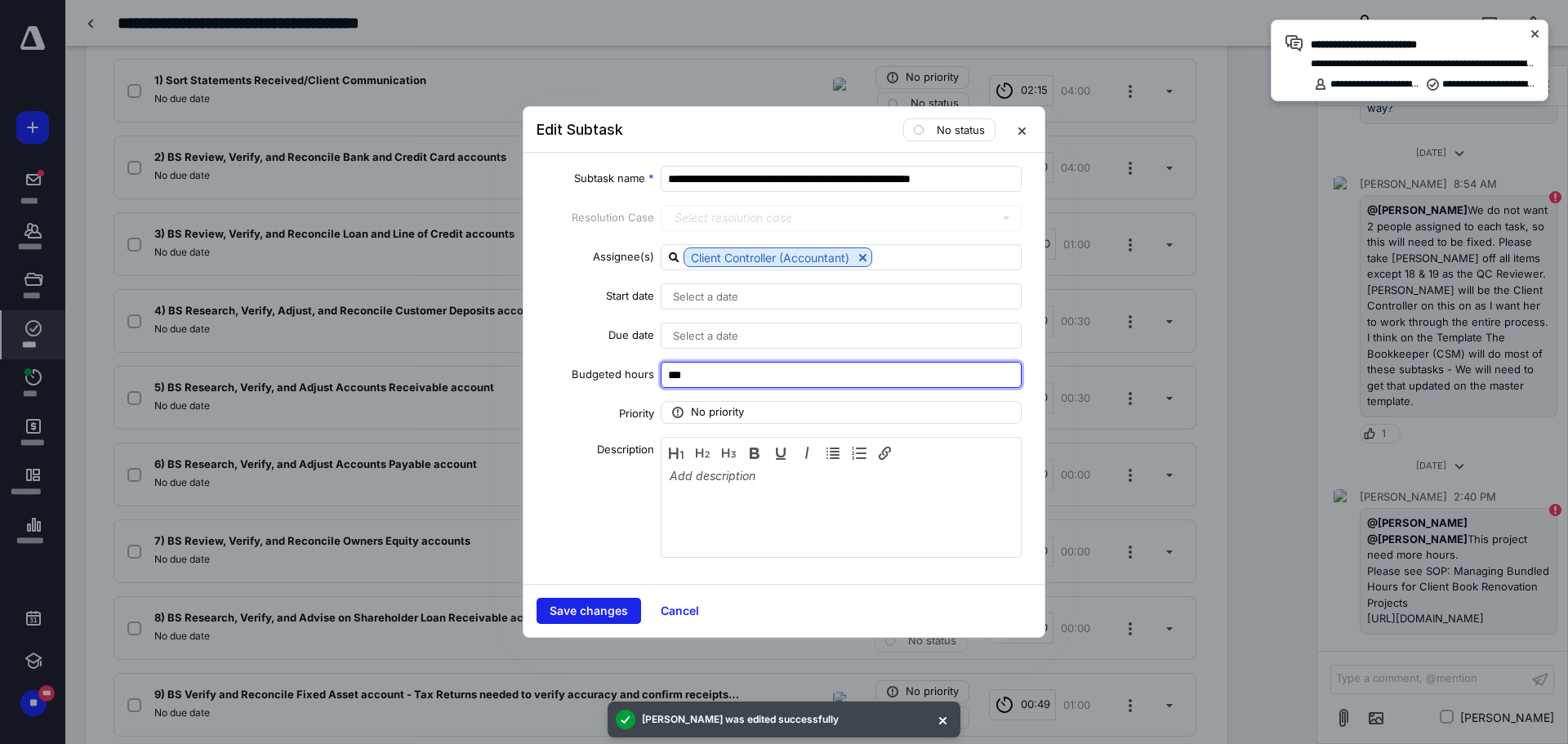 type on "***" 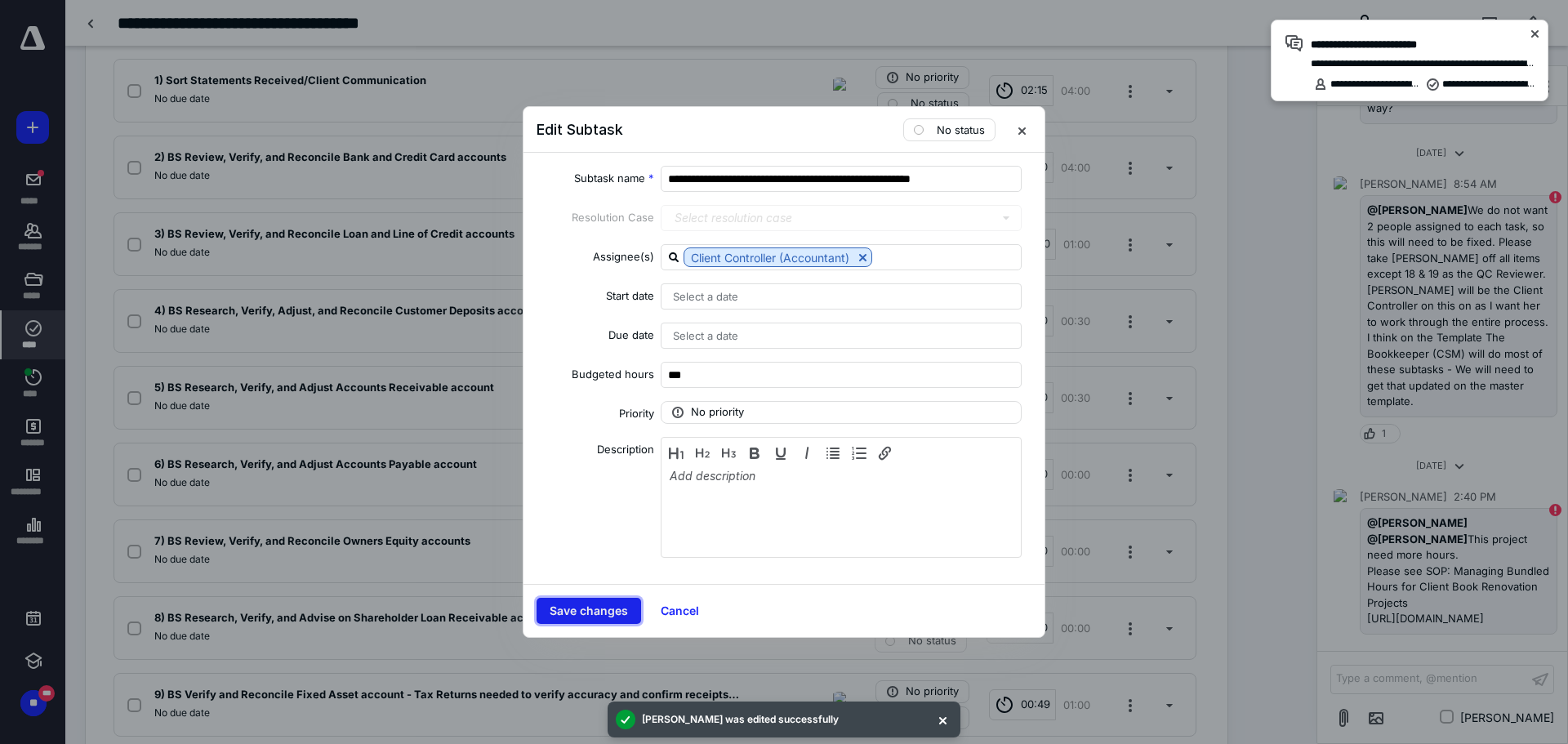 click on "Save changes" at bounding box center (589, 611) 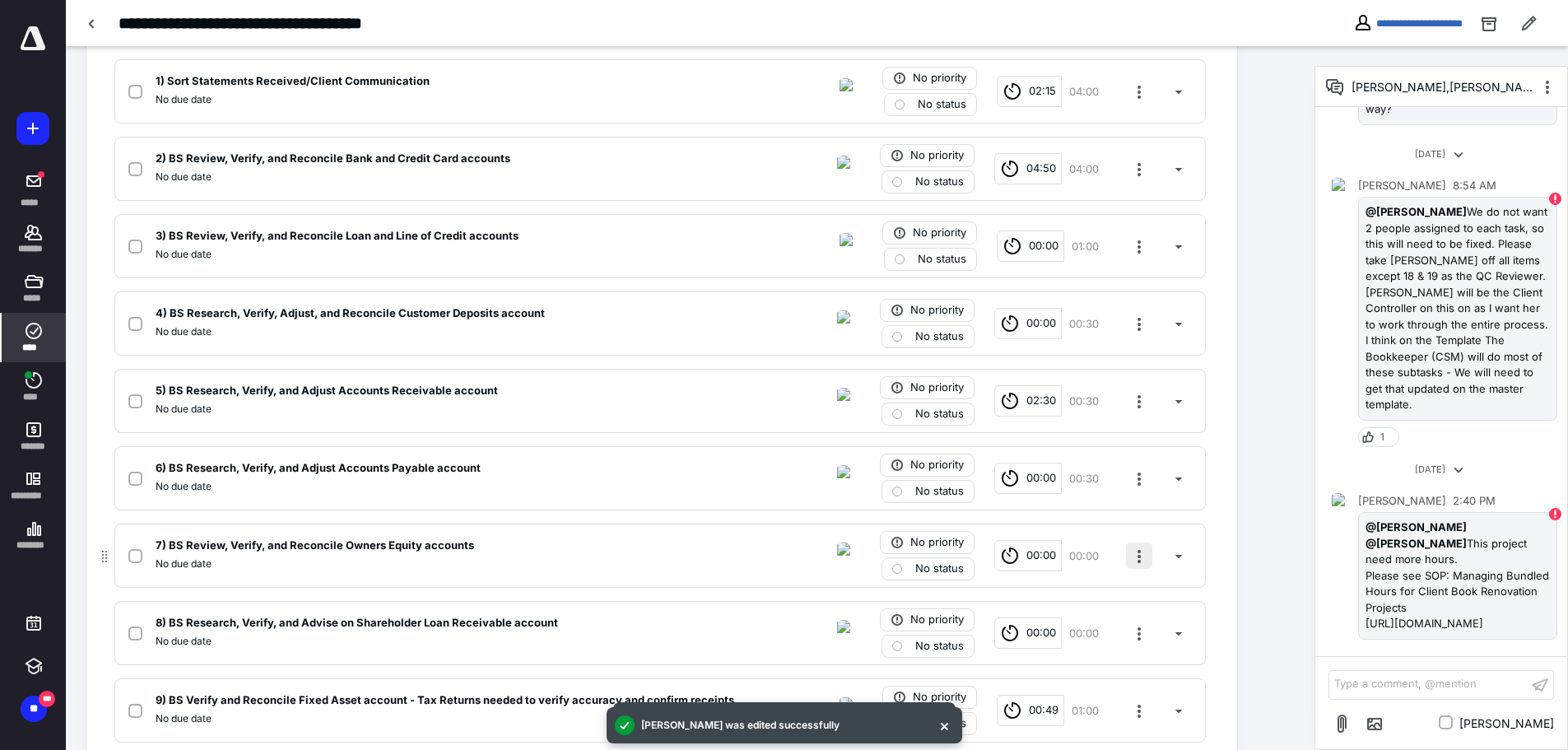 click at bounding box center (1139, 556) 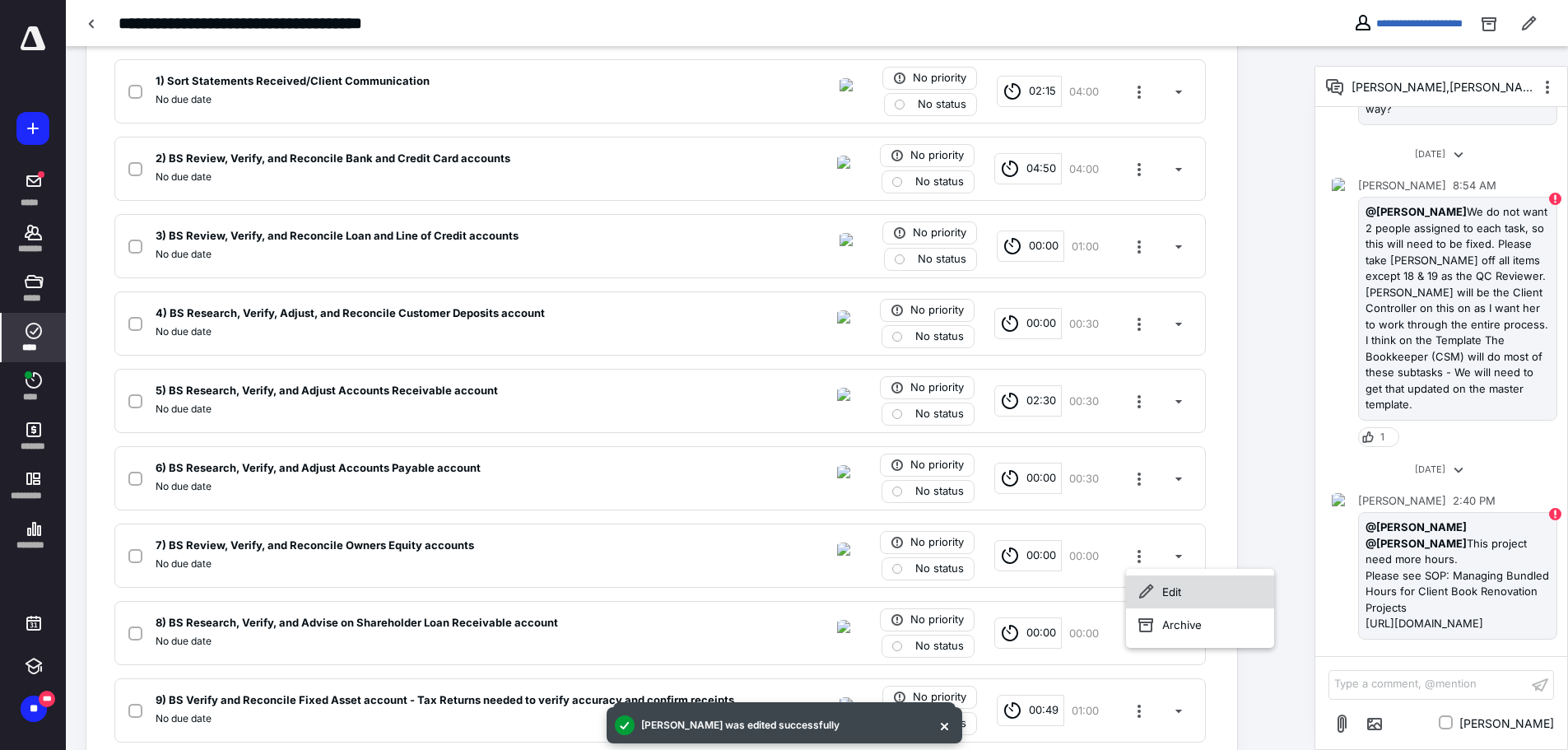 click on "Edit" at bounding box center (1200, 592) 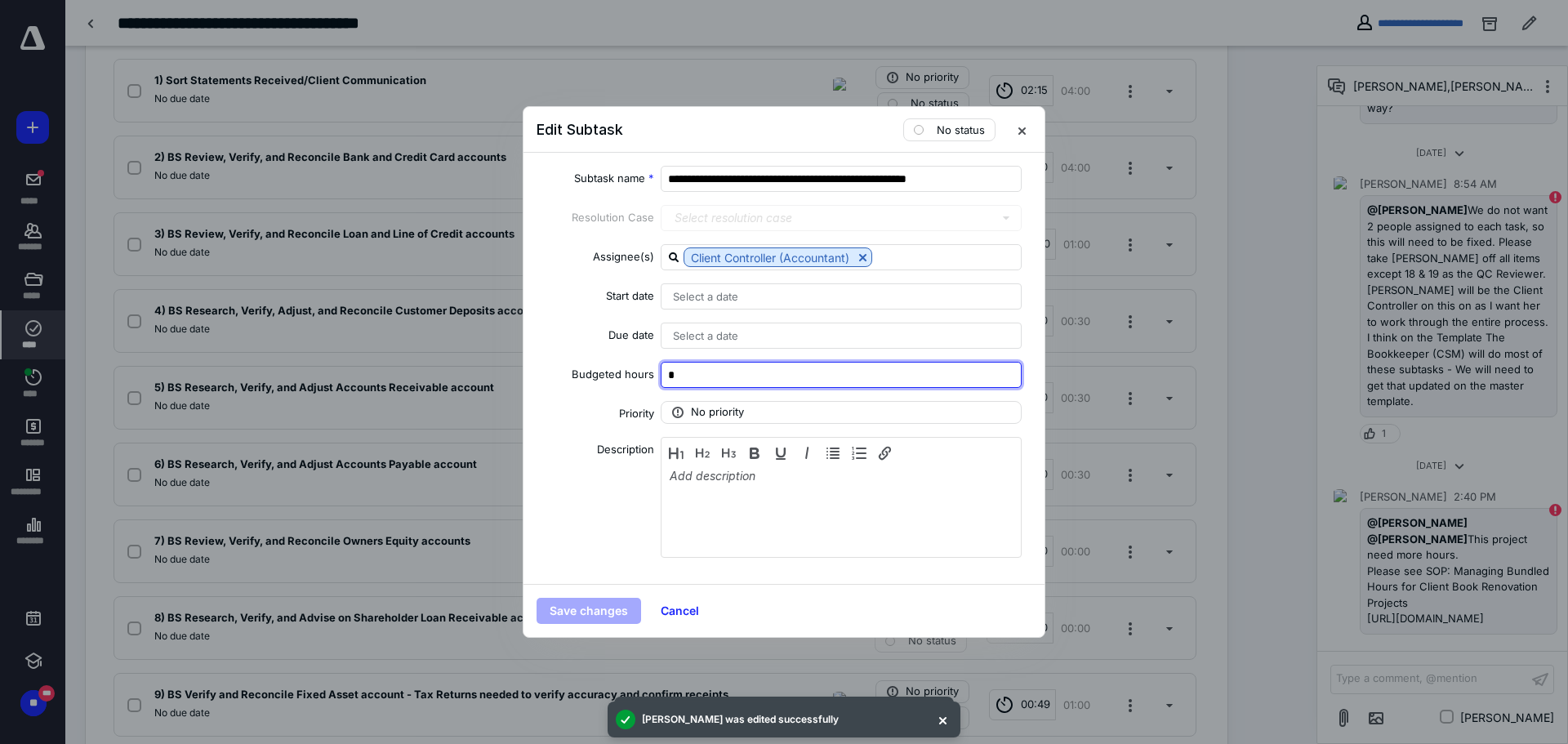 click on "*" at bounding box center (841, 375) 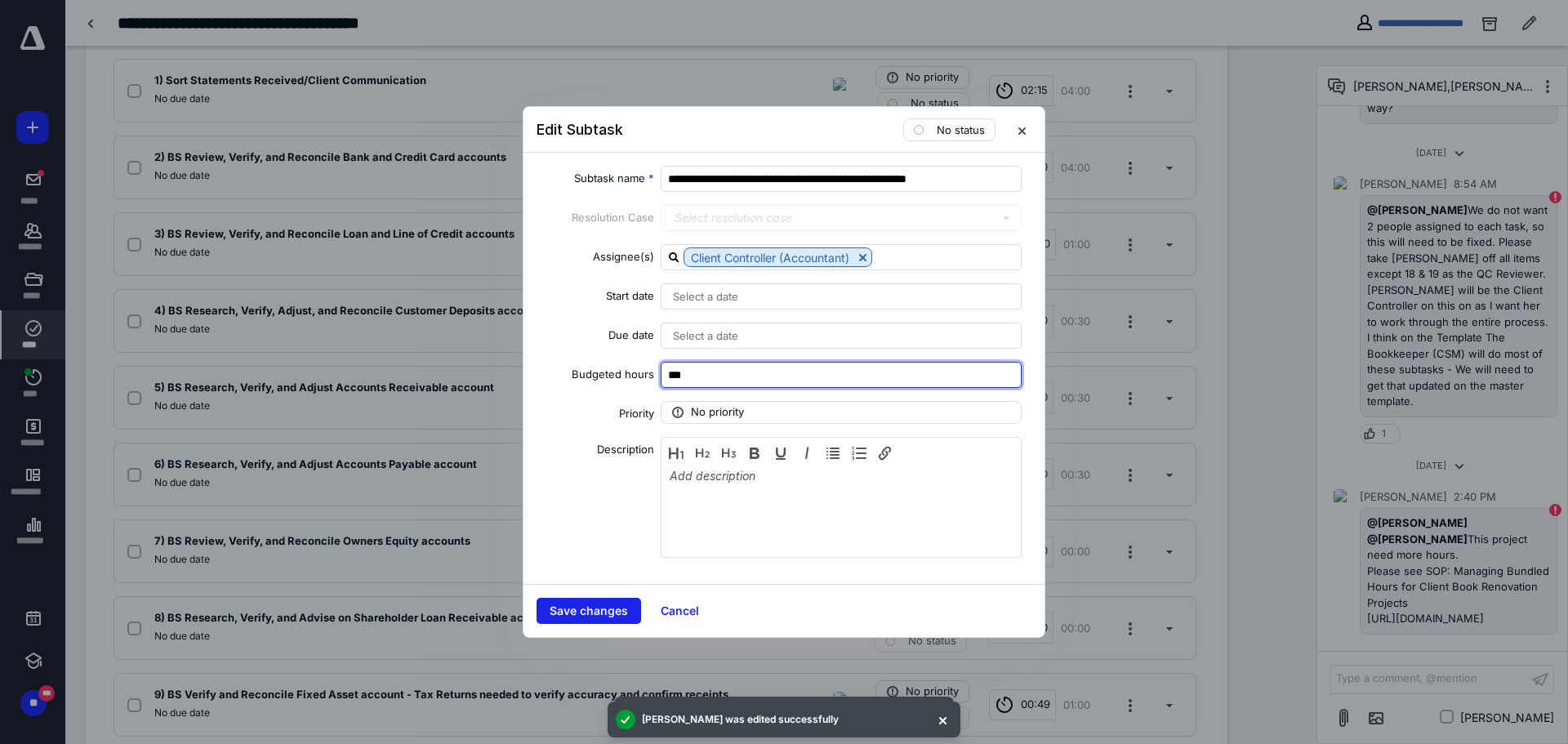 type on "***" 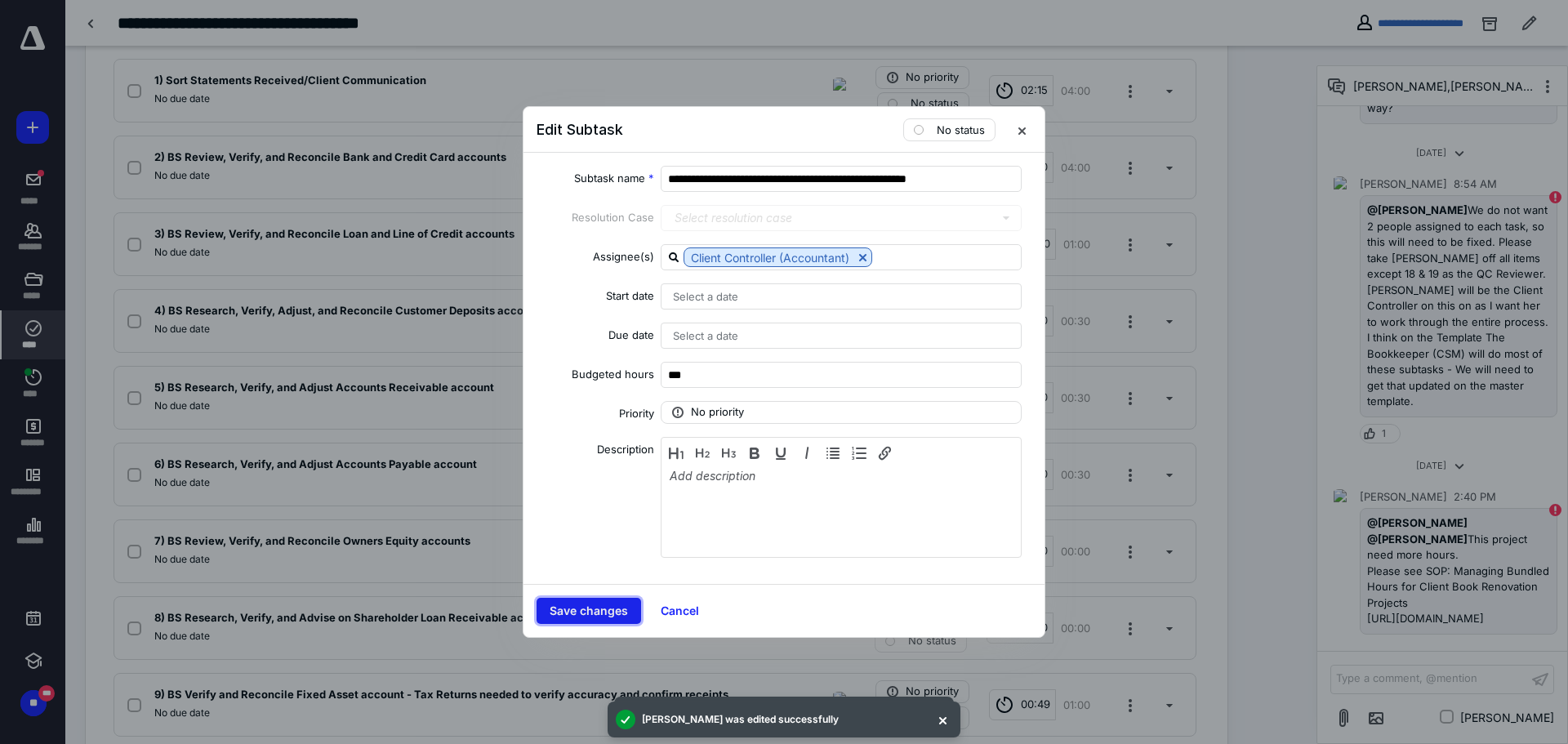 click on "Save changes" at bounding box center (589, 611) 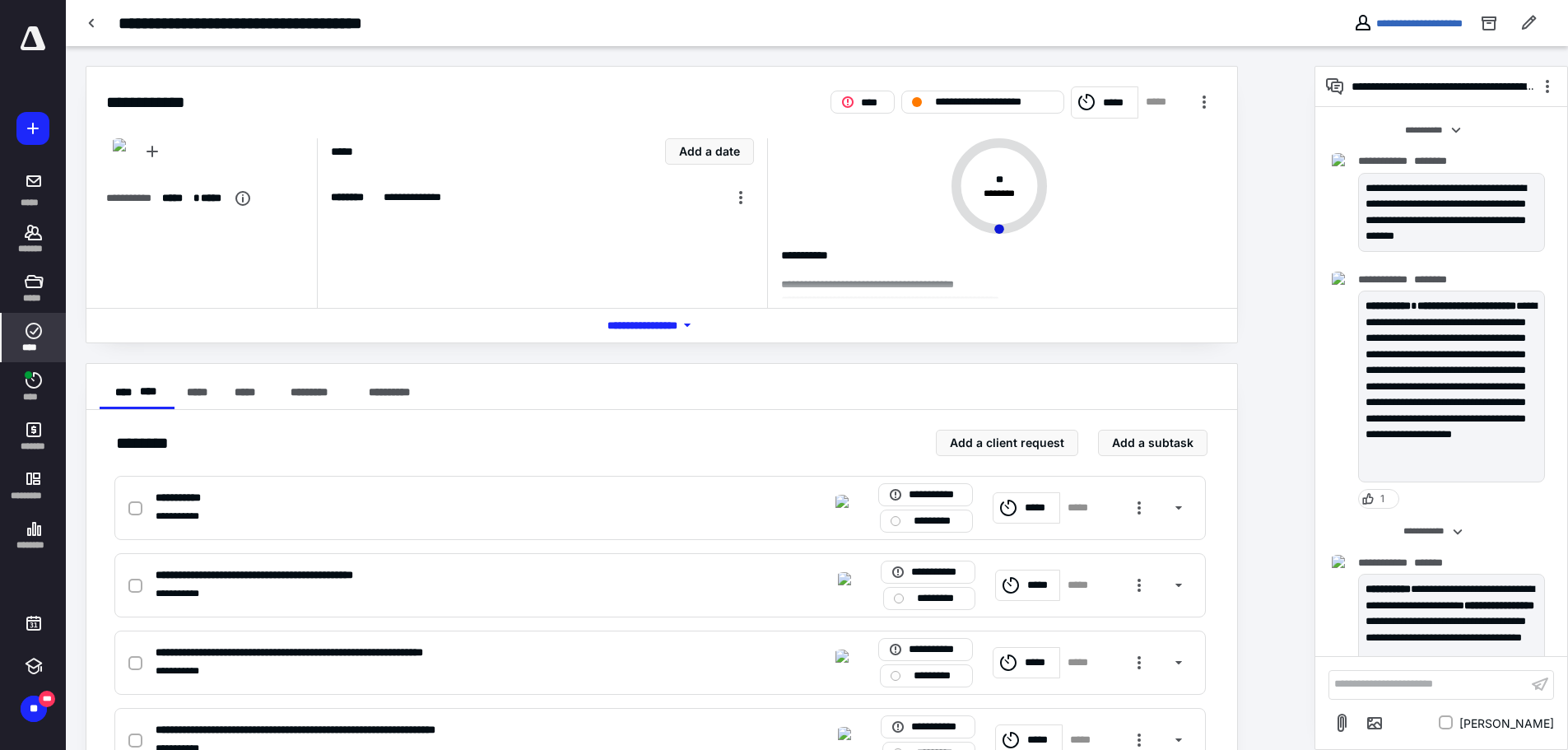 scroll, scrollTop: 376, scrollLeft: 0, axis: vertical 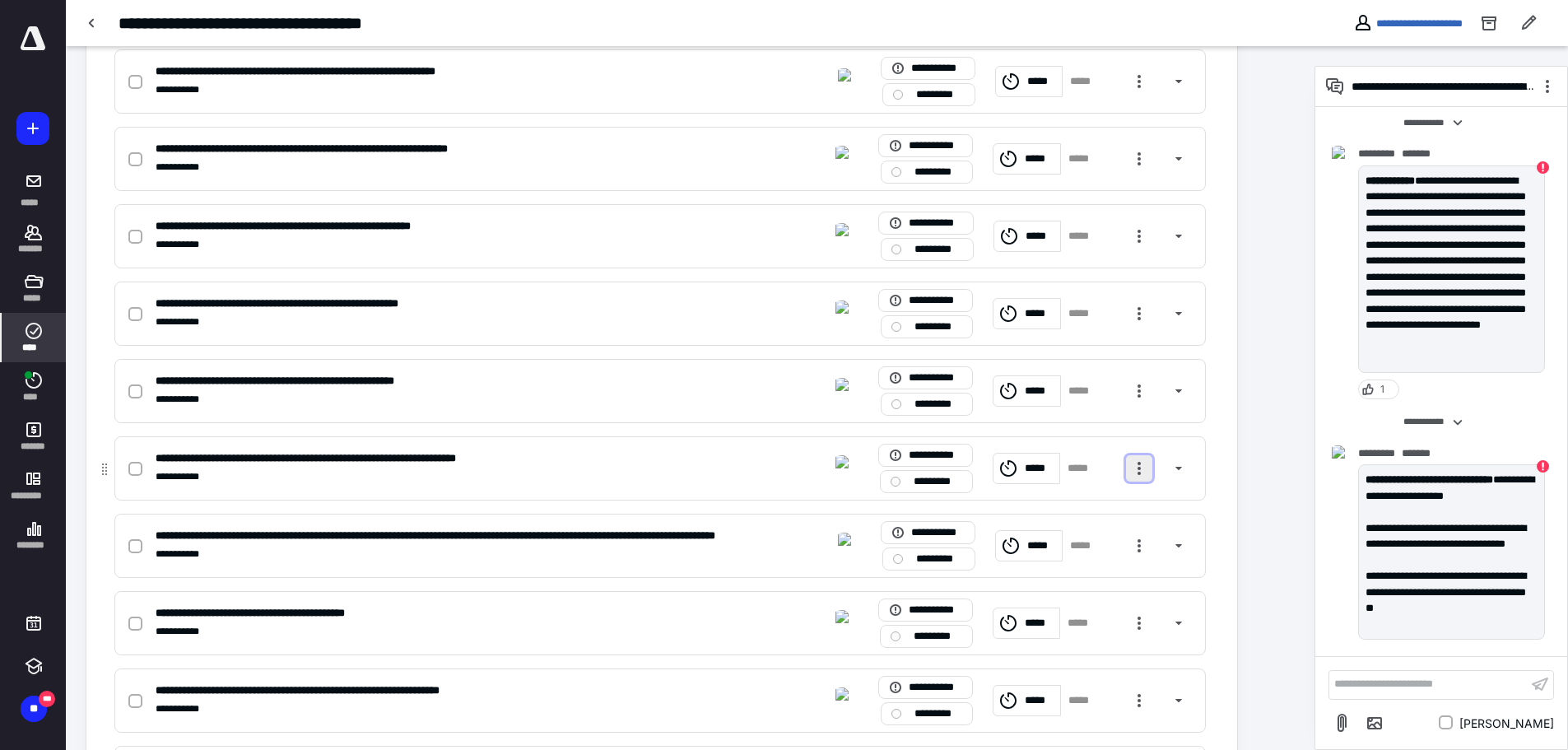 click at bounding box center (1139, 468) 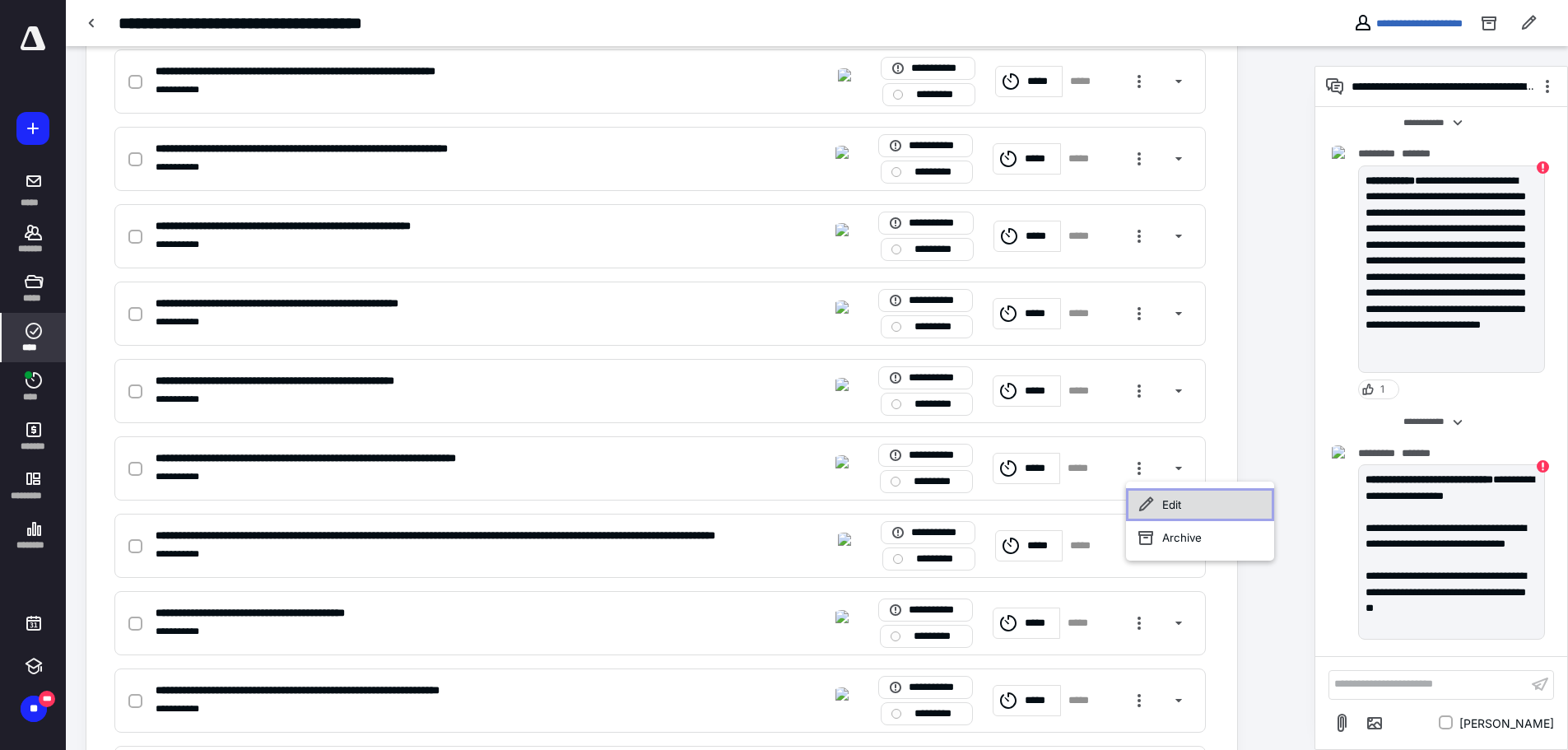 click on "Edit" at bounding box center (1200, 505) 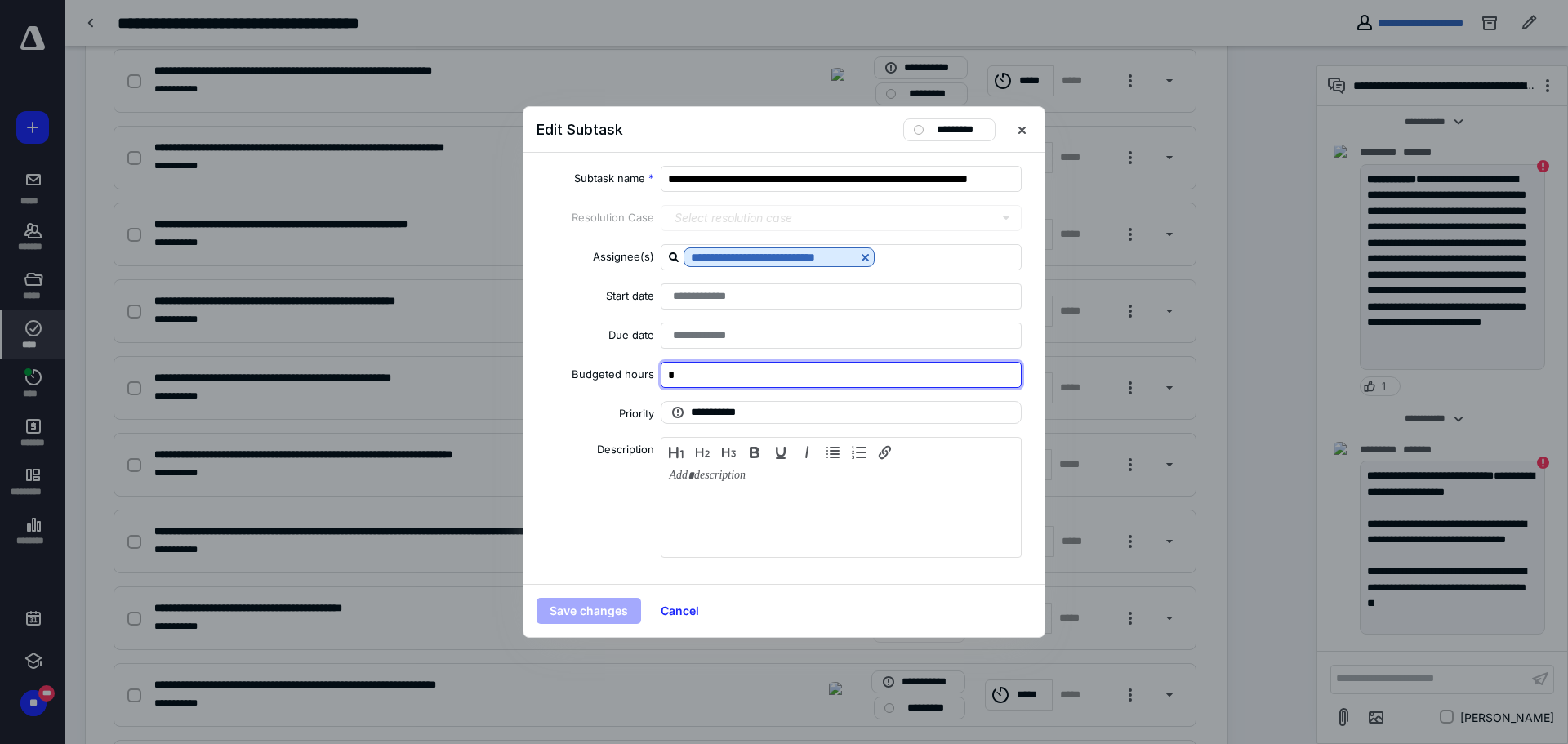 click on "*" at bounding box center (841, 375) 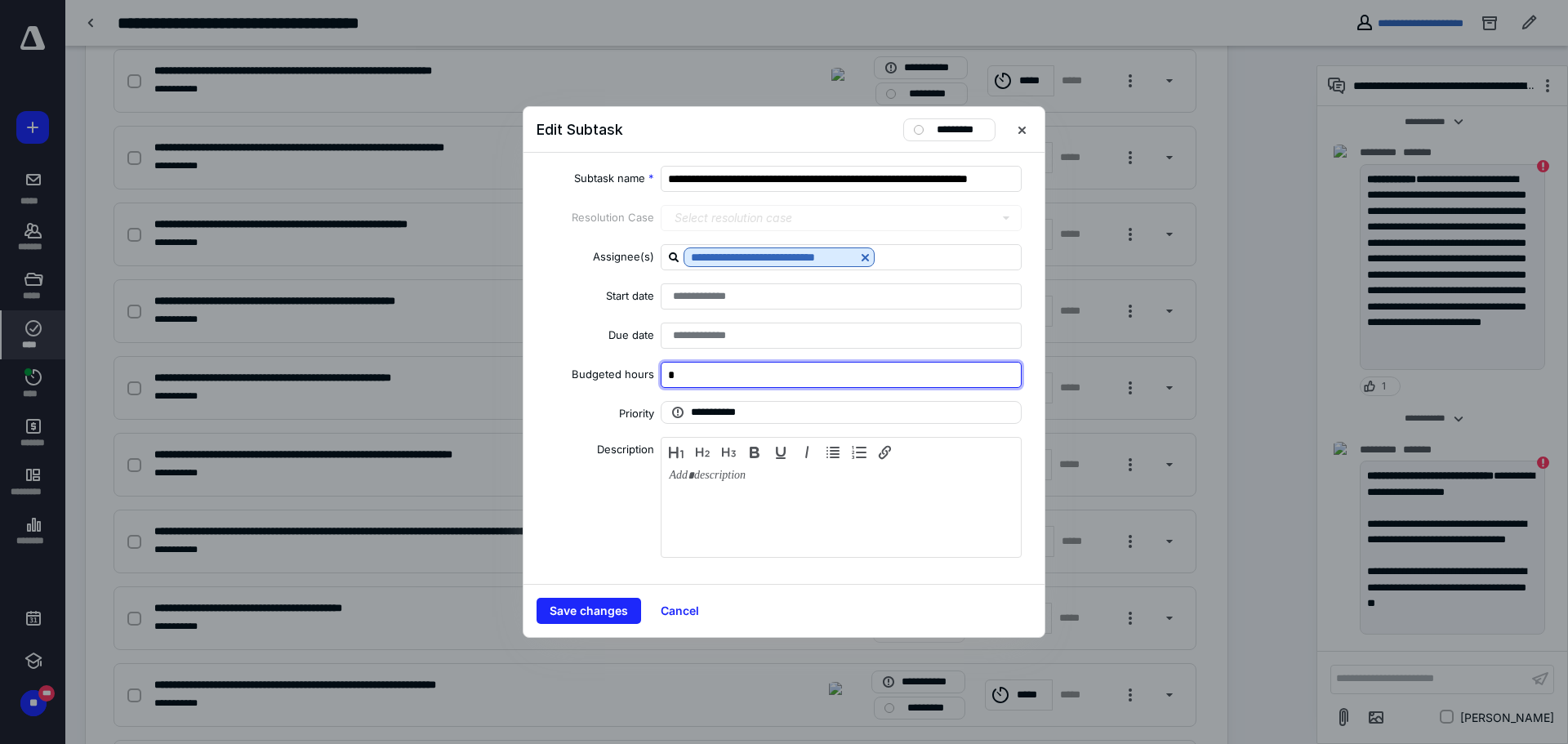 click on "*" at bounding box center (841, 375) 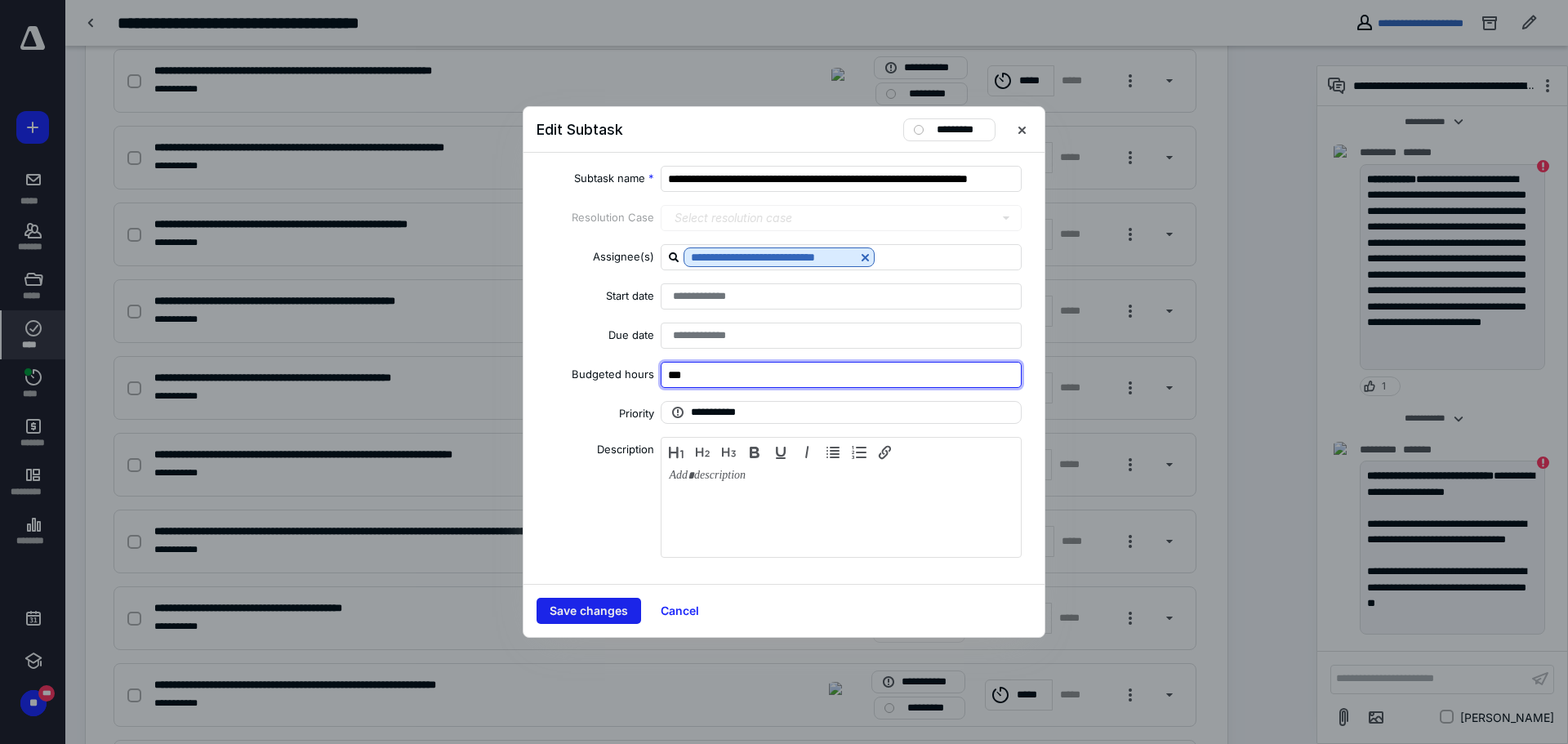 type on "***" 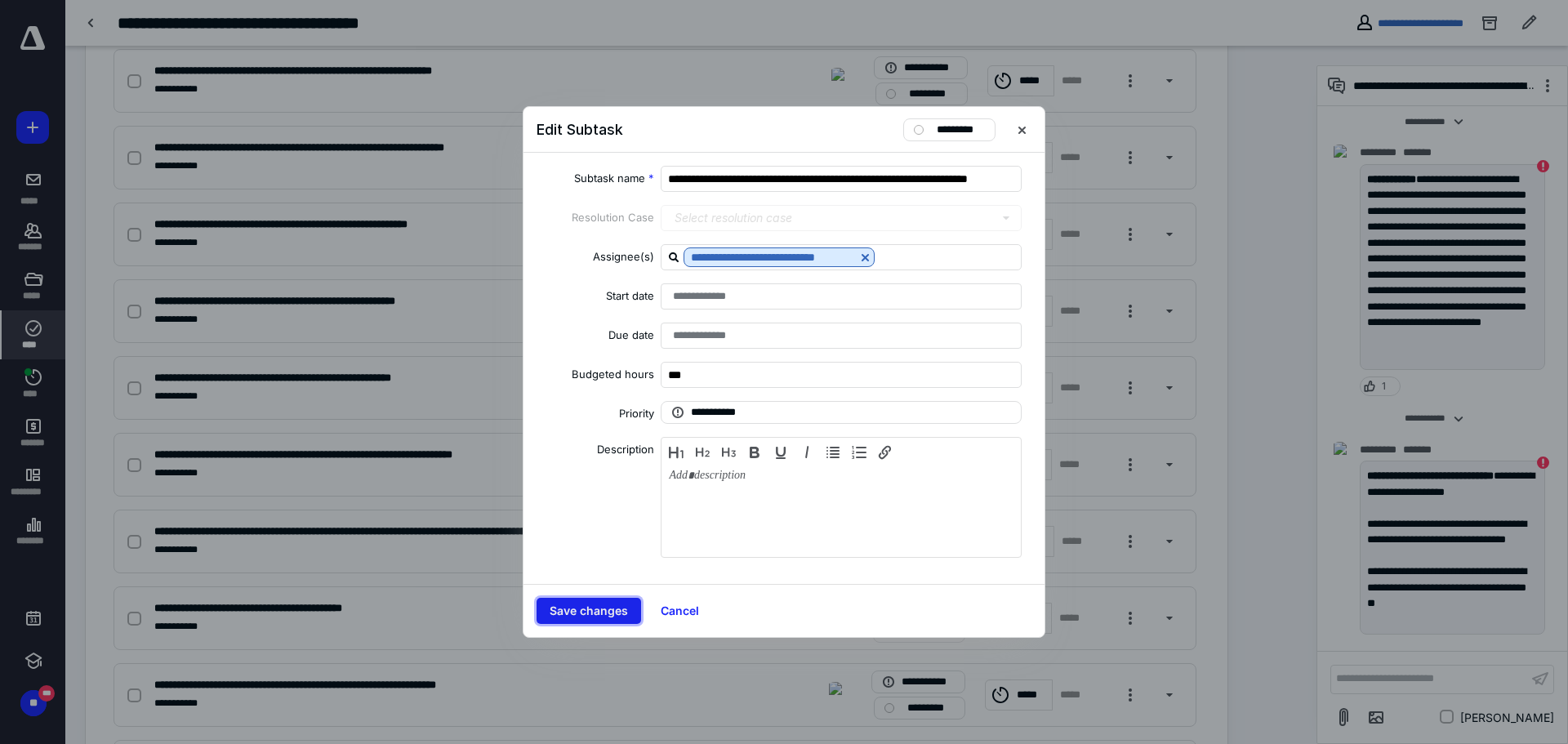 click on "Save changes" at bounding box center (589, 611) 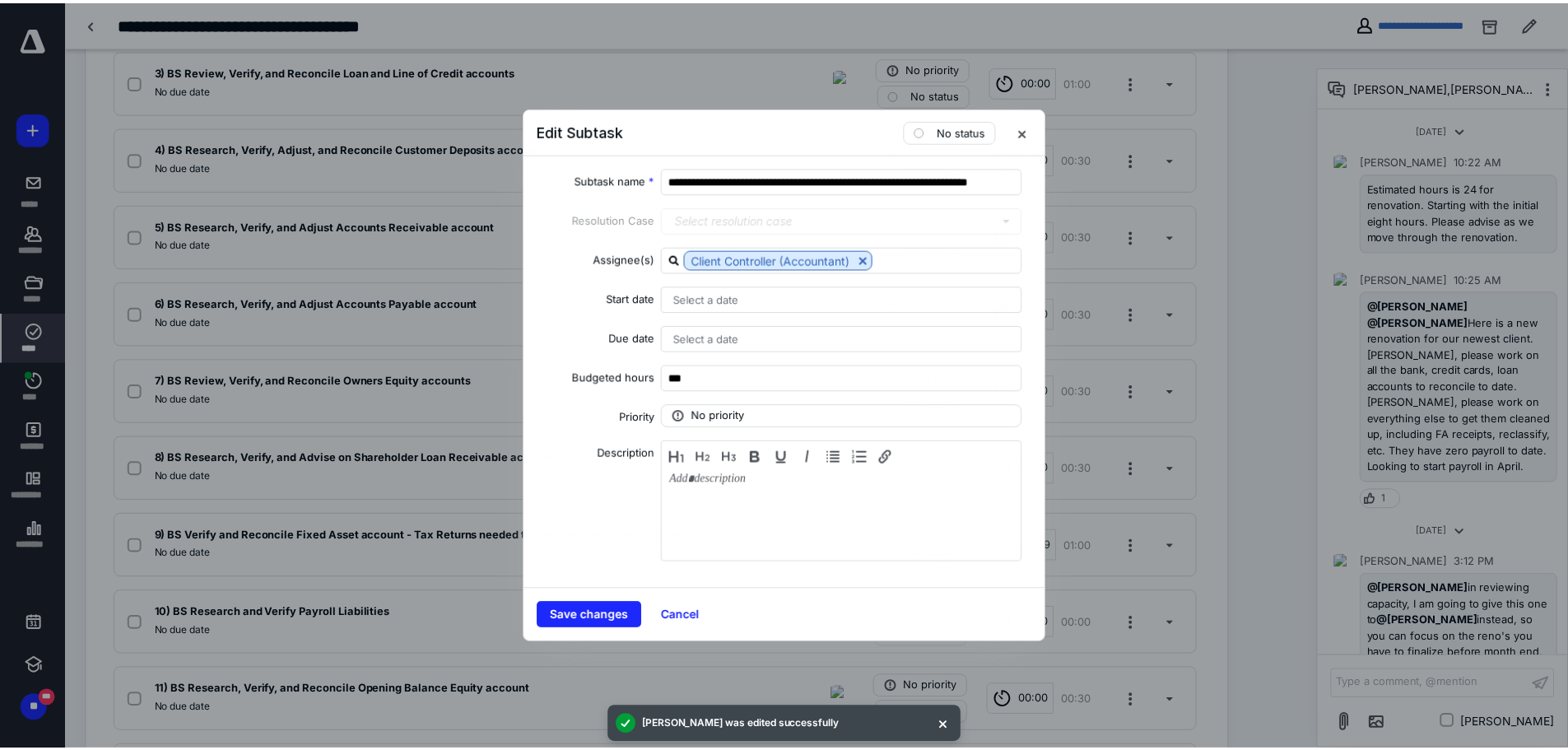 scroll, scrollTop: 1254, scrollLeft: 0, axis: vertical 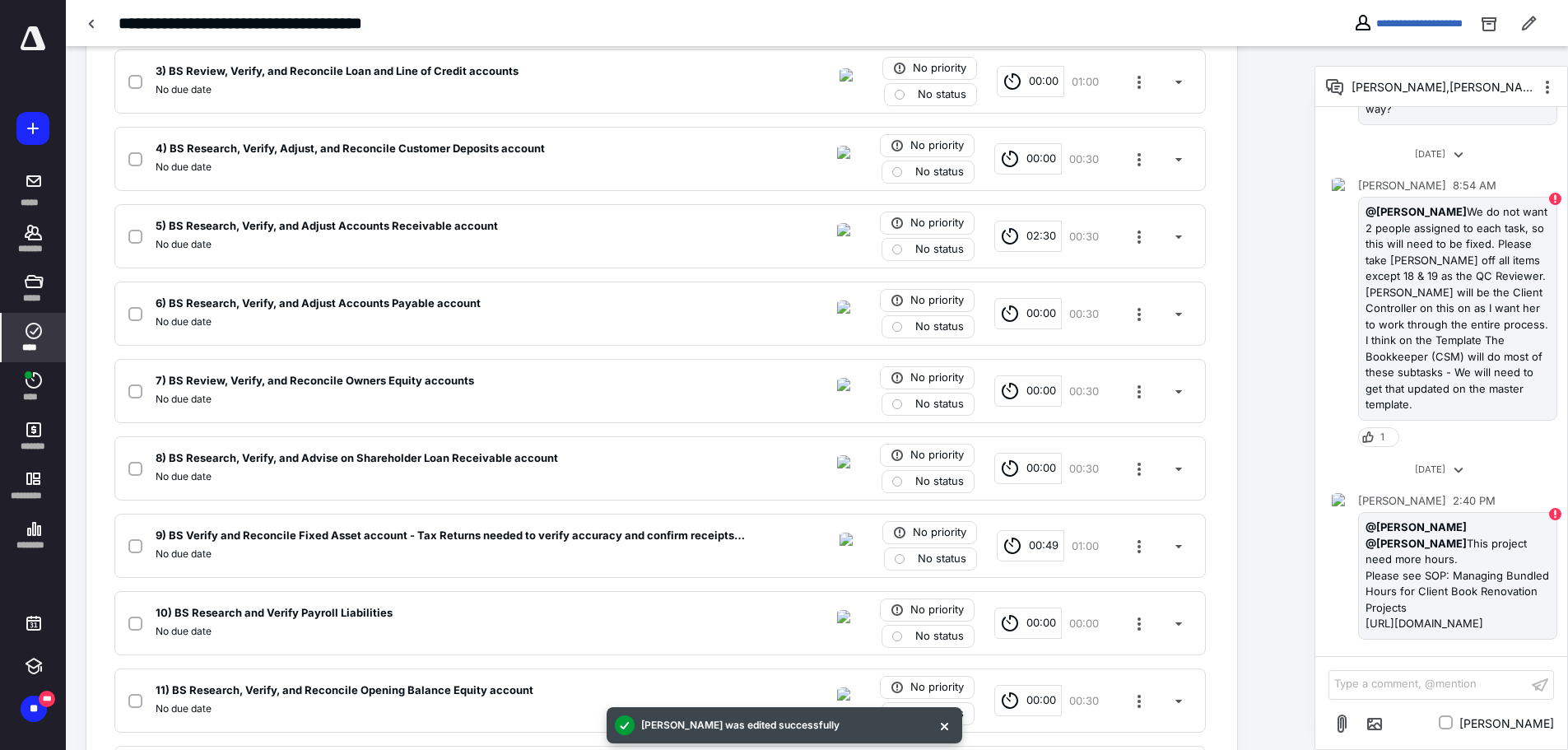 click at bounding box center [1139, 623] 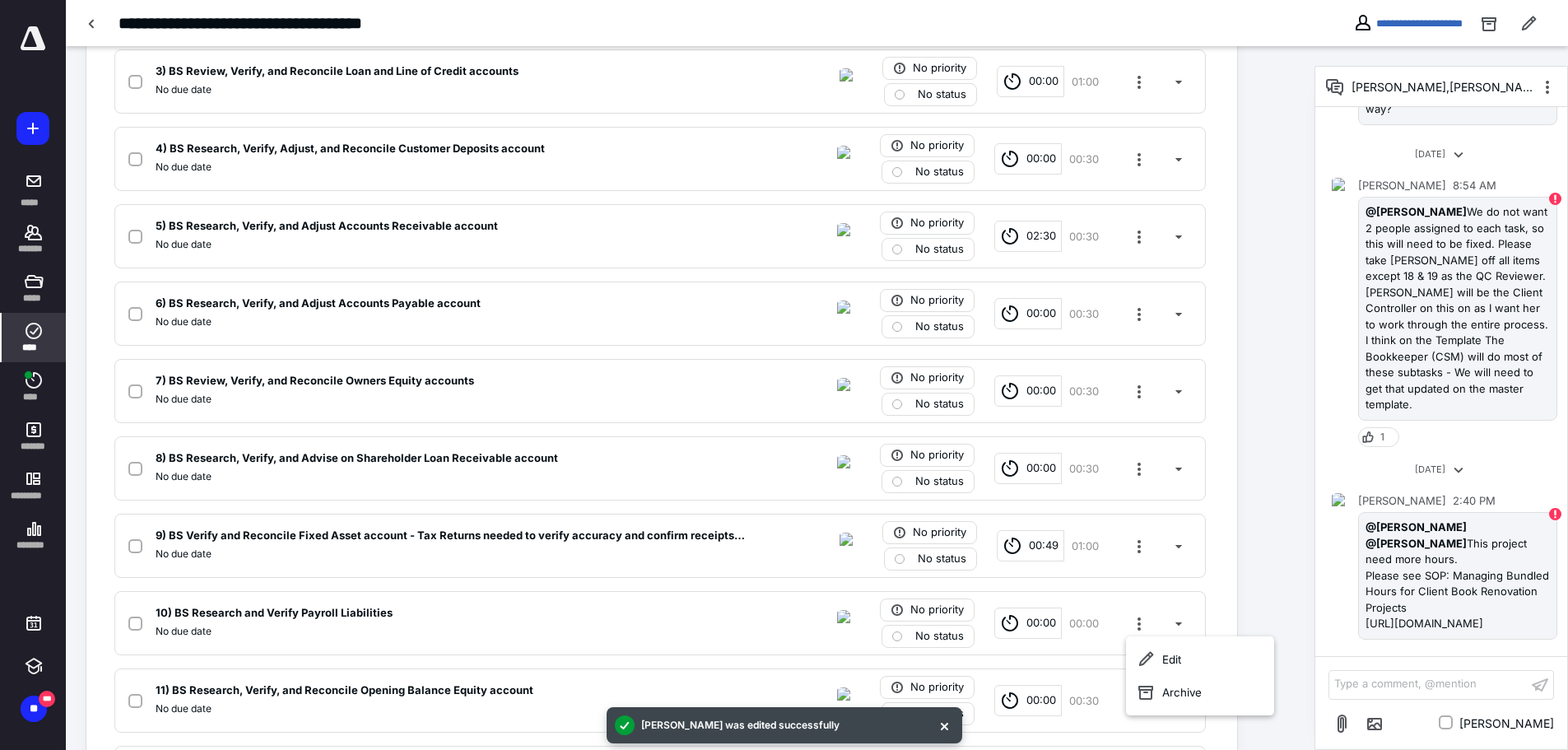 click on "Edit Archive" at bounding box center (1200, 676) 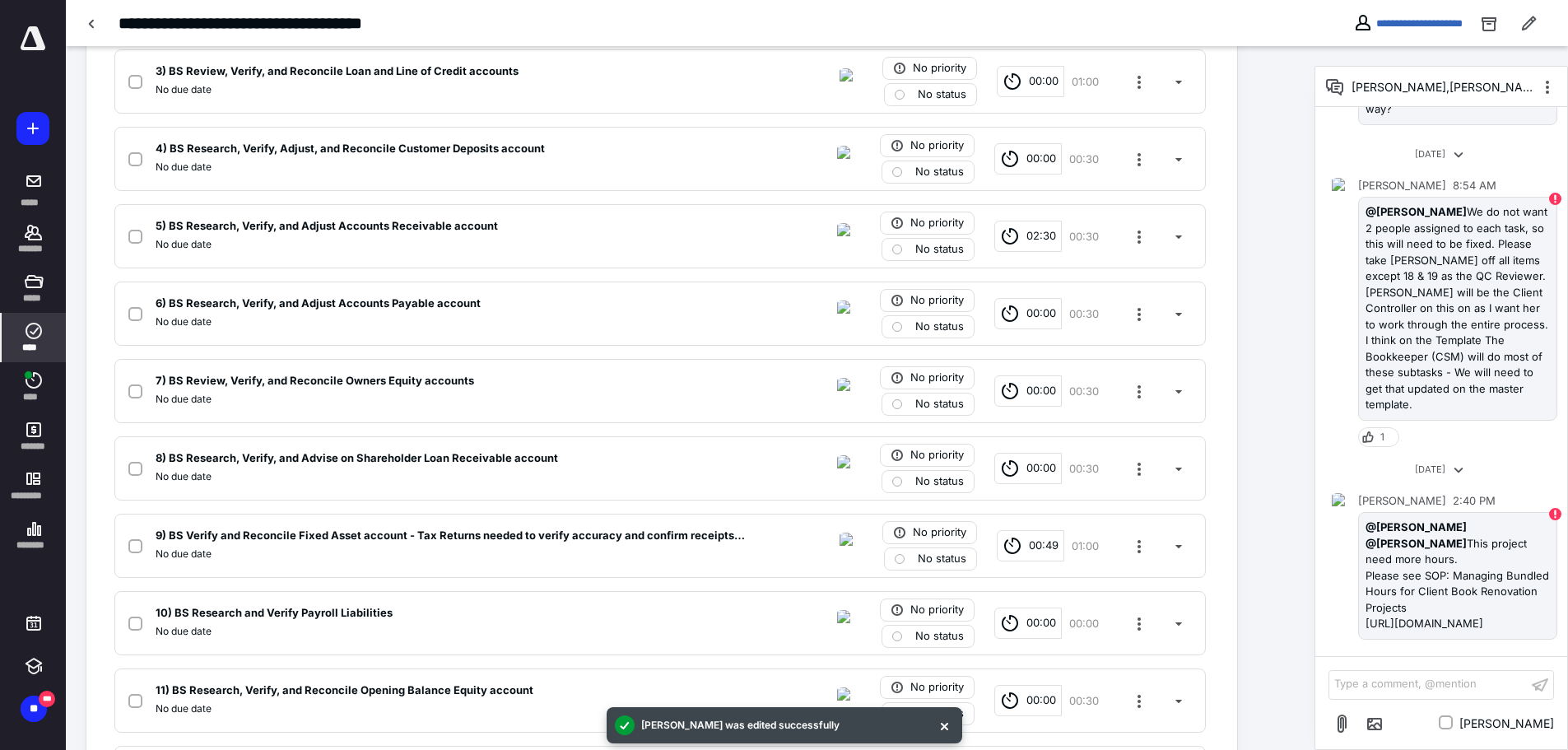 click on "Discovery - No due date No priority No status 00:00 00:00 1) Sort Statements Received/Client Communication No due date No priority No status 02:15 04:00 2) BS Review, Verify, and Reconcile Bank and Credit Card accounts No due date No priority No status 04:50 04:00 3) BS Review, Verify, and Reconcile Loan and Line of Credit accounts No due date No priority No status 00:00 01:00 4) BS Research, Verify, Adjust, and Reconcile Customer Deposits account No due date No priority No status 00:00 00:30 5) BS Research, Verify, and Adjust Accounts Receivable account No due date No priority No status 02:30 00:30 6) BS Research, Verify, and Adjust Accounts Payable account No due date No priority No status 00:00 00:30 7) BS Review, Verify, and Reconcile Owners Equity accounts No due date No priority No status 00:00 00:30 8) BS Research, Verify, and Advise on Shareholder Loan Receivable account No due date No priority No status 00:00 00:30 No due date No priority No status 00:49 01:00 No due date No priority No status 00:00" at bounding box center [662, 623] 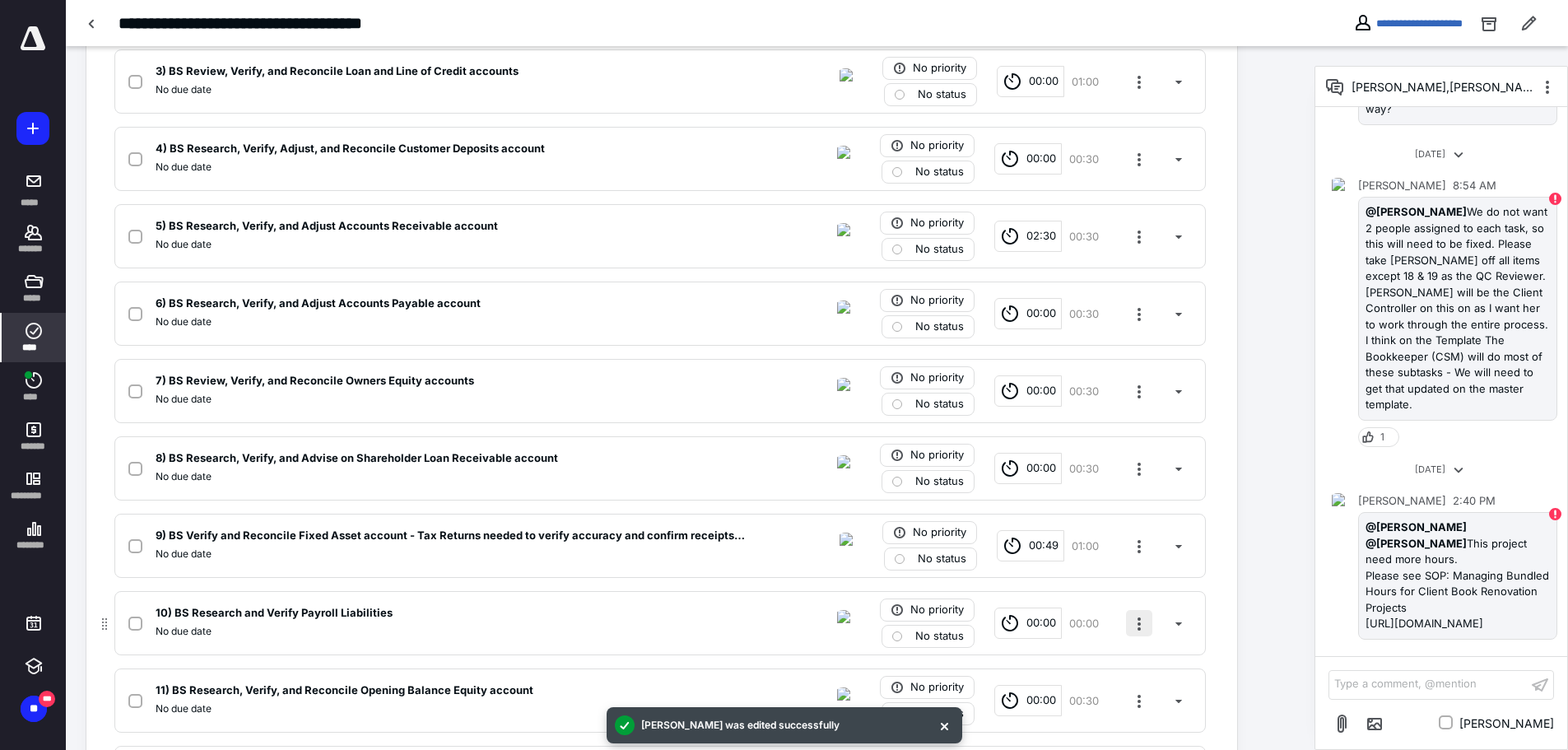 click at bounding box center [1139, 623] 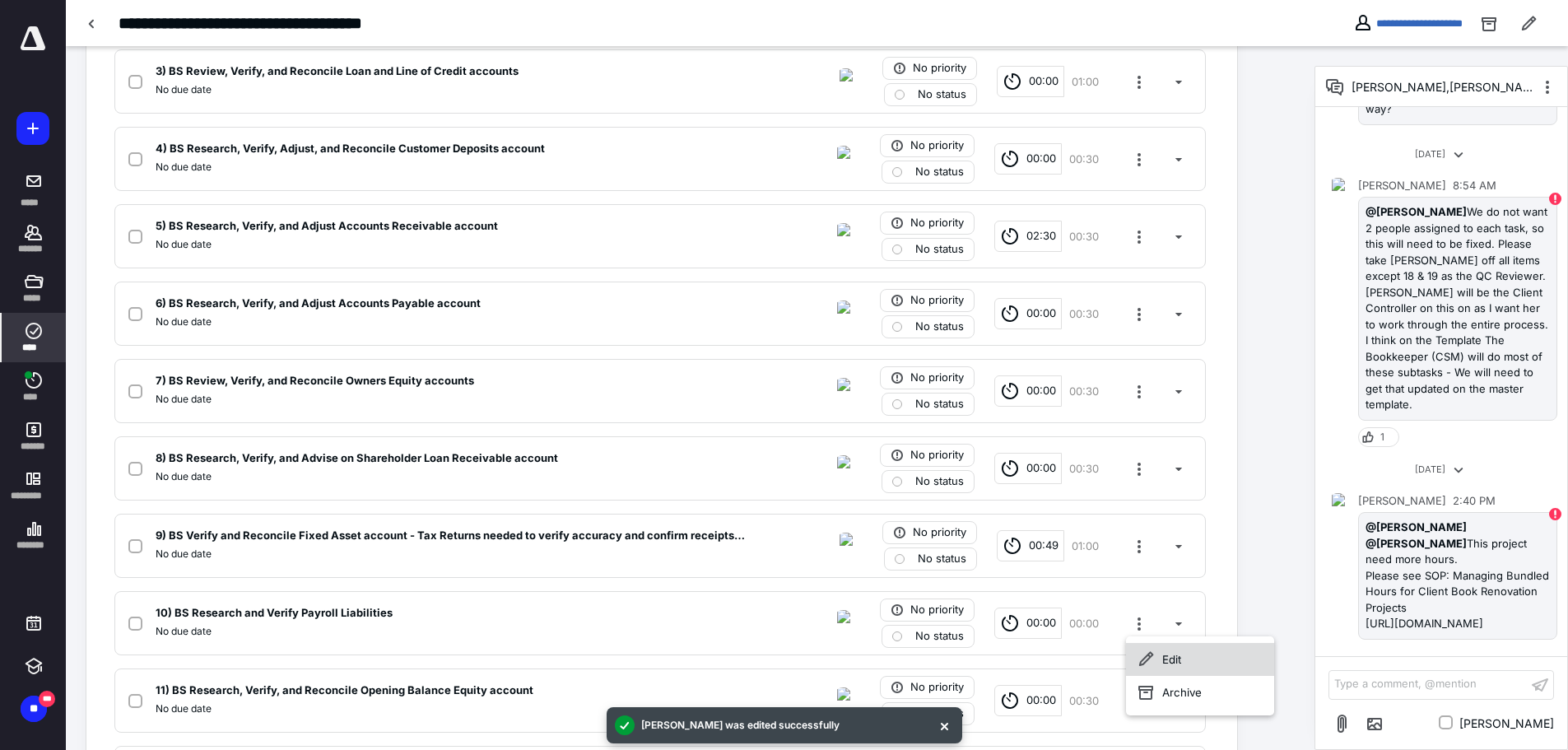 click on "Edit" at bounding box center [1200, 659] 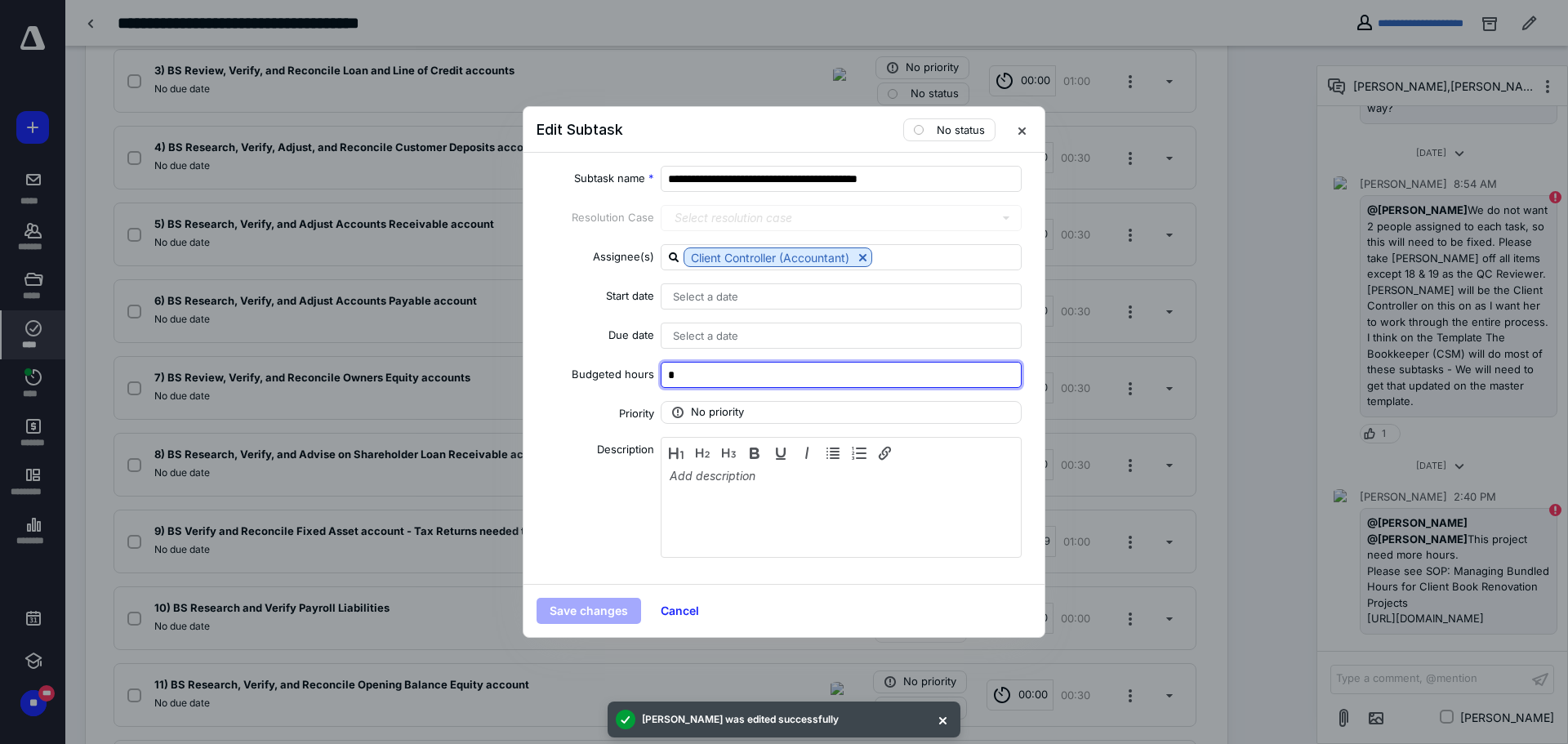 click on "*" at bounding box center [841, 375] 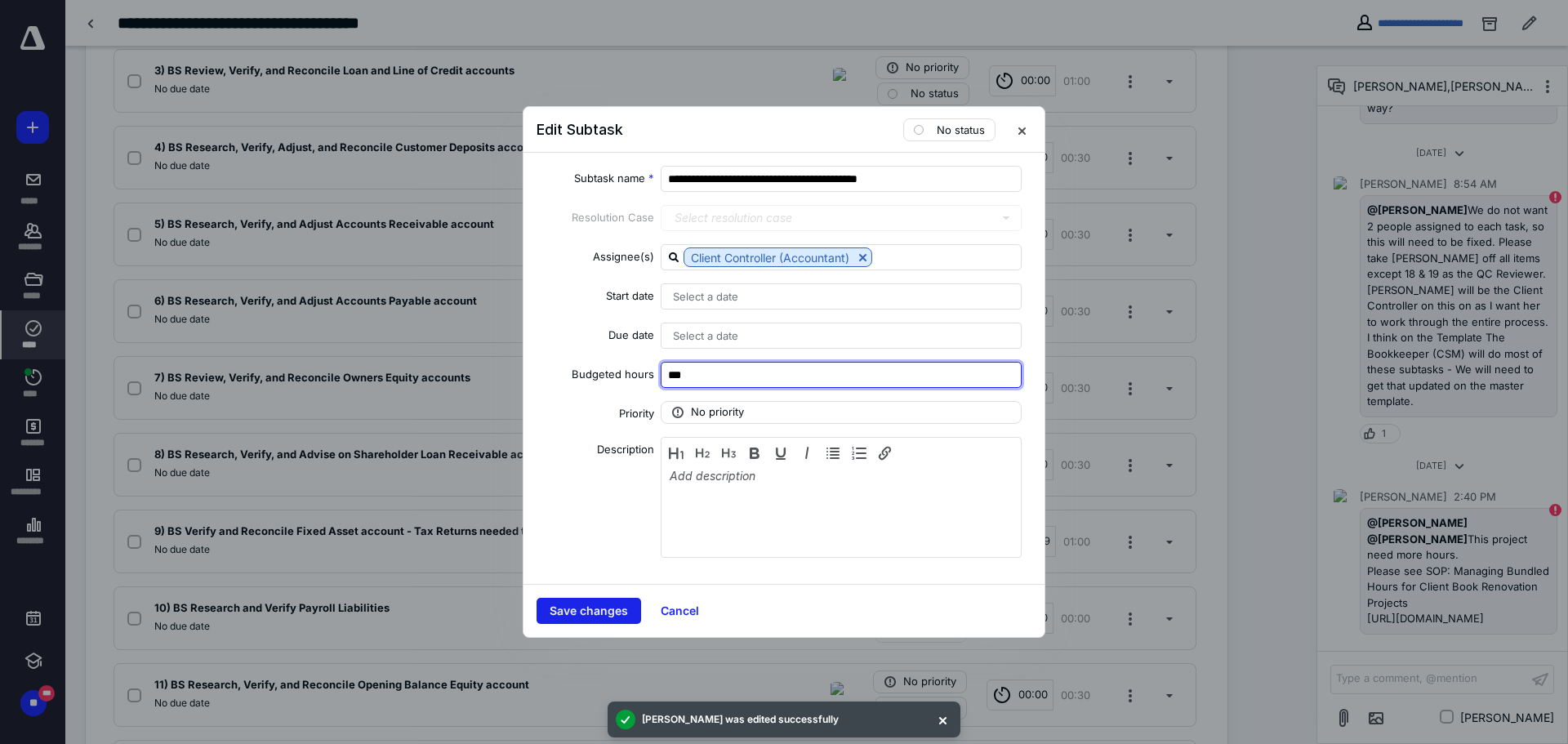 type on "***" 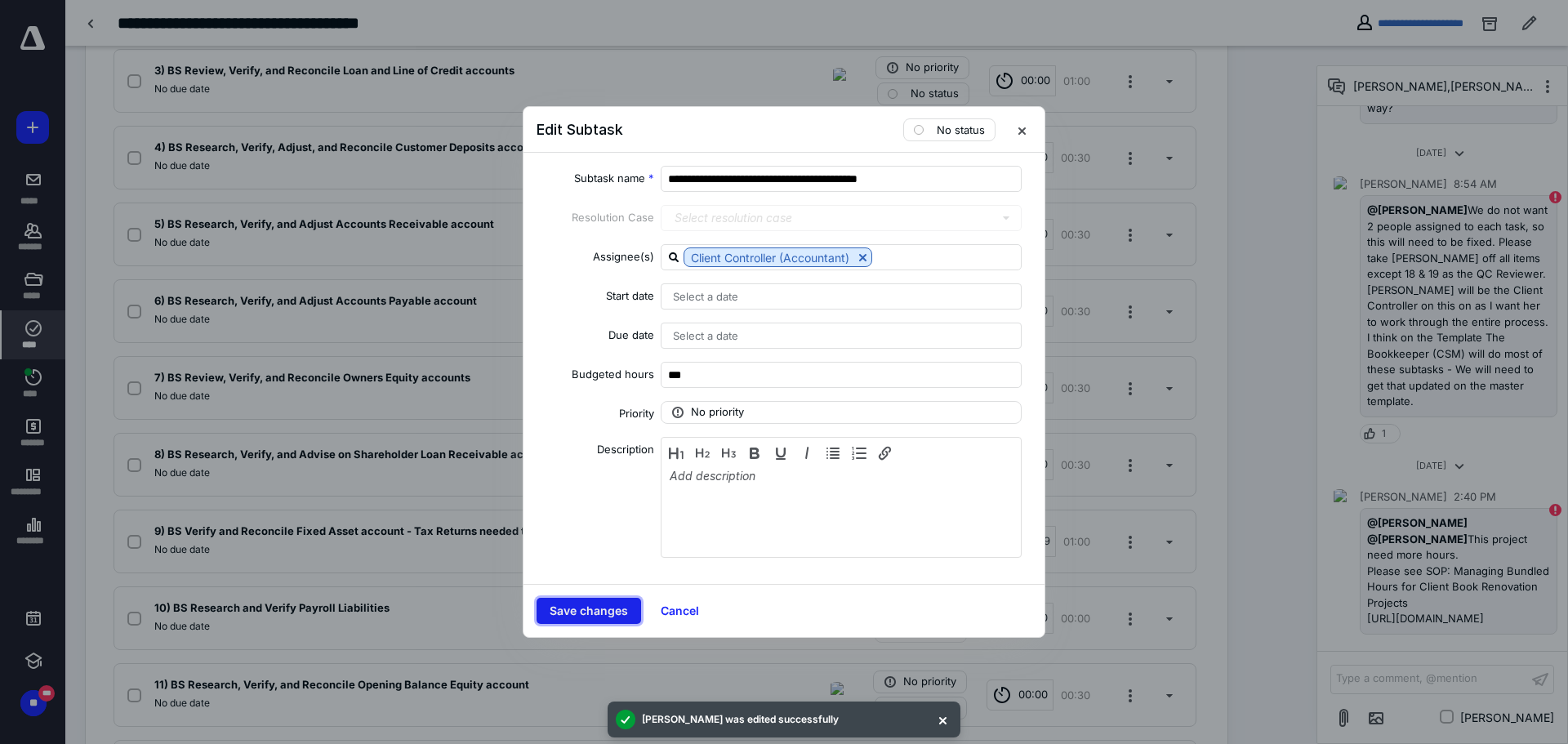 click on "Save changes" at bounding box center (589, 611) 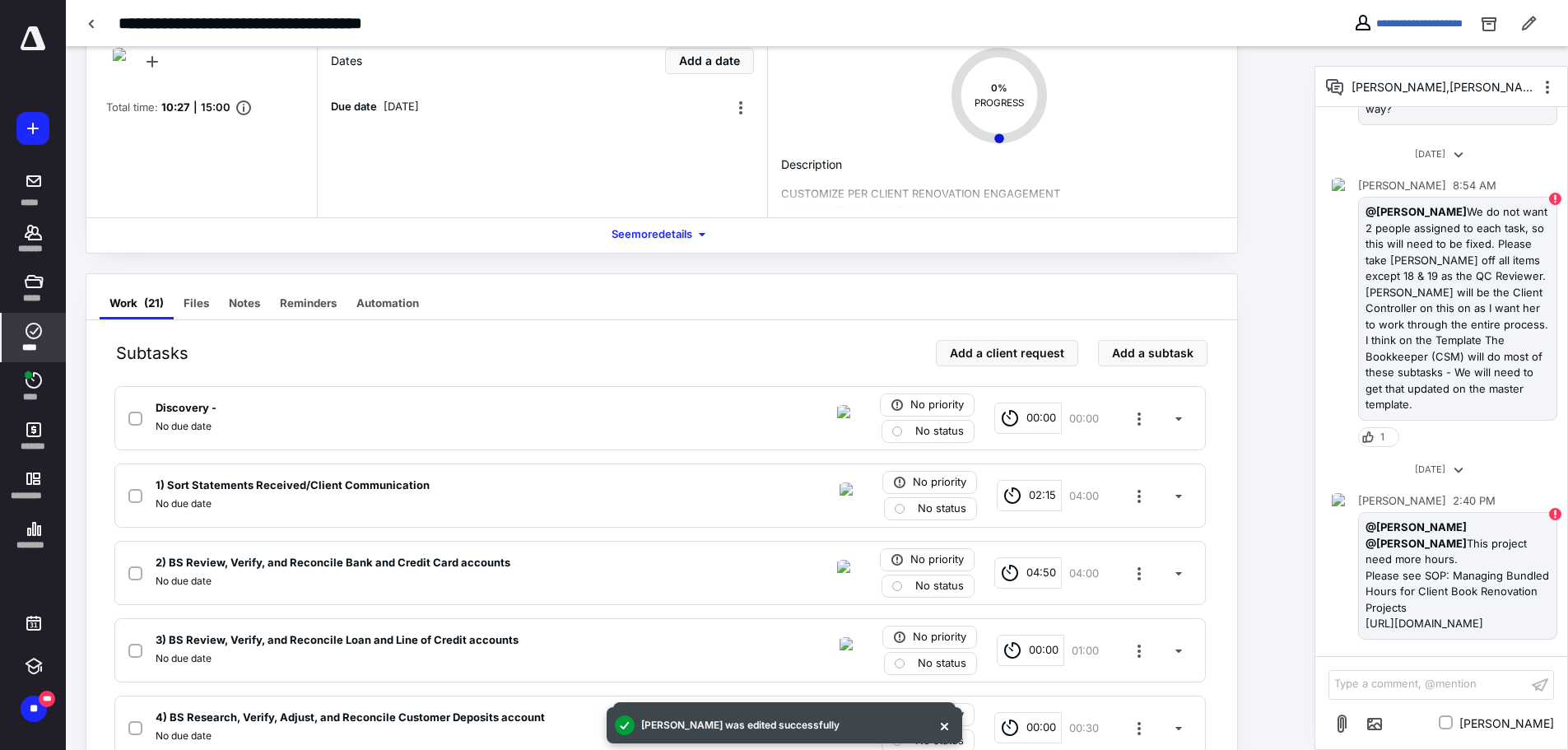 scroll, scrollTop: 0, scrollLeft: 0, axis: both 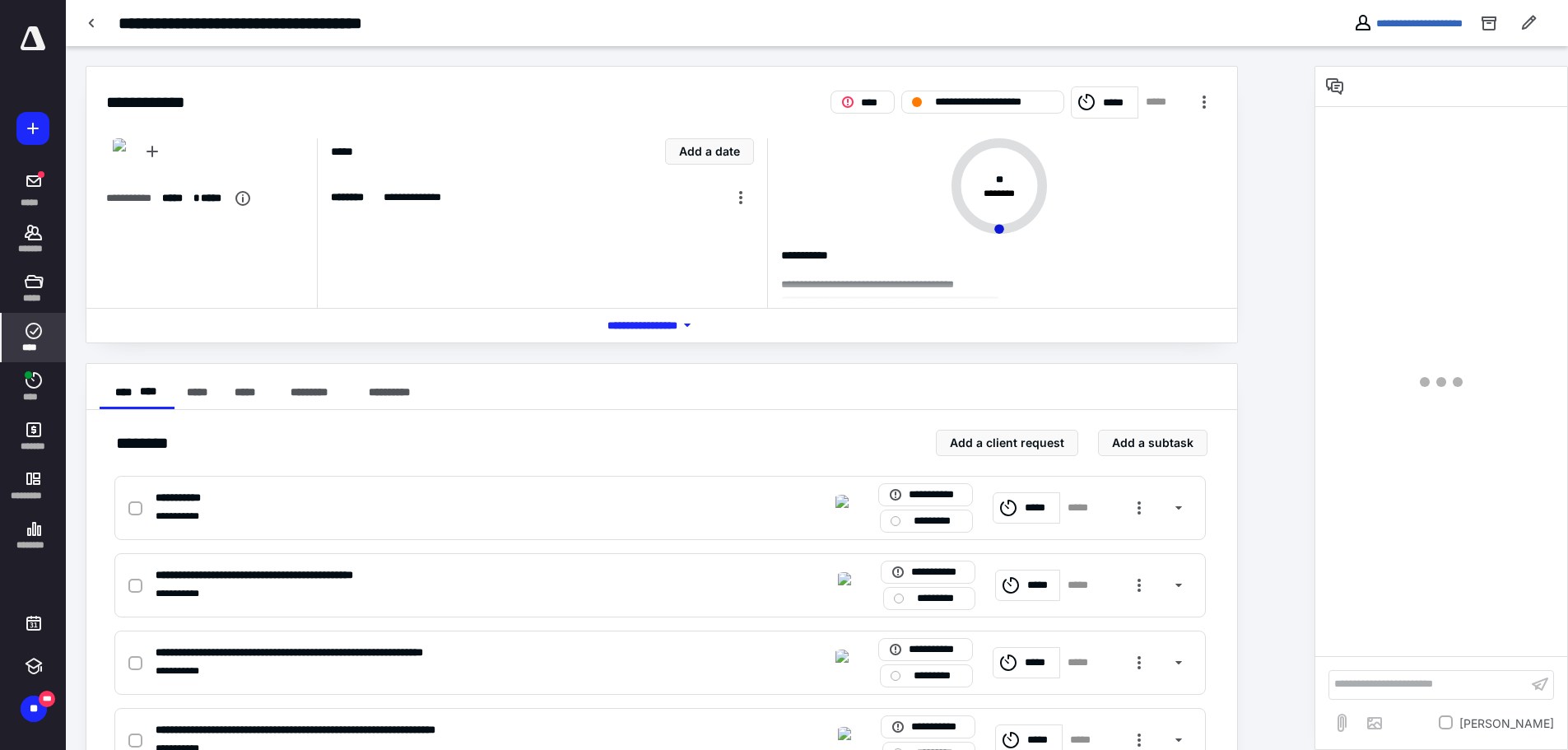 click on "**********" at bounding box center [1428, 684] 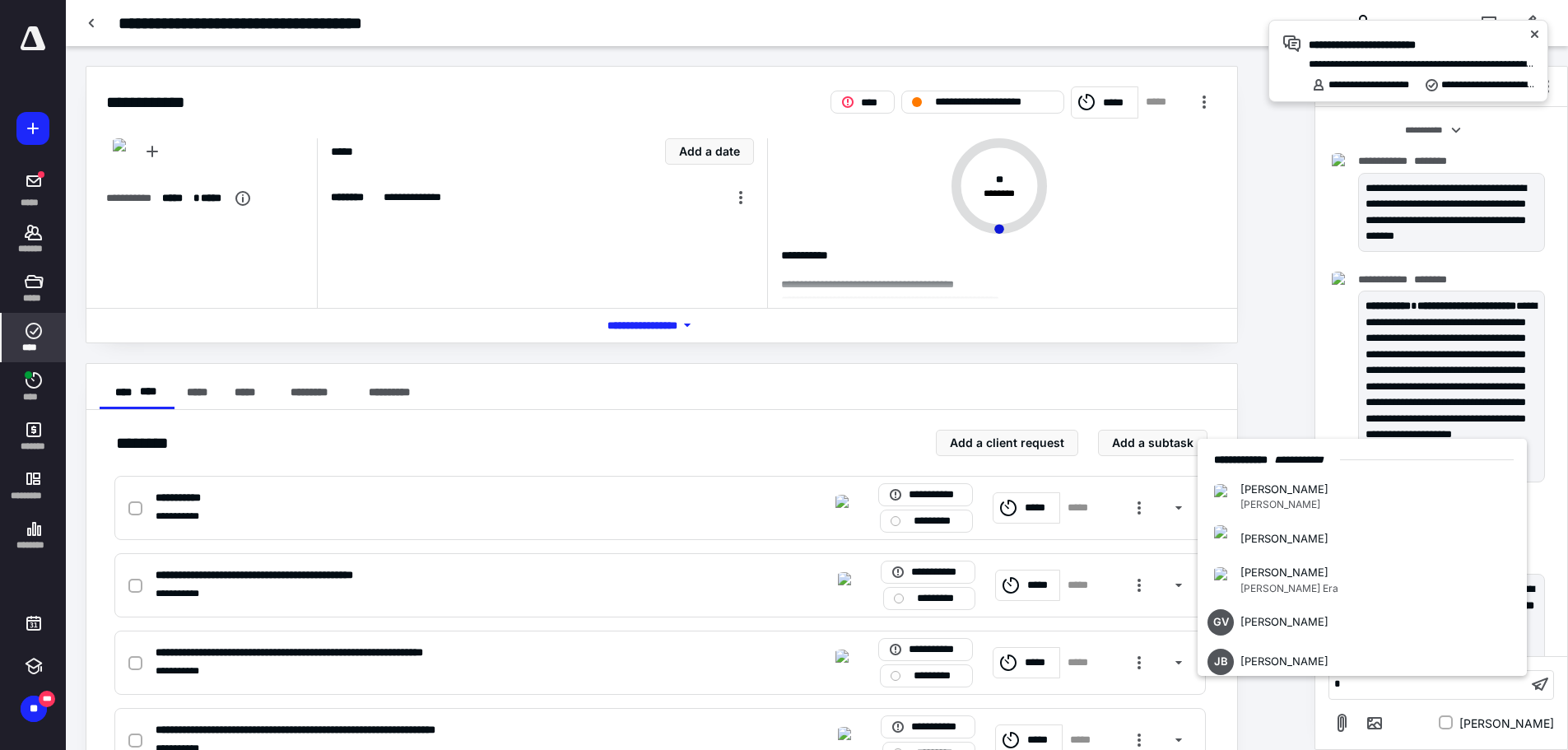 scroll, scrollTop: 1254, scrollLeft: 0, axis: vertical 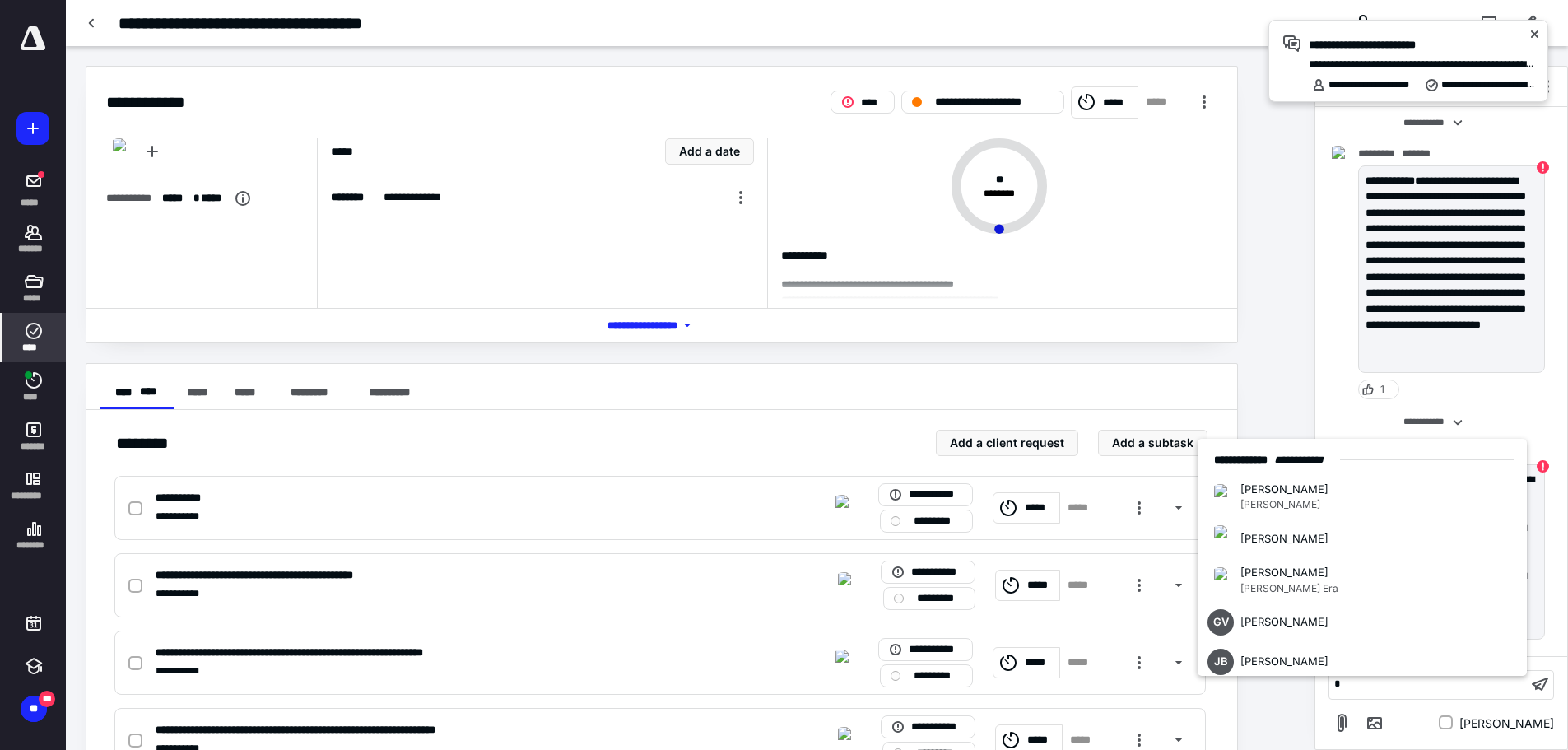 type 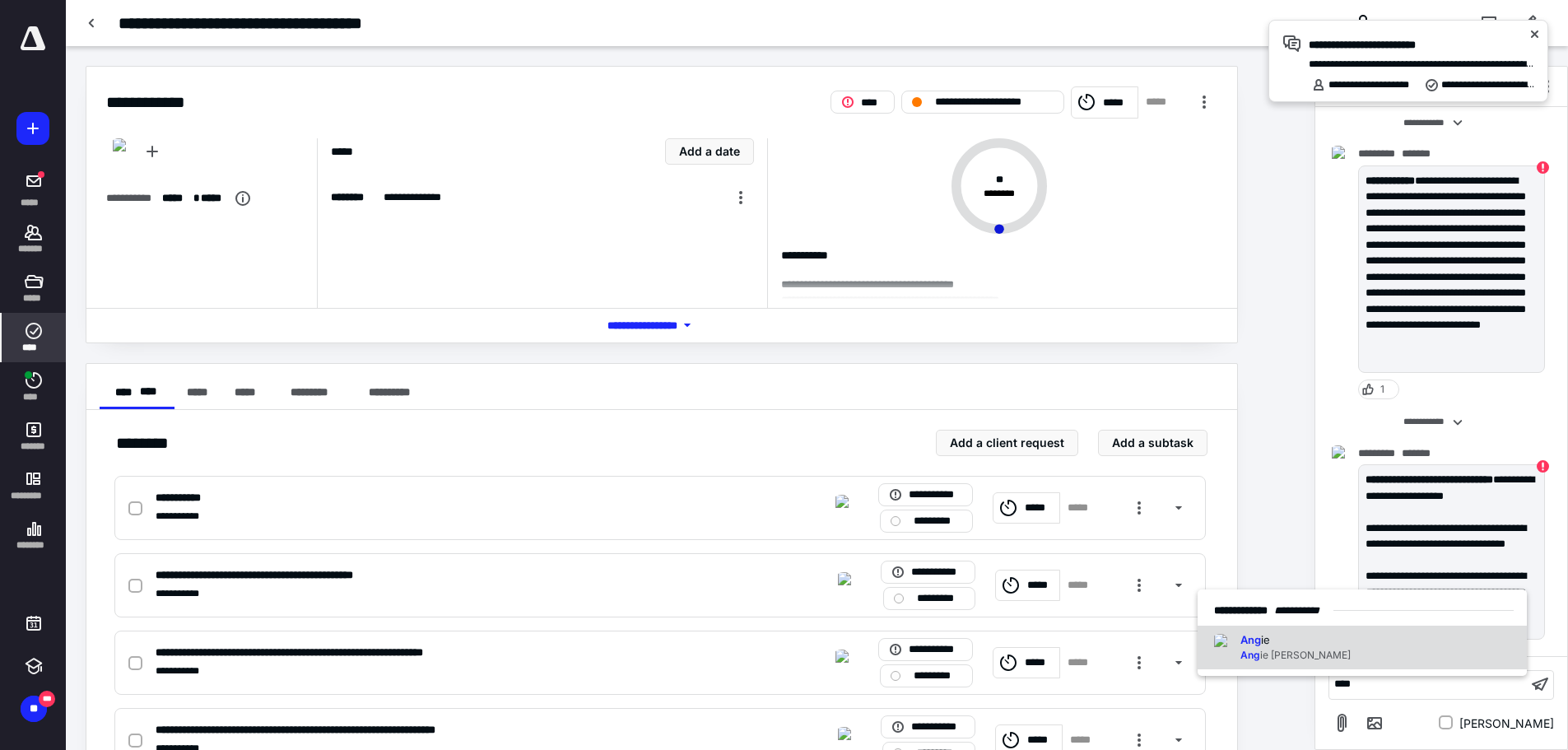 click on "Ang ie  Ang ie [PERSON_NAME]" at bounding box center [1362, 648] 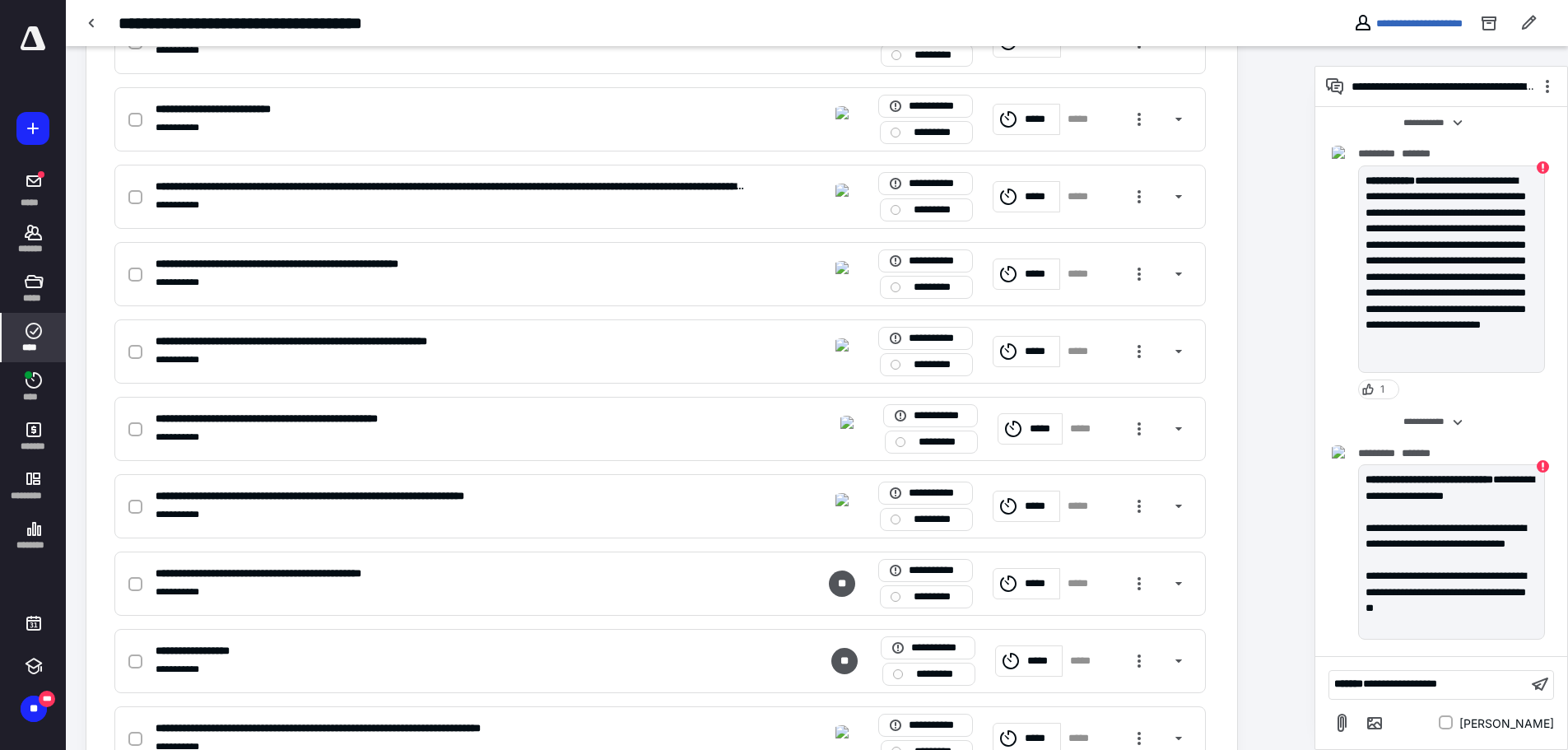 scroll, scrollTop: 1378, scrollLeft: 0, axis: vertical 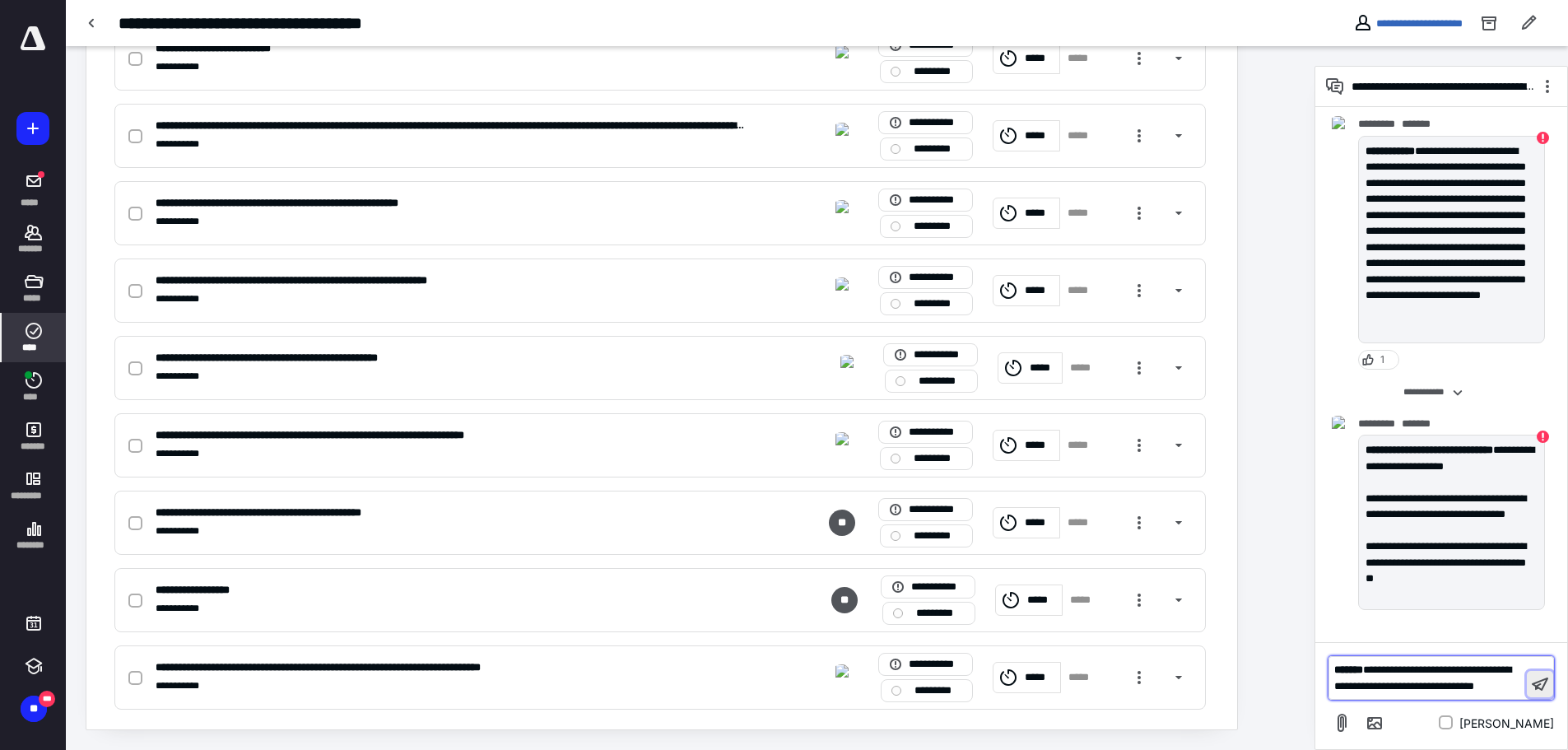 click at bounding box center [1540, 684] 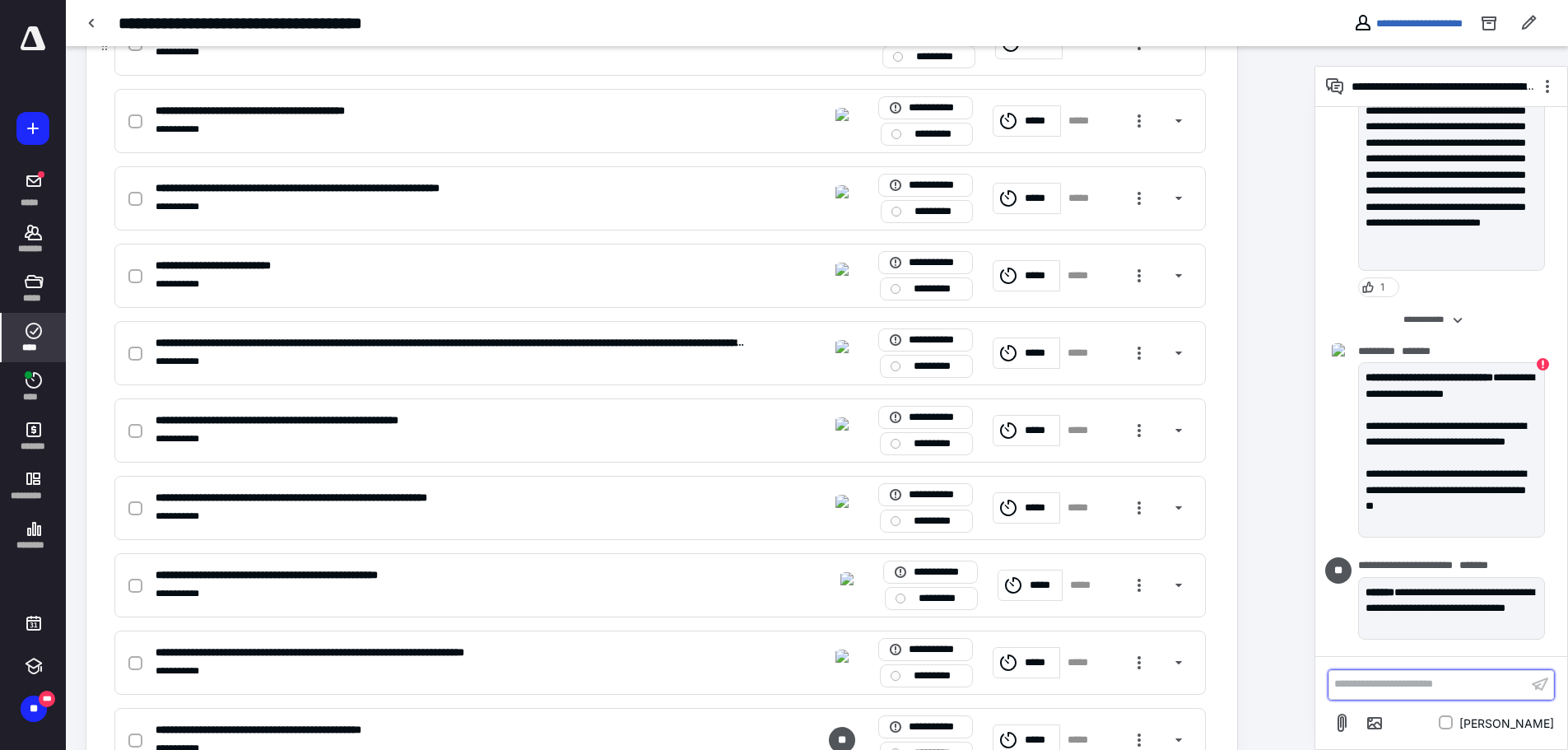 scroll, scrollTop: 1049, scrollLeft: 0, axis: vertical 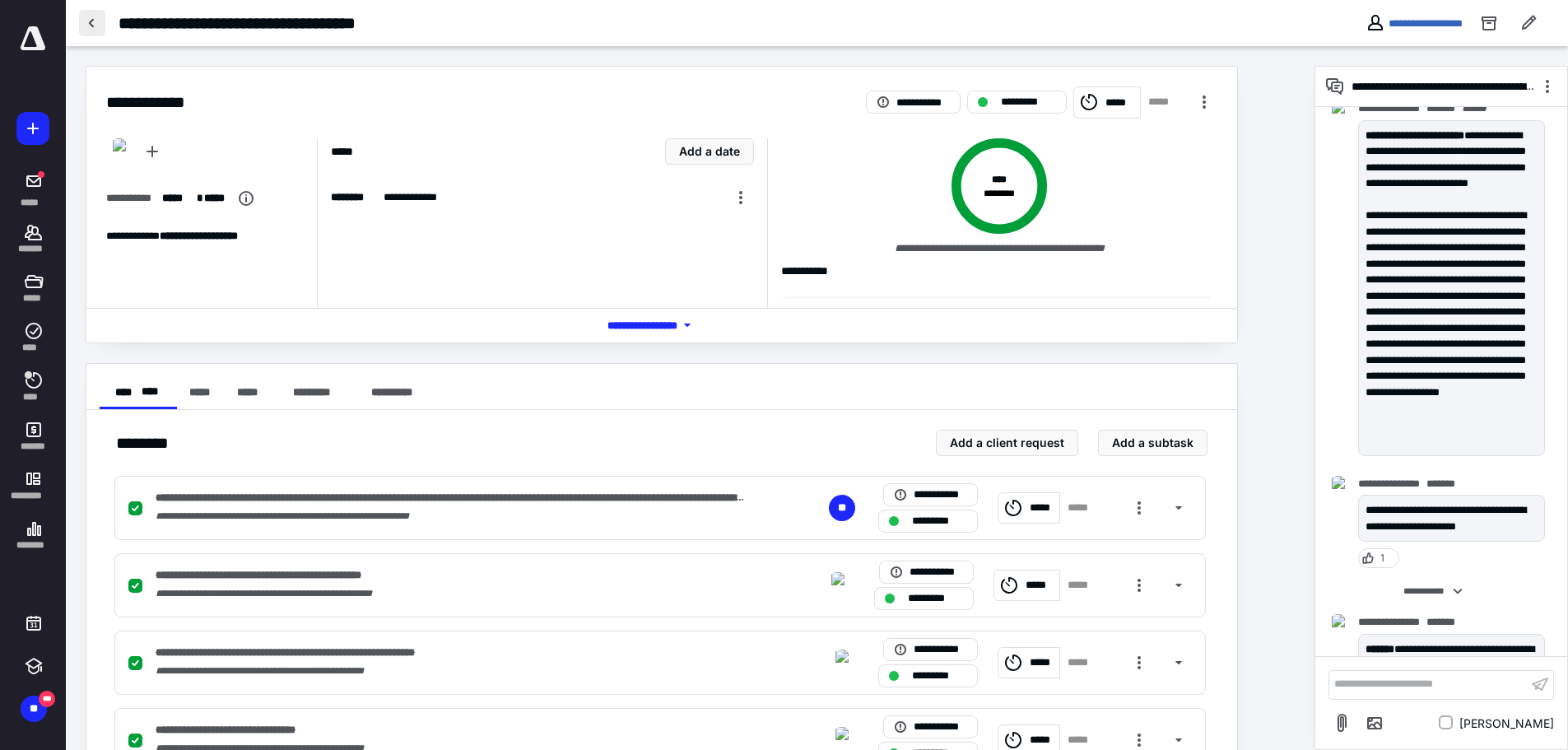 click at bounding box center [92, 23] 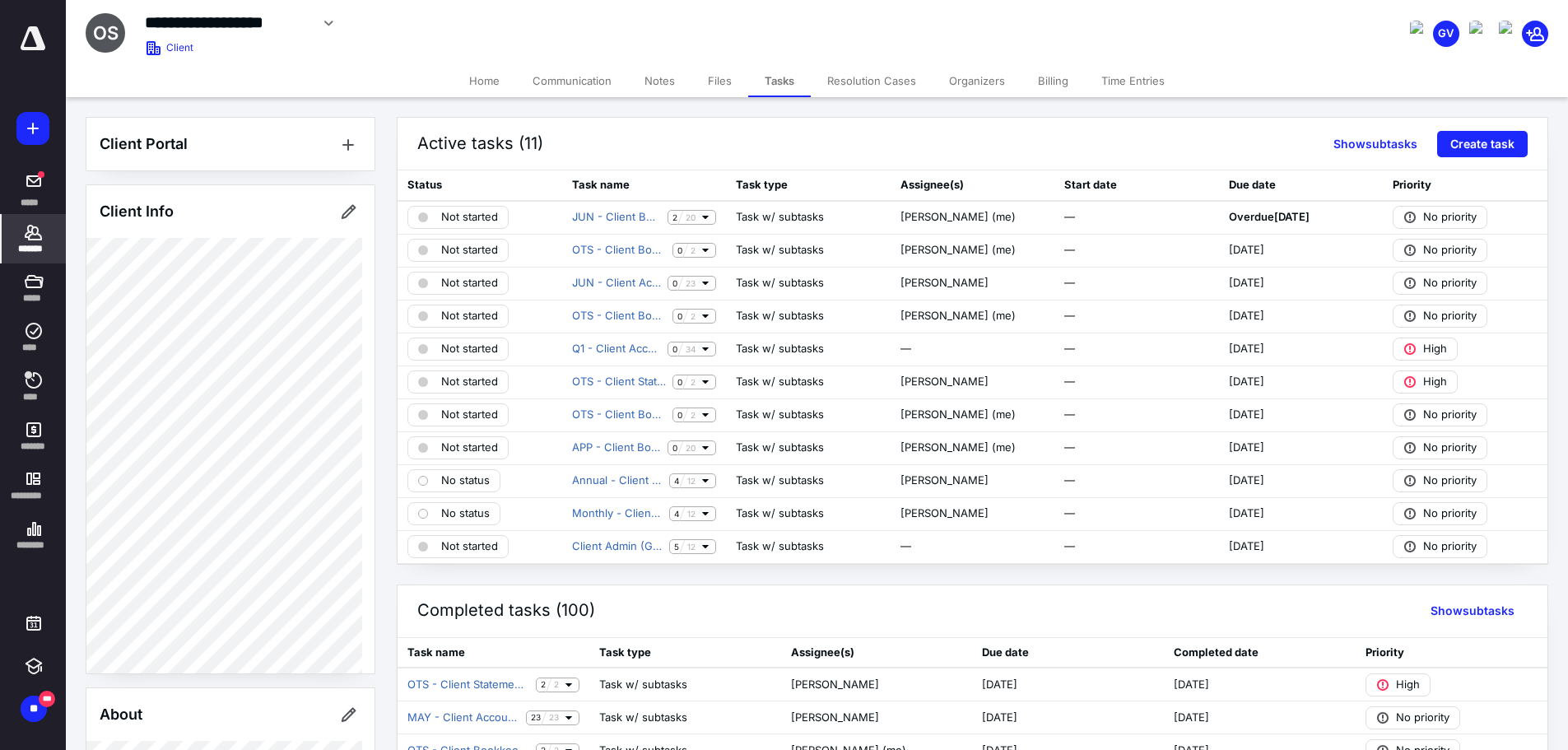 click on "*******" at bounding box center (34, 239) 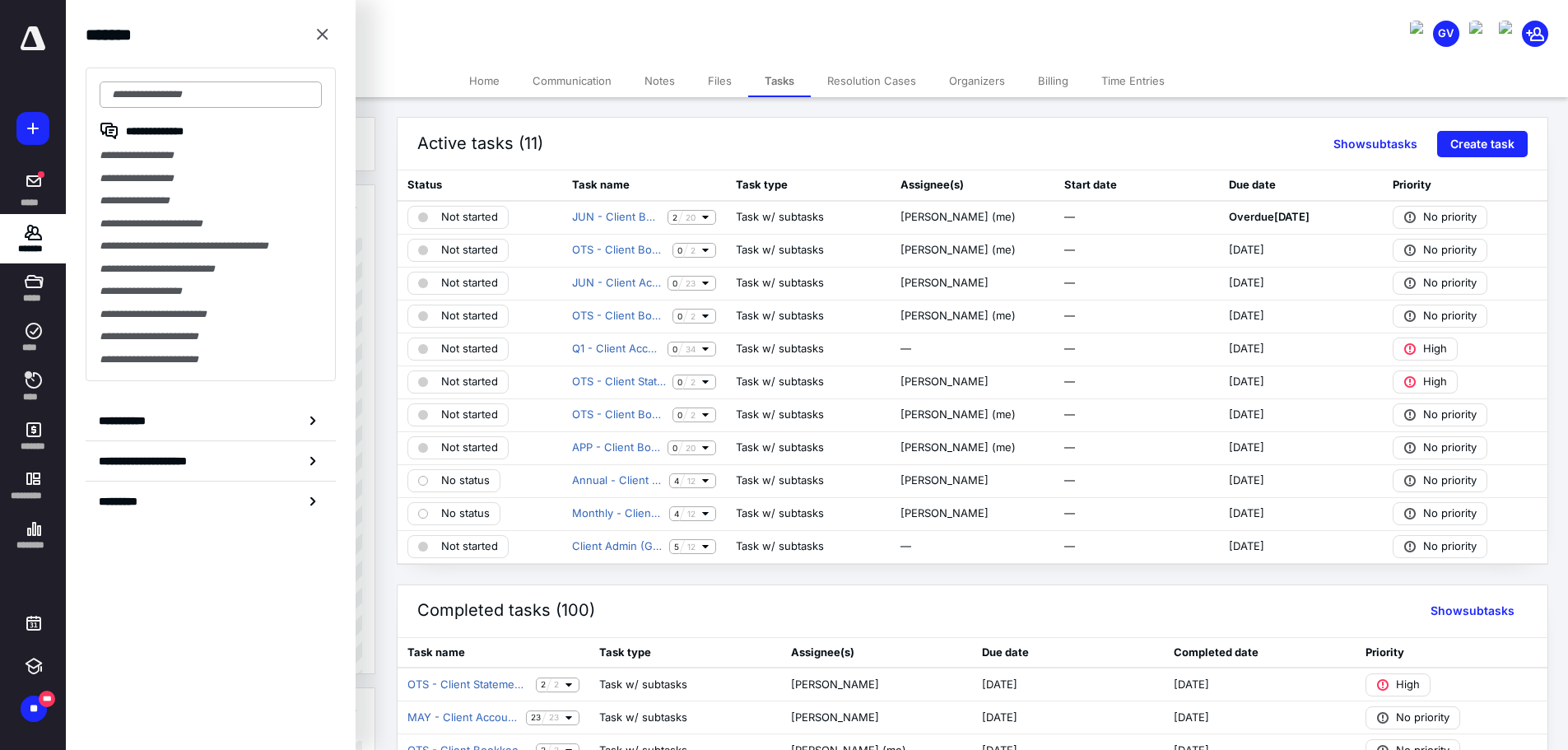 click at bounding box center [211, 95] 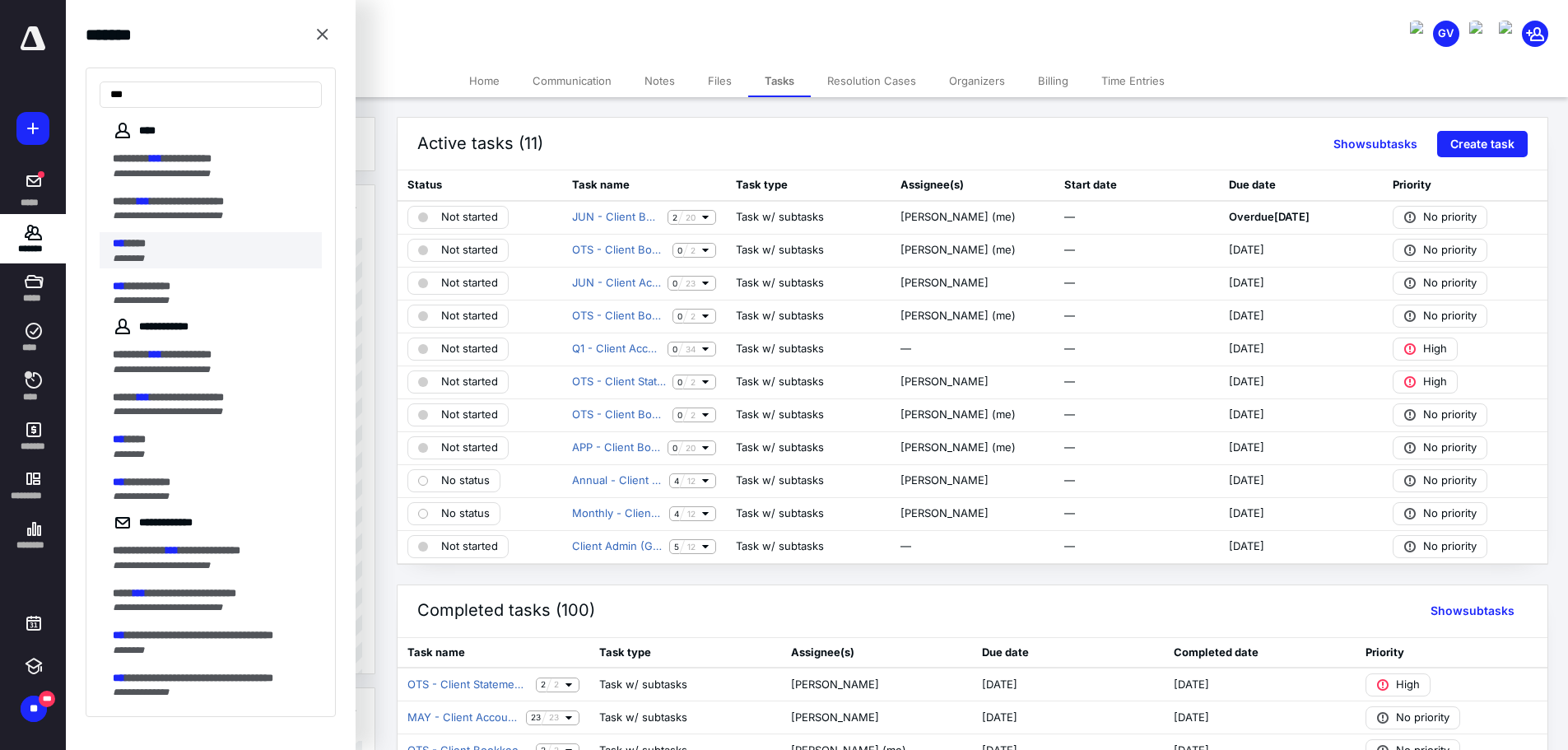 type on "***" 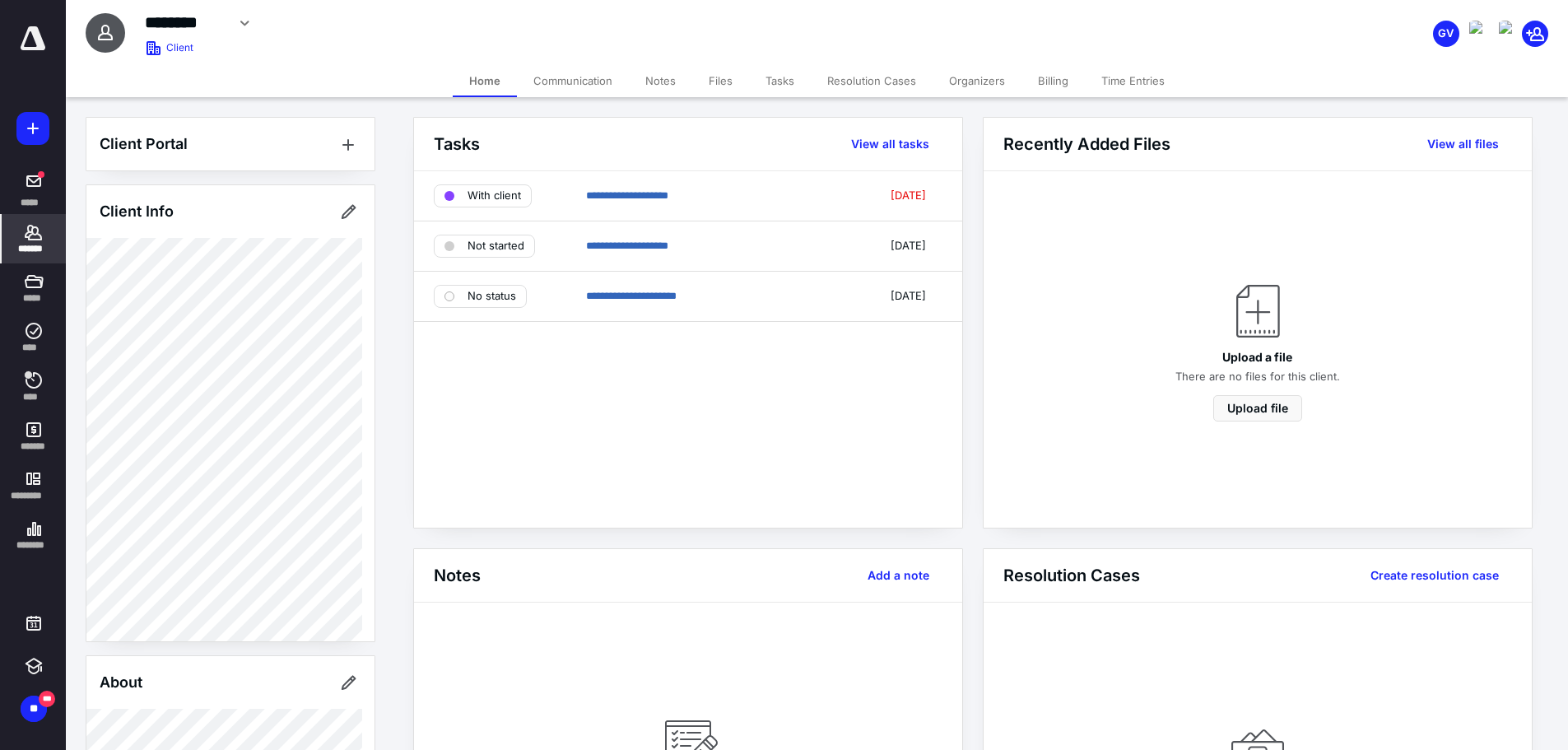 click on "Tasks" at bounding box center (779, 81) 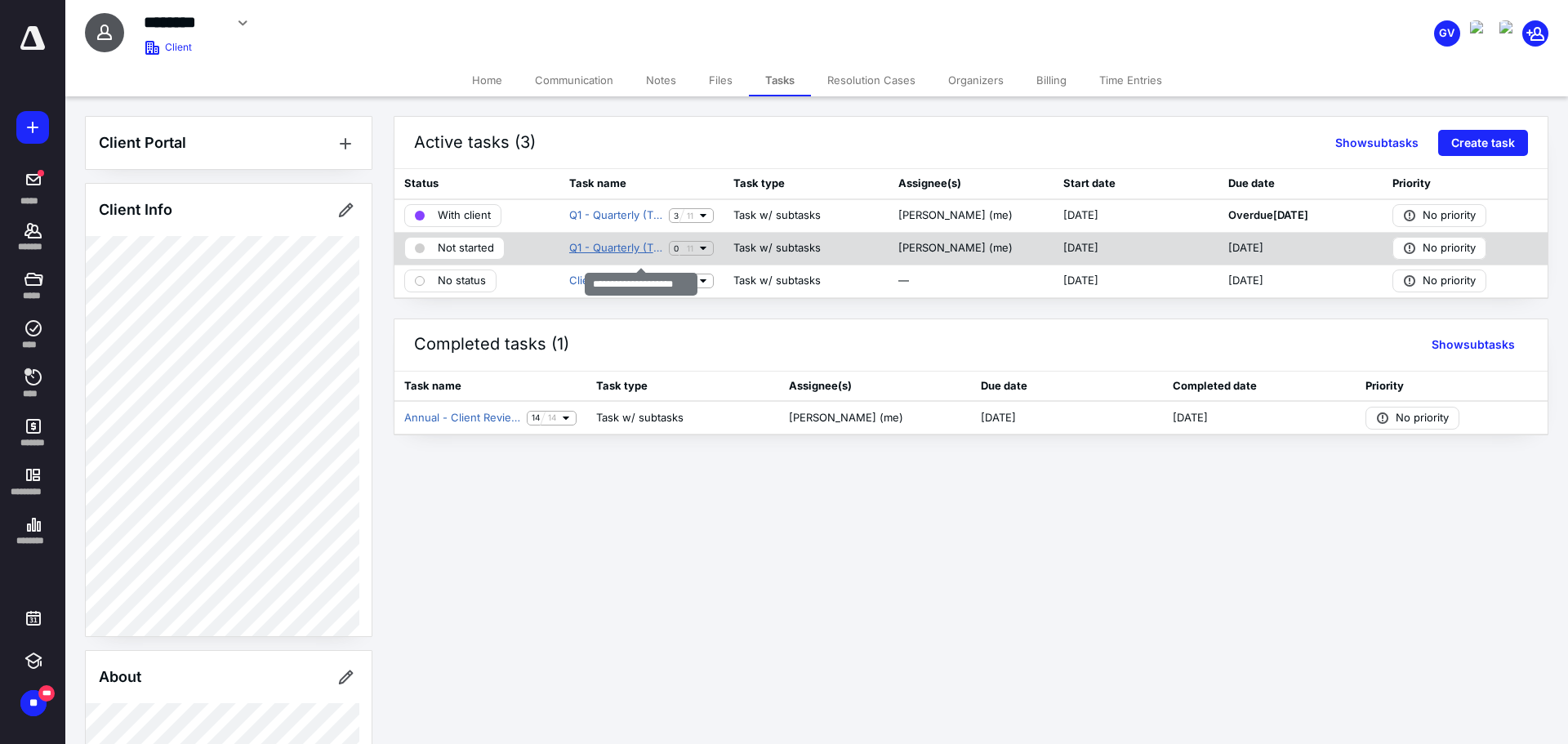 click on "Q1 - Quarterly (T&M)" at bounding box center (616, 248) 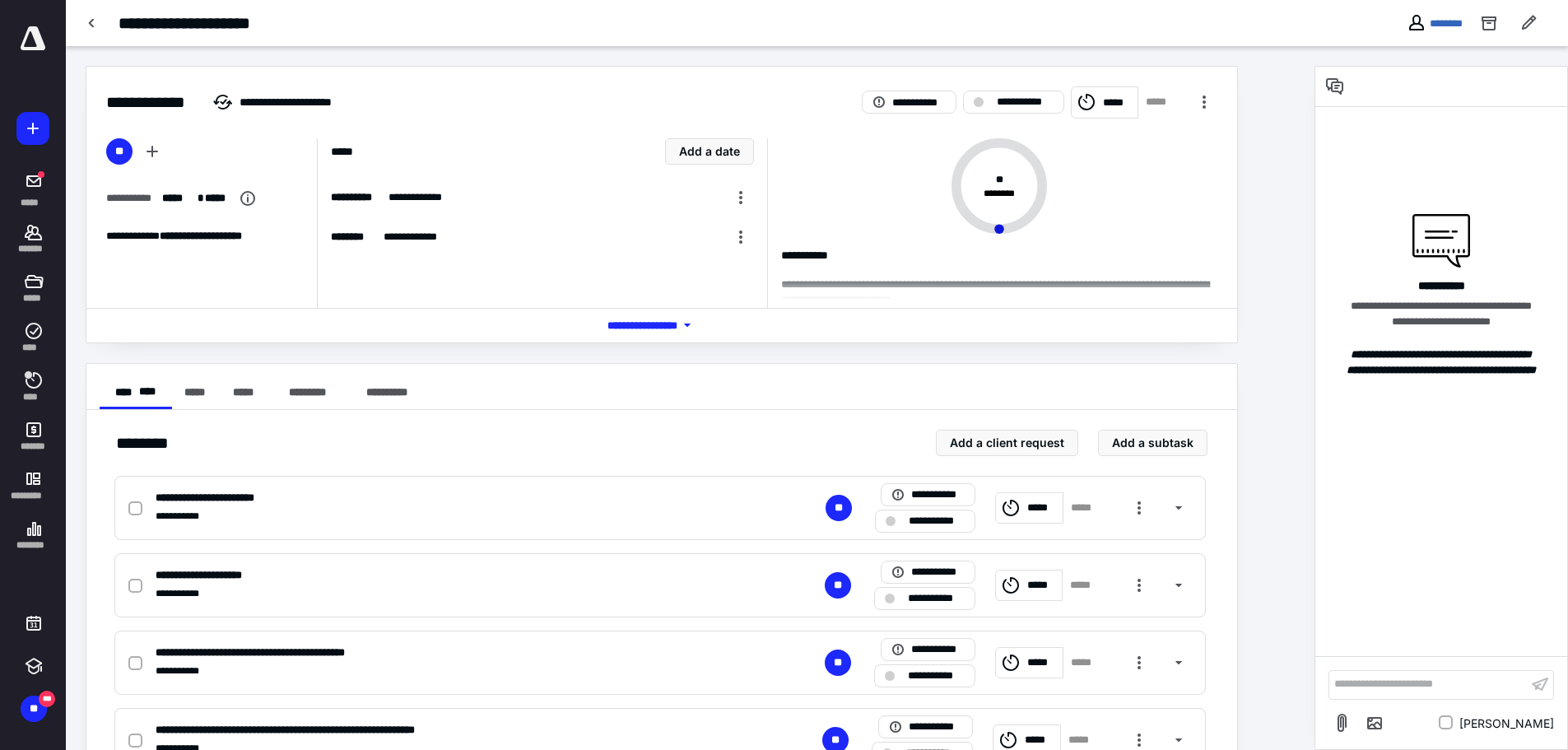 click on "********" at bounding box center [1481, 23] 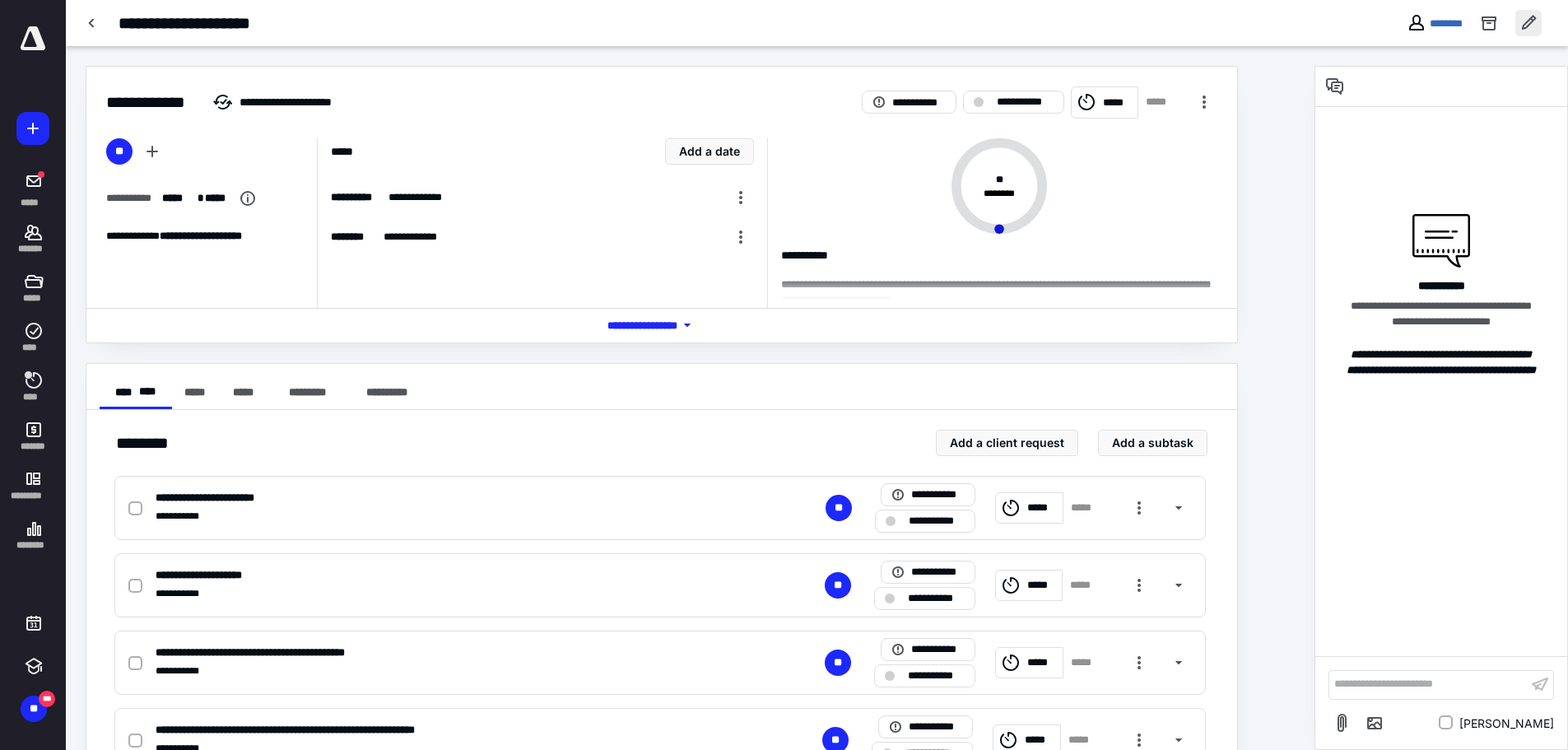 click at bounding box center (1528, 23) 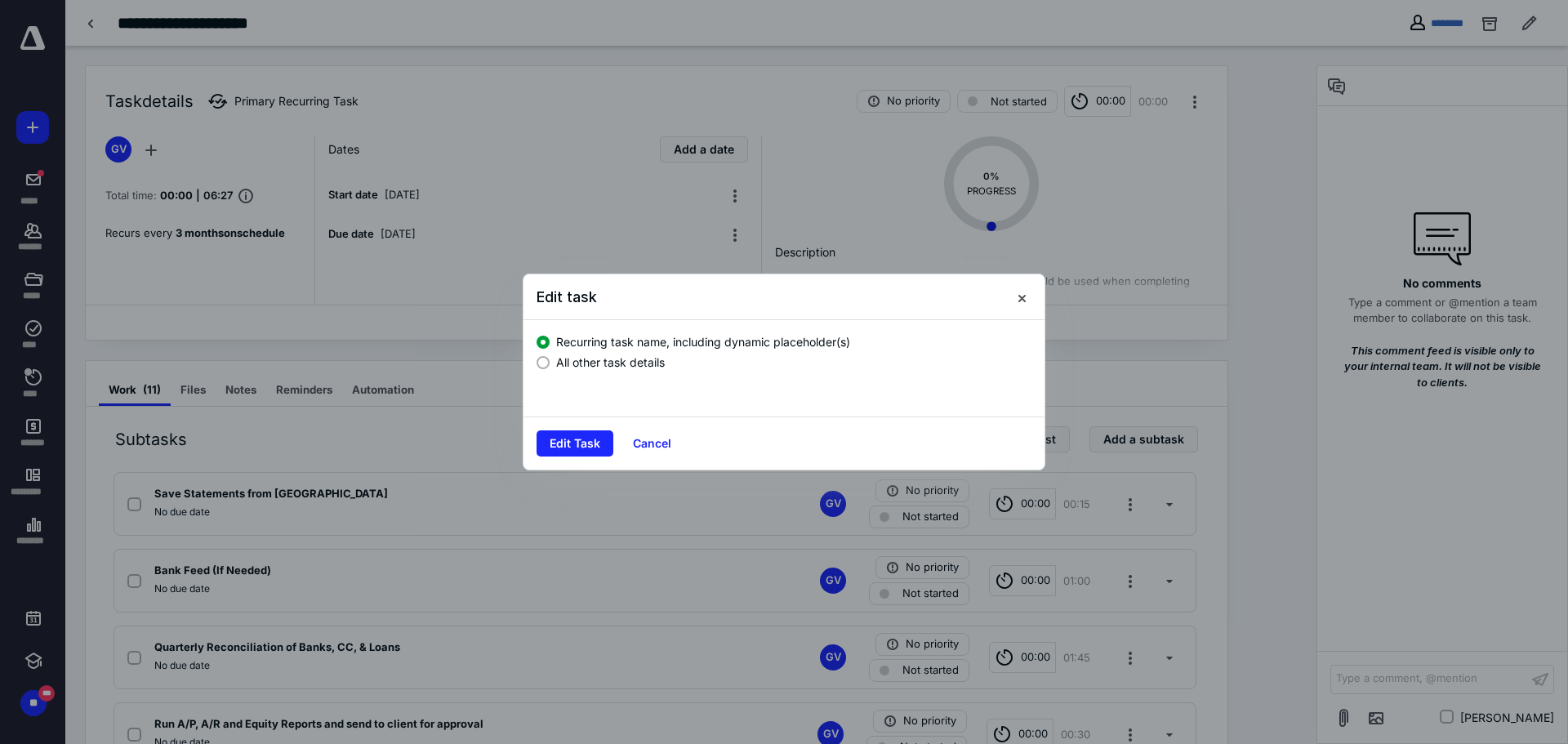 click on "All other task details" at bounding box center (610, 362) 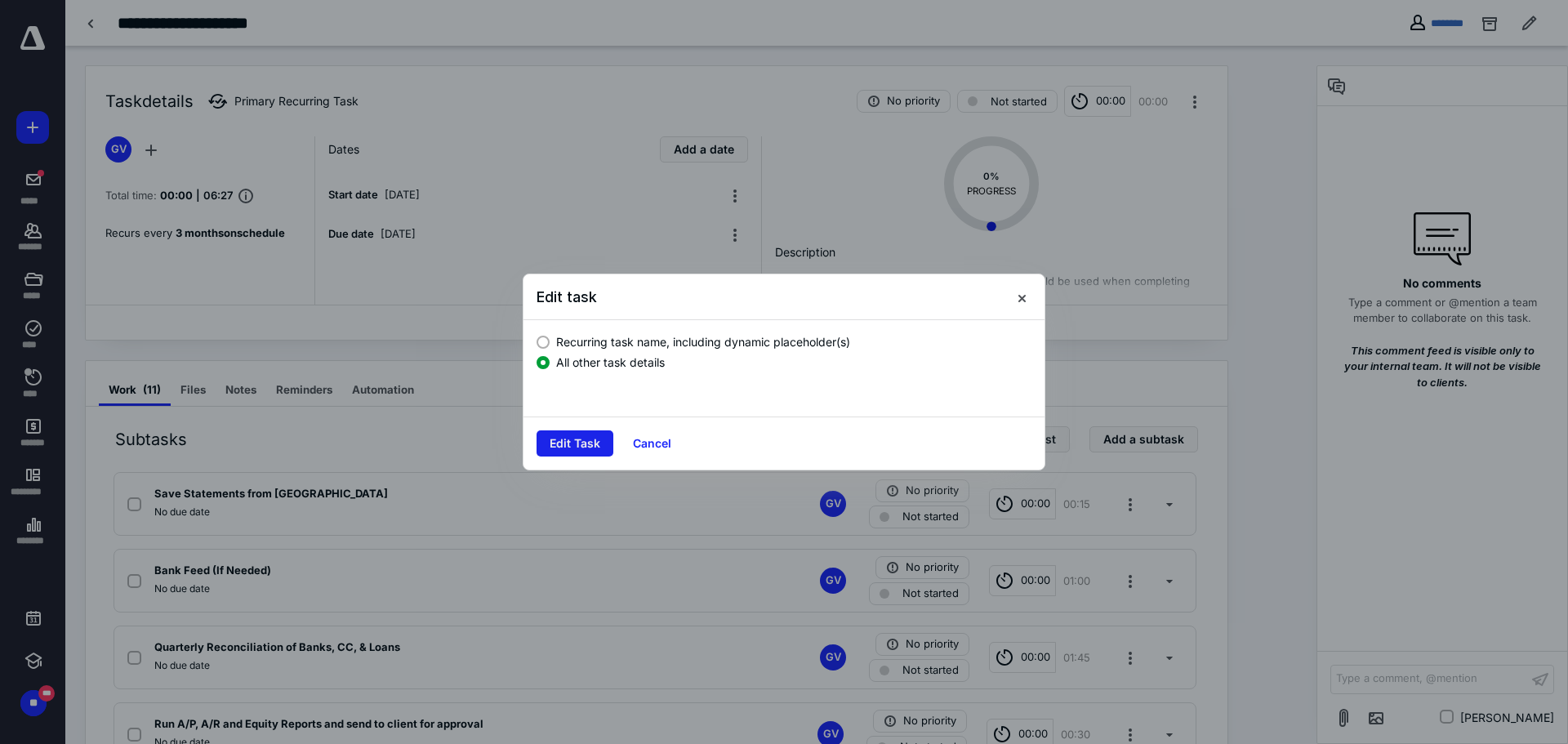 click on "Edit Task" at bounding box center (575, 443) 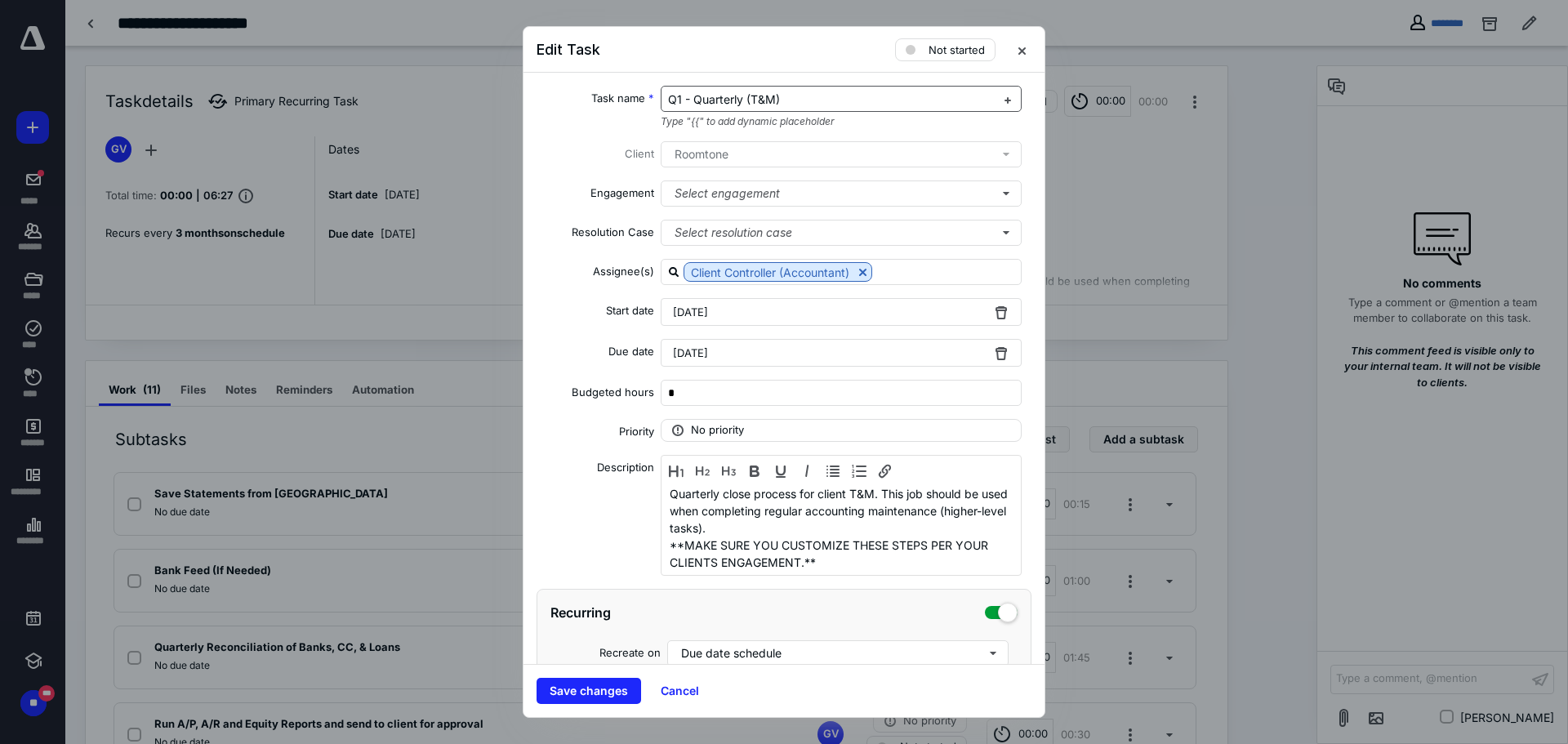 click on "Q1 - Quarterly (T&M)" at bounding box center (724, 99) 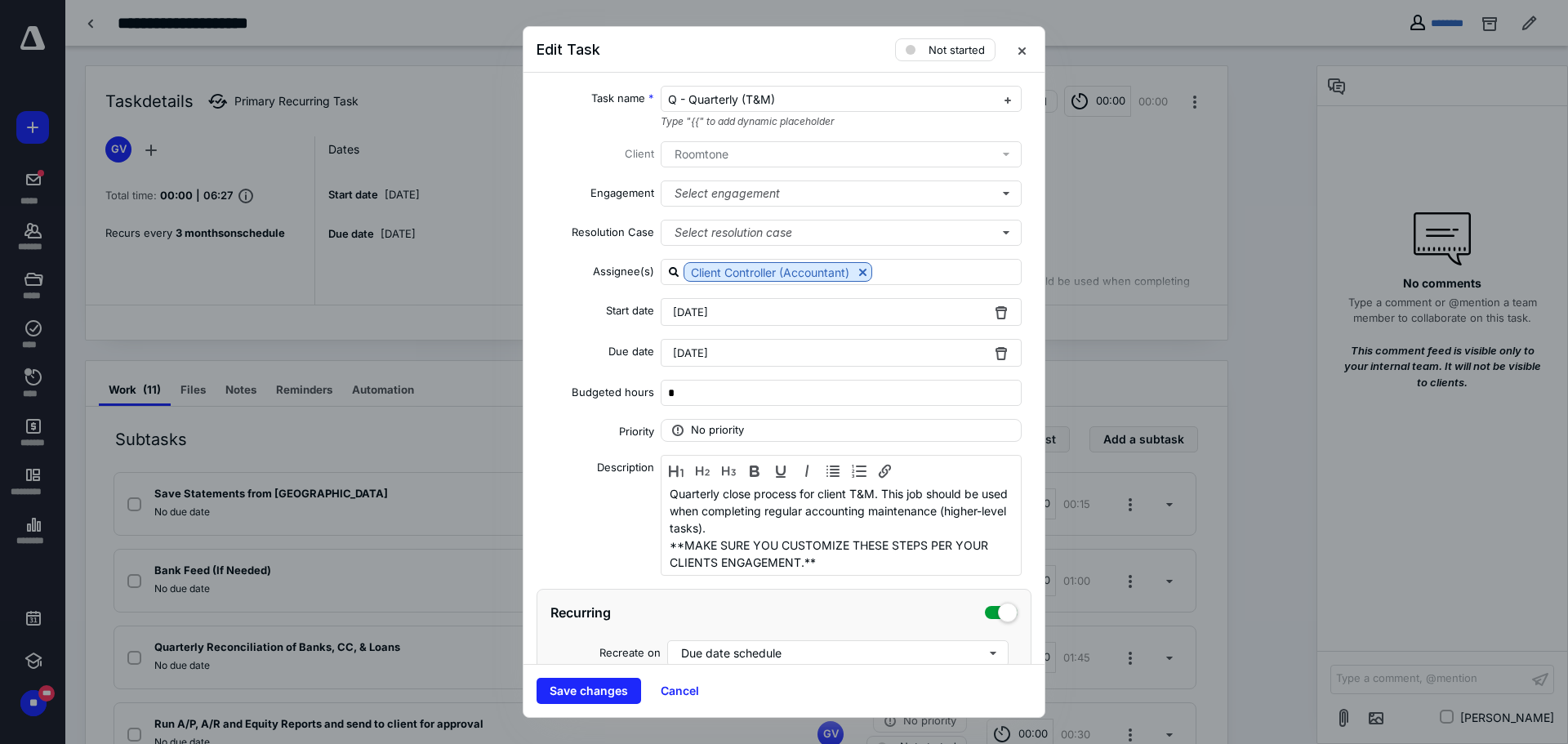 type 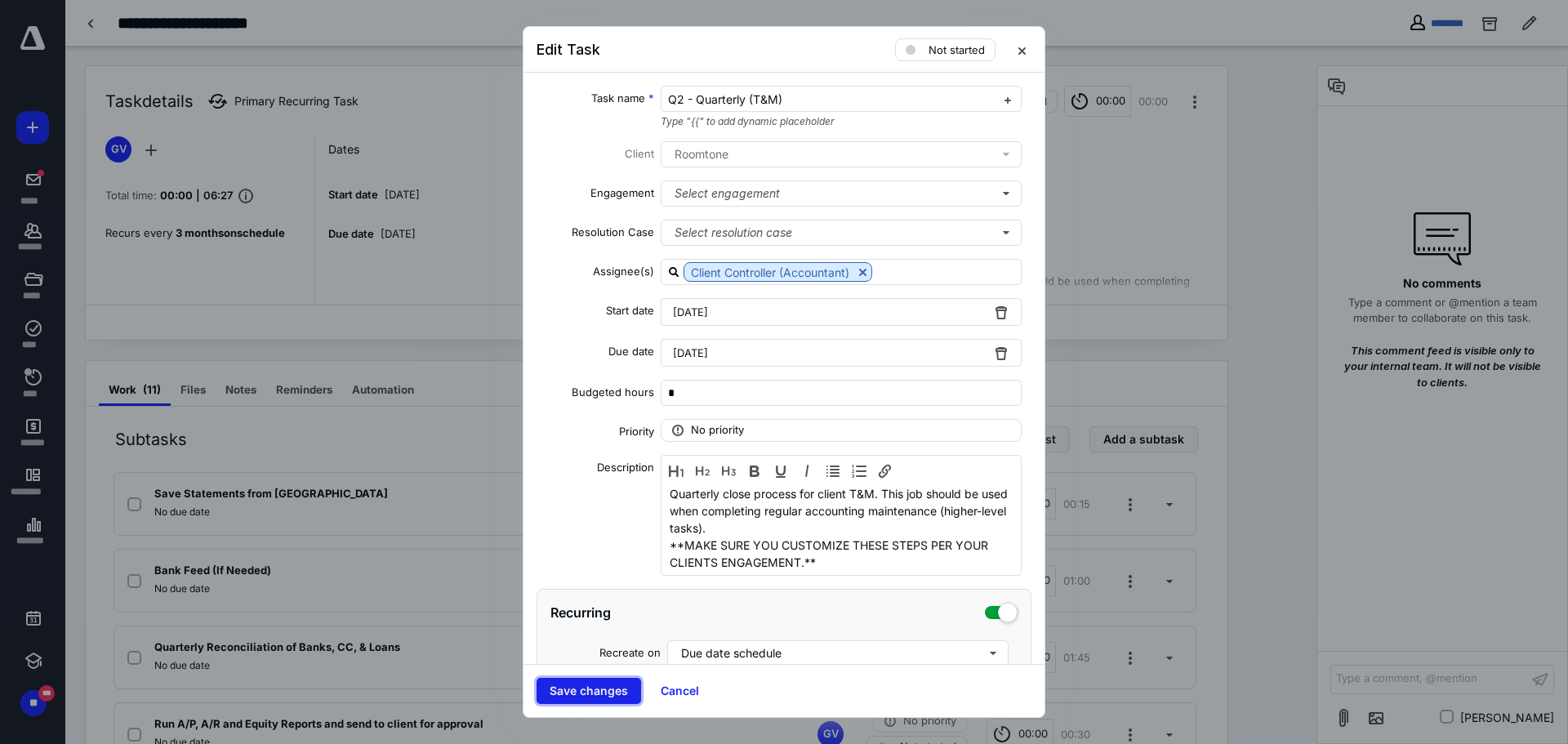 click on "Save changes" at bounding box center (589, 691) 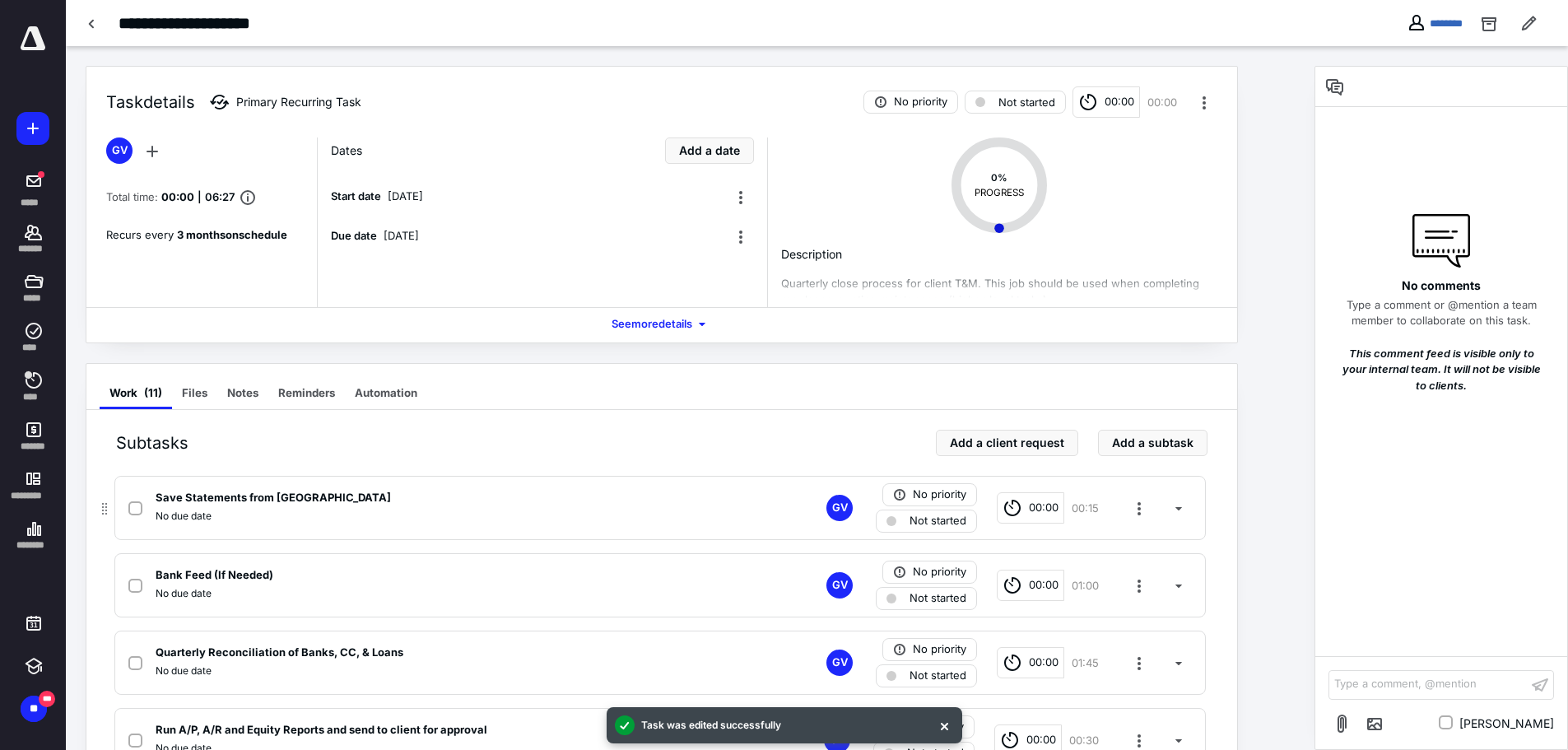 click on "00:00" at bounding box center (1044, 508) 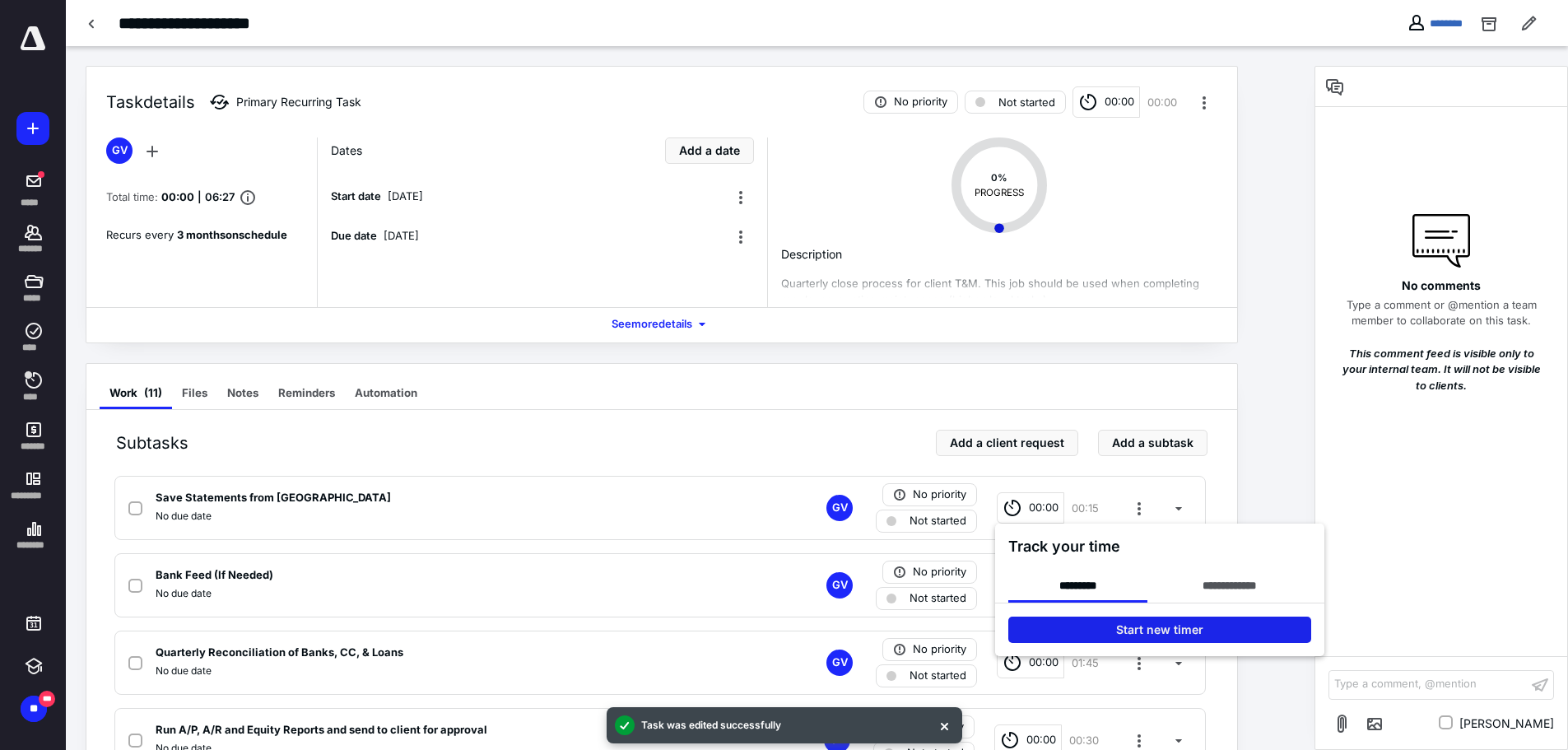 click on "Start new timer" at bounding box center [1160, 630] 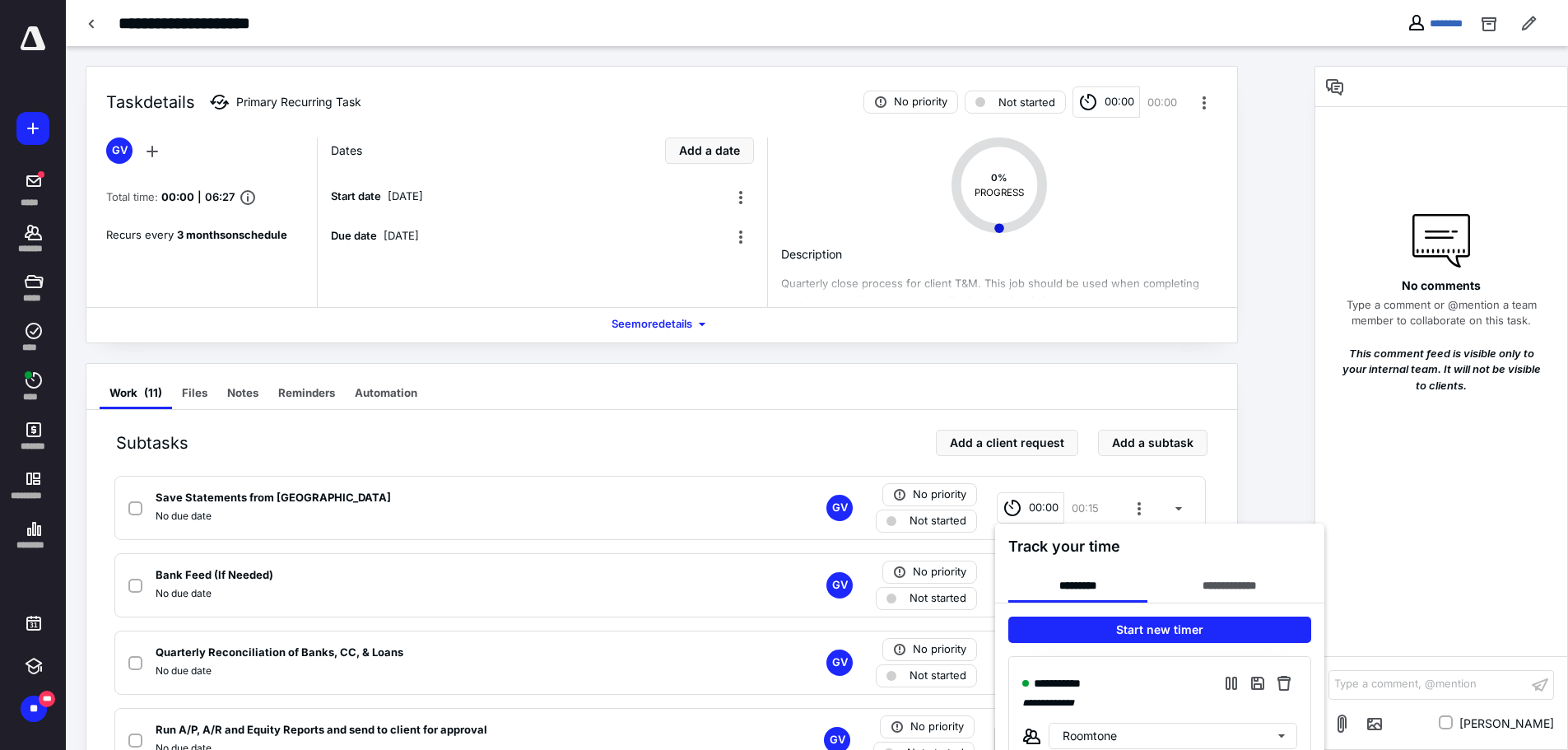 click at bounding box center [784, 375] 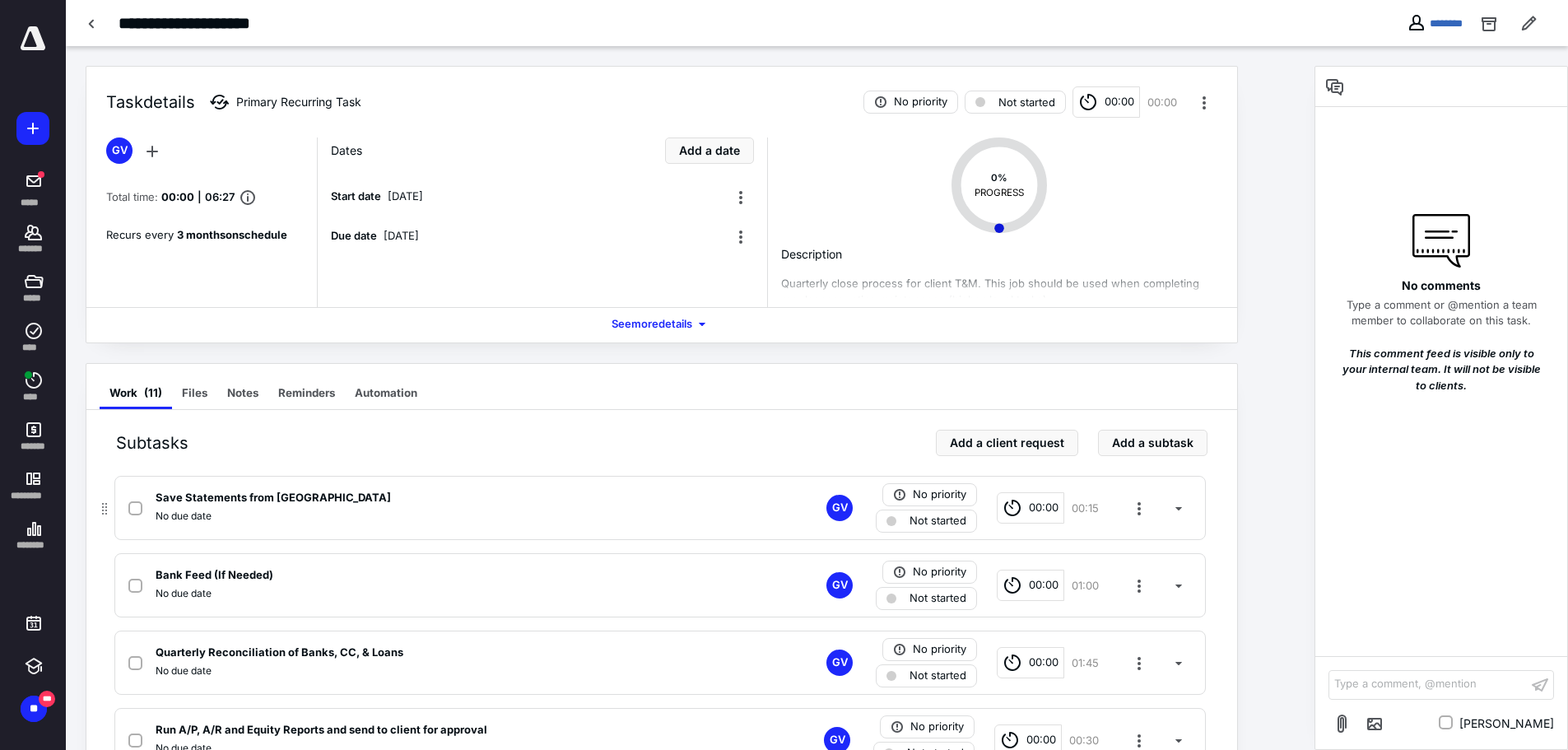 click on "00:15" at bounding box center [1085, 508] 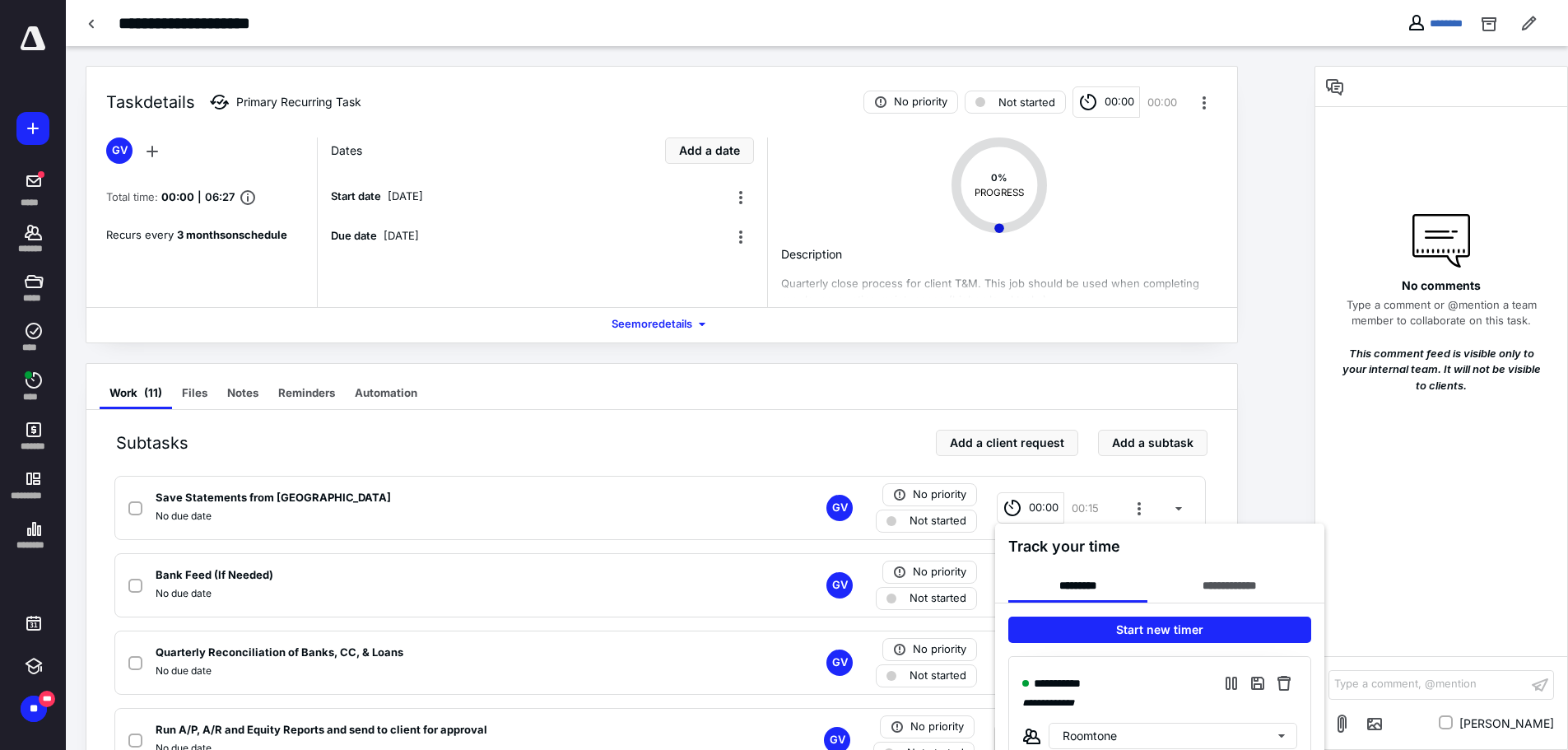click at bounding box center [784, 375] 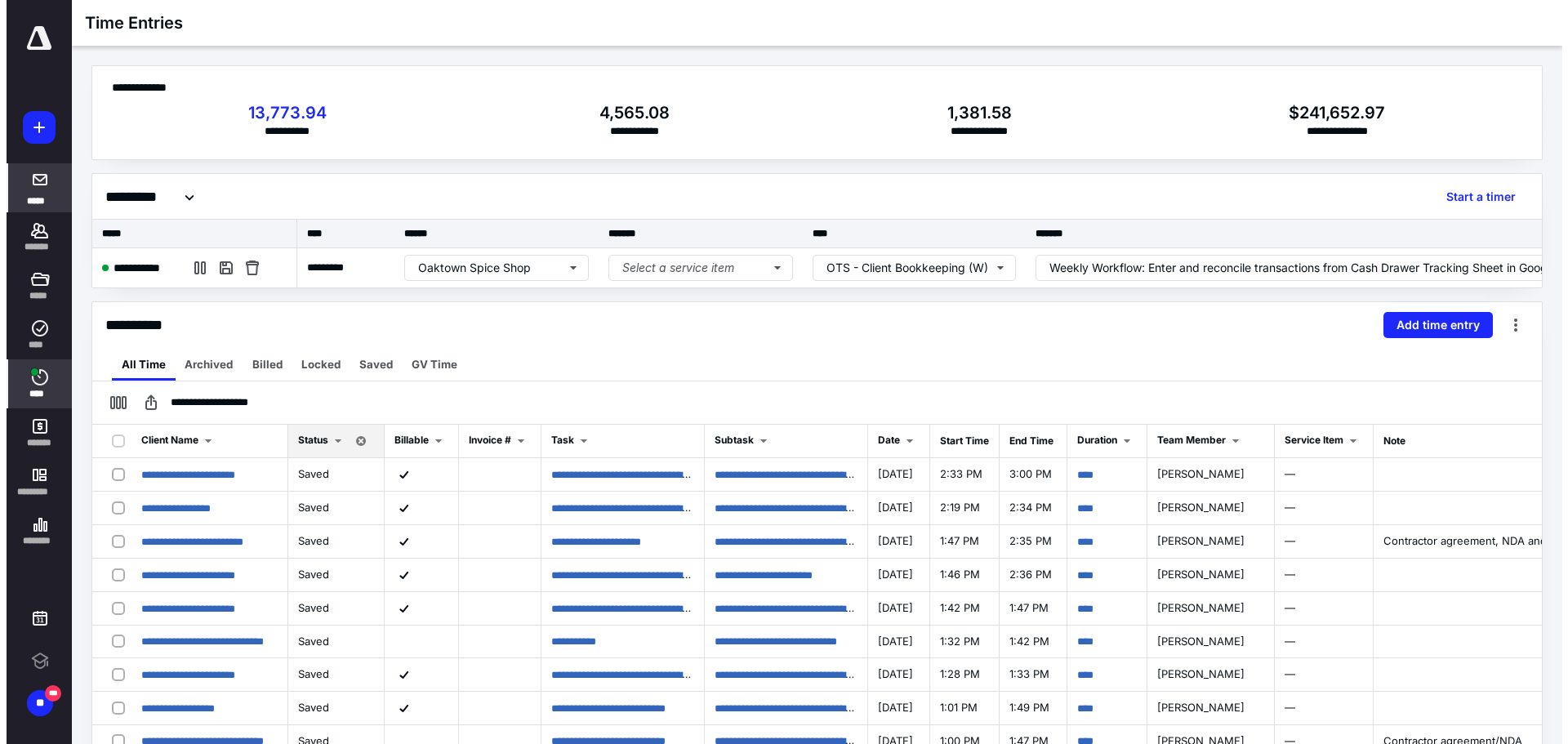 scroll, scrollTop: 0, scrollLeft: 0, axis: both 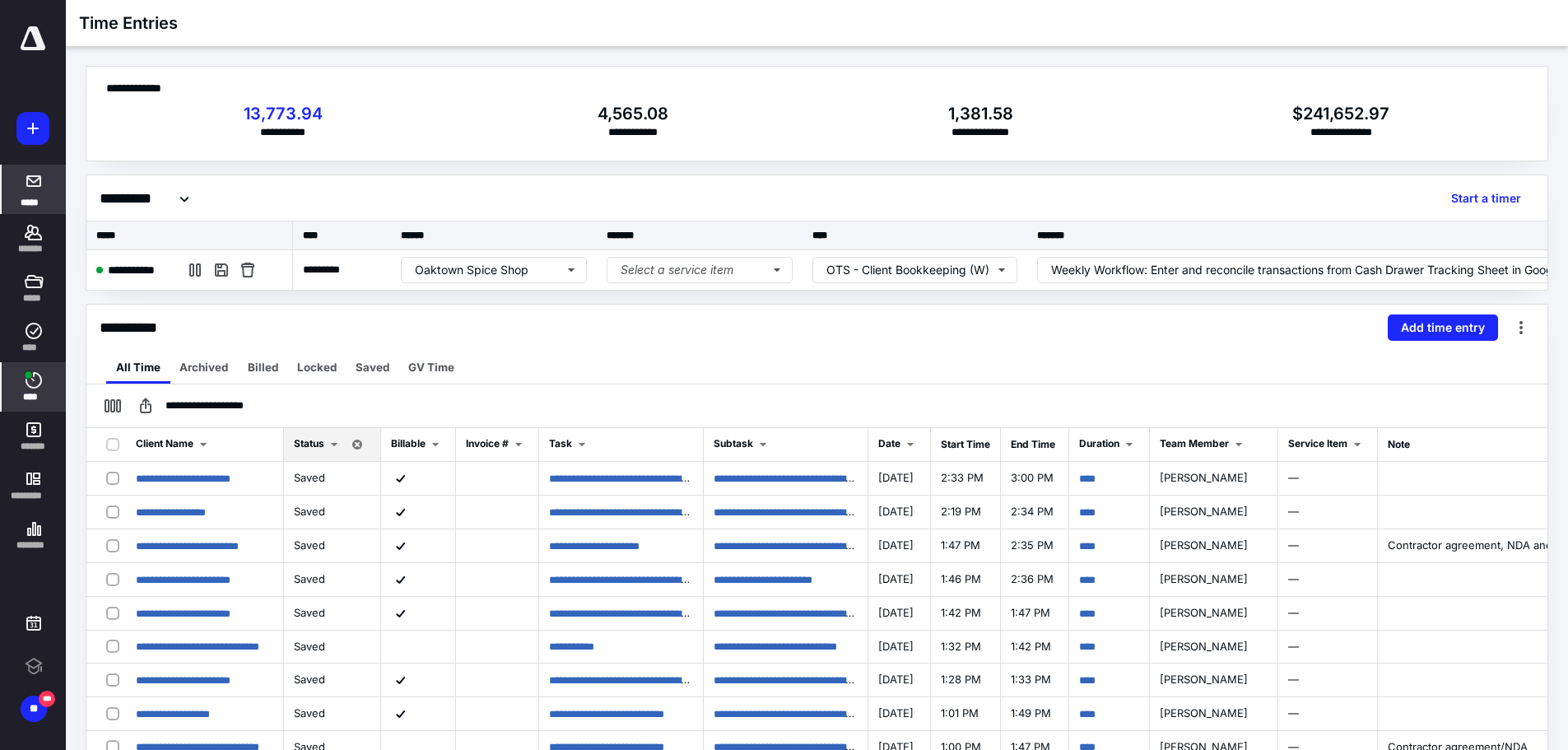 click at bounding box center [34, 181] 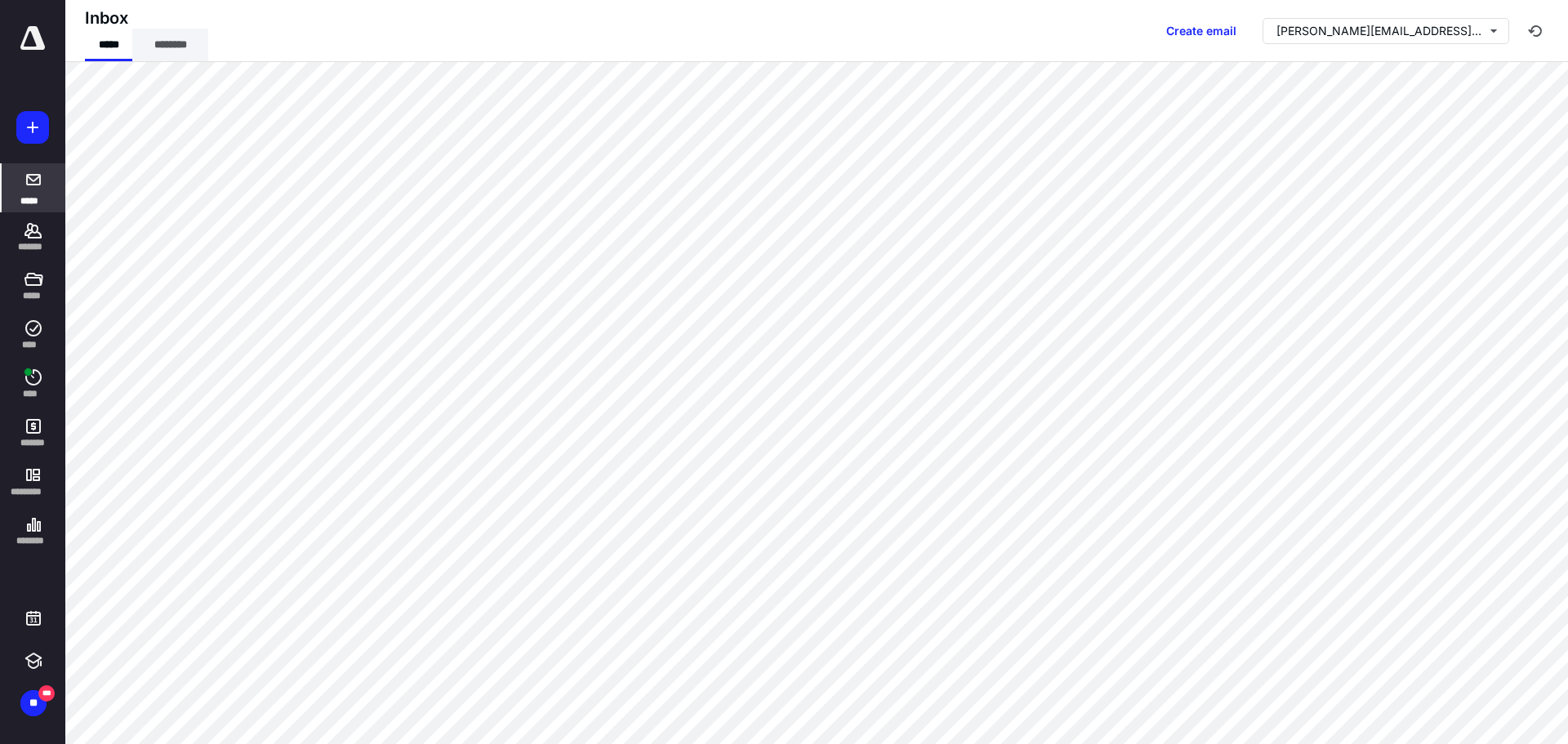 click on "********" at bounding box center (170, 45) 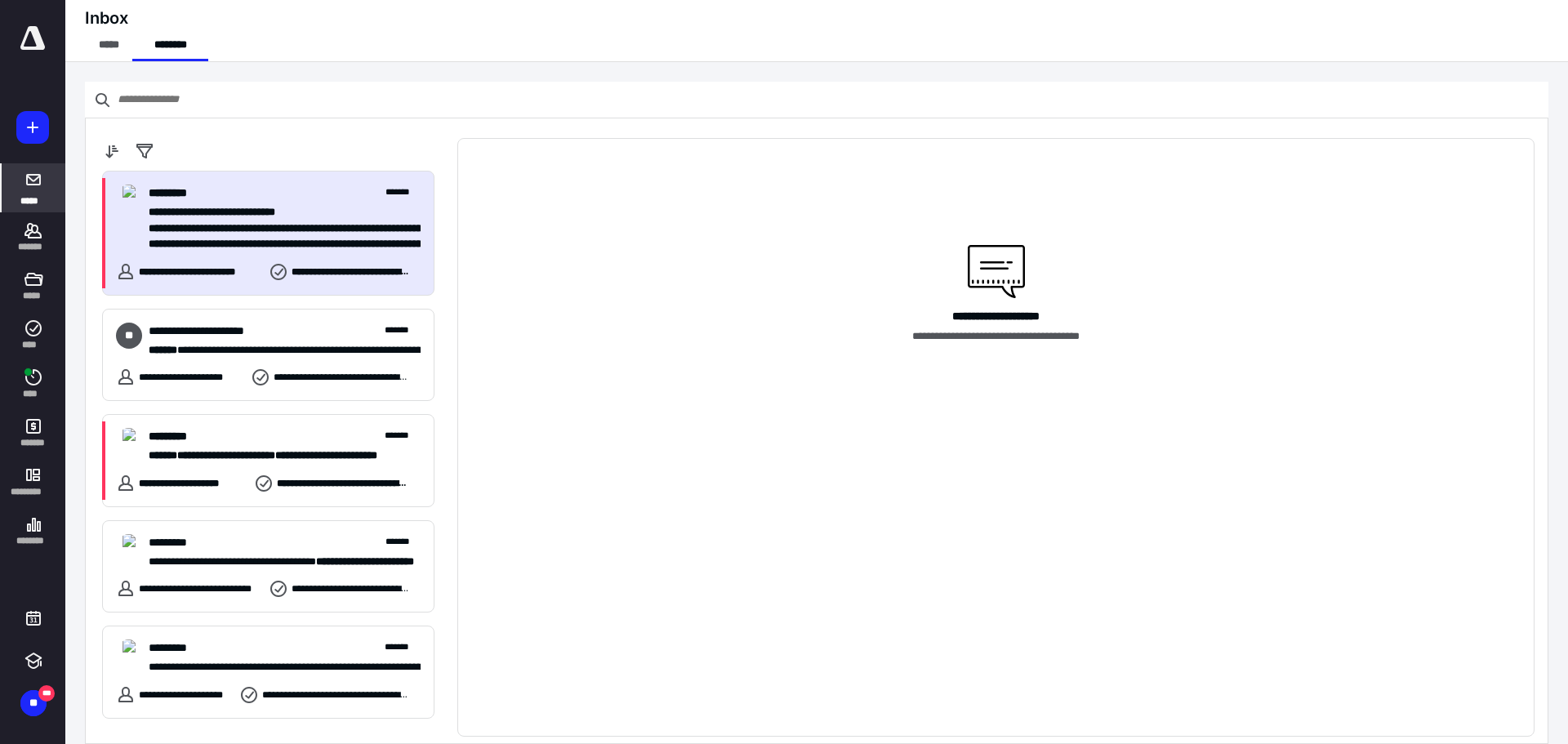 click on "**********" at bounding box center [226, 212] 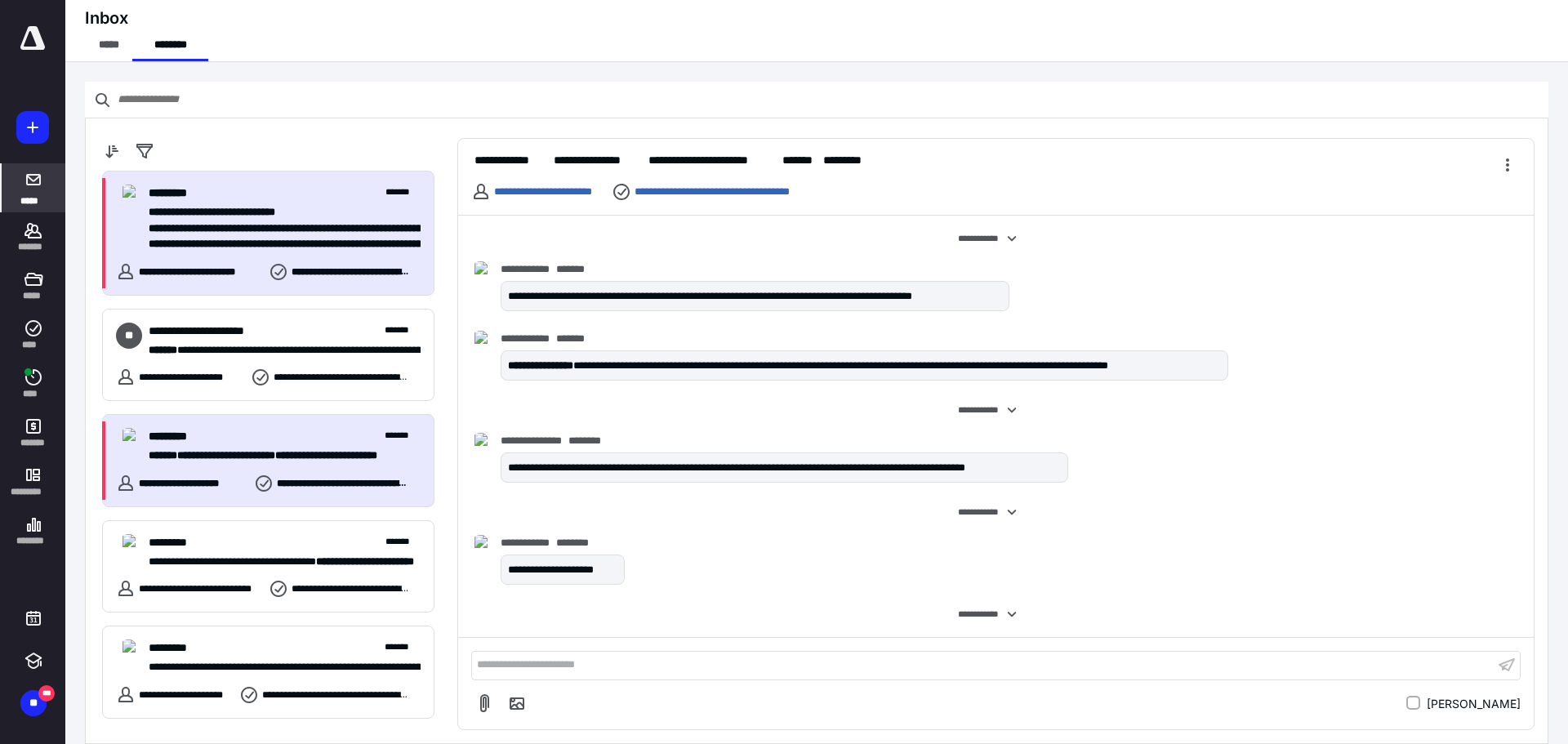 scroll, scrollTop: 631, scrollLeft: 0, axis: vertical 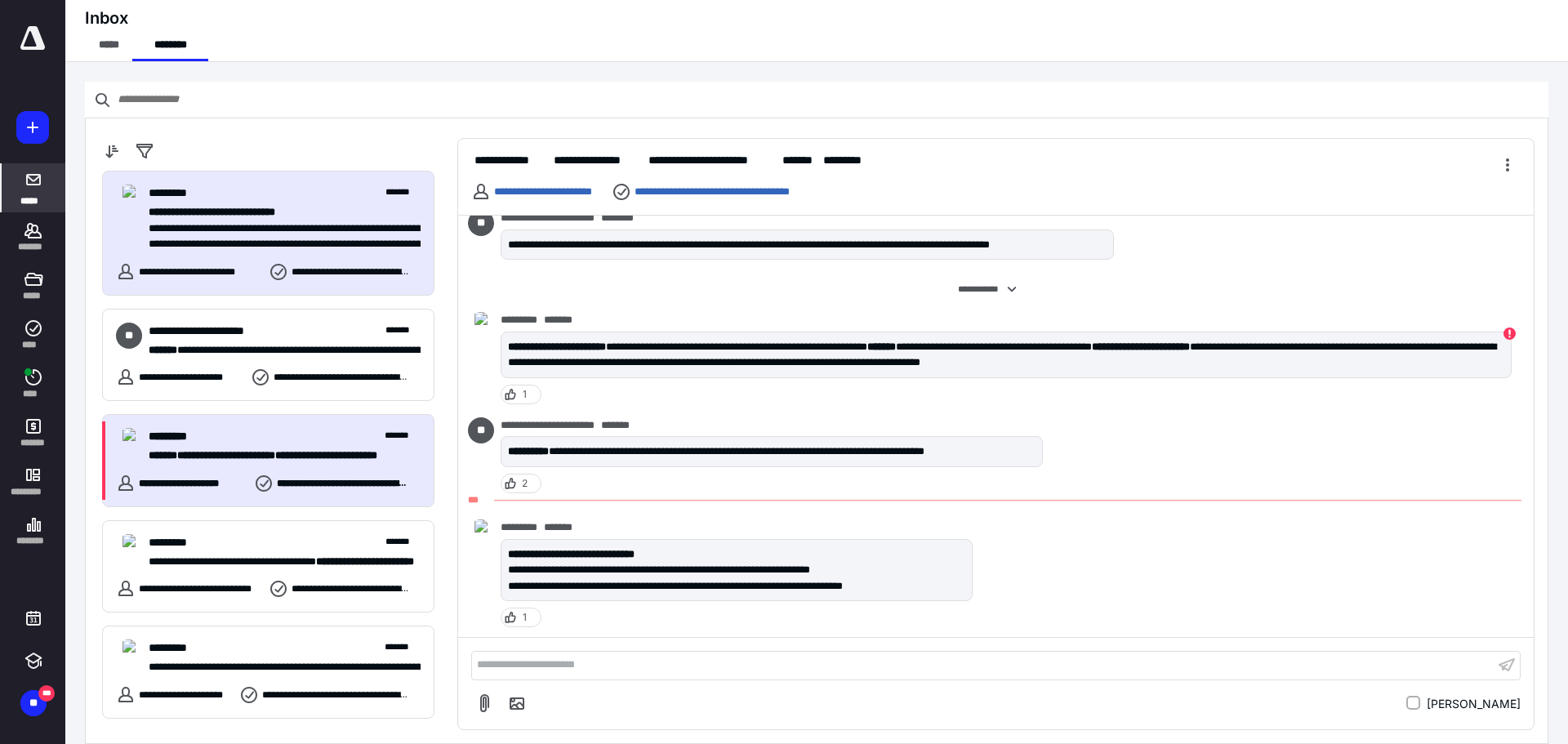 click on "********* *******" at bounding box center (284, 436) 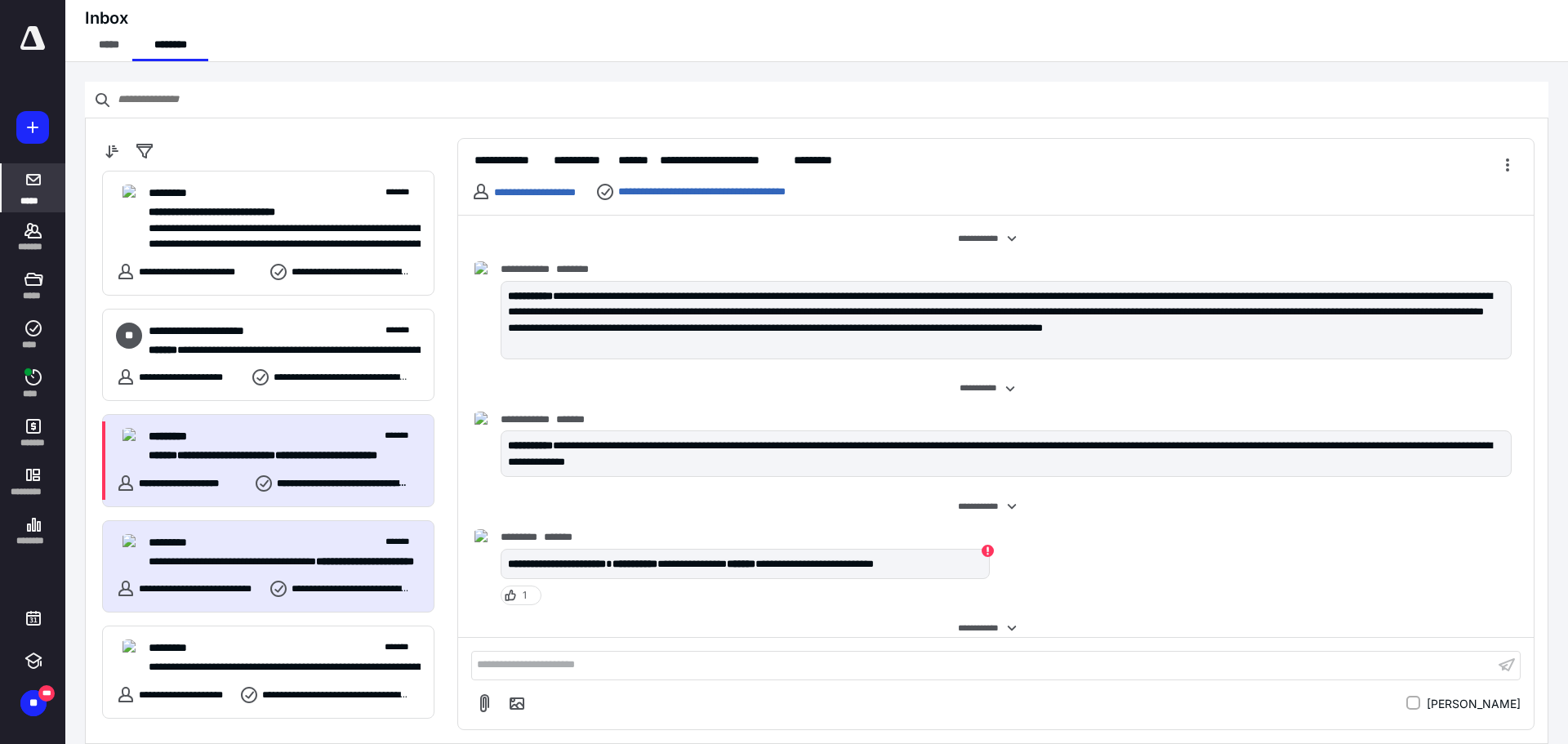 scroll, scrollTop: 495, scrollLeft: 0, axis: vertical 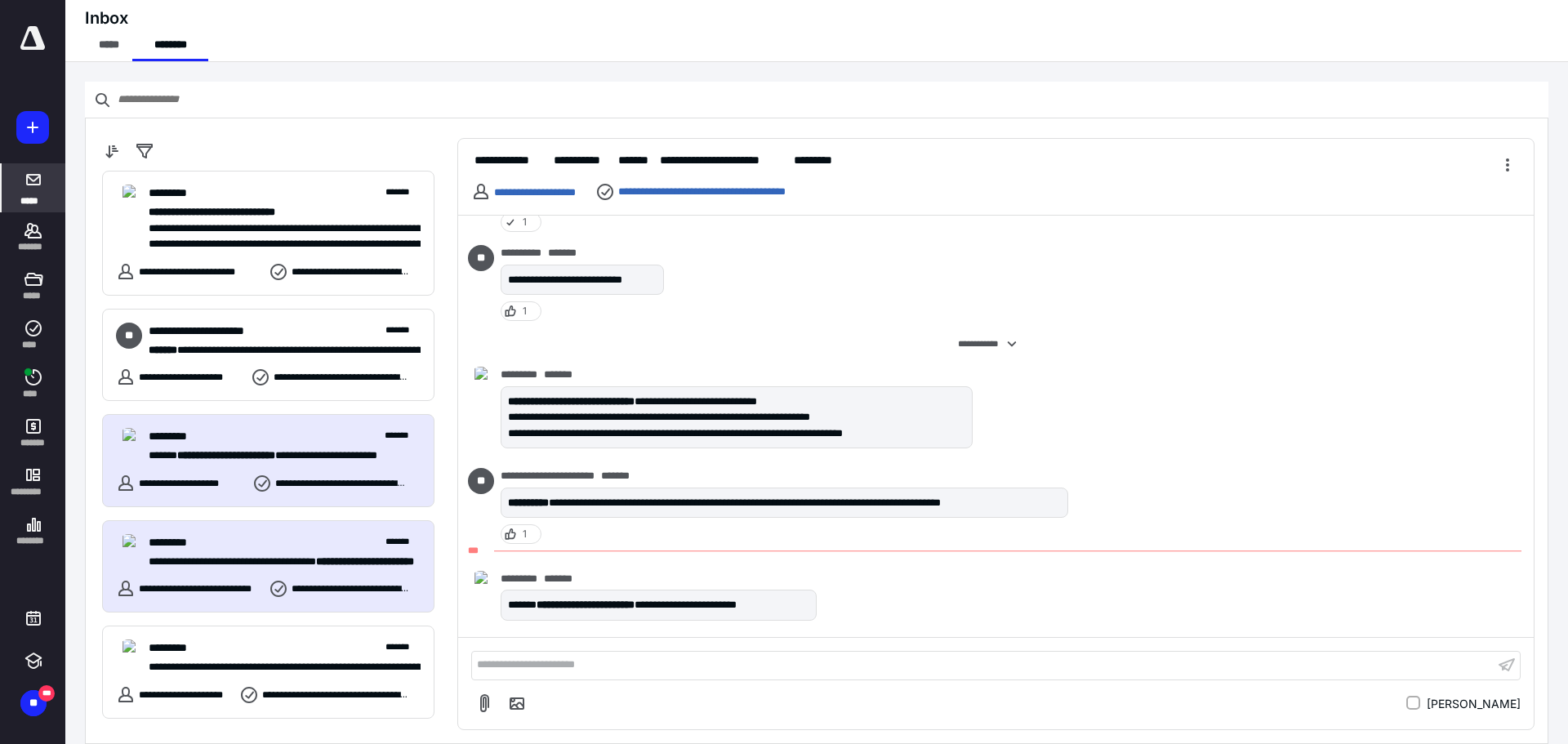 click on "********* *******" at bounding box center [284, 542] 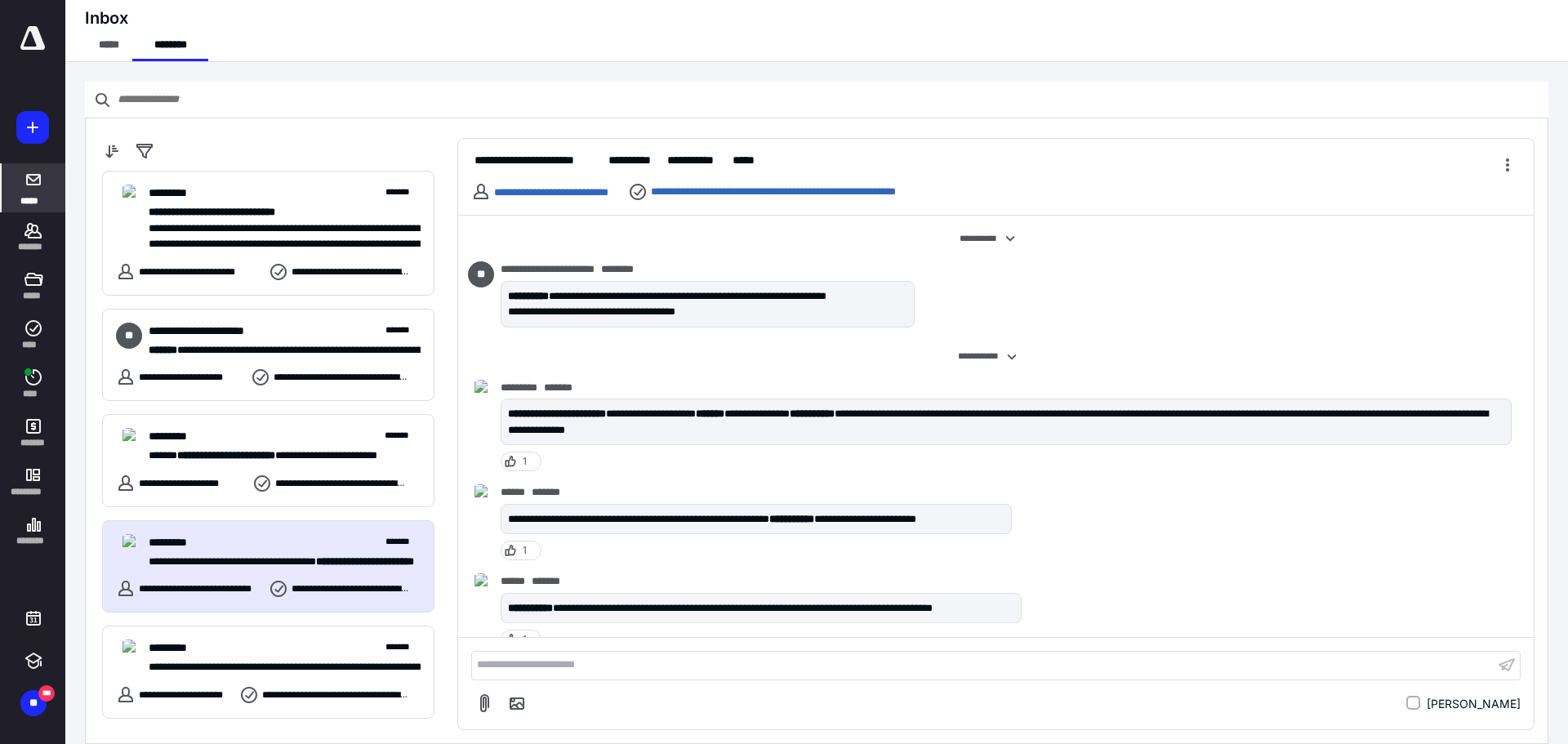 scroll, scrollTop: 124, scrollLeft: 0, axis: vertical 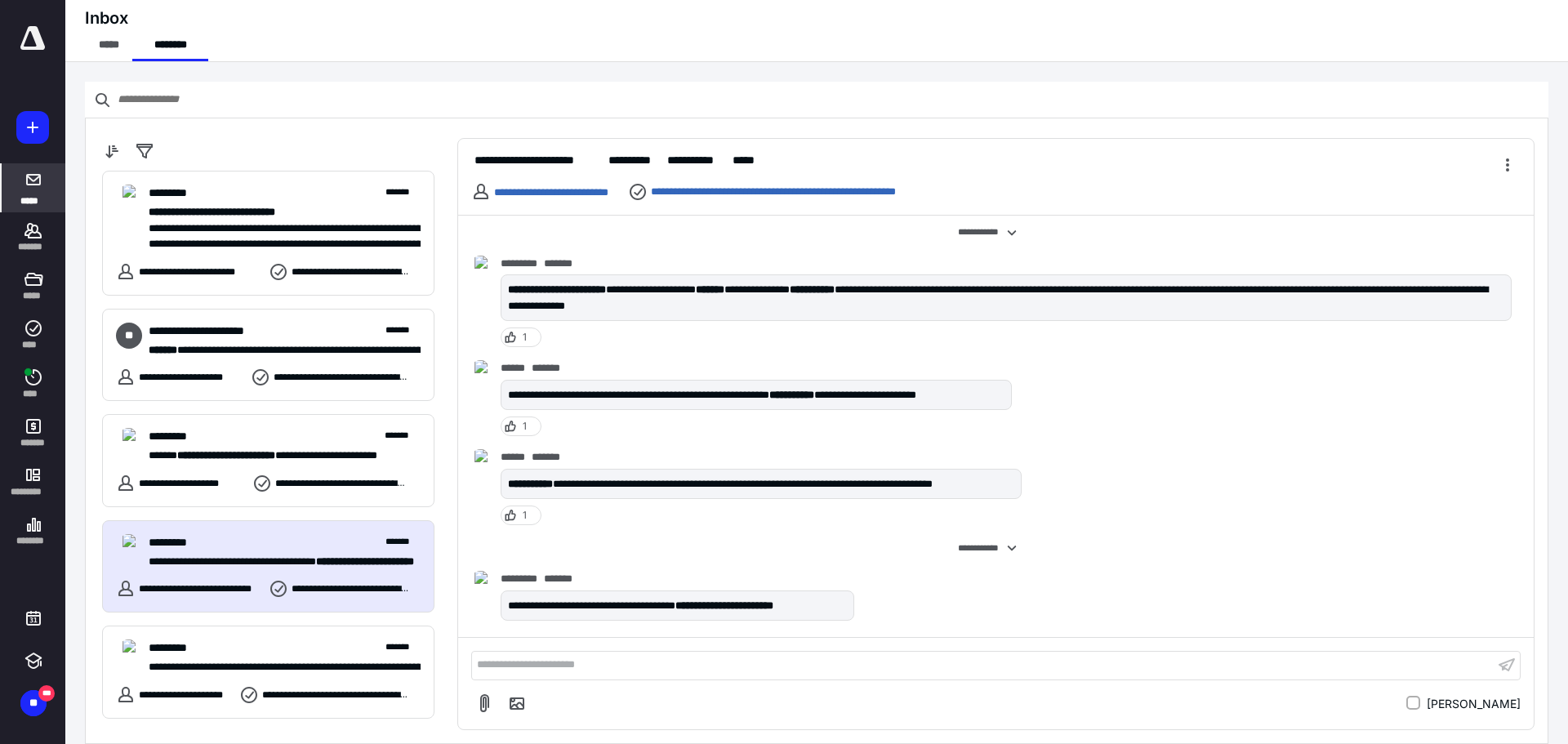 click on "**********" at bounding box center [982, 665] 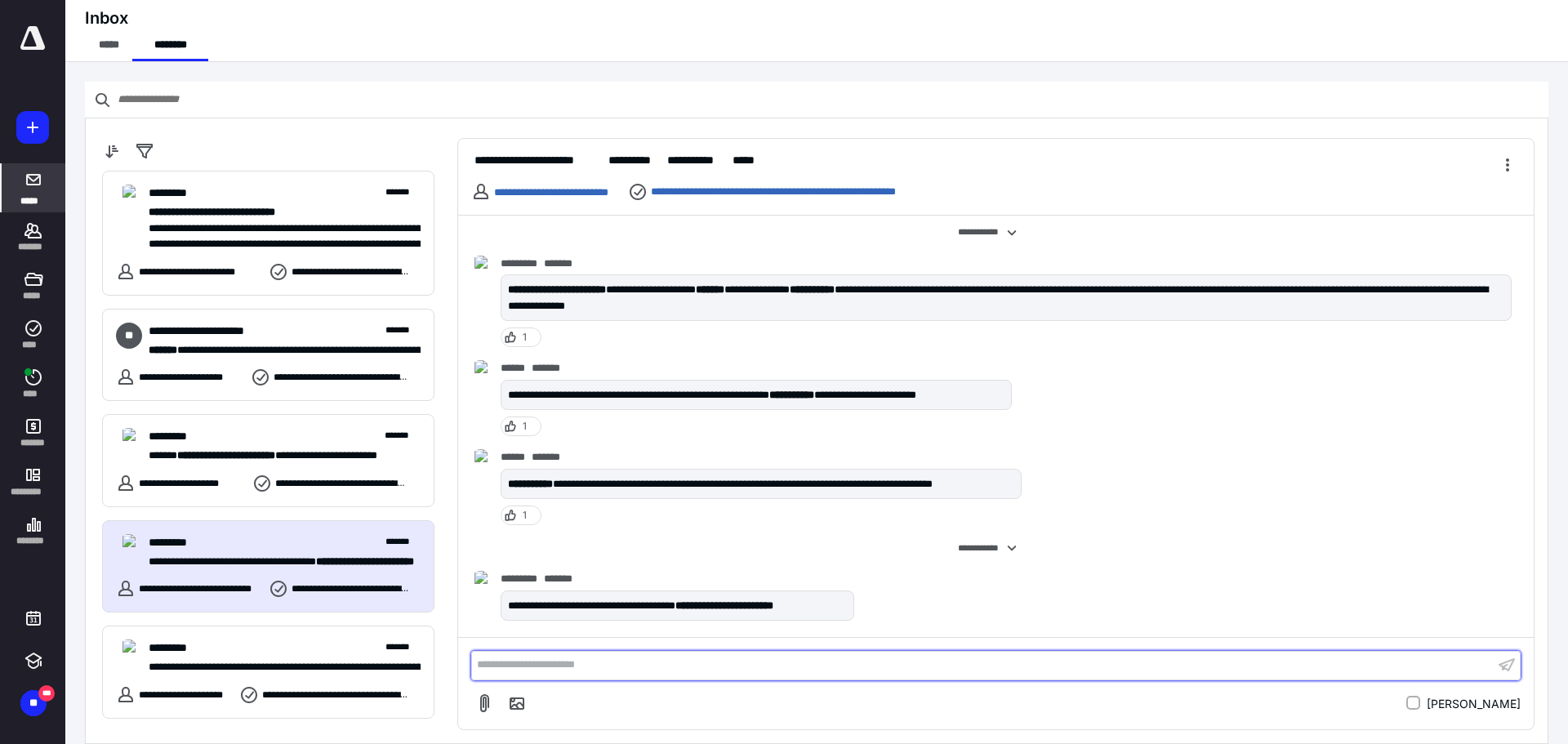 click on "**********" at bounding box center [982, 665] 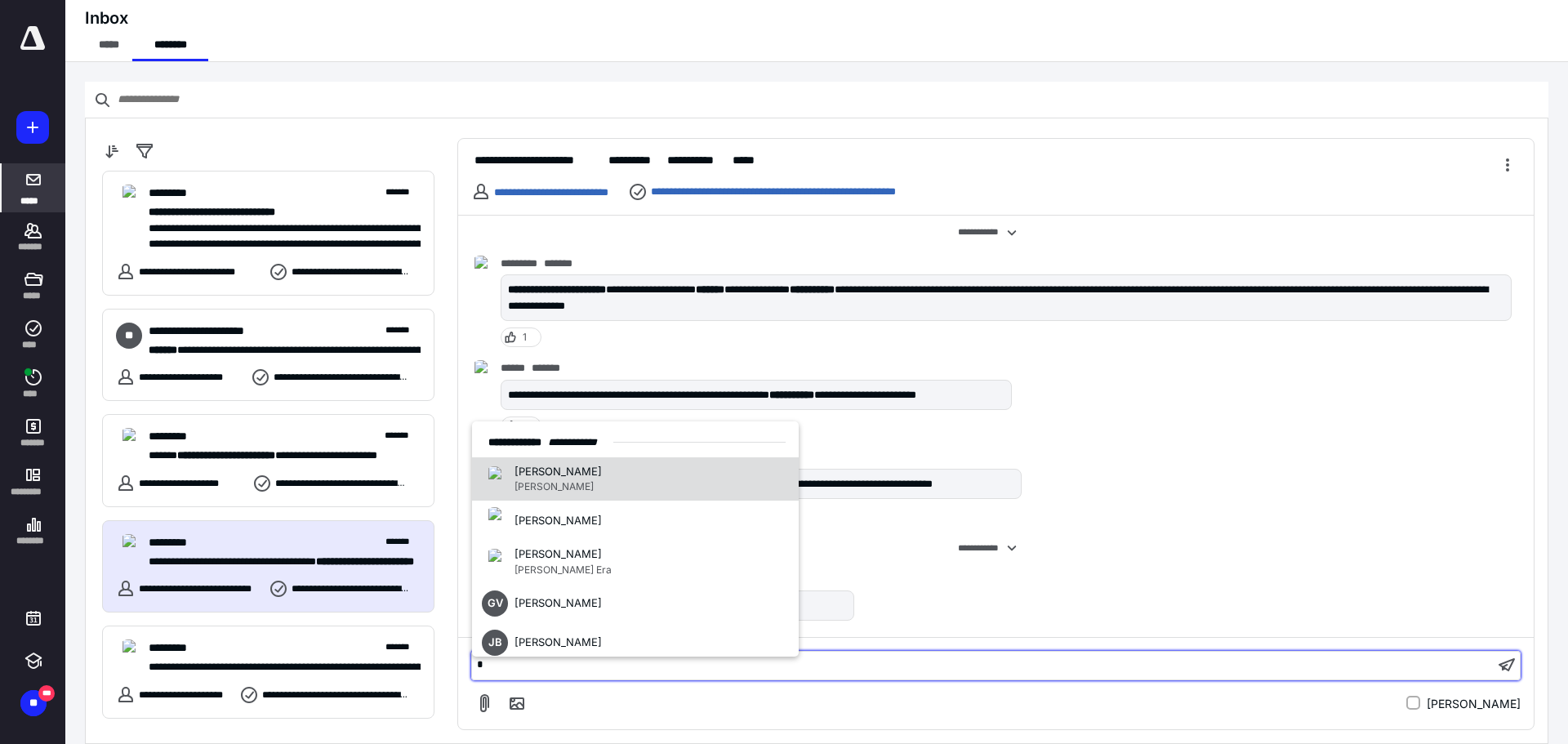 type 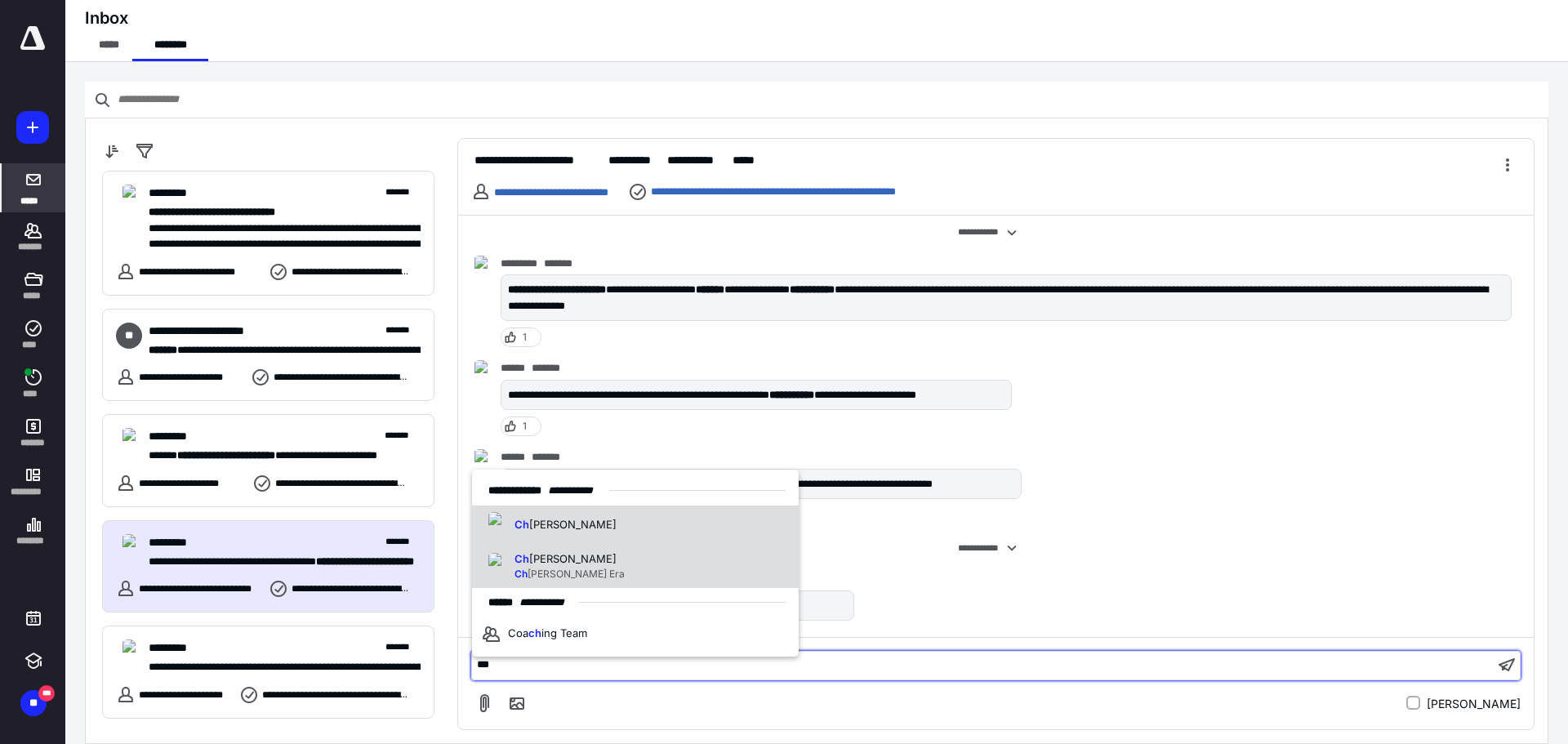 click on "Ch risteen Ch risteen Era" at bounding box center (635, 567) 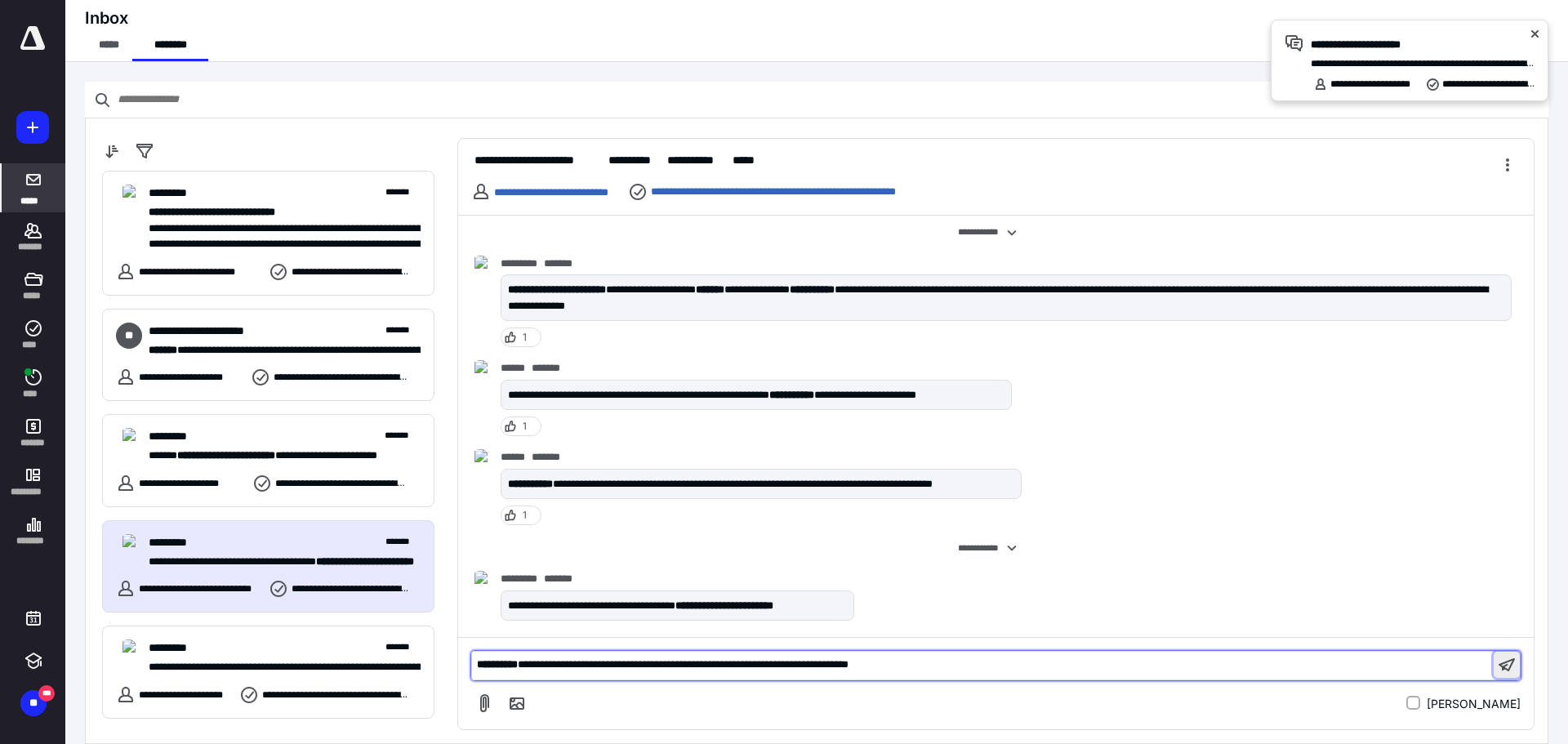 click at bounding box center (1507, 665) 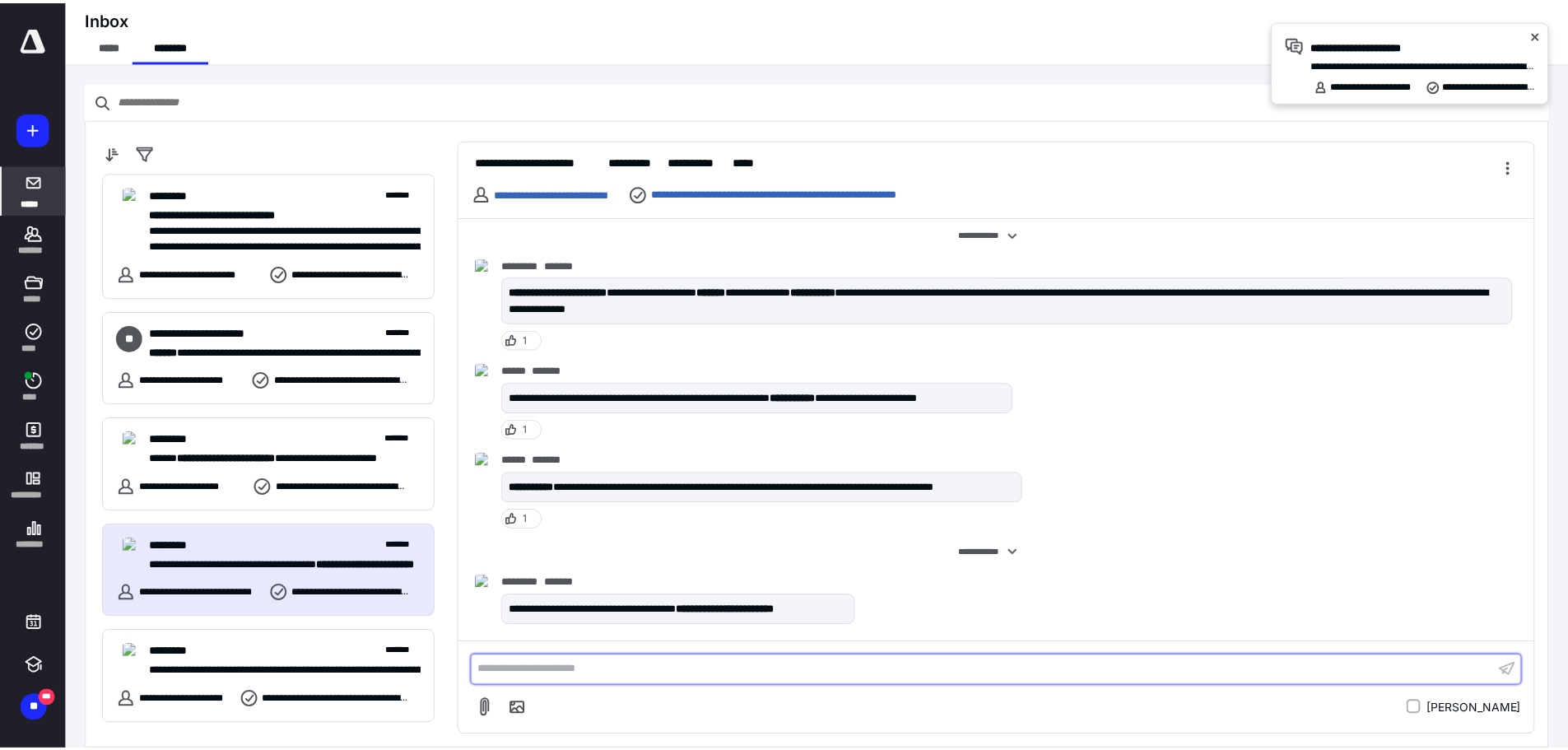 scroll, scrollTop: 195, scrollLeft: 0, axis: vertical 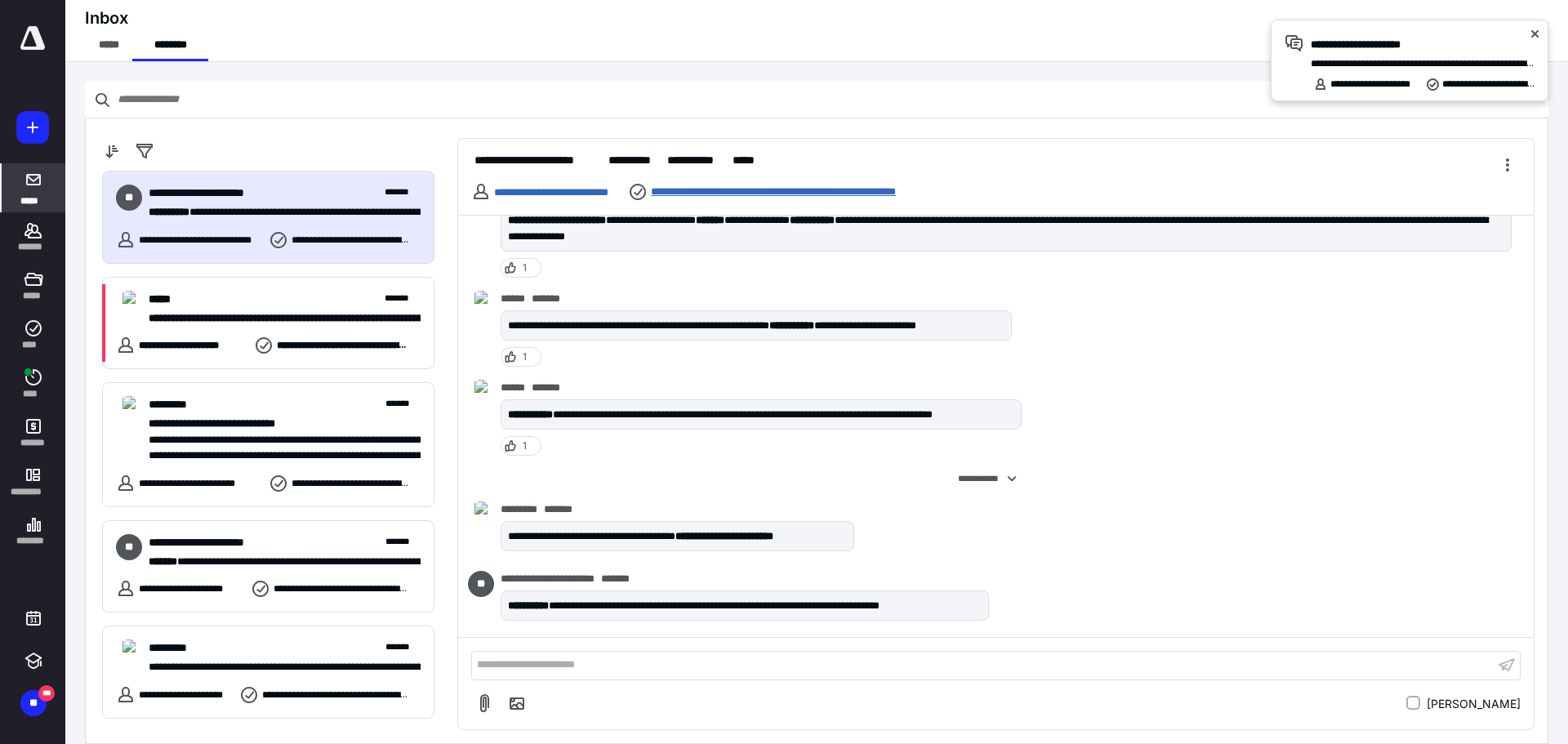 click on "**********" at bounding box center [817, 192] 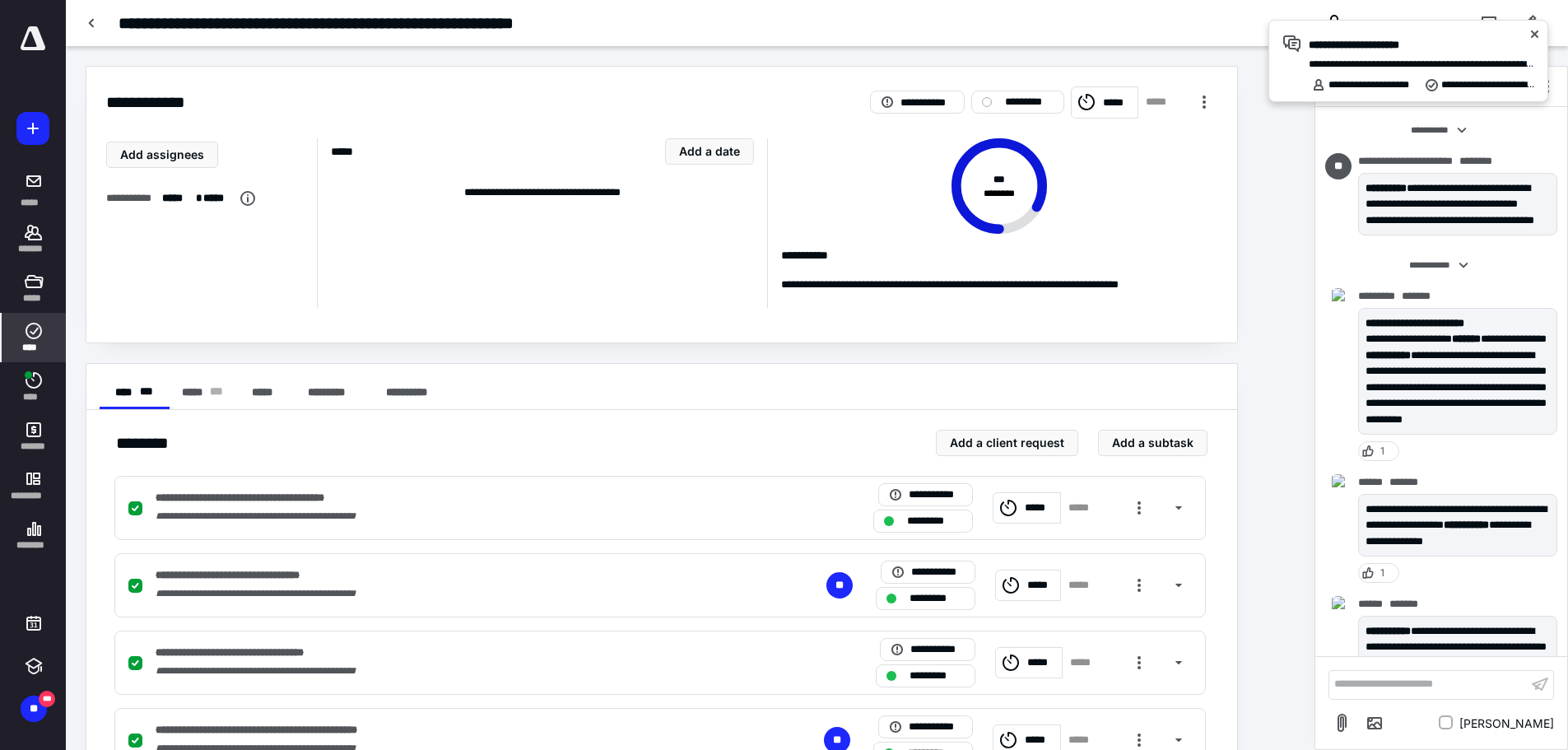 scroll, scrollTop: 217, scrollLeft: 0, axis: vertical 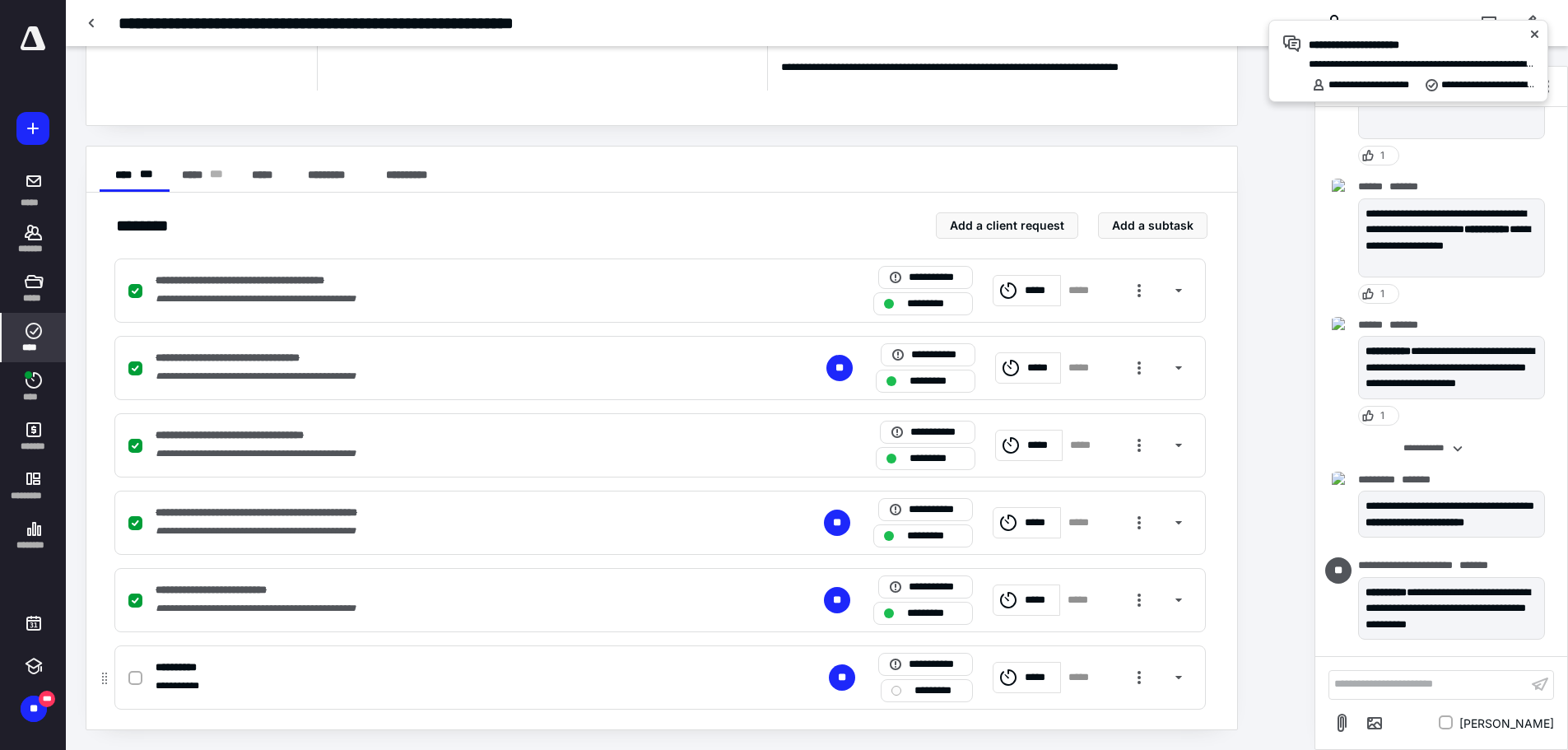 click at bounding box center (135, 678) 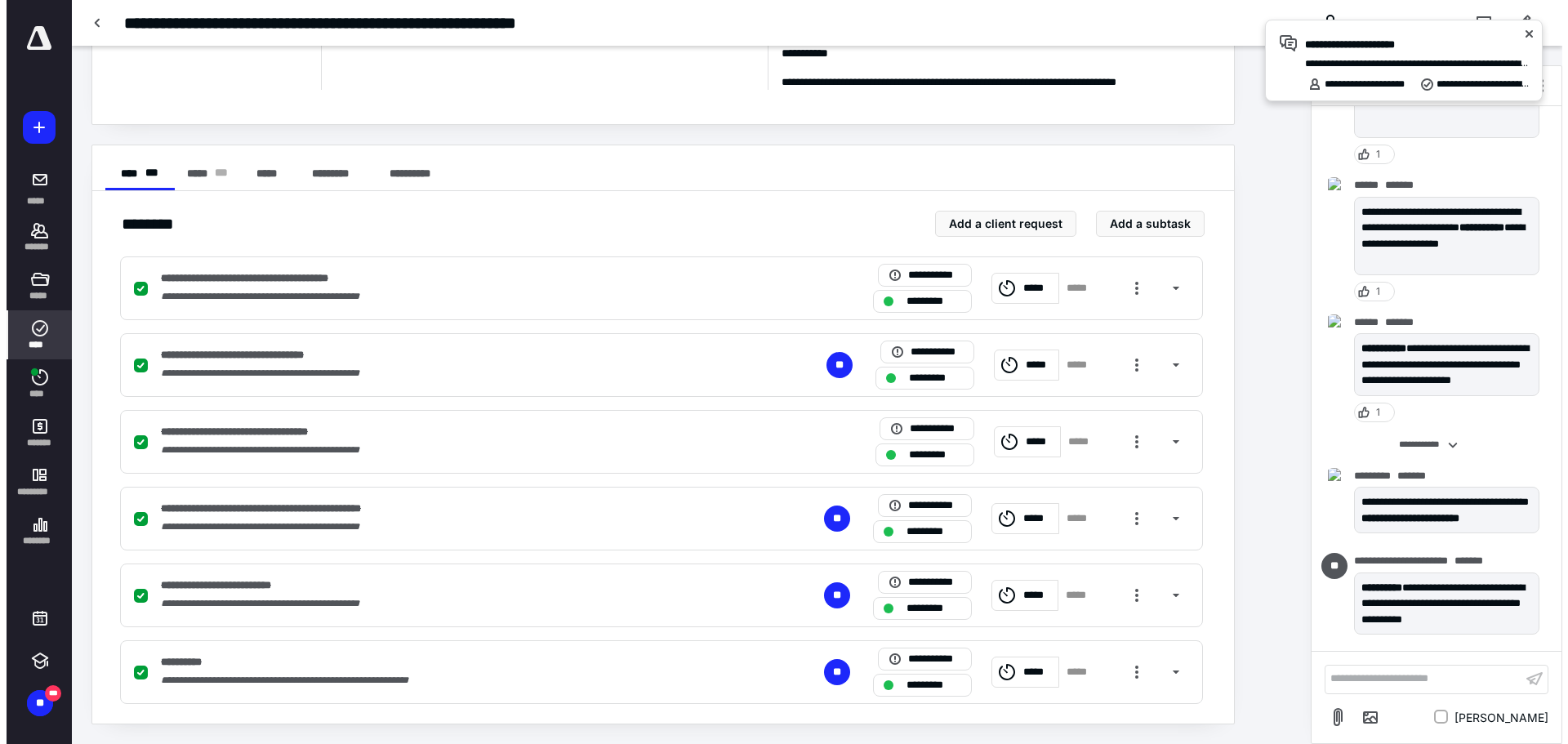 scroll, scrollTop: 0, scrollLeft: 0, axis: both 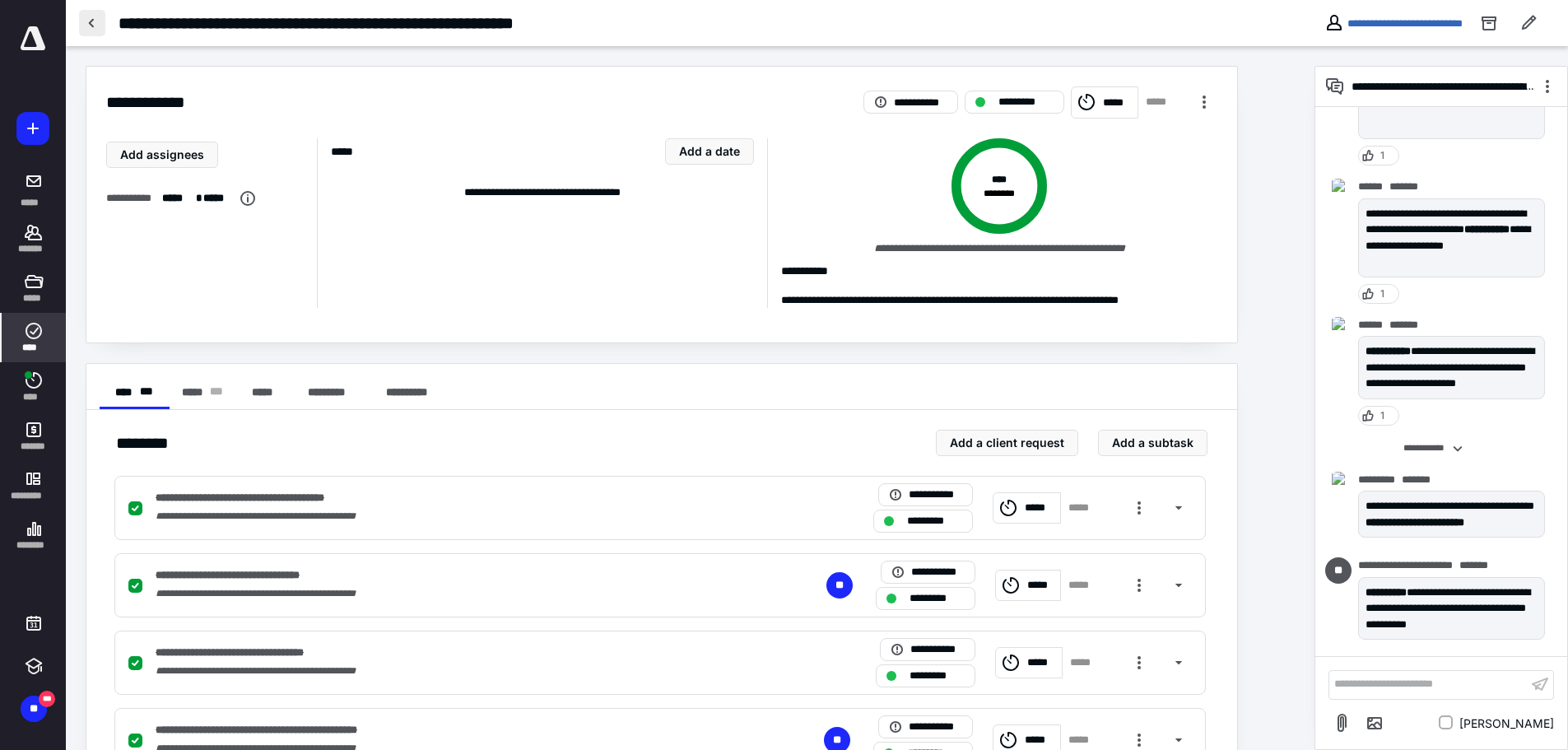 click at bounding box center [92, 23] 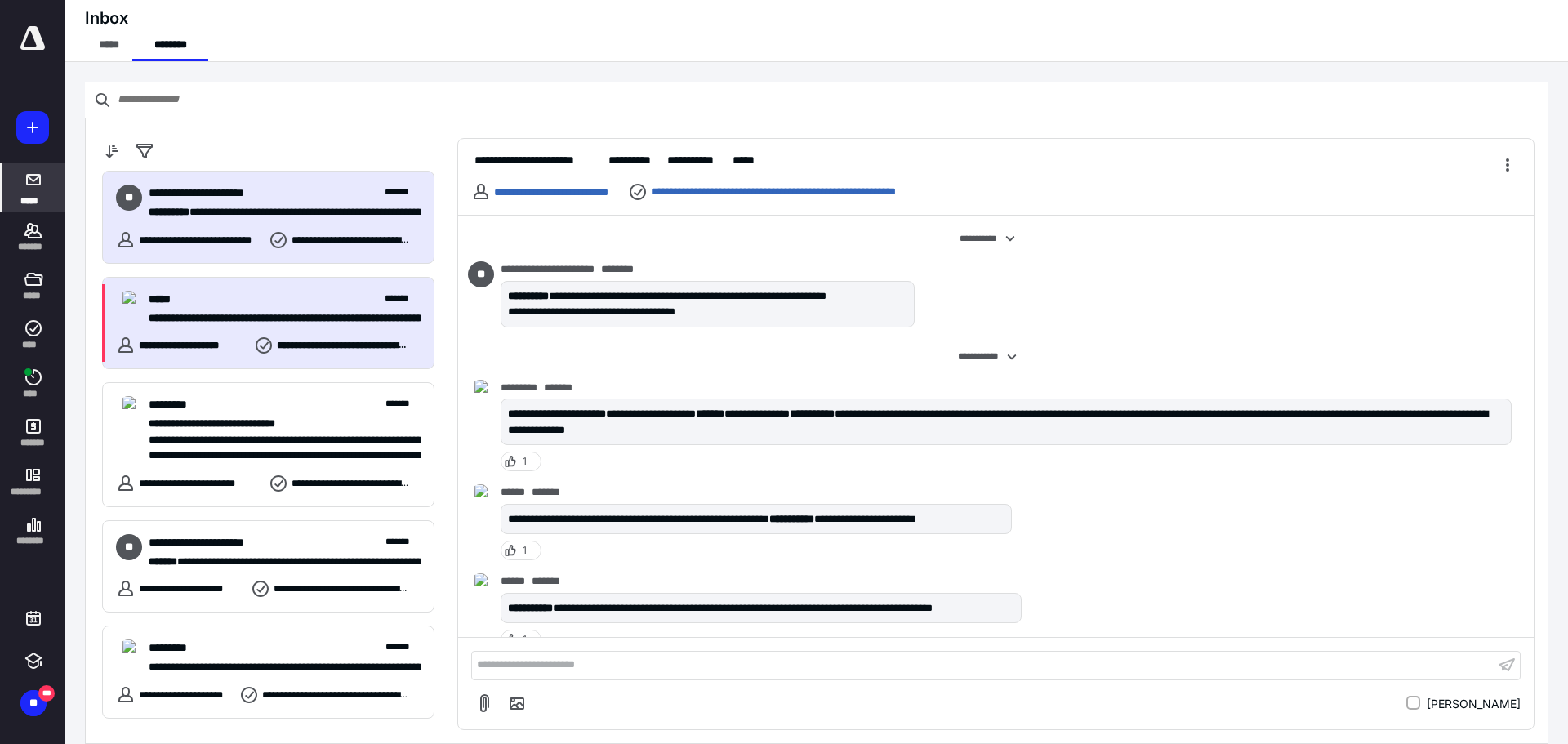 scroll, scrollTop: 194, scrollLeft: 0, axis: vertical 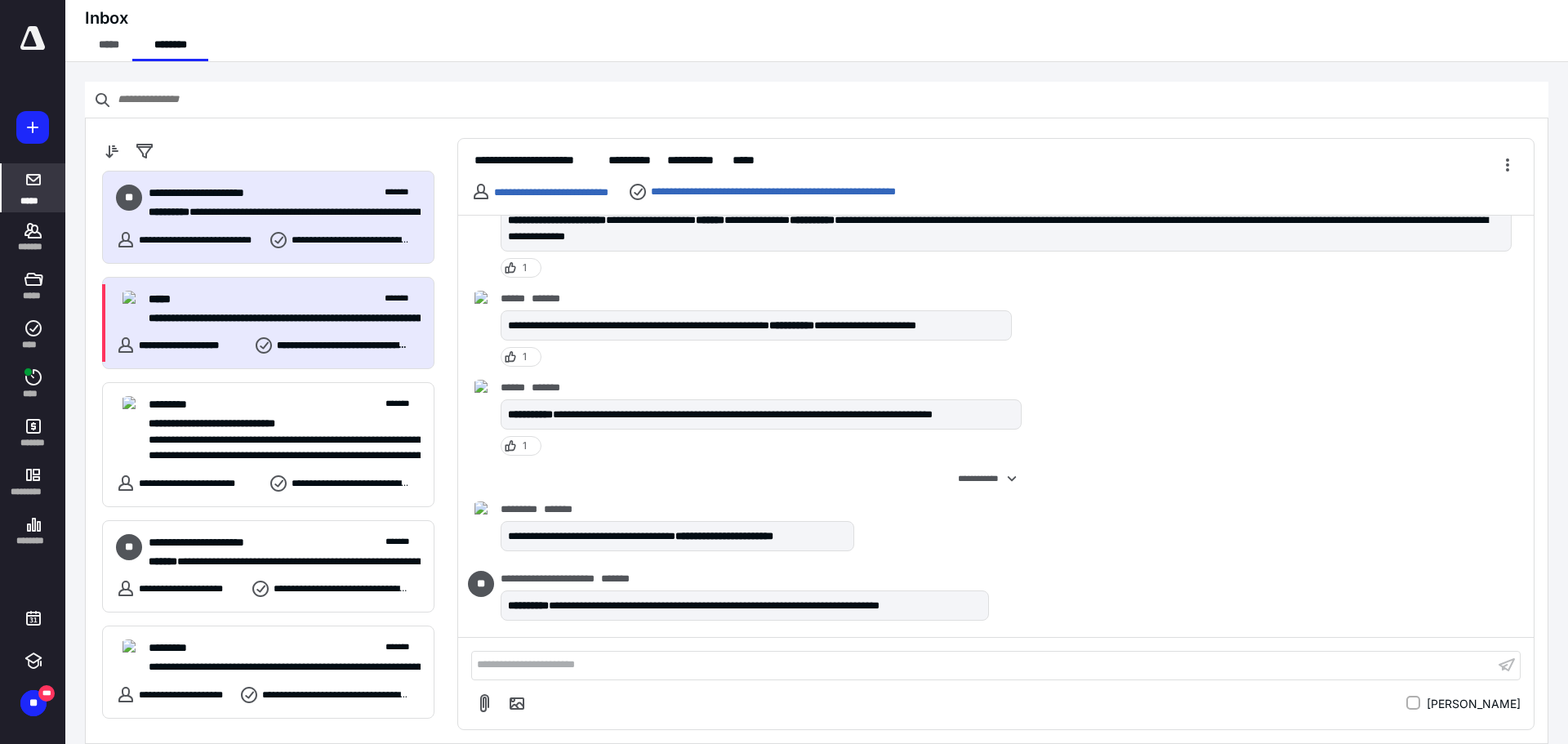 click on "**********" at bounding box center [278, 319] 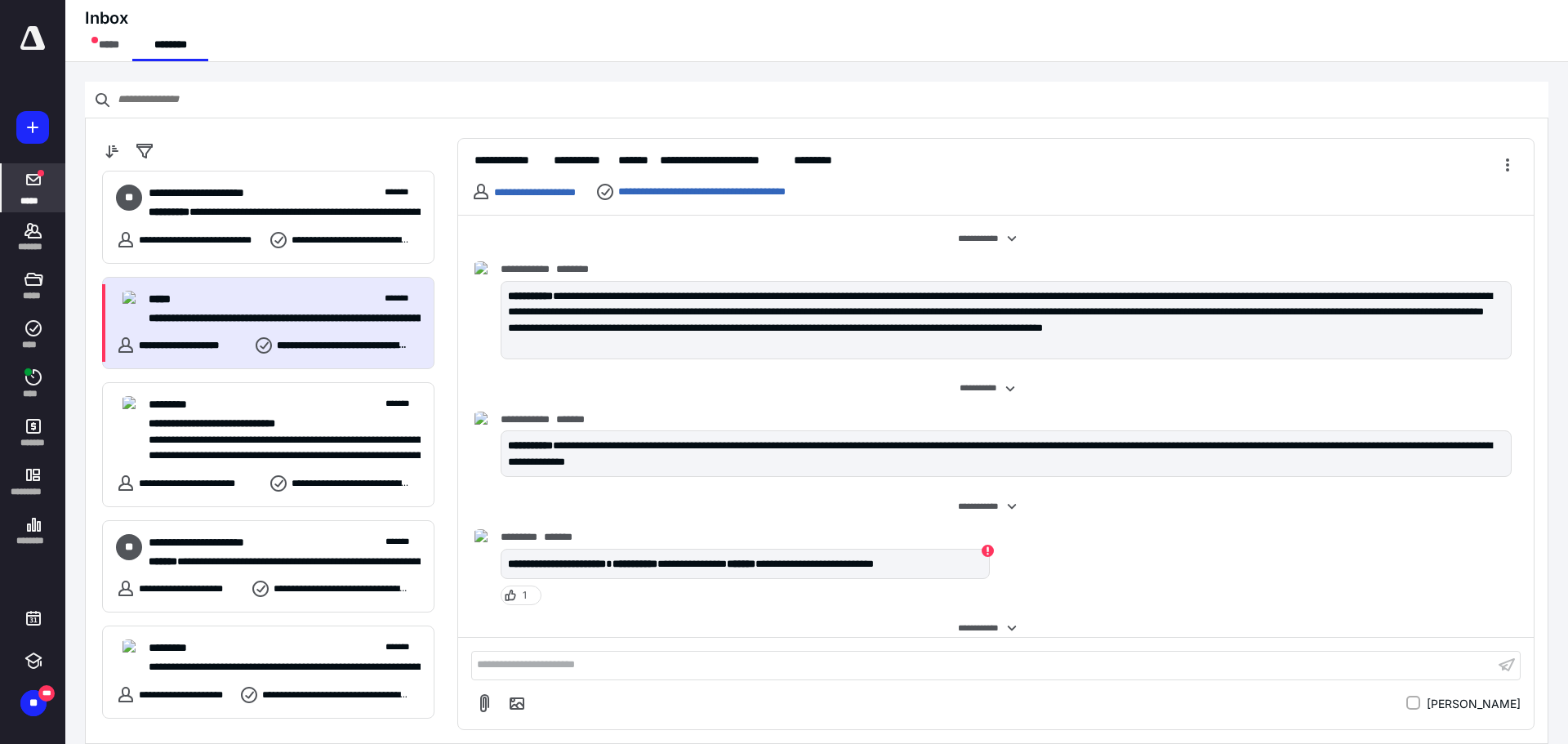 scroll, scrollTop: 564, scrollLeft: 0, axis: vertical 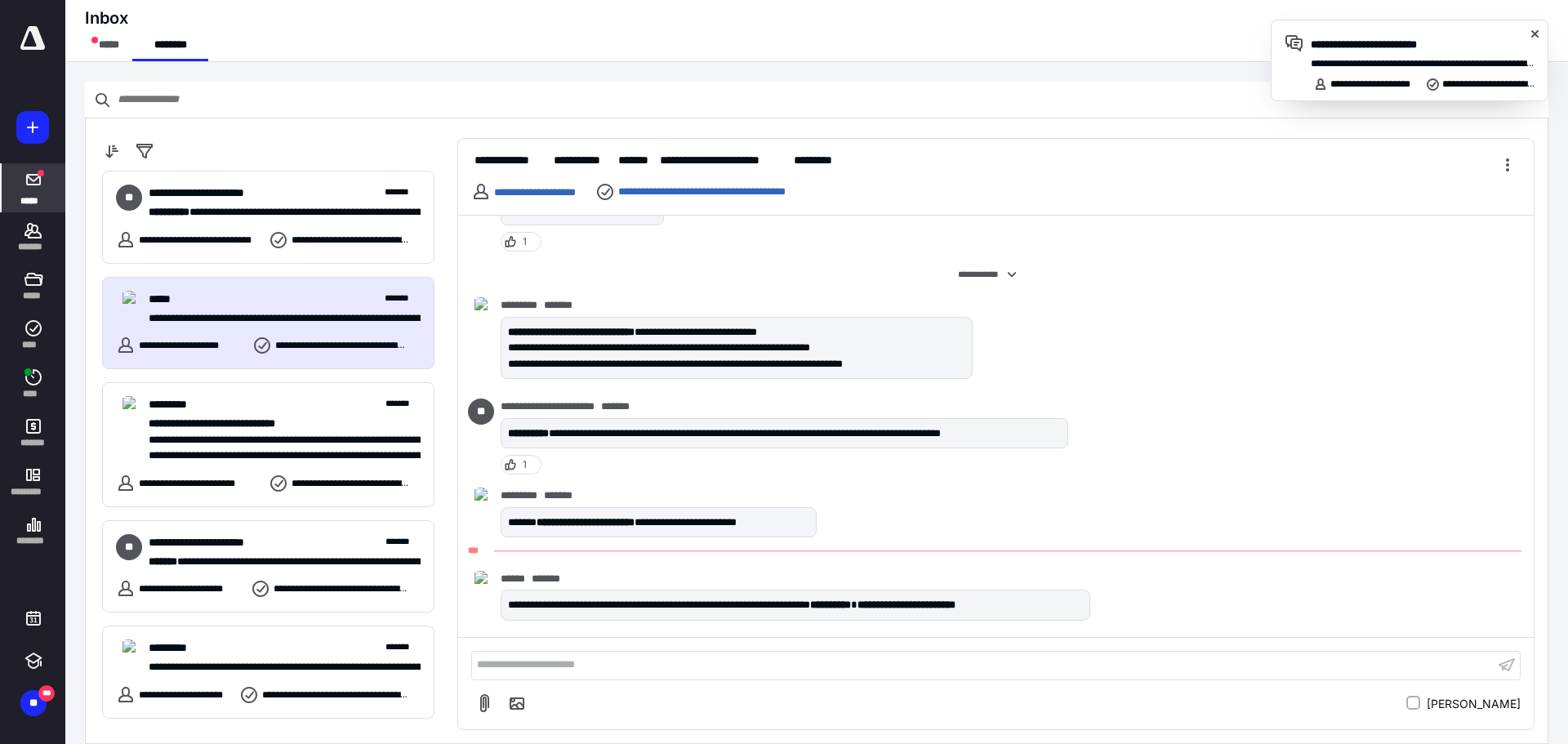 click on "**********" at bounding box center (1423, 45) 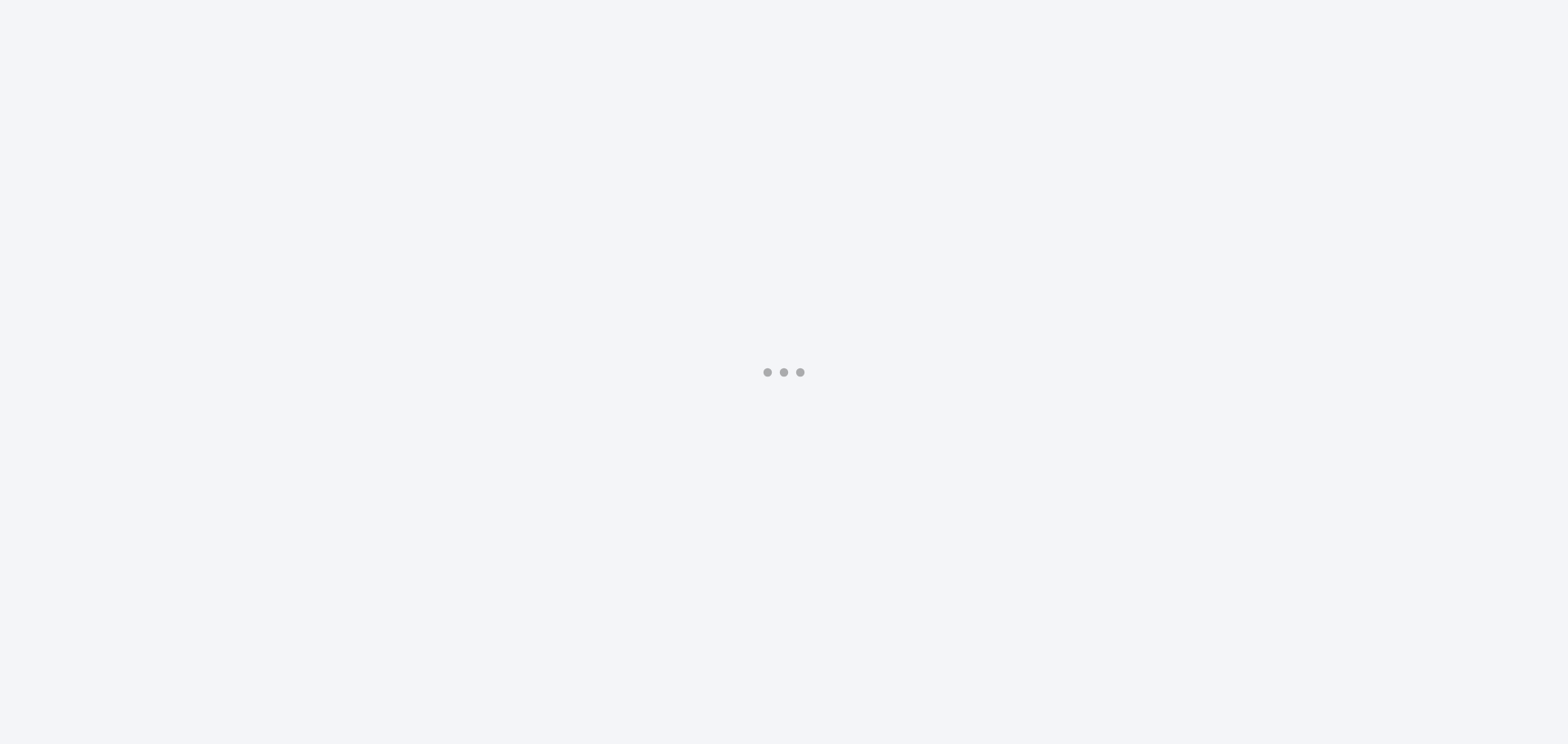 scroll, scrollTop: 0, scrollLeft: 0, axis: both 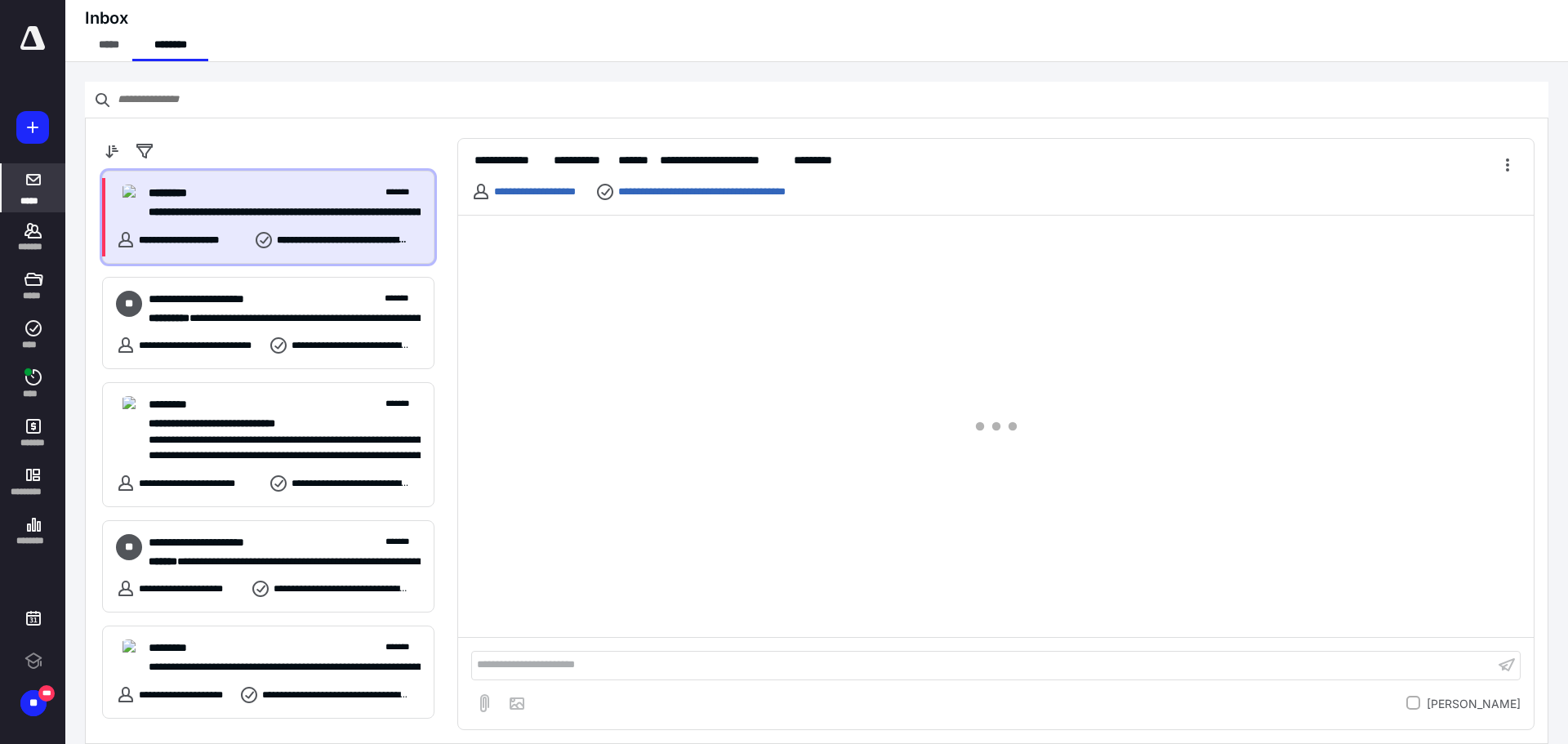 click on "********* *******" at bounding box center (284, 193) 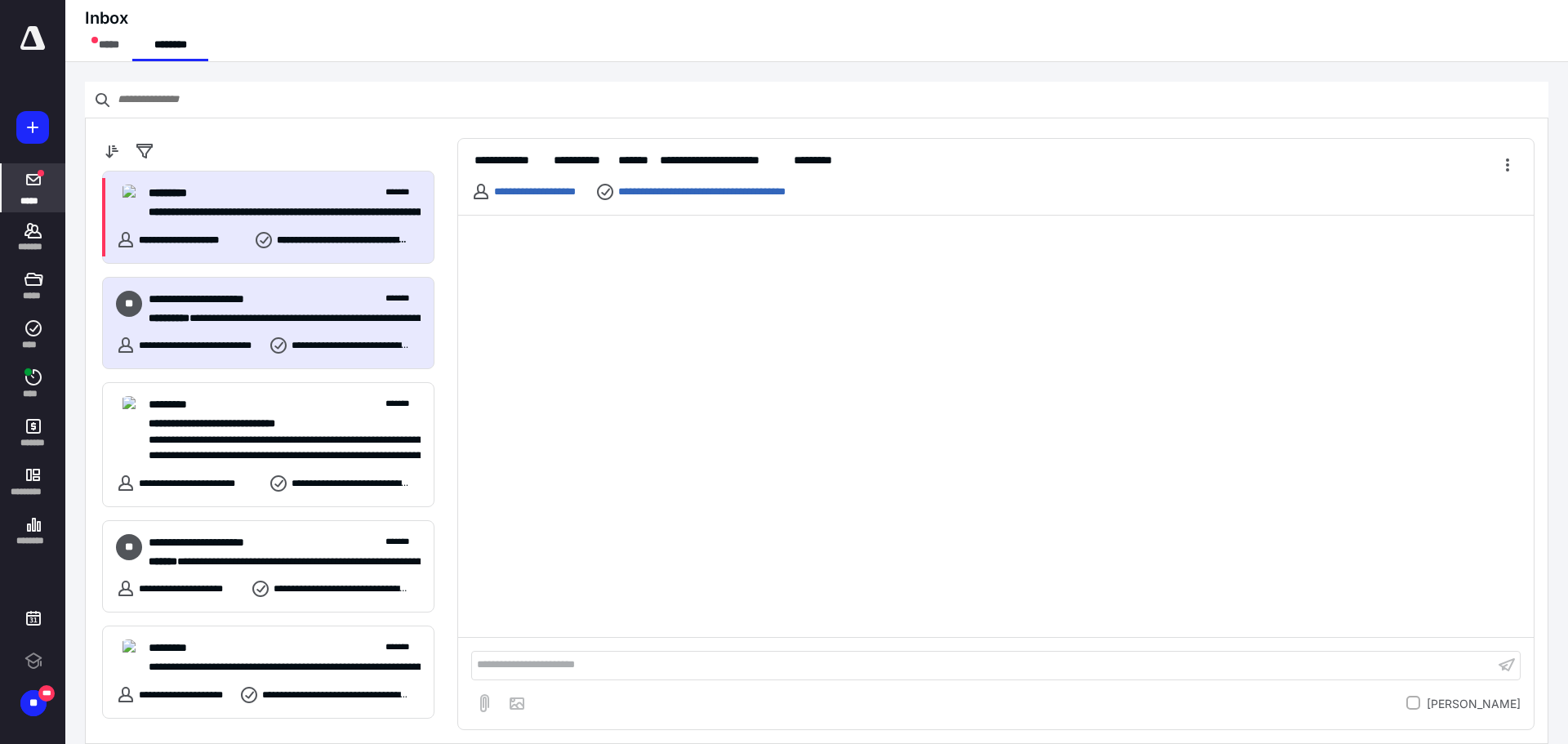 scroll, scrollTop: 0, scrollLeft: 0, axis: both 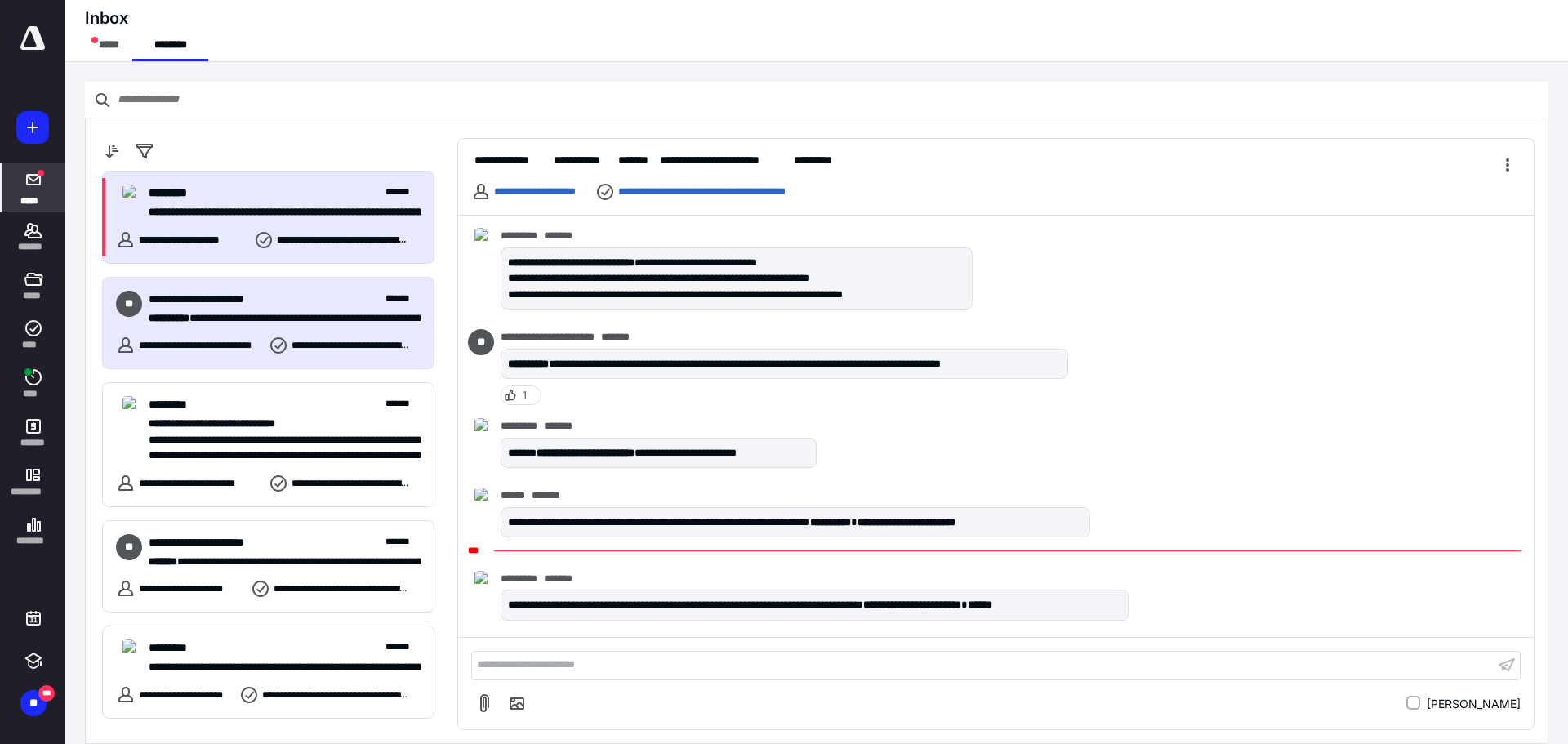 click on "**********" at bounding box center (284, 299) 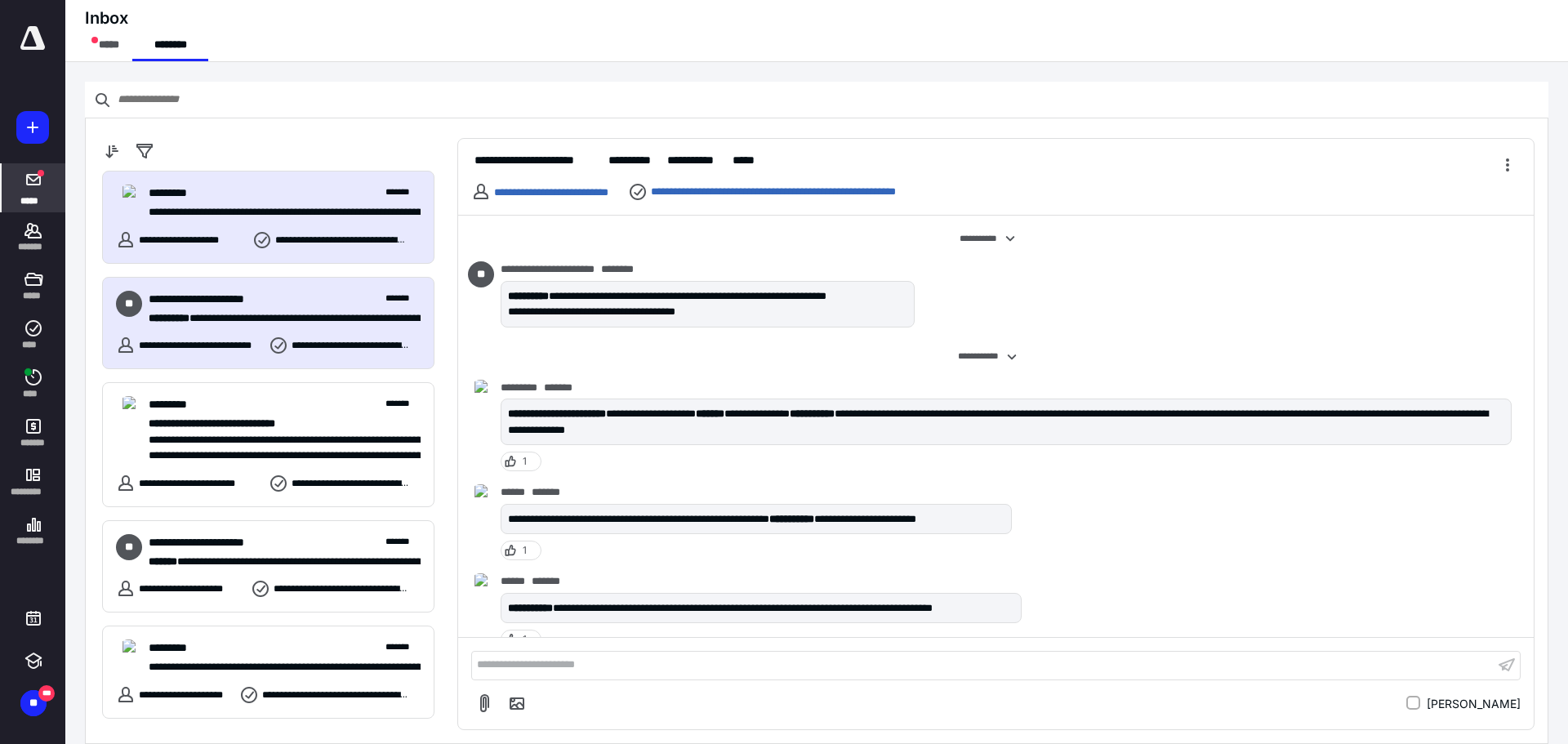 scroll, scrollTop: 213, scrollLeft: 0, axis: vertical 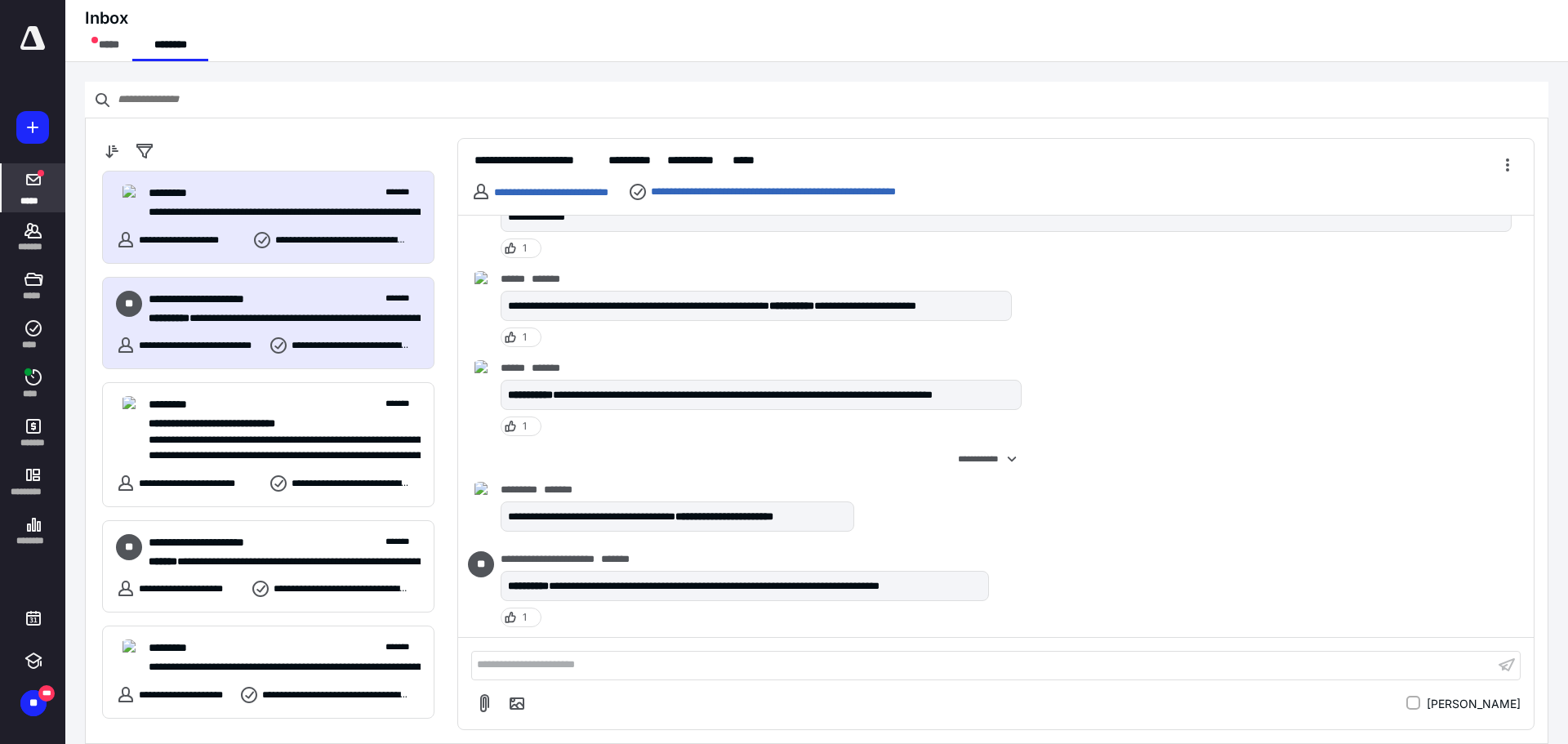 click on "********* *******" at bounding box center [284, 193] 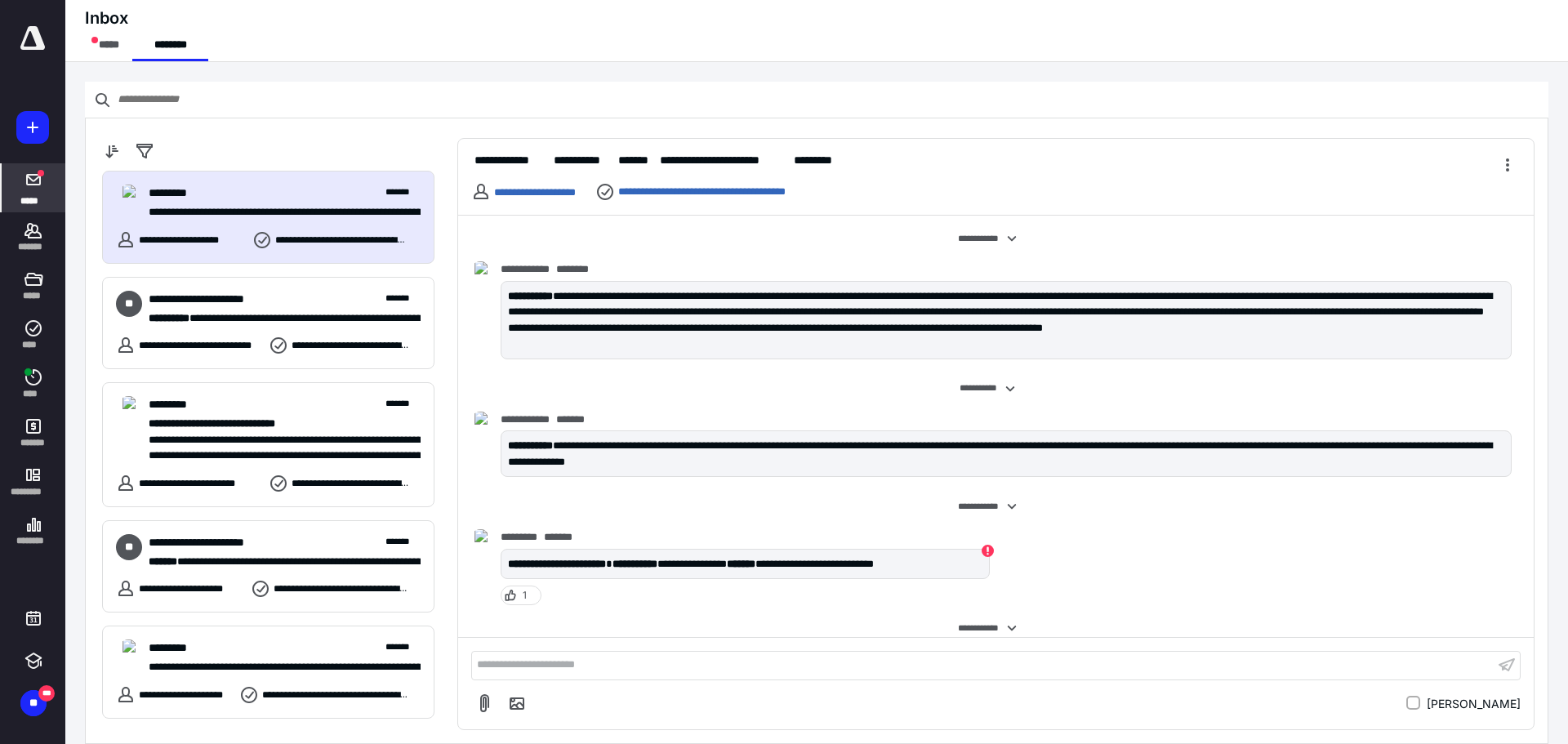 scroll, scrollTop: 620, scrollLeft: 0, axis: vertical 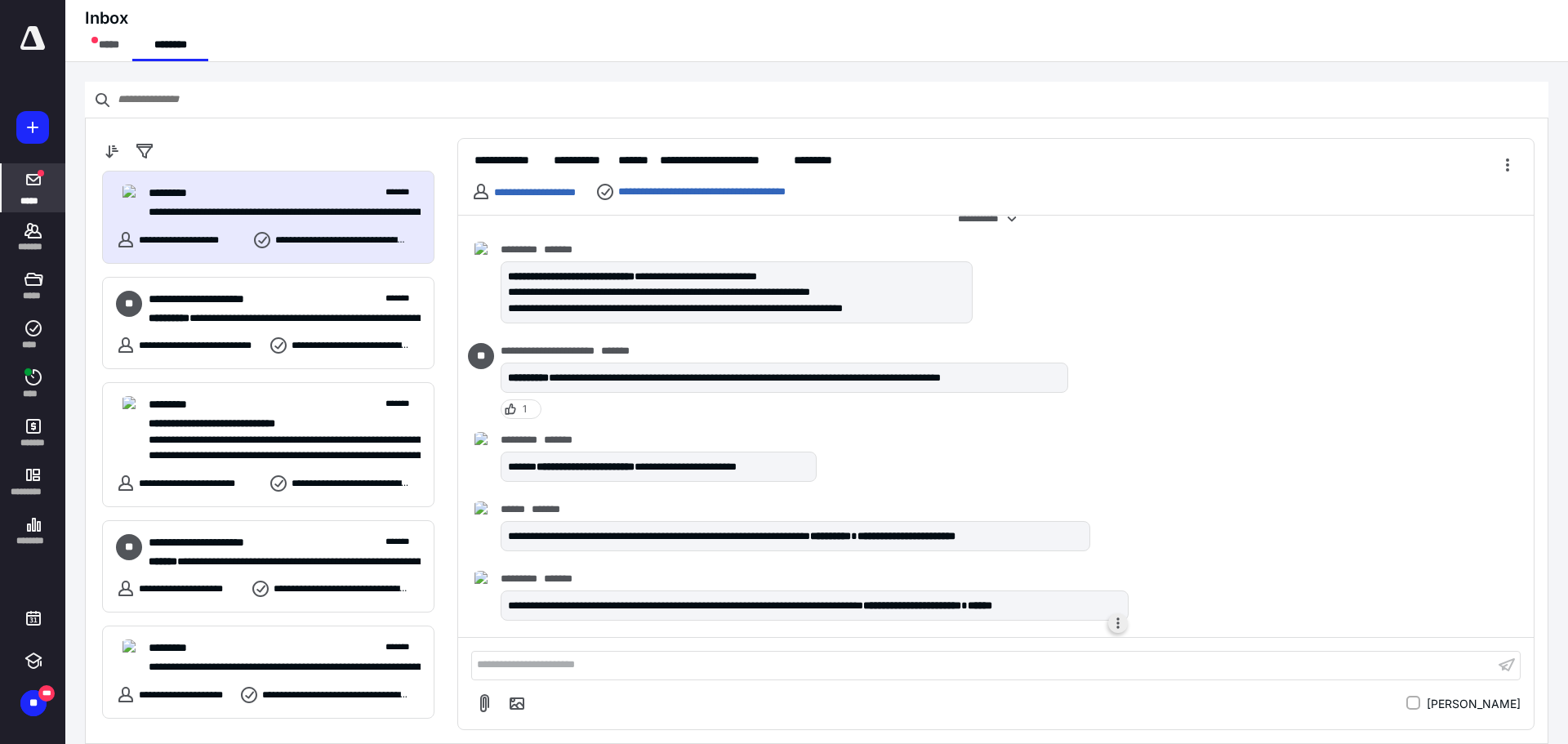 click at bounding box center [1118, 623] 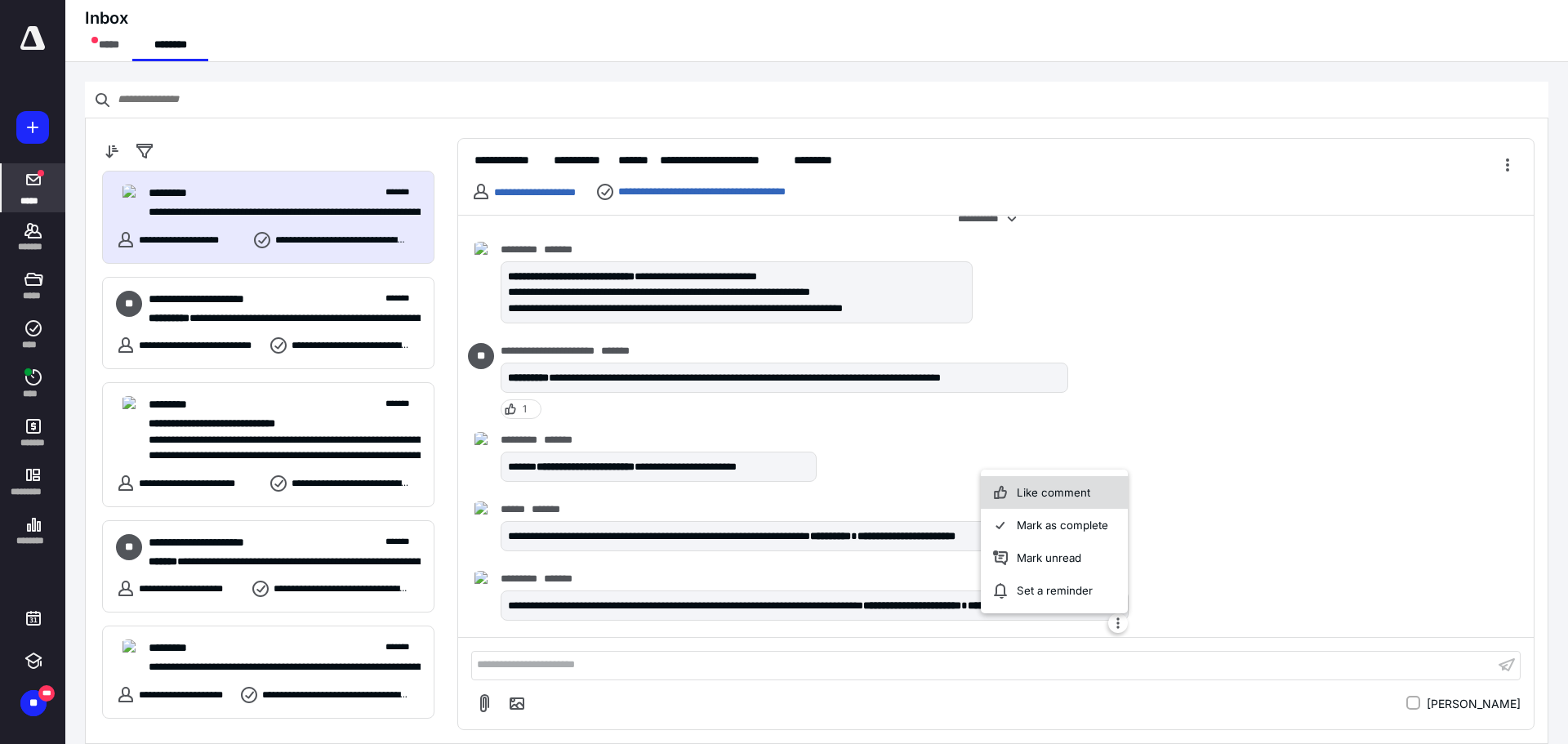click on "Like comment" at bounding box center [1054, 492] 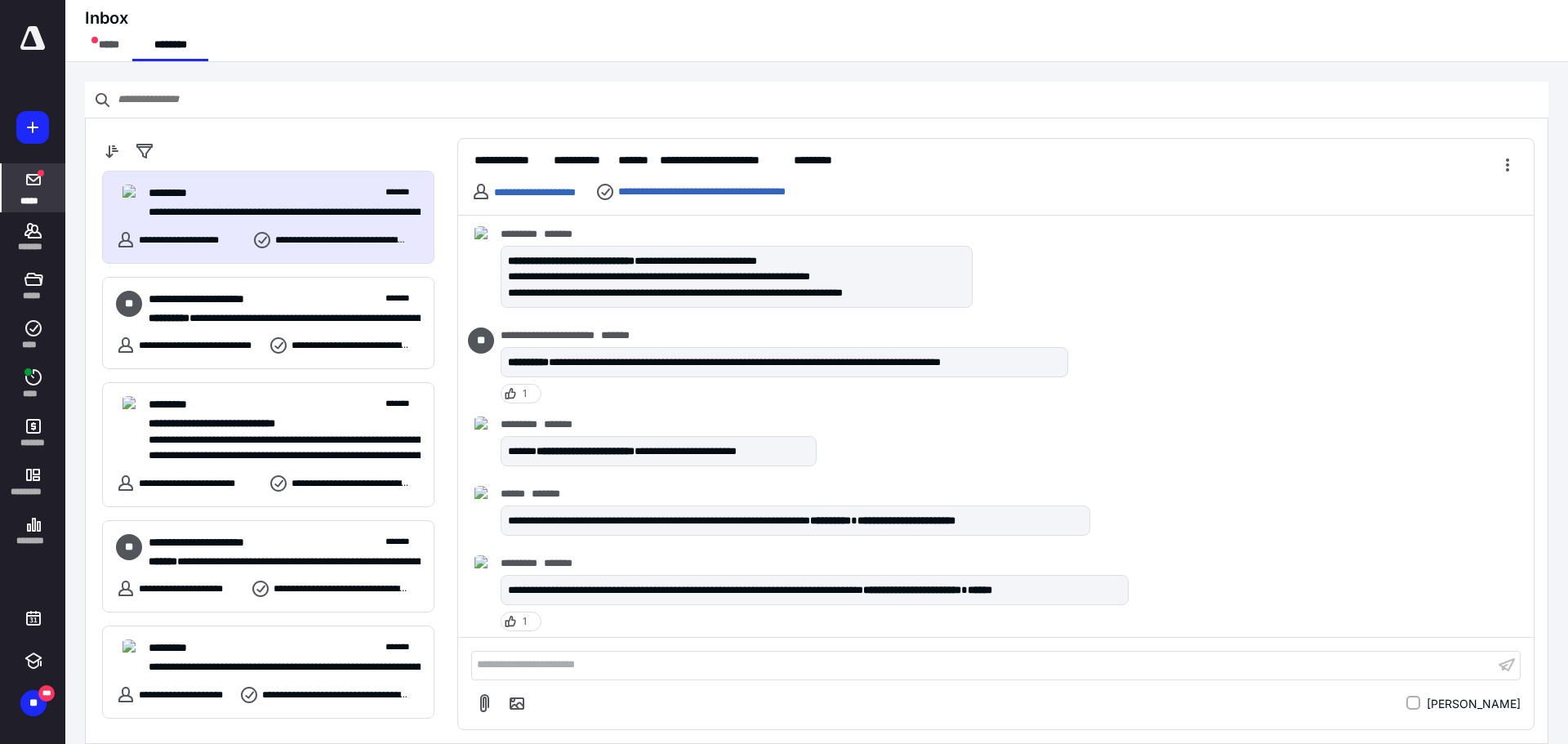 scroll, scrollTop: 639, scrollLeft: 0, axis: vertical 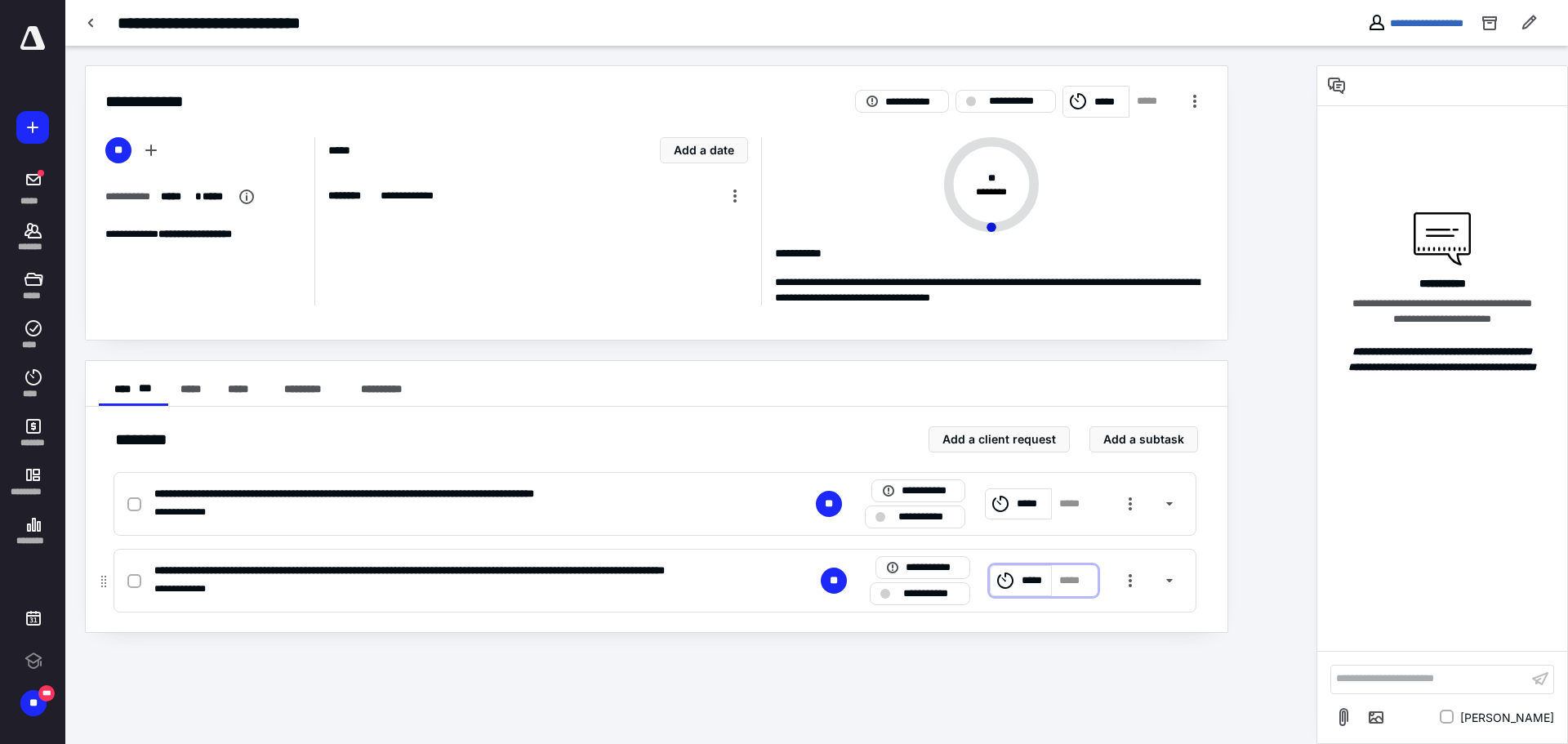 click on "*****" at bounding box center (1075, 581) 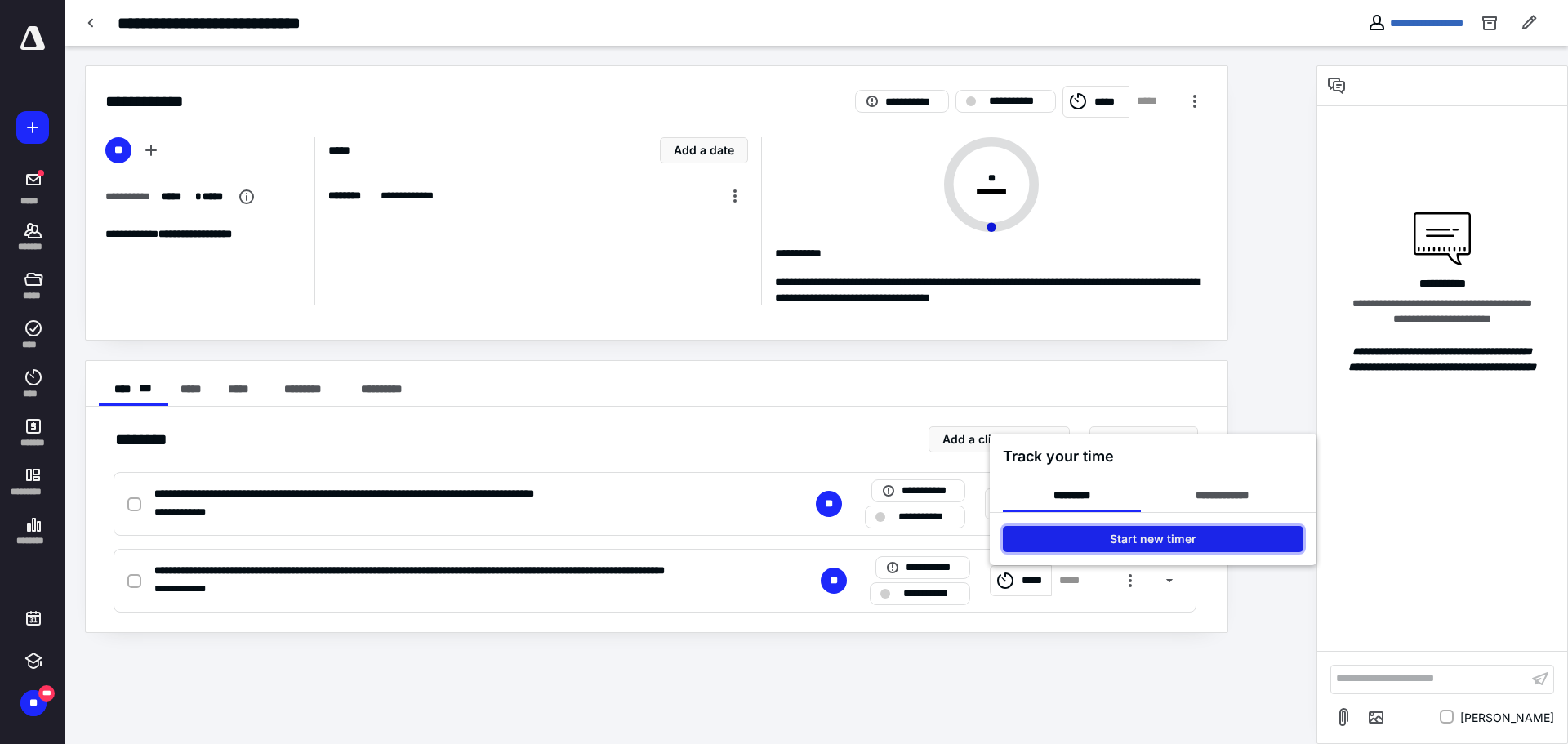 click on "Start new timer" at bounding box center (1153, 539) 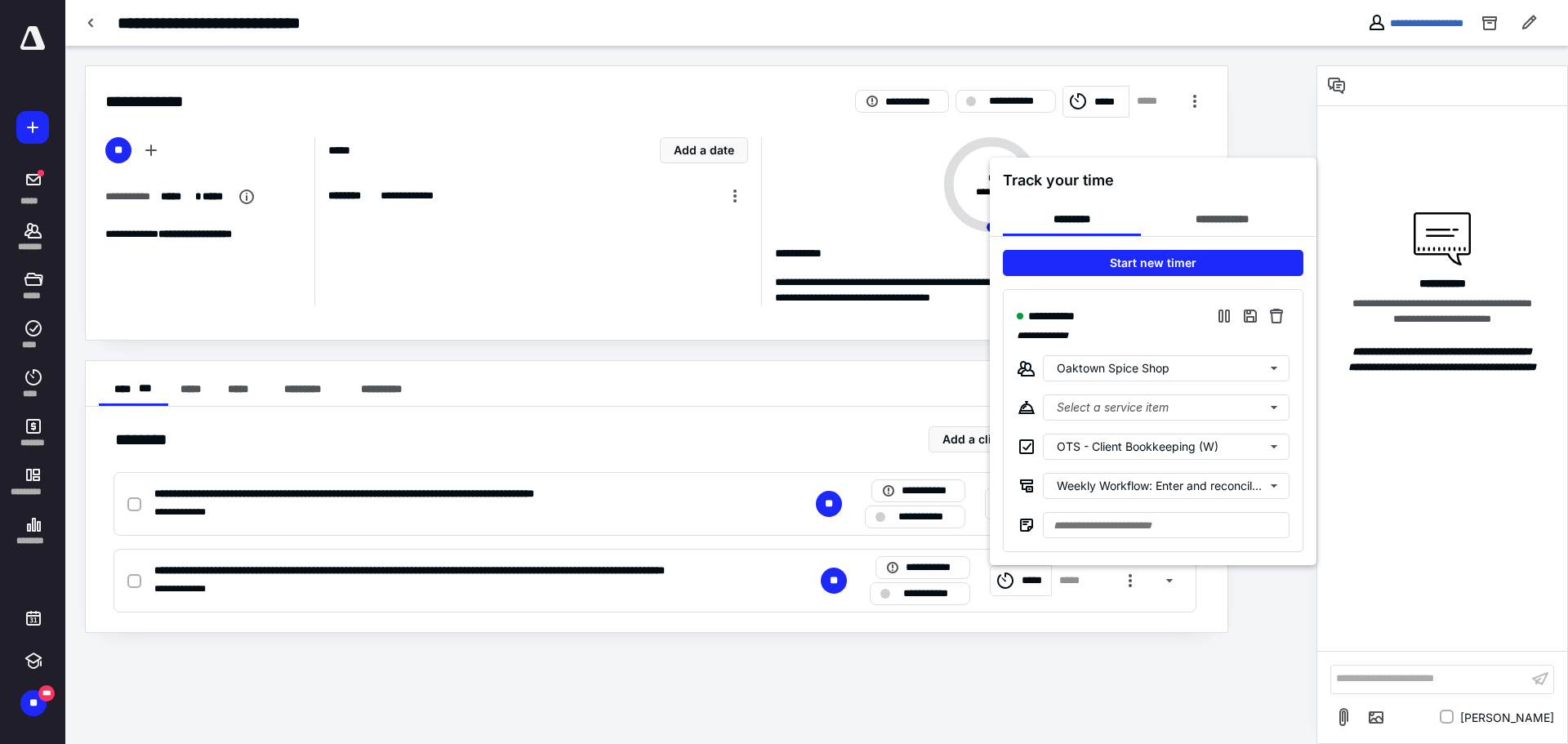 click at bounding box center [784, 372] 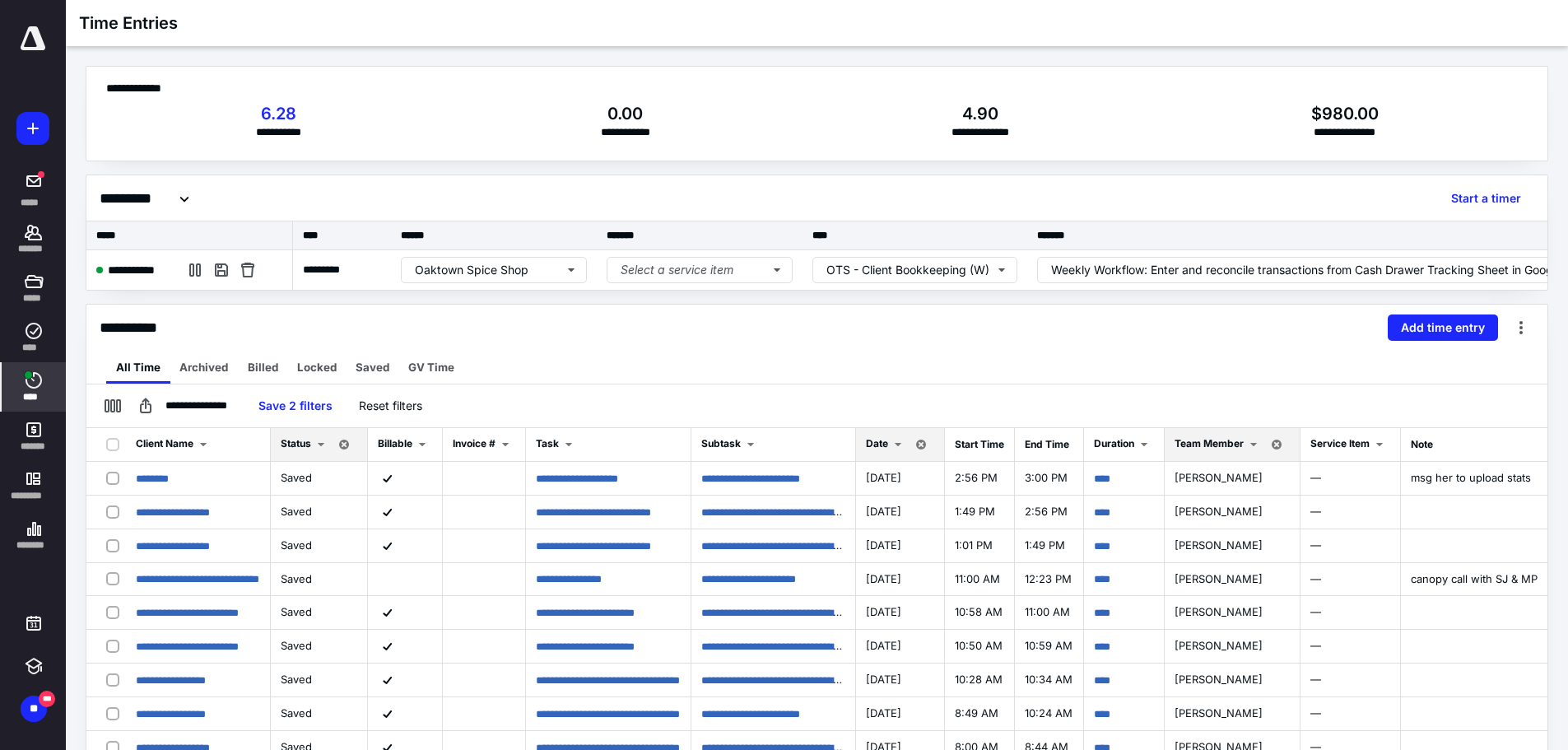 scroll, scrollTop: 0, scrollLeft: 0, axis: both 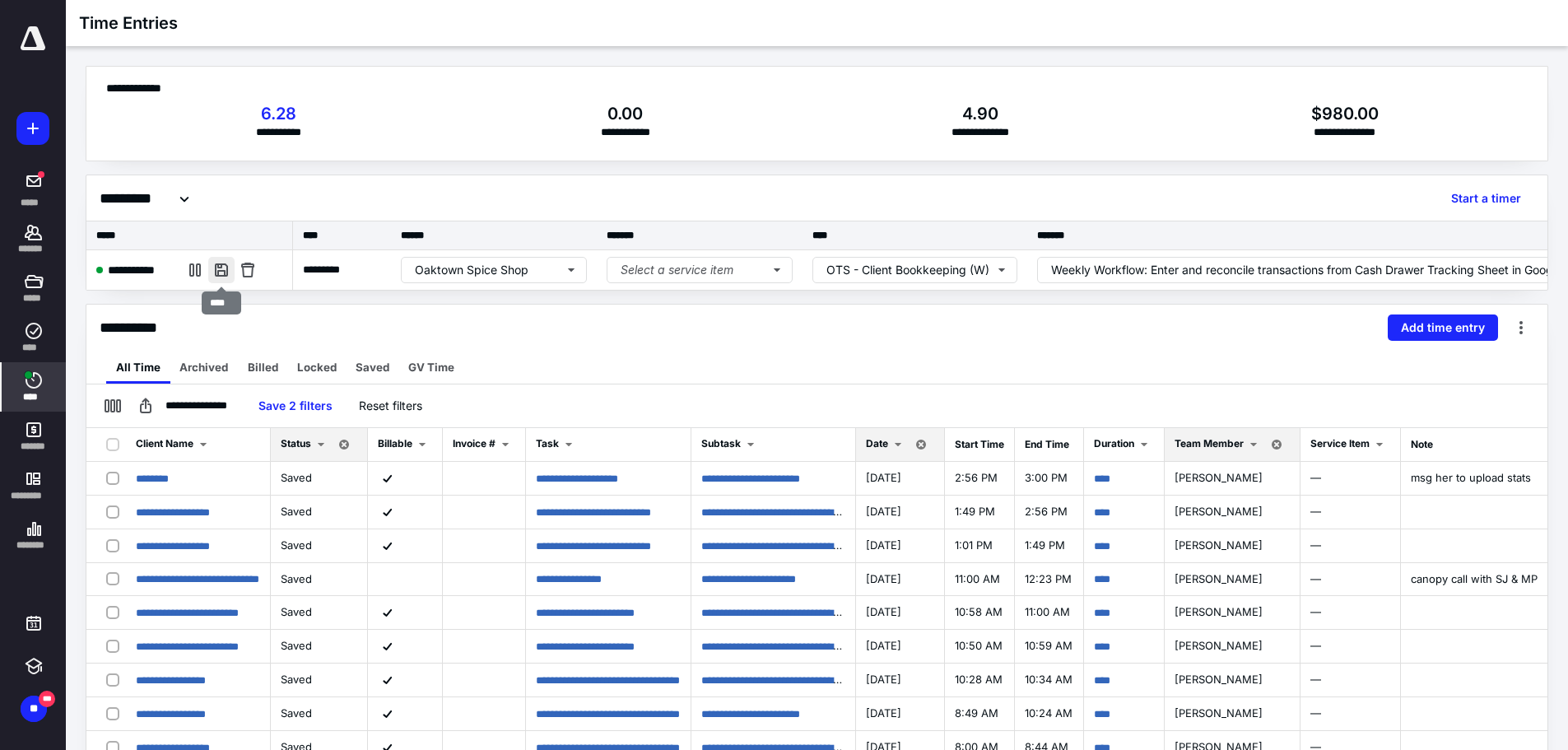 click at bounding box center [221, 270] 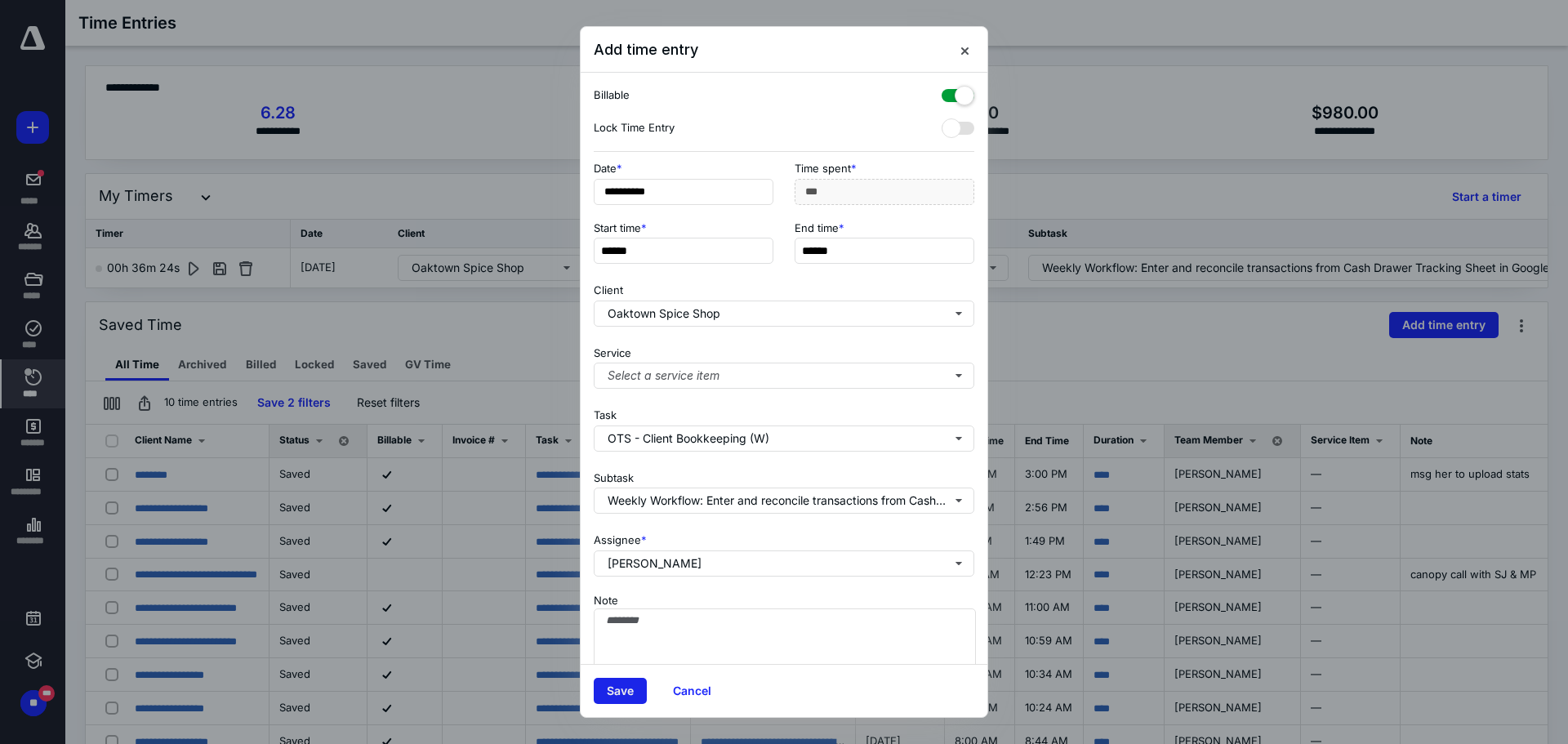 click on "Save" at bounding box center (620, 691) 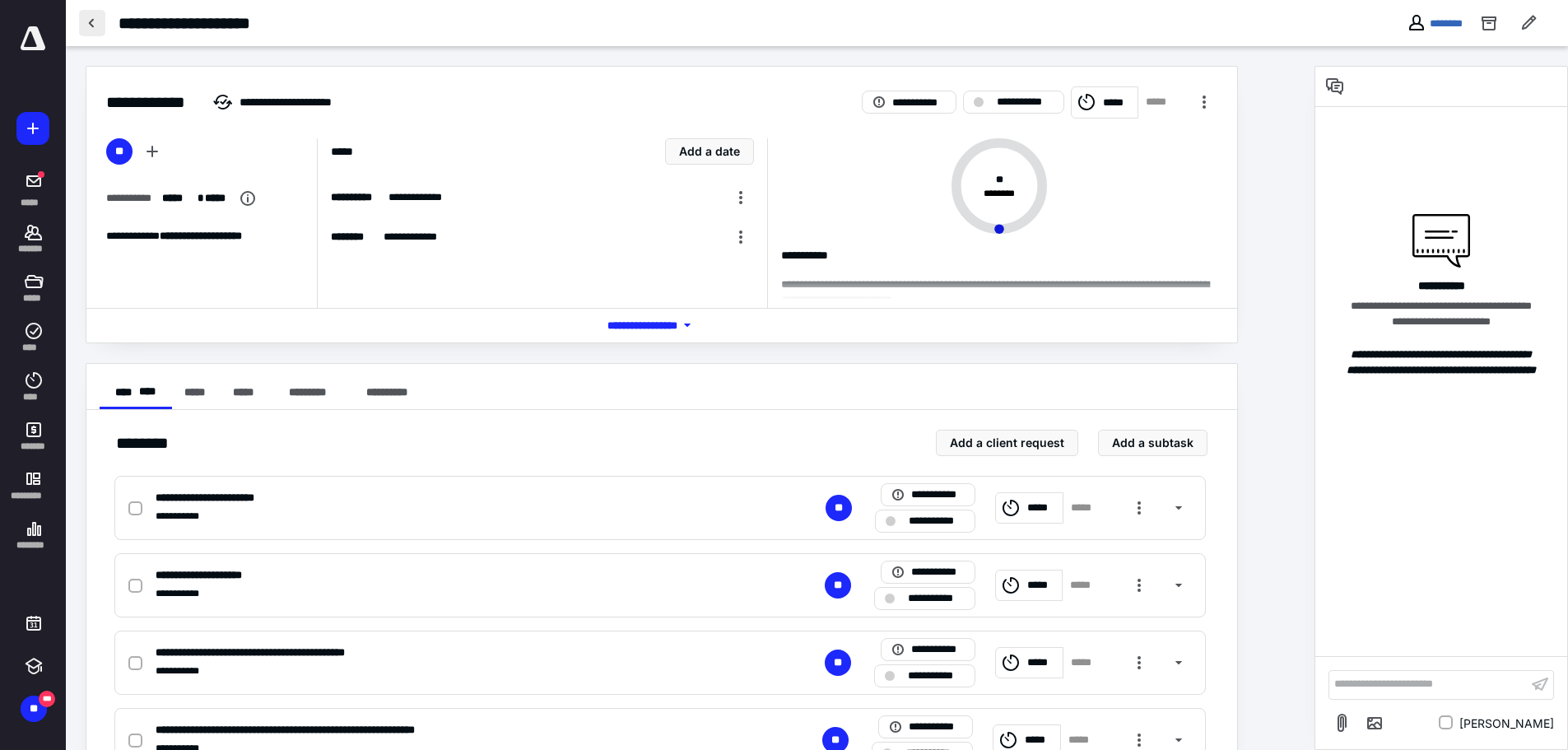 scroll, scrollTop: 0, scrollLeft: 0, axis: both 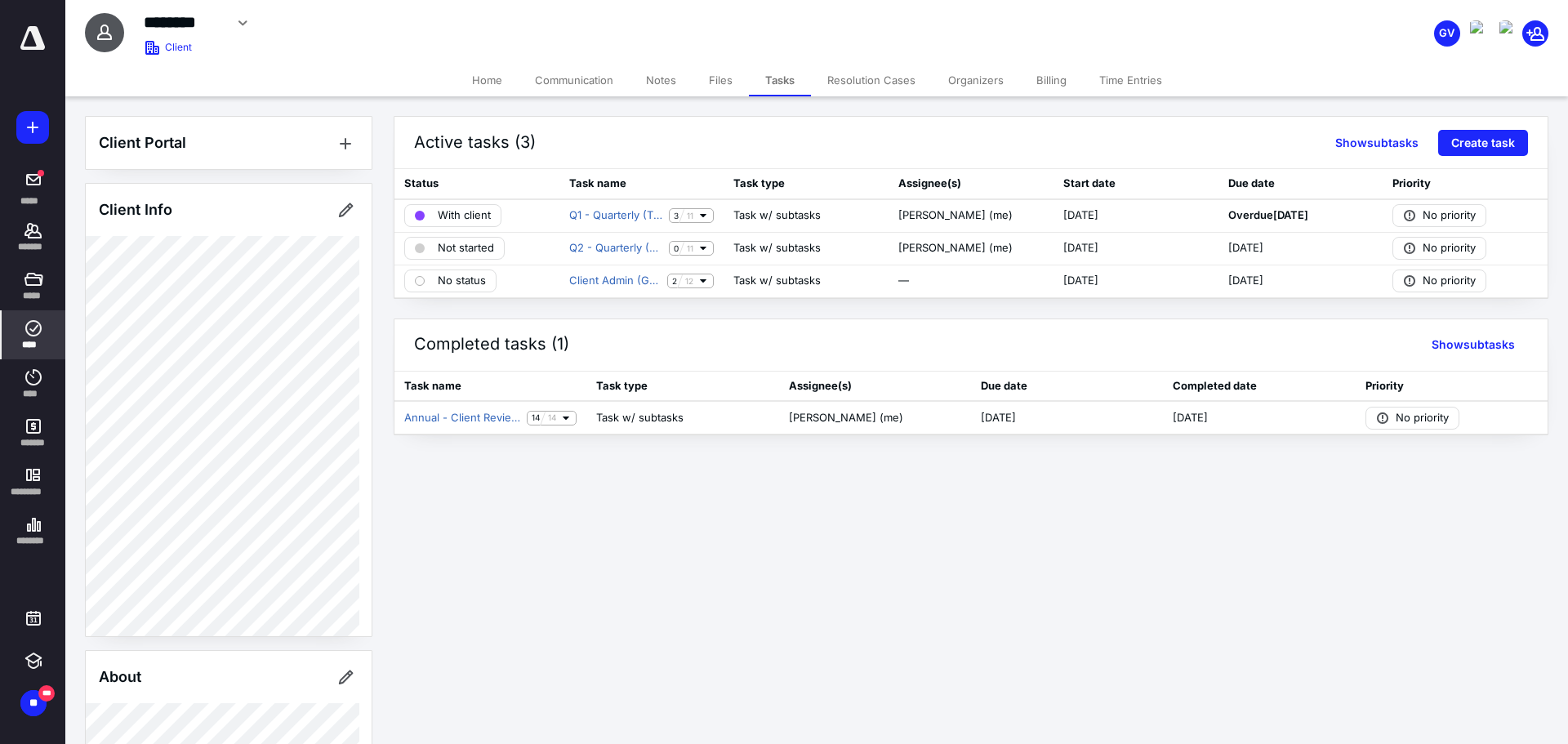 click 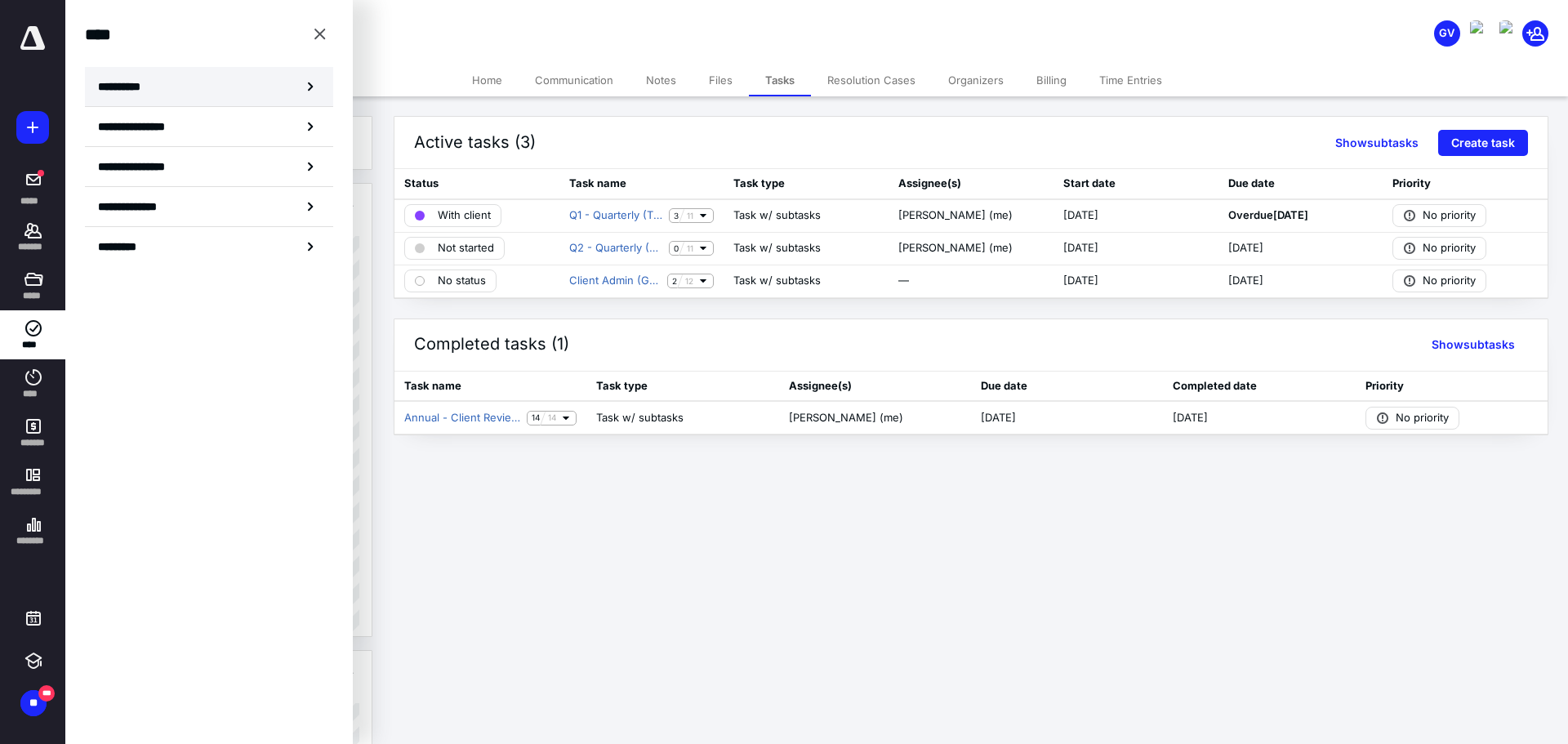click on "**********" at bounding box center [209, 87] 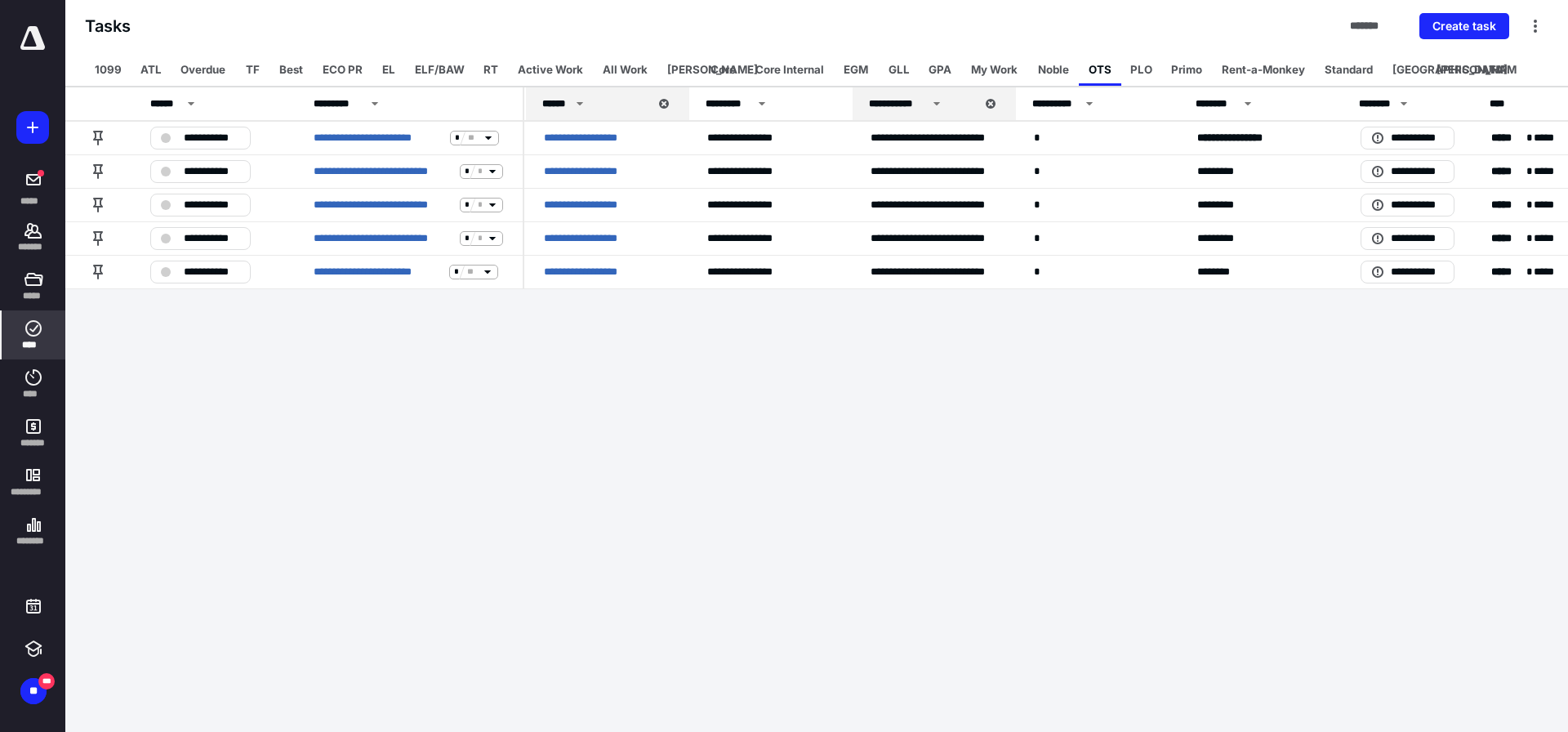 click on "GPA" at bounding box center [940, 69] 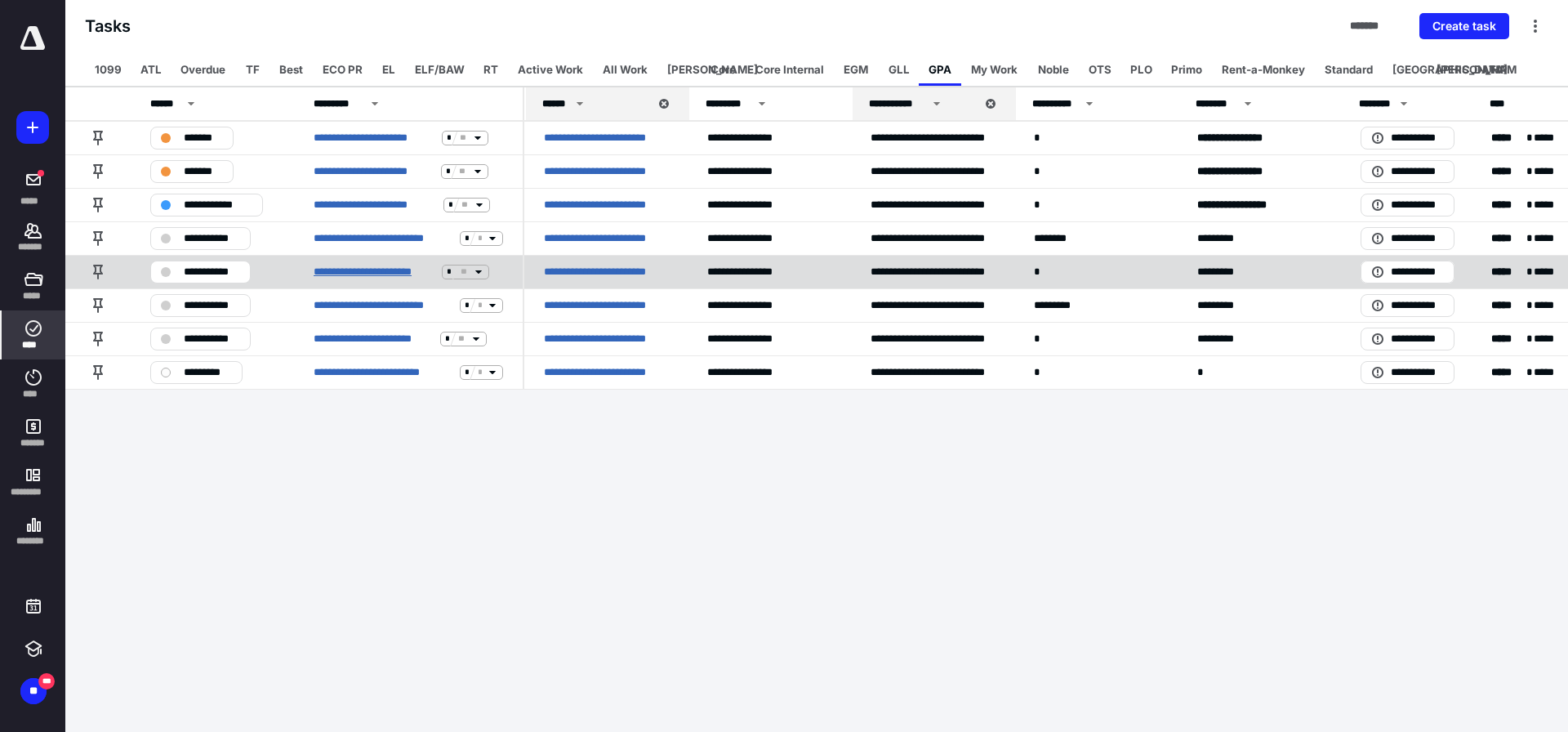click on "**********" at bounding box center [374, 272] 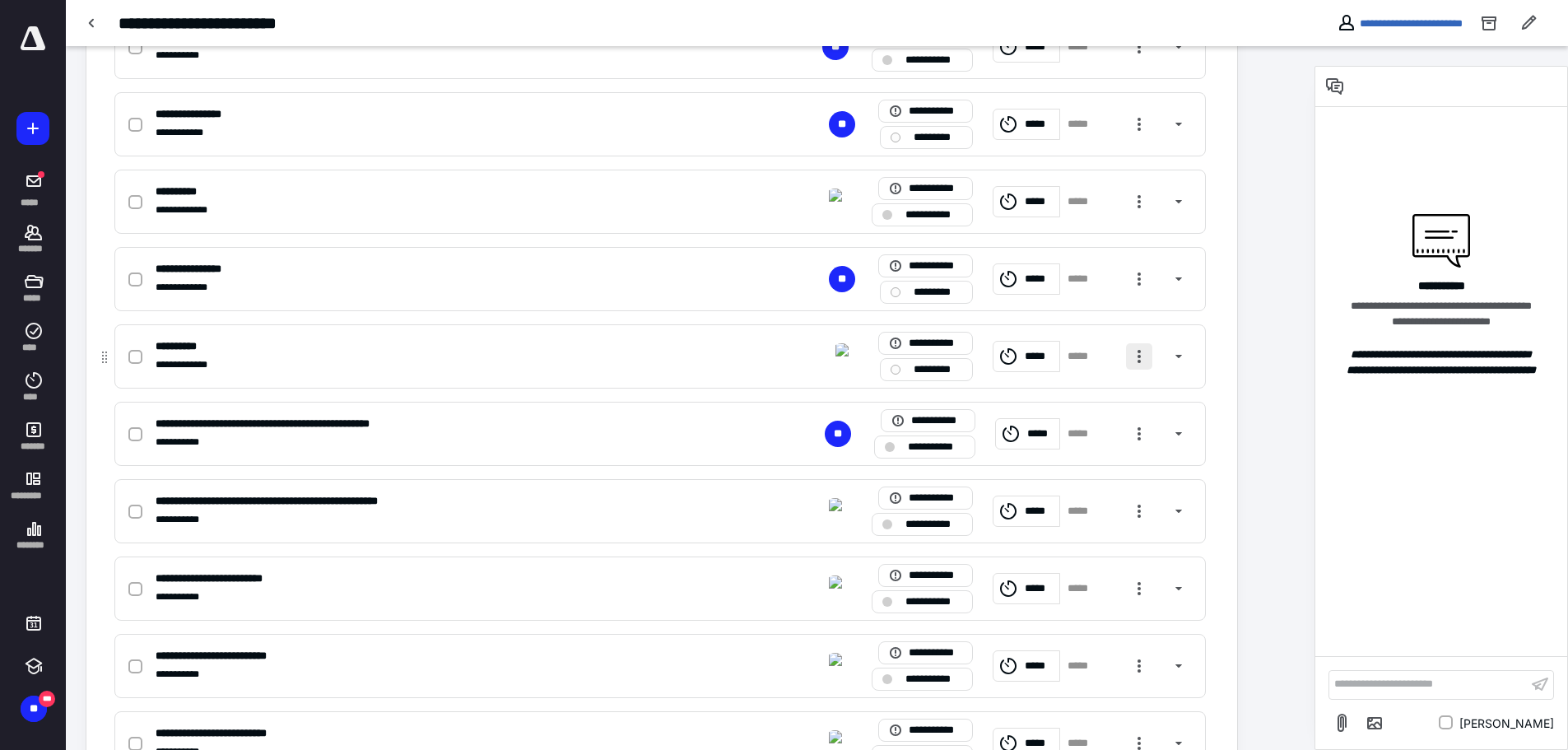 scroll, scrollTop: 494, scrollLeft: 0, axis: vertical 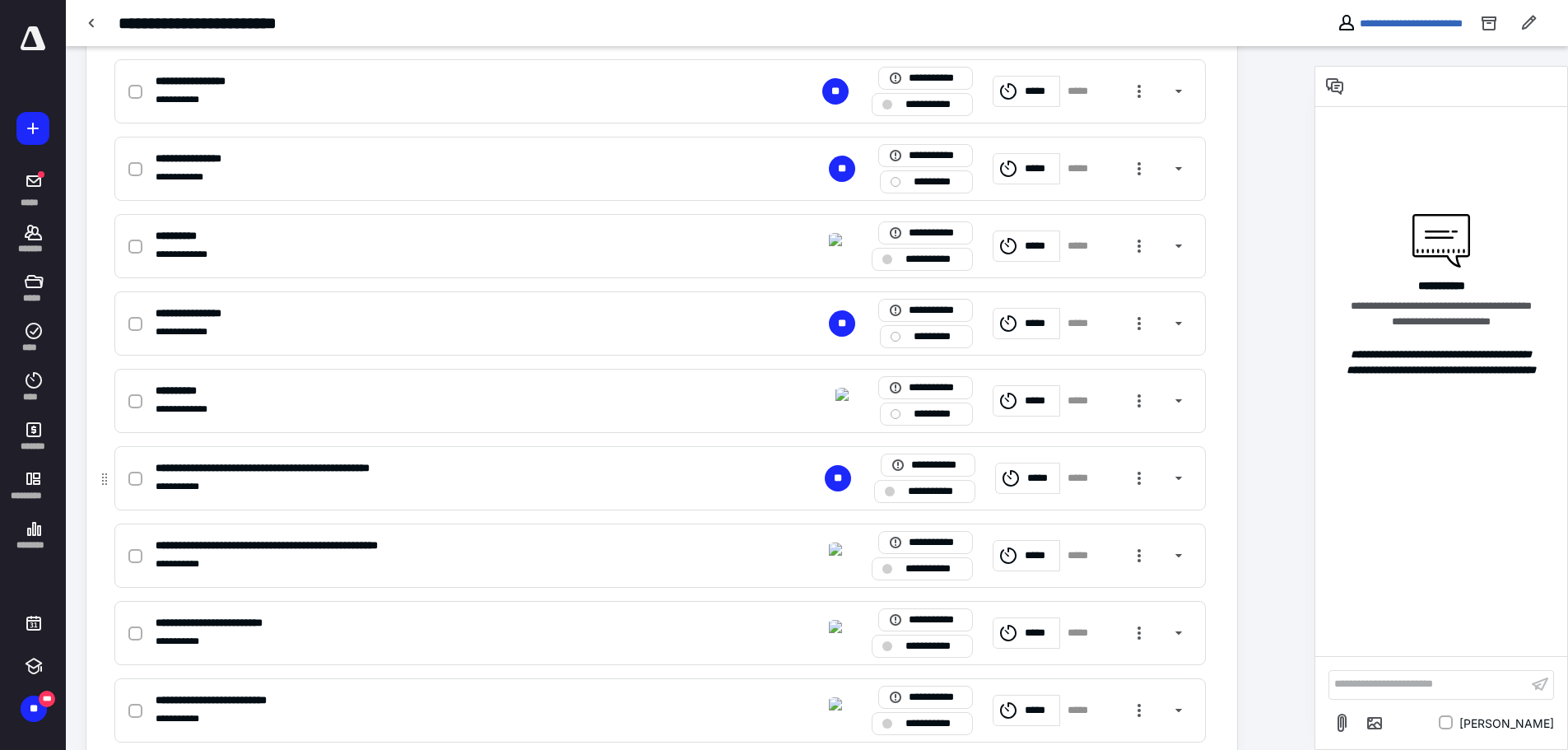 click on "*****" at bounding box center (1041, 478) 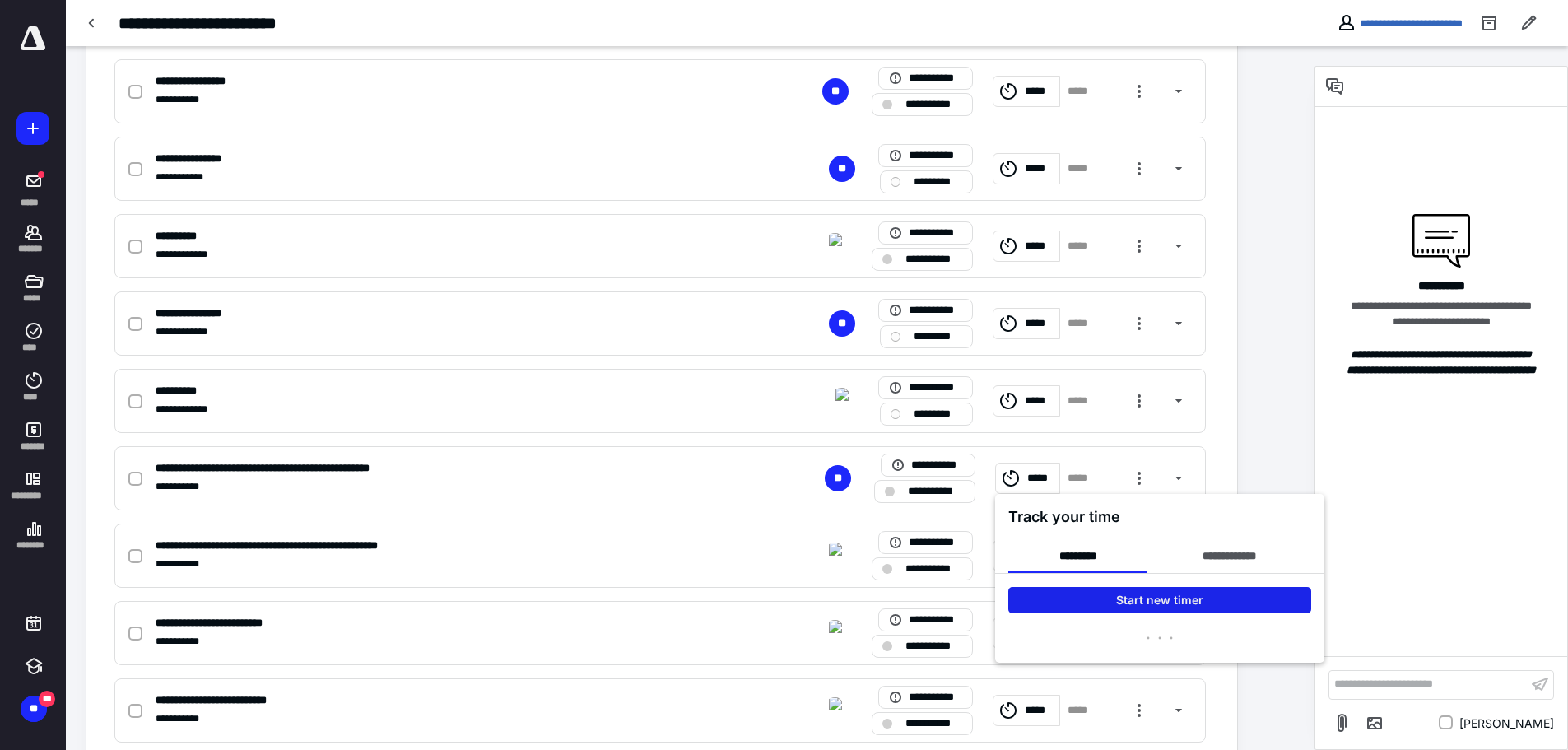 click on "Start new timer" at bounding box center [1160, 600] 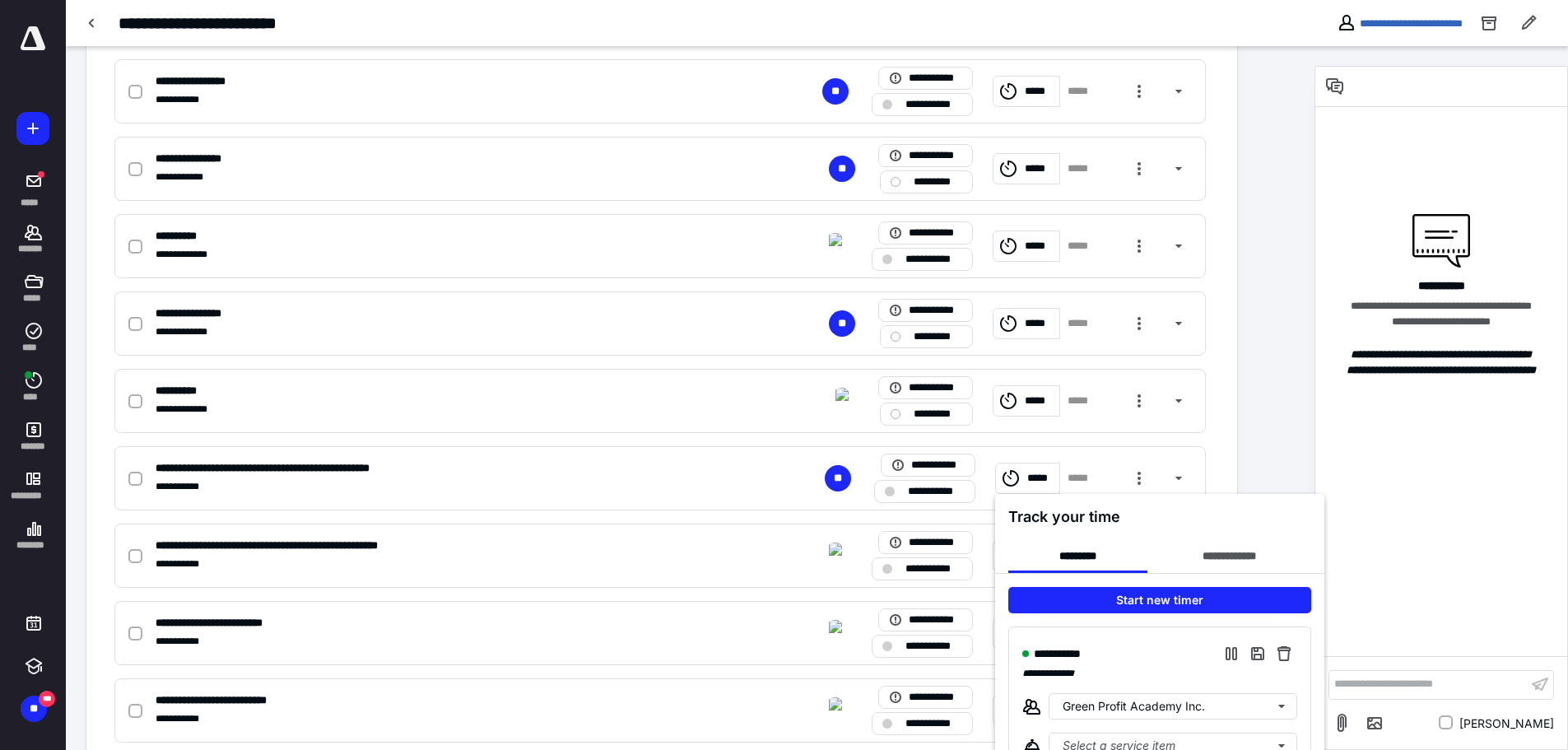 click at bounding box center (784, 375) 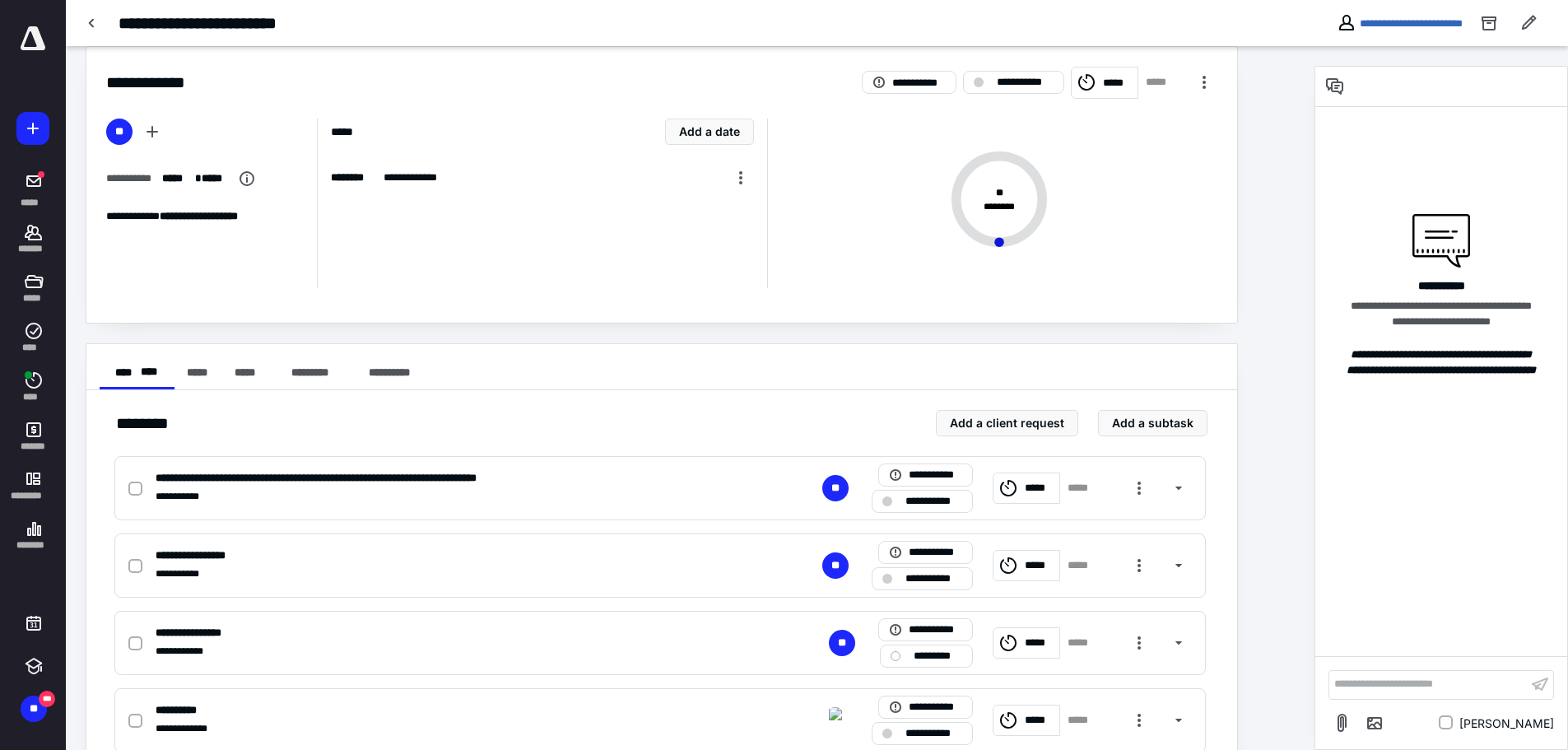 scroll, scrollTop: 0, scrollLeft: 0, axis: both 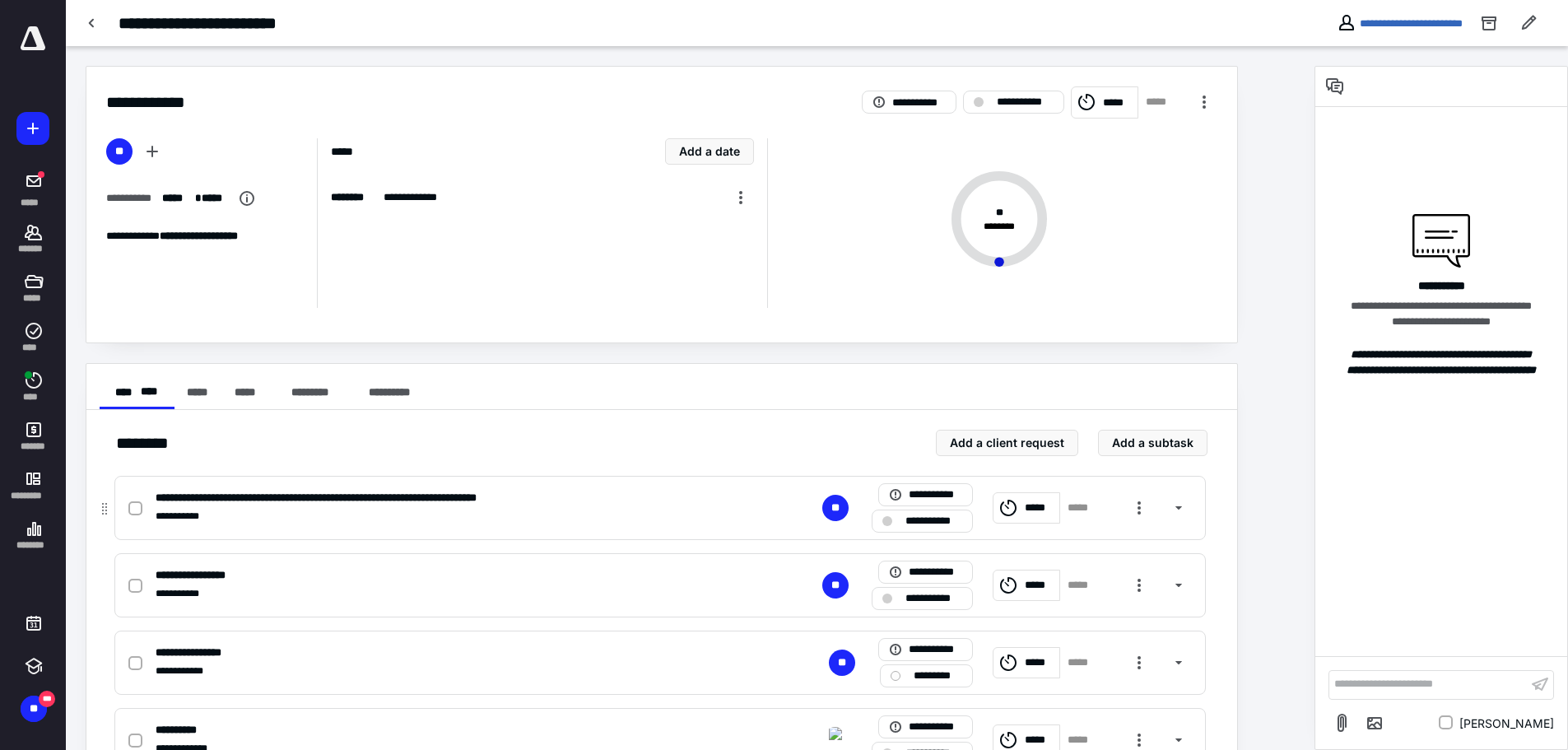 click at bounding box center [138, 508] 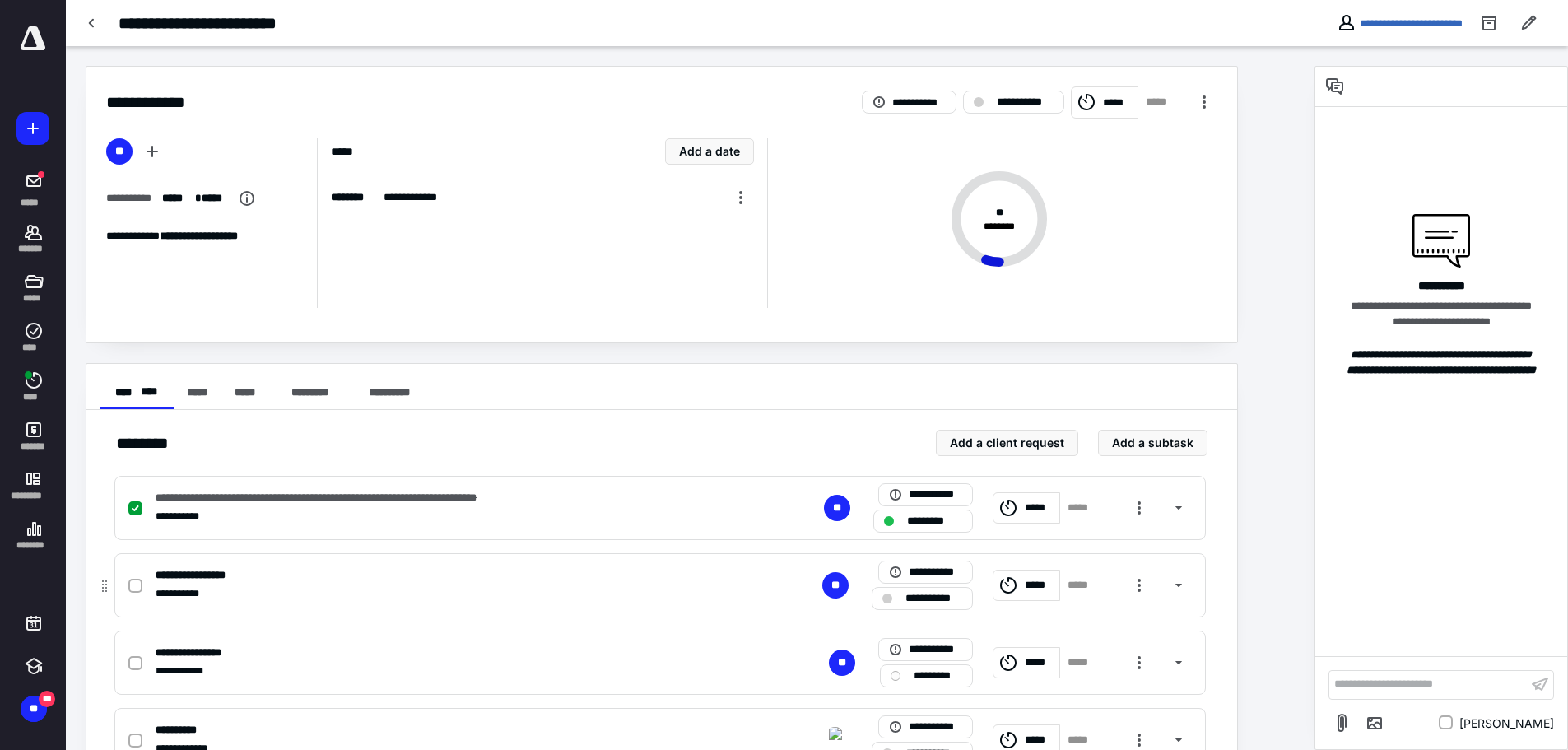 click at bounding box center (135, 586) 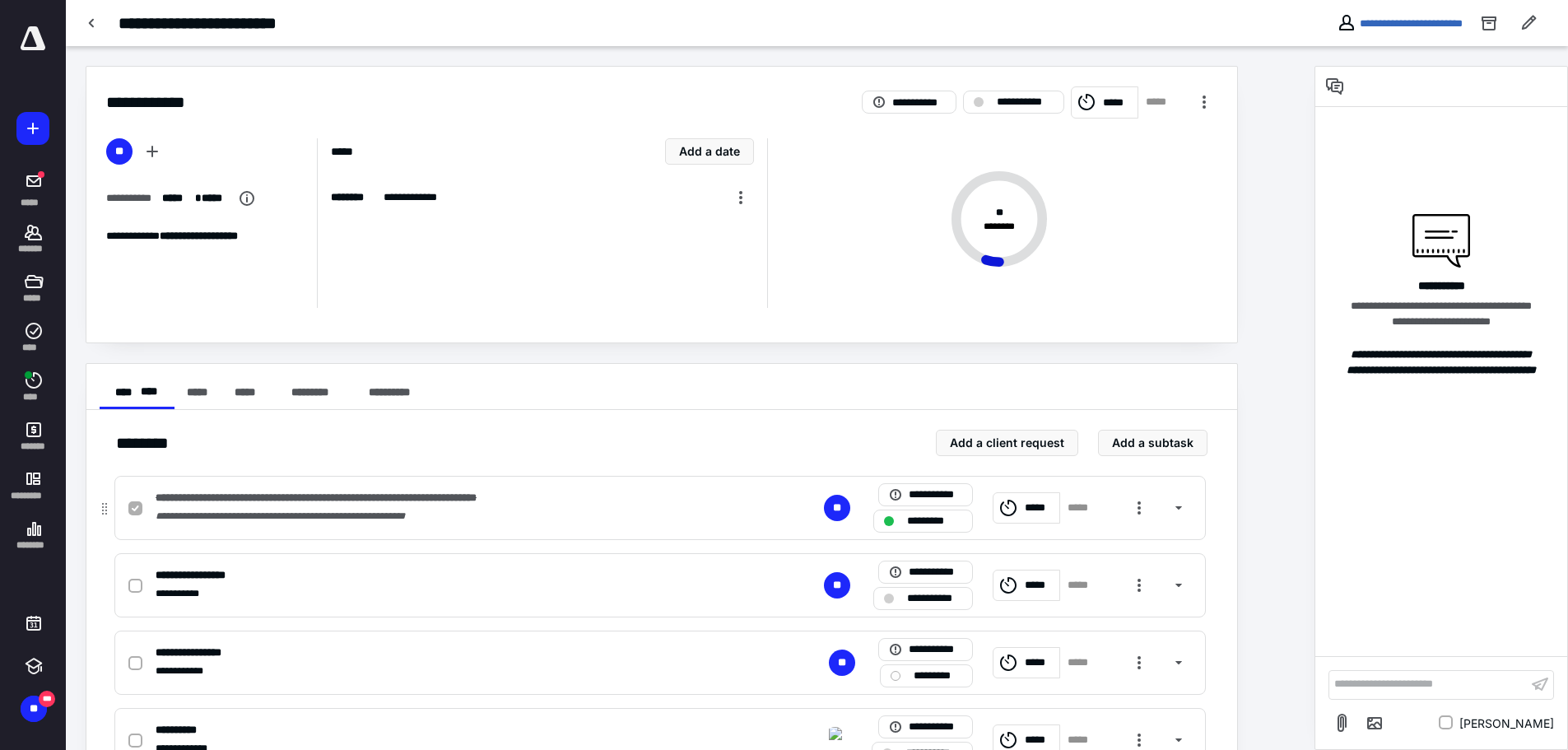 checkbox on "true" 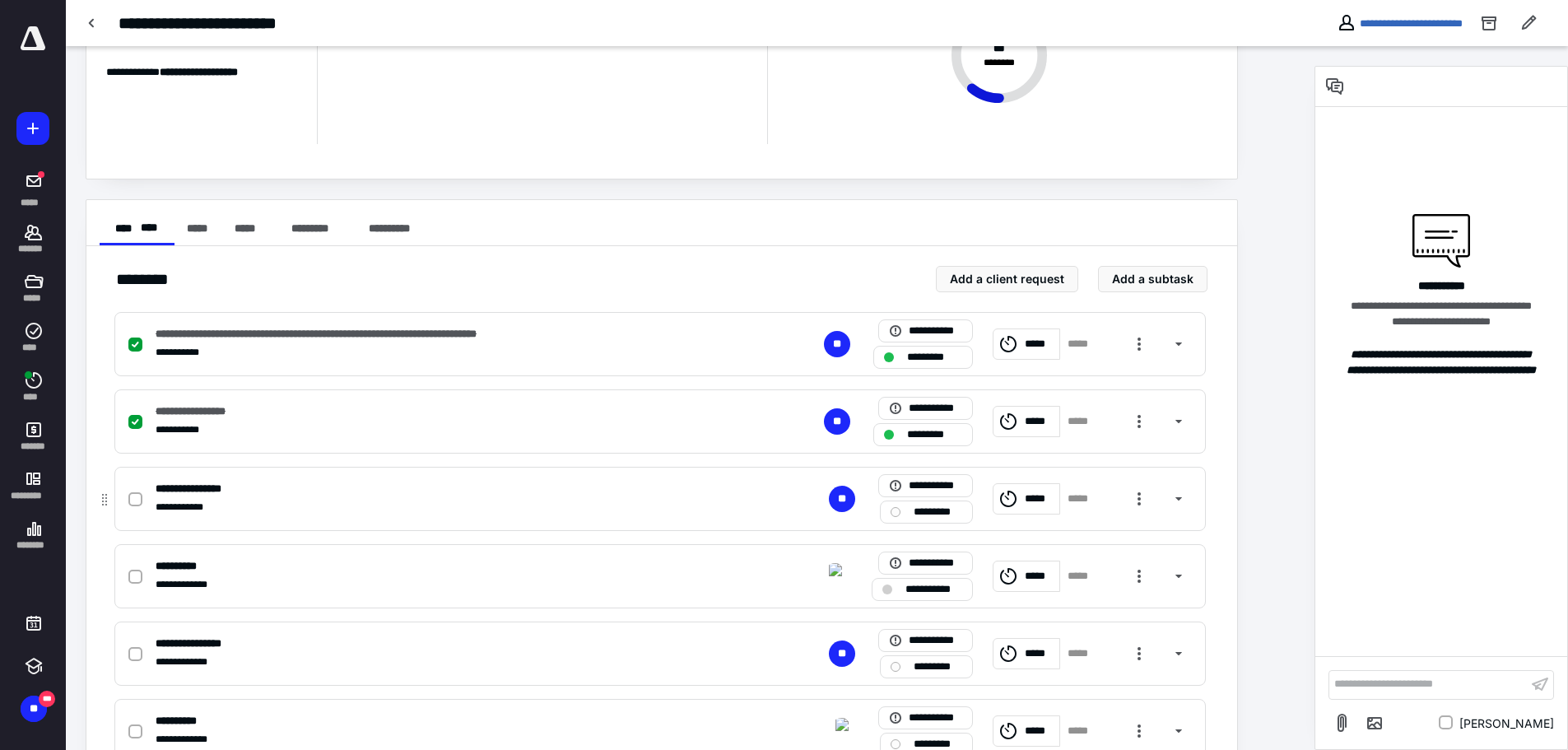 scroll, scrollTop: 165, scrollLeft: 0, axis: vertical 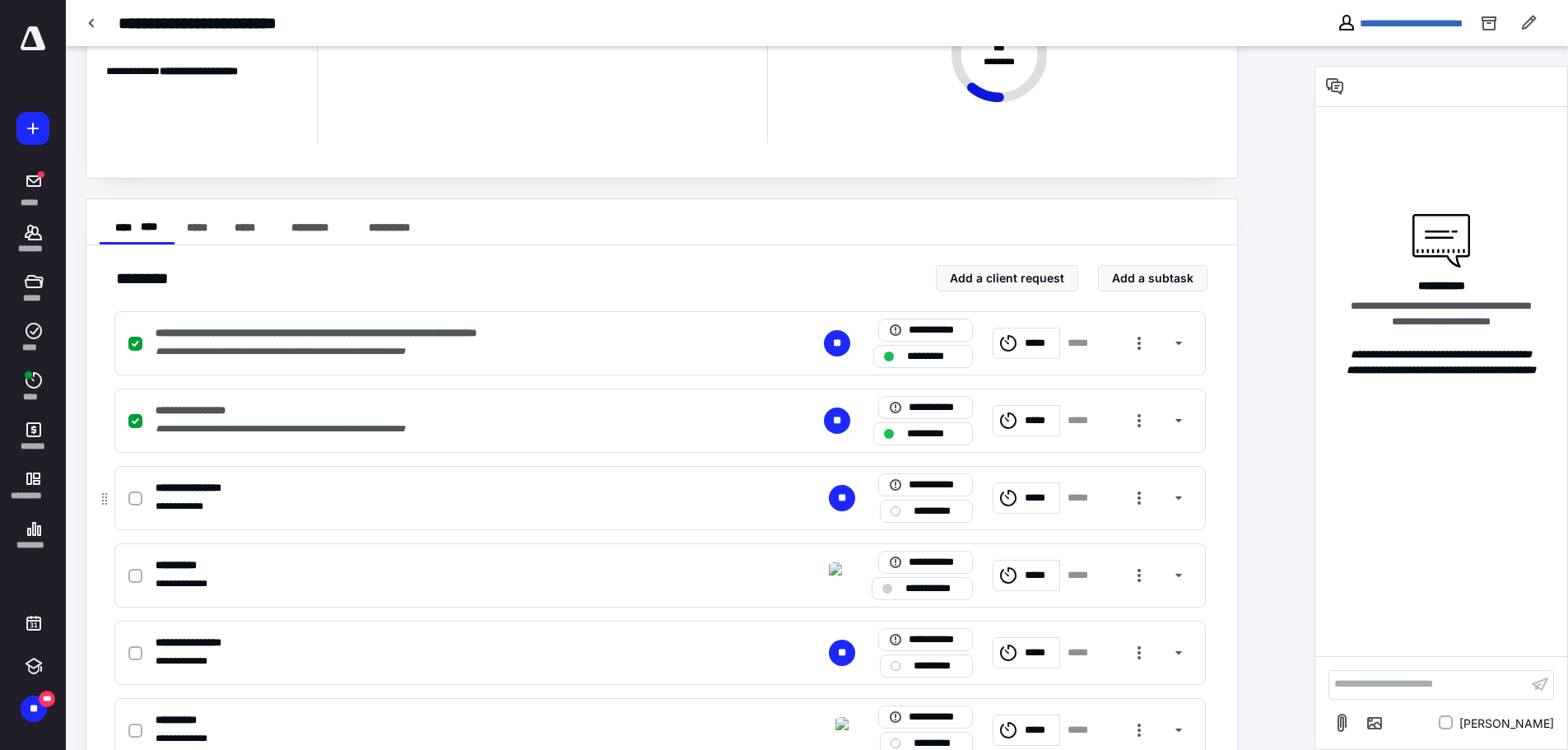 click at bounding box center (135, 499) 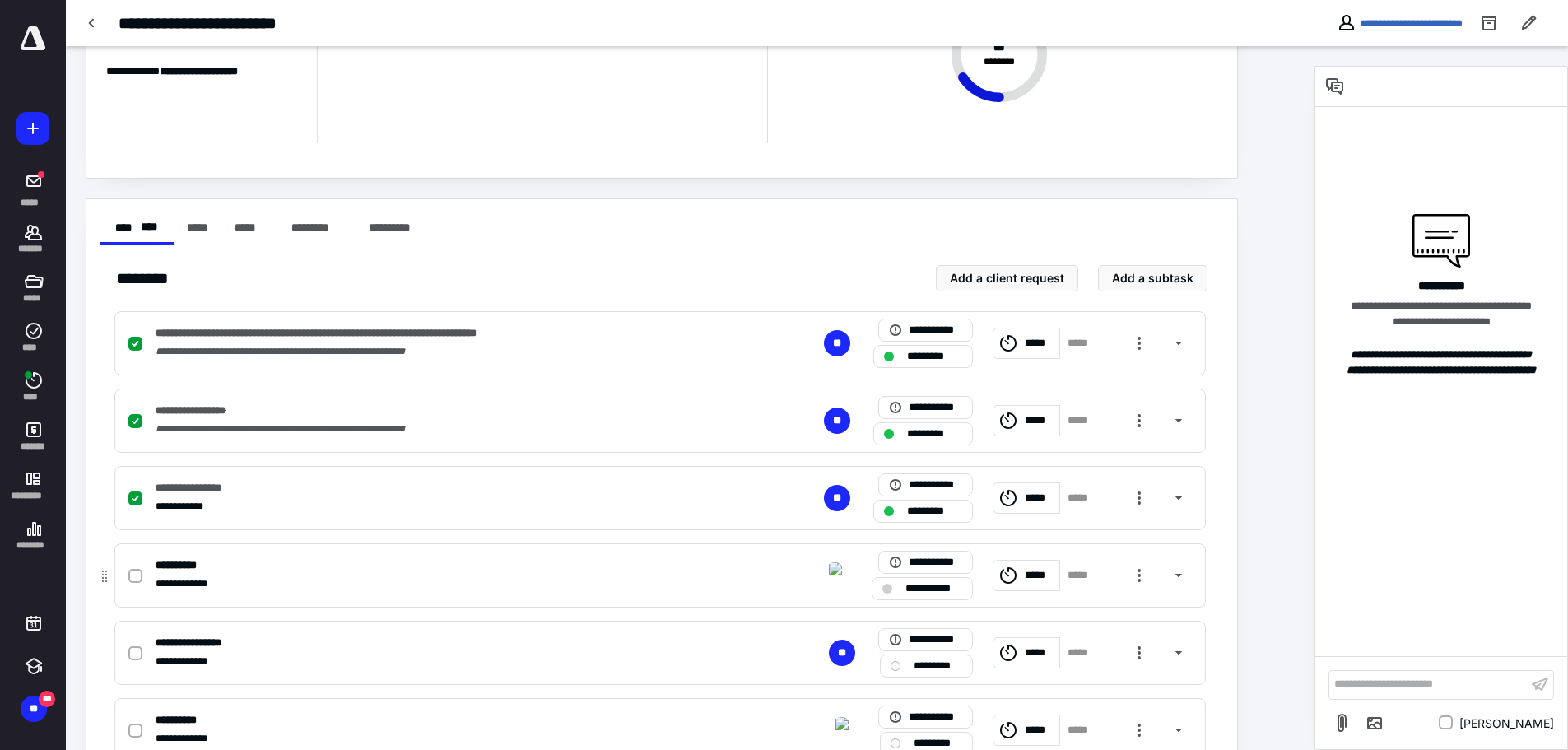 click at bounding box center (135, 576) 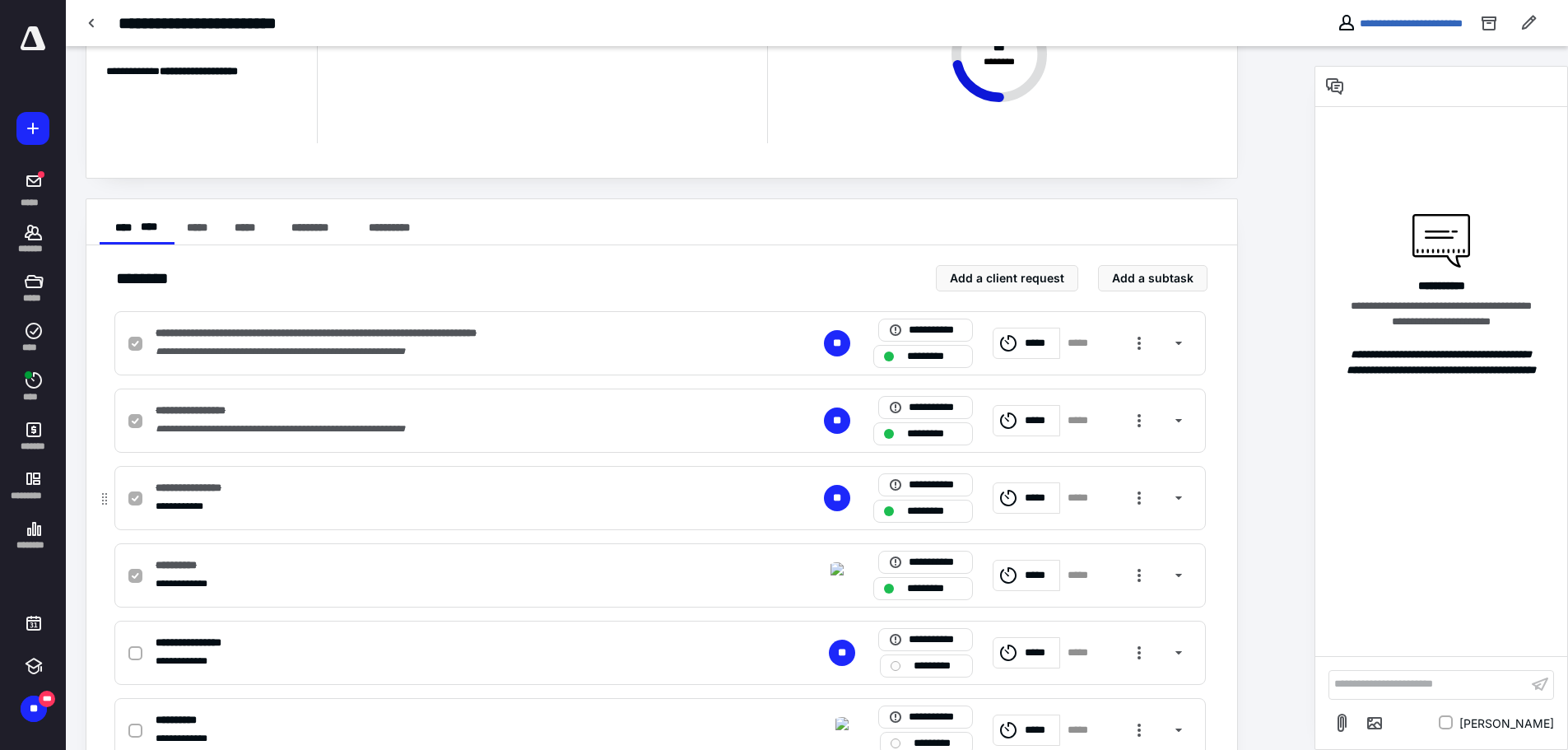 checkbox on "false" 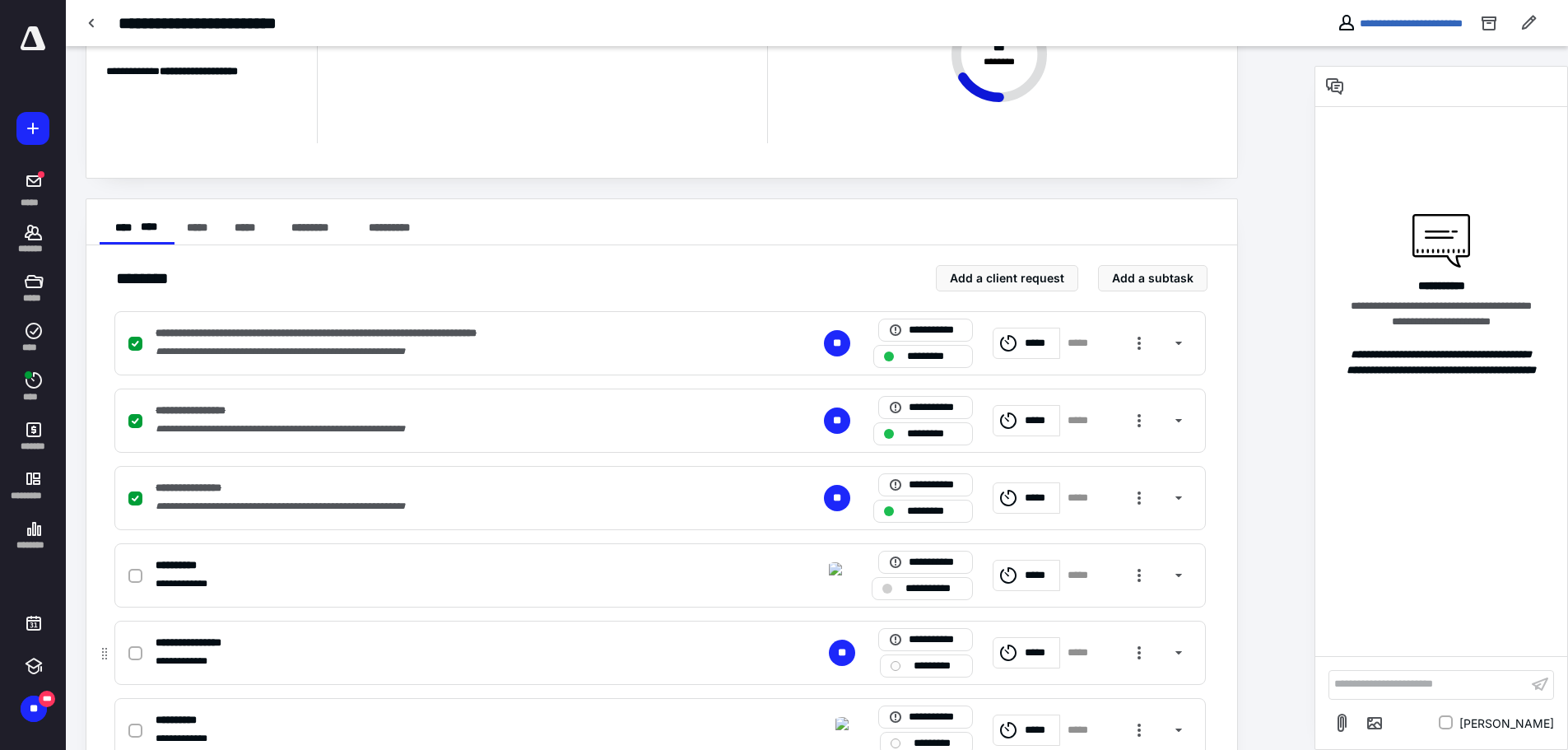 click at bounding box center [138, 653] 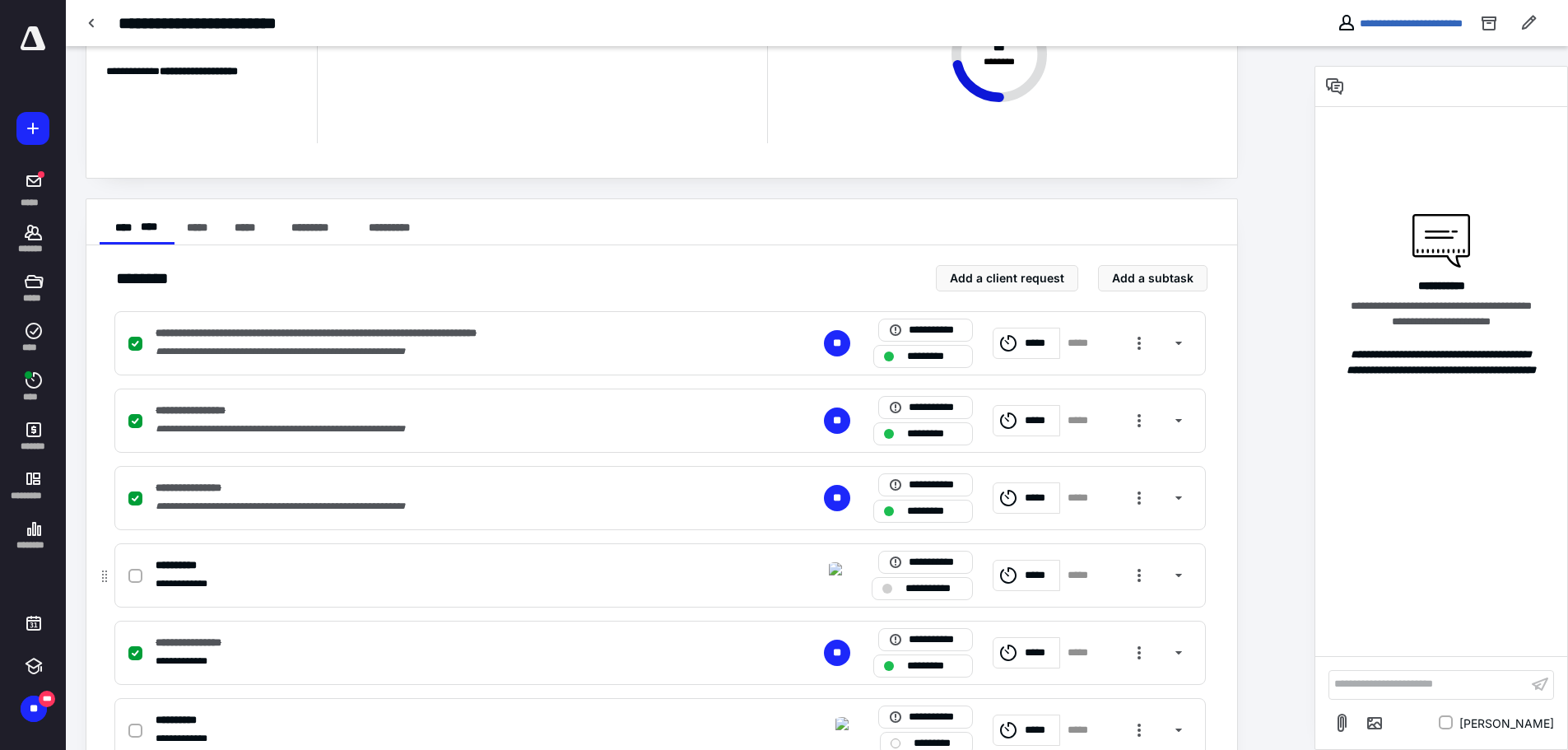 click at bounding box center (135, 576) 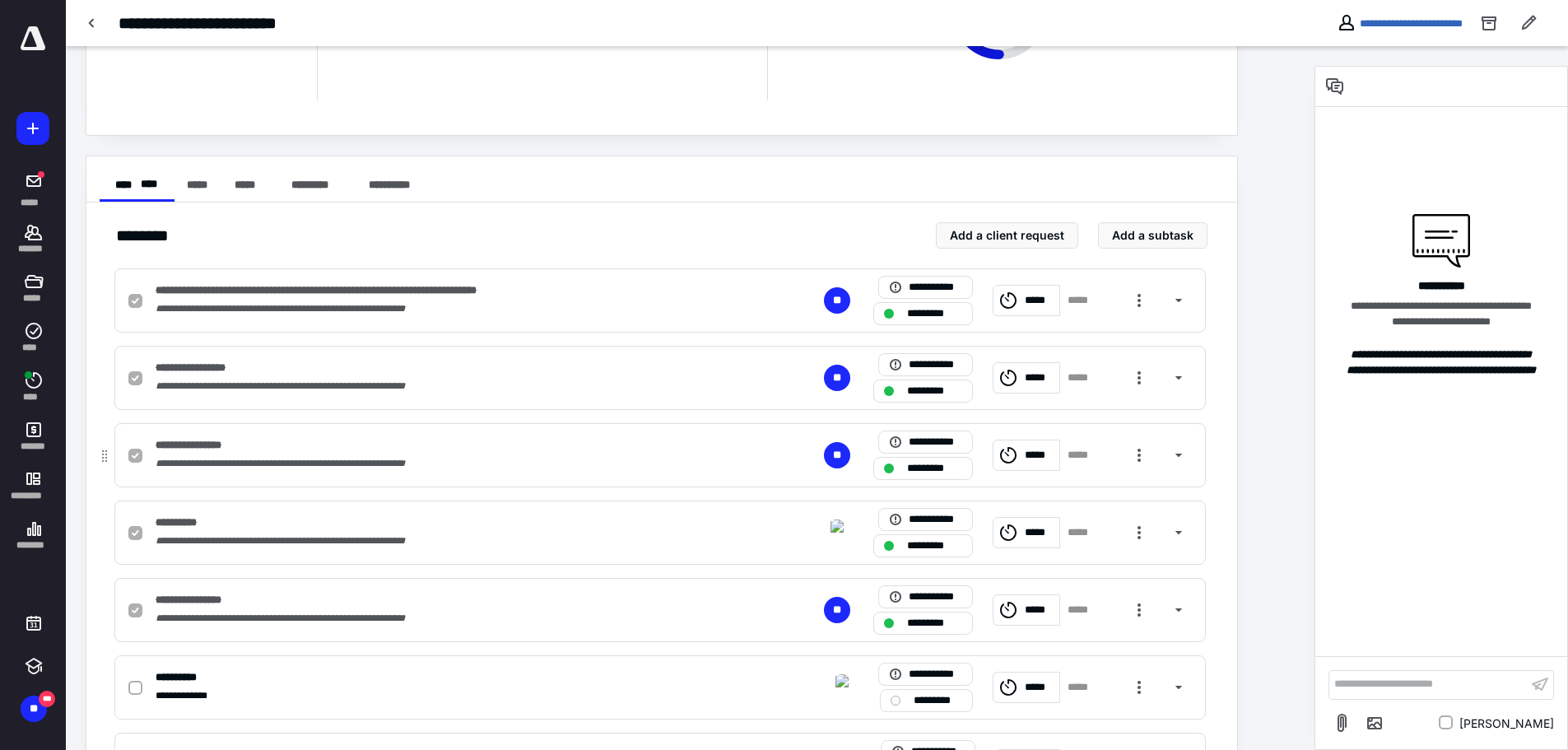 scroll, scrollTop: 247, scrollLeft: 0, axis: vertical 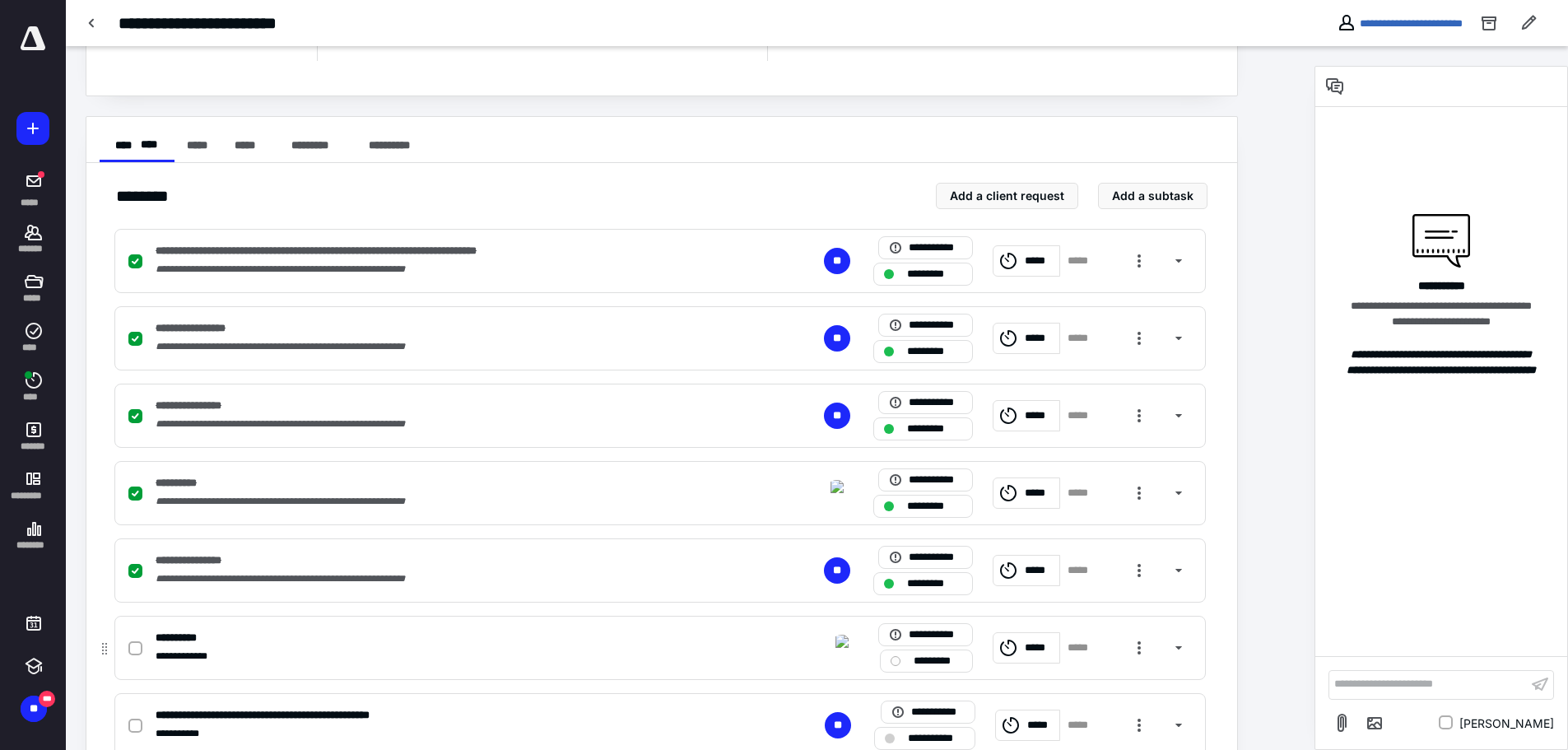 click at bounding box center (135, 649) 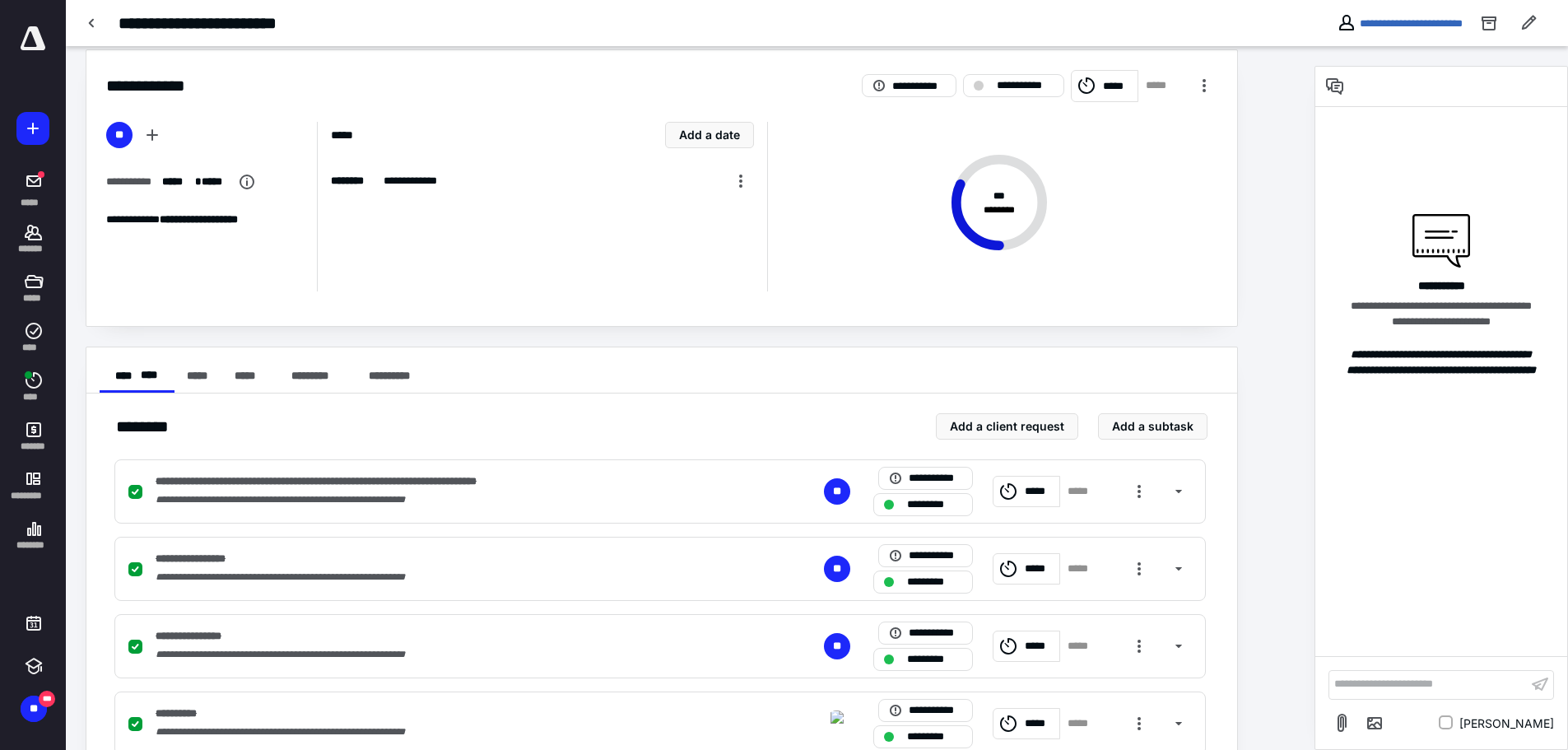 scroll, scrollTop: 0, scrollLeft: 0, axis: both 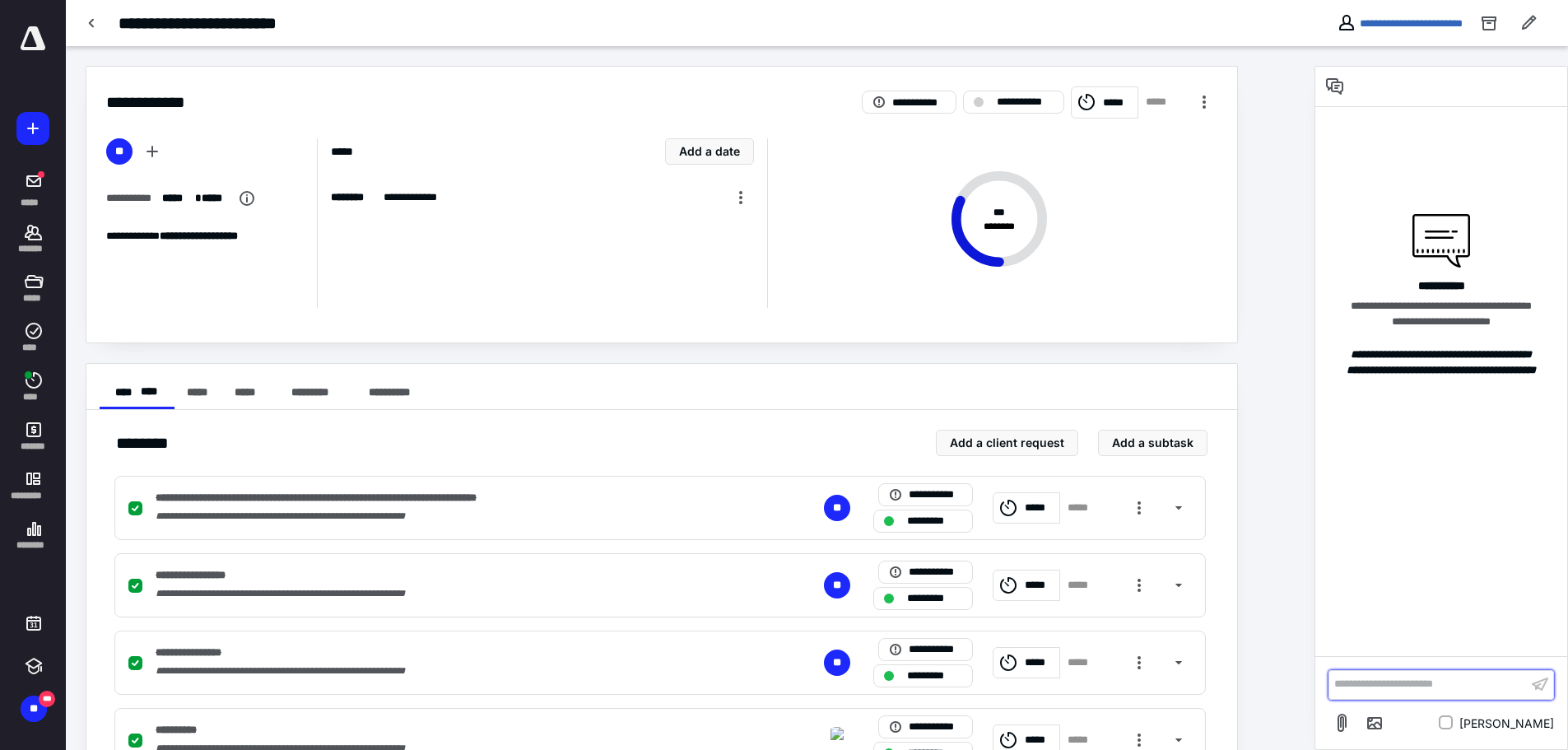 click on "**********" at bounding box center (1428, 684) 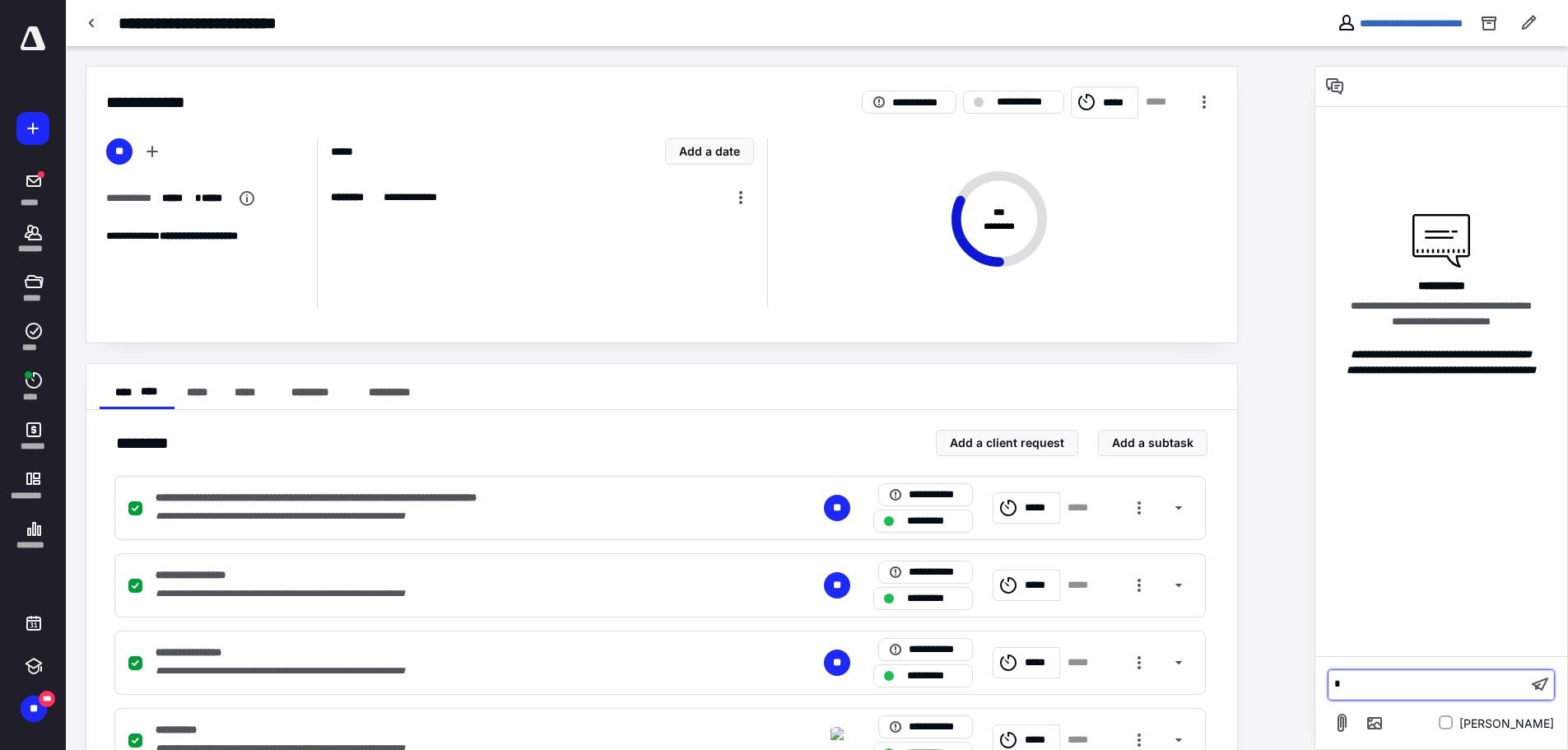 type 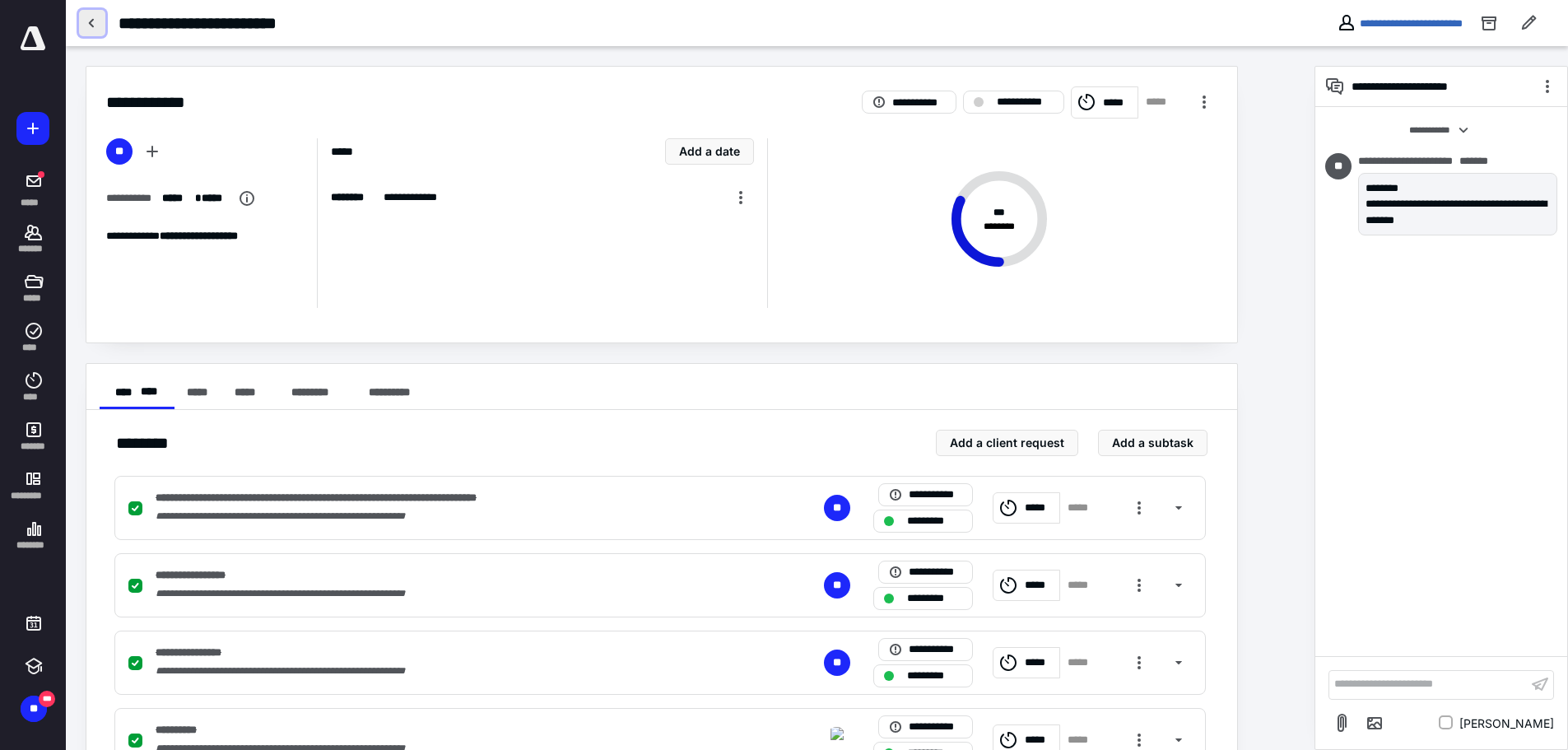 click at bounding box center [92, 23] 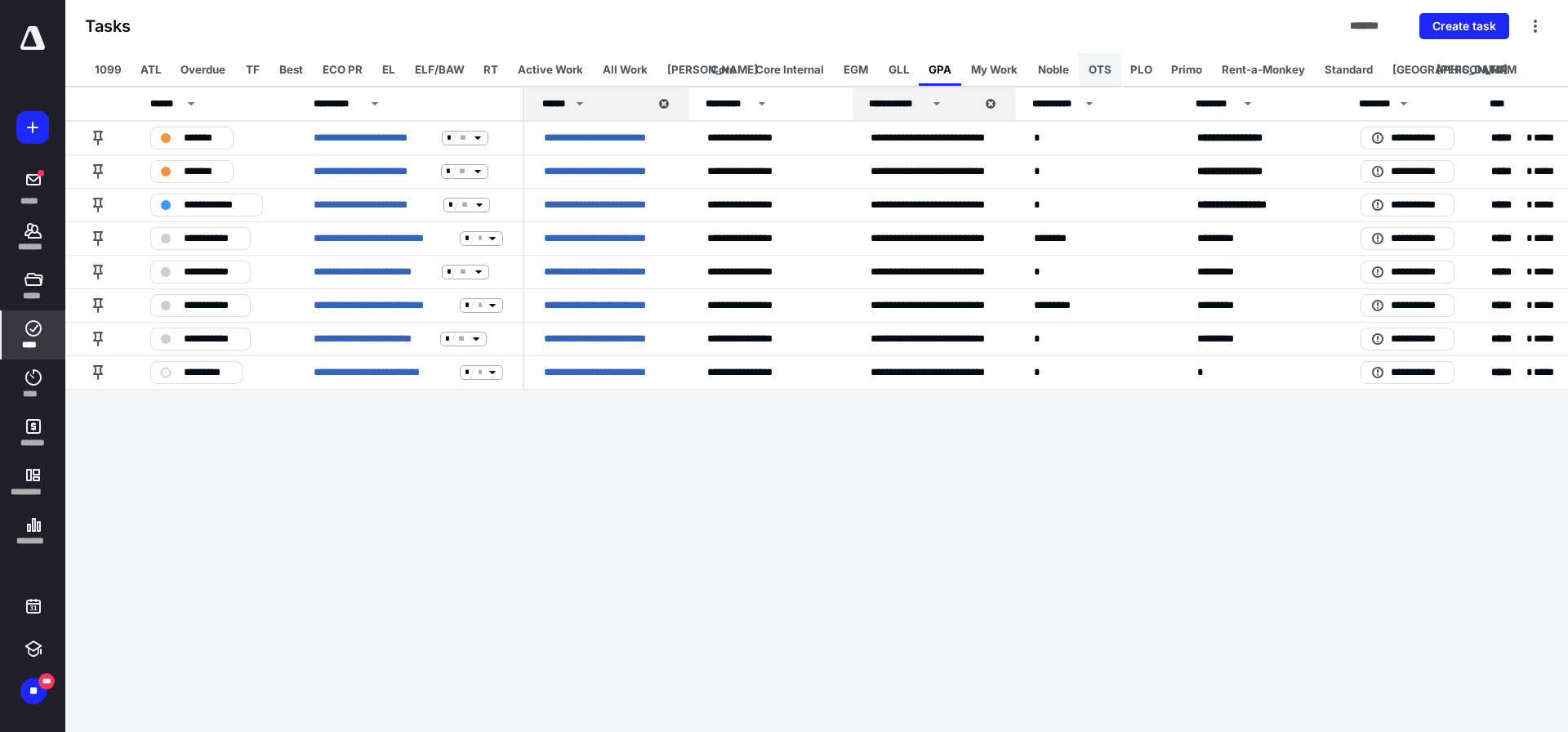 click on "OTS" at bounding box center (1100, 69) 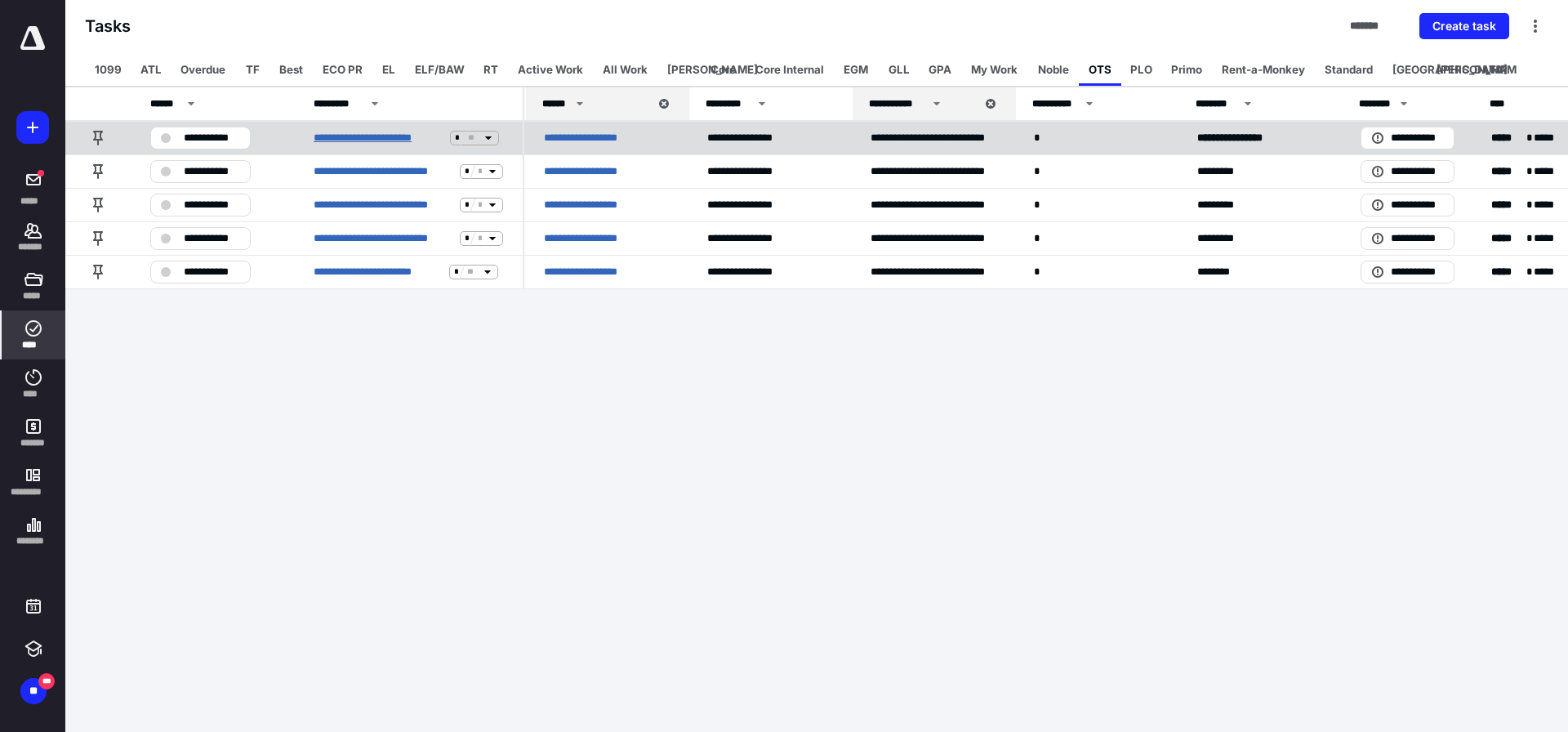 click on "**********" at bounding box center [378, 138] 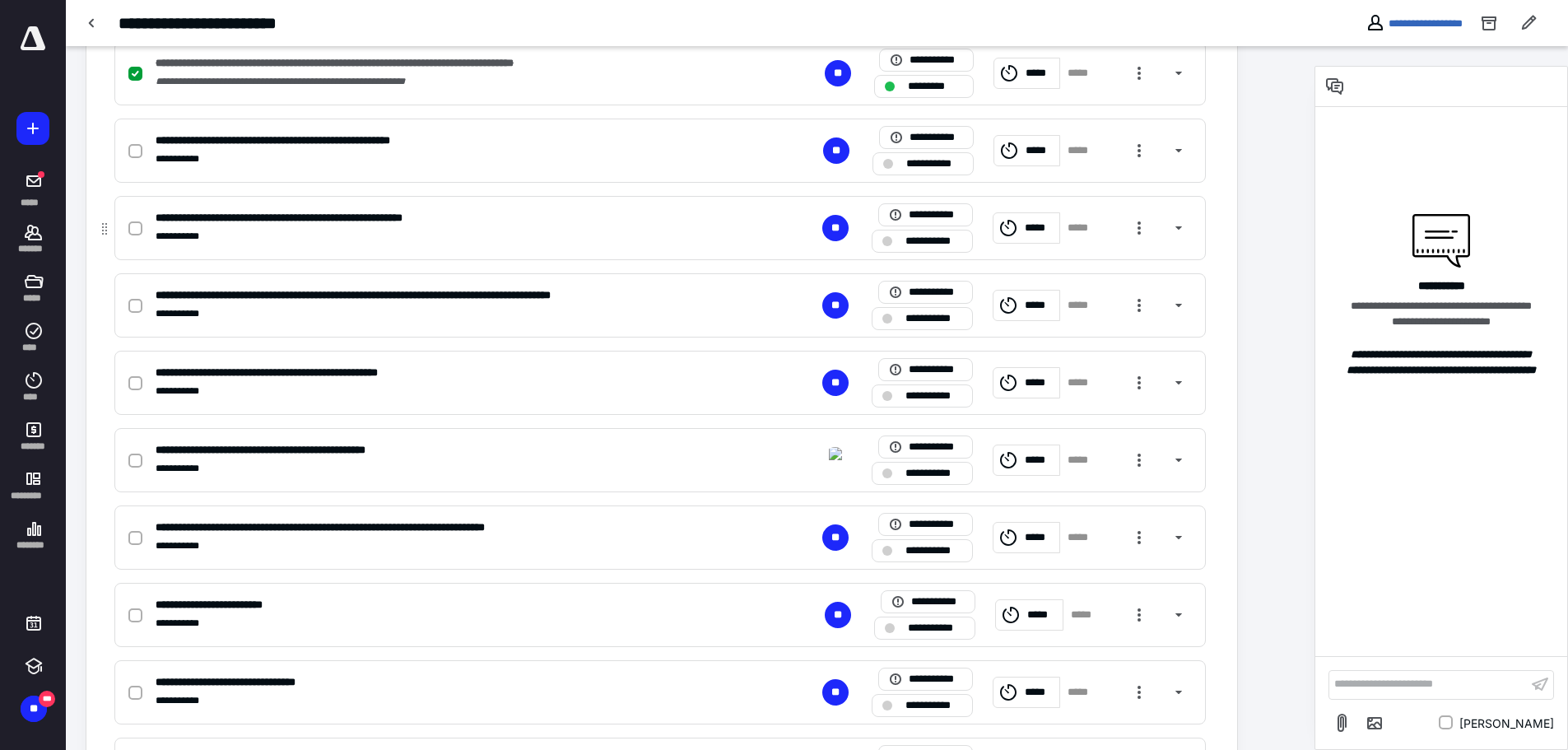 scroll, scrollTop: 576, scrollLeft: 0, axis: vertical 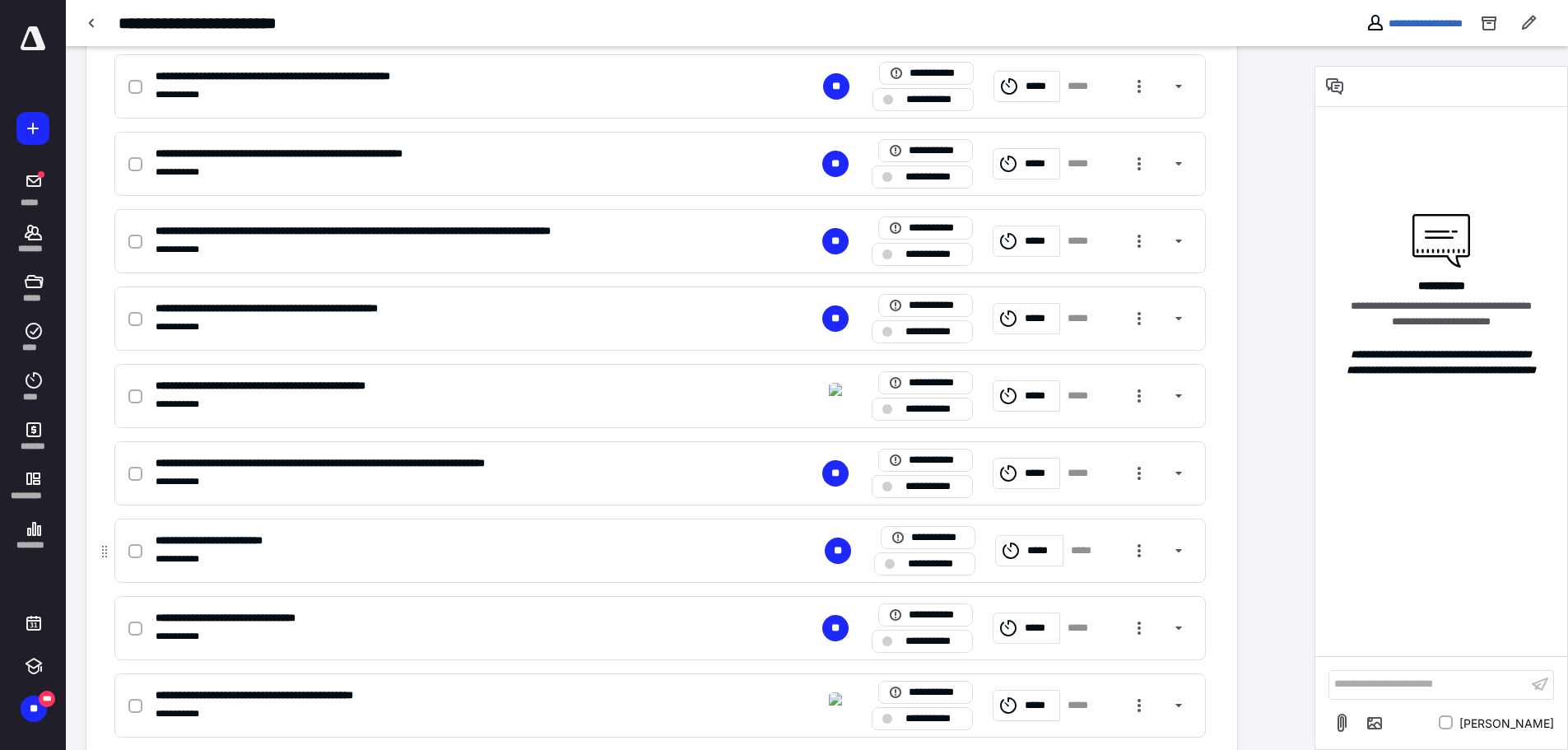 click on "*****" at bounding box center [1042, 551] 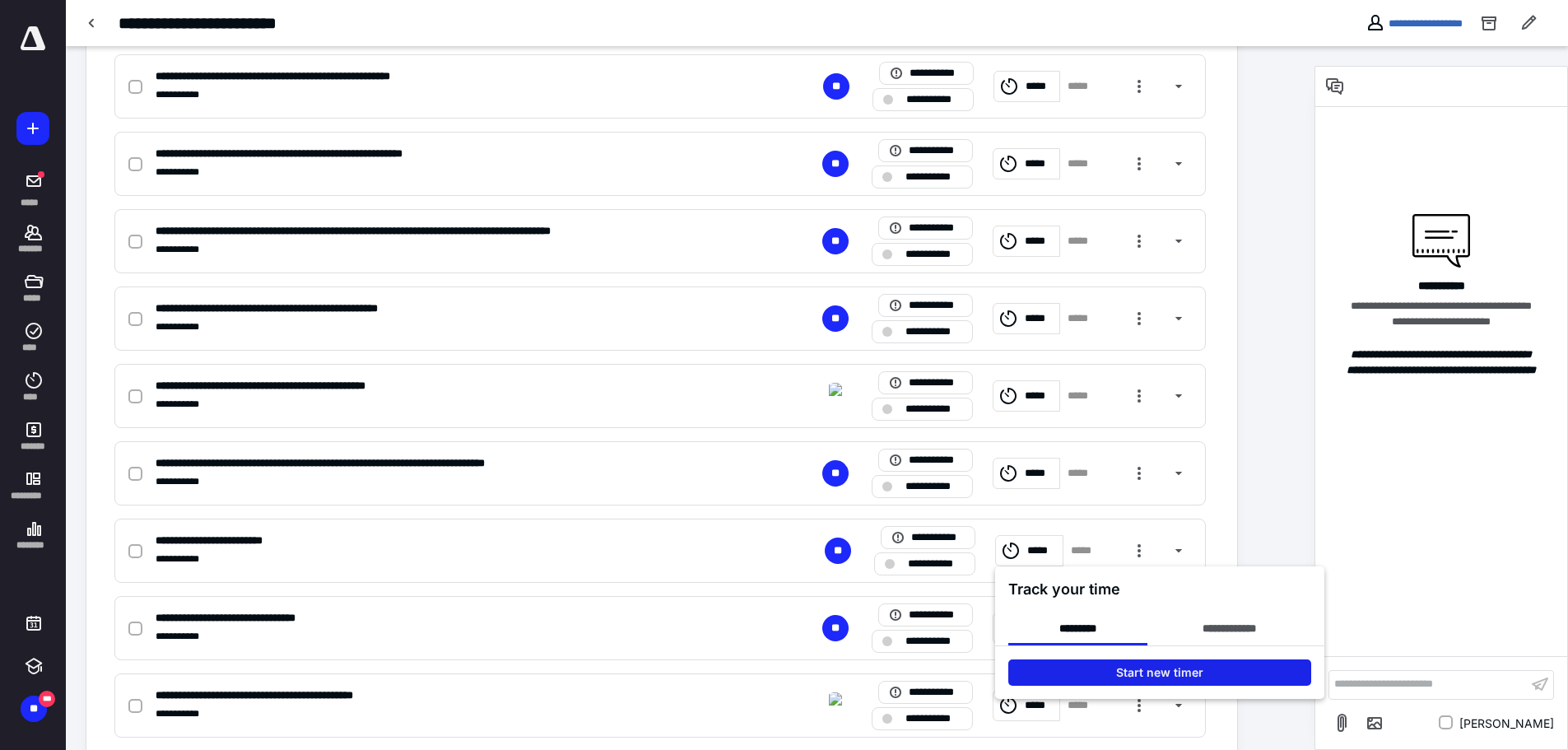 click on "Start new timer" at bounding box center (1160, 673) 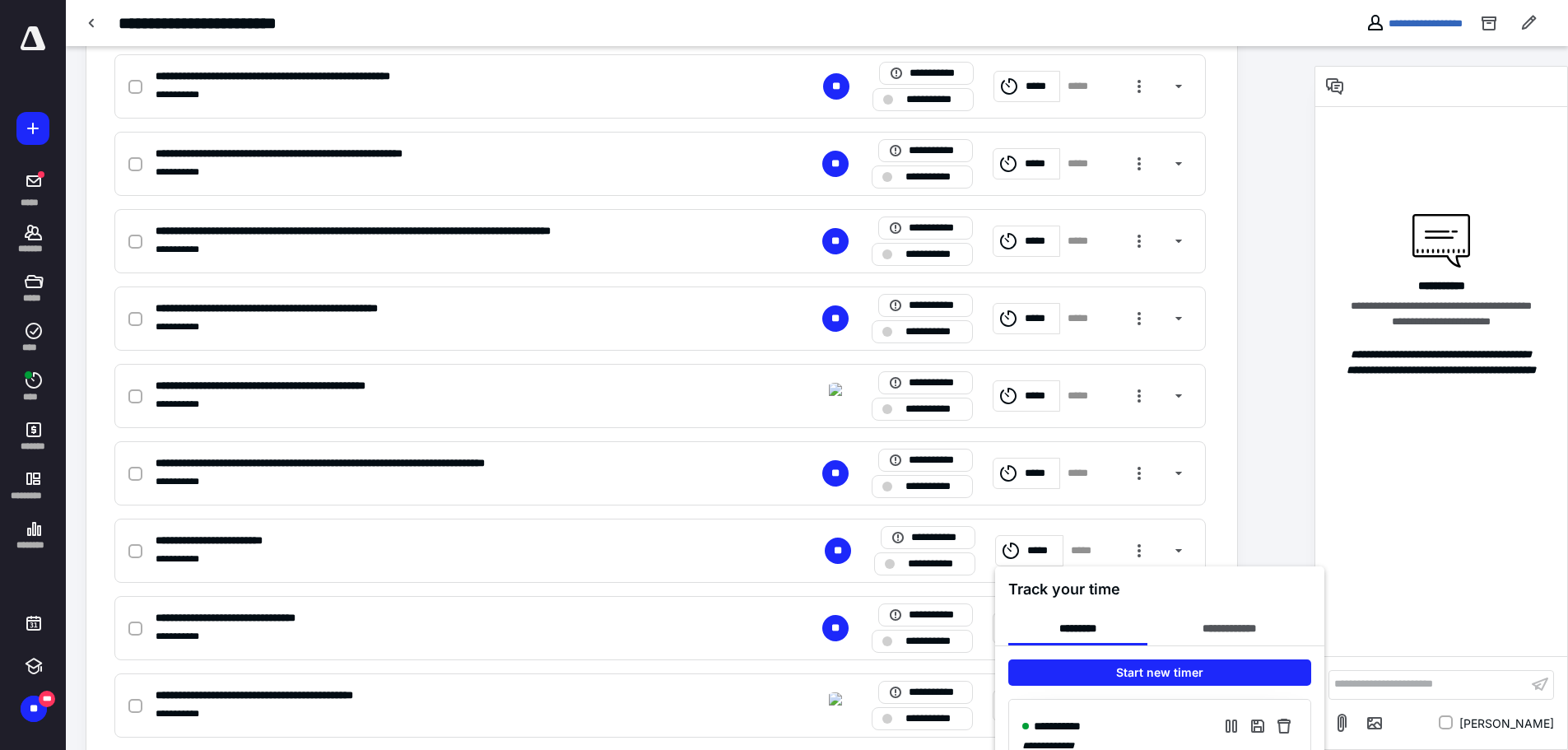 click at bounding box center [784, 375] 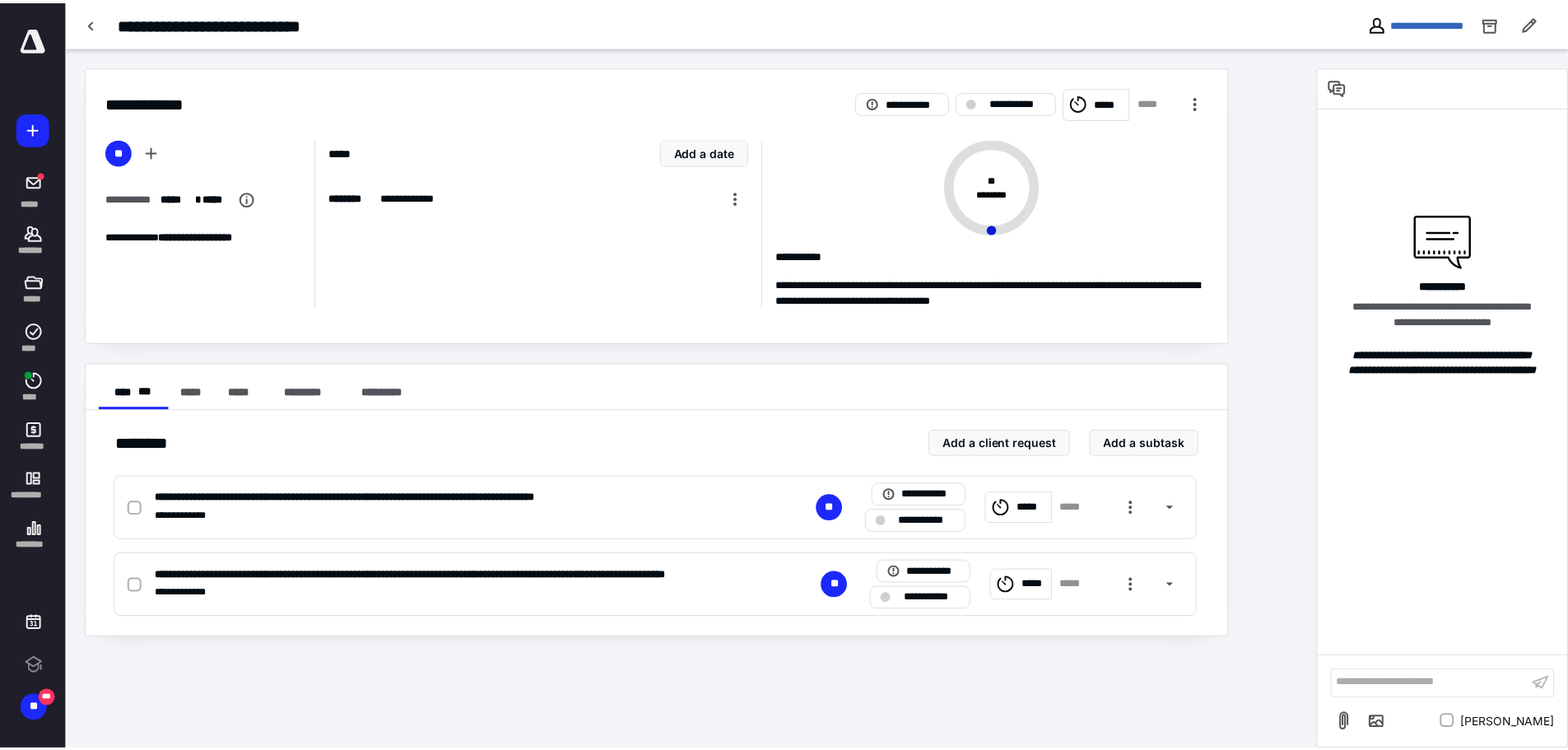 scroll, scrollTop: 0, scrollLeft: 0, axis: both 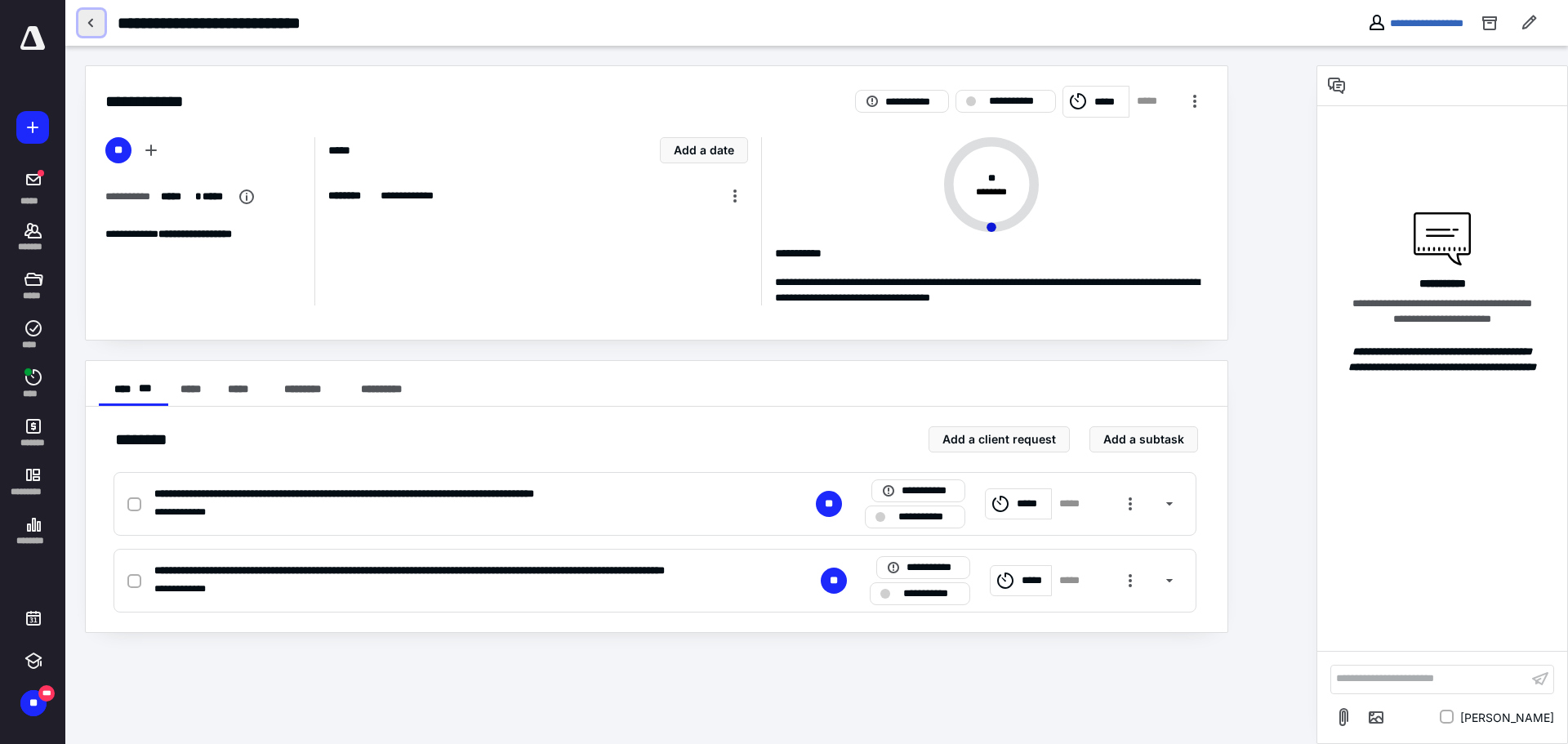 click at bounding box center (91, 23) 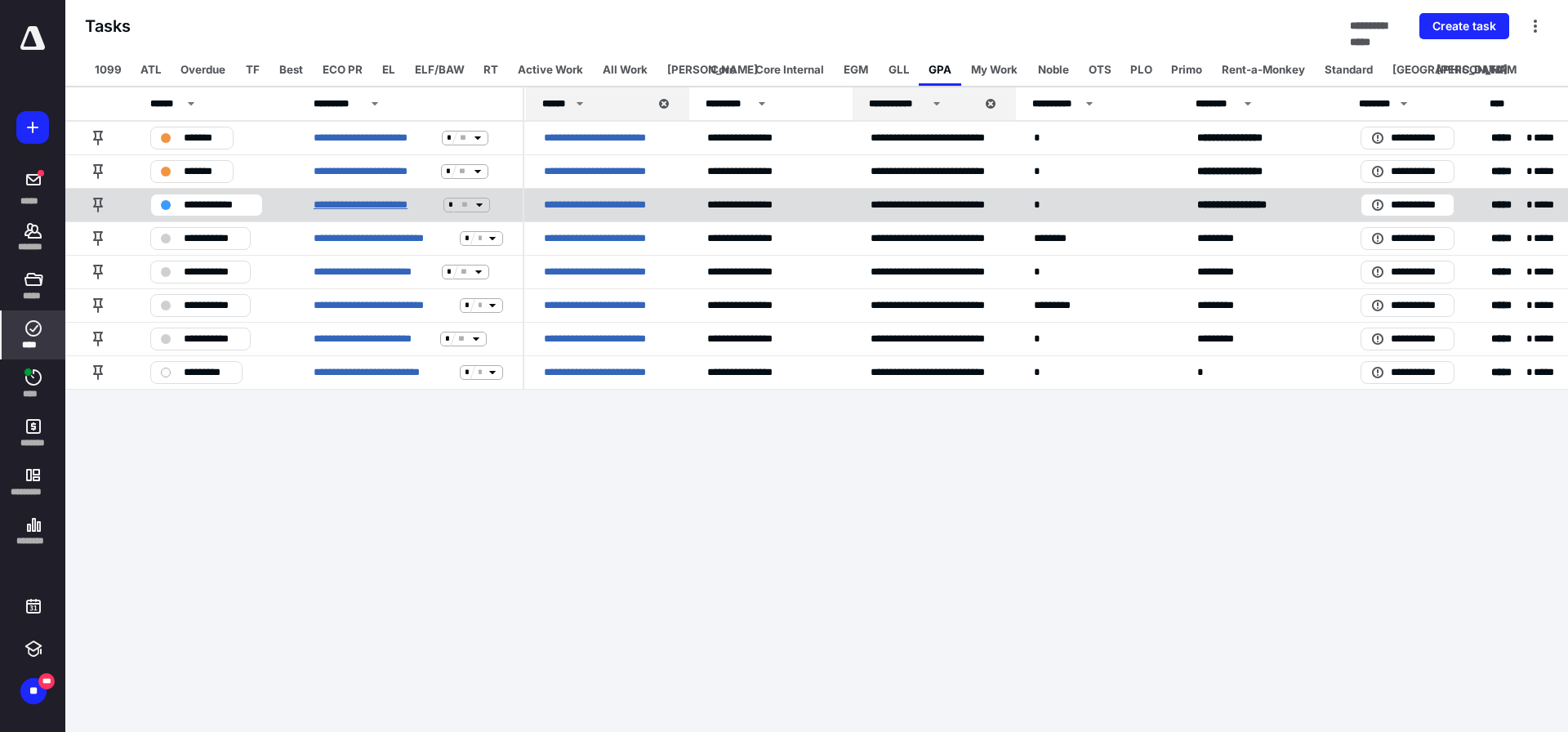click on "**********" at bounding box center (375, 205) 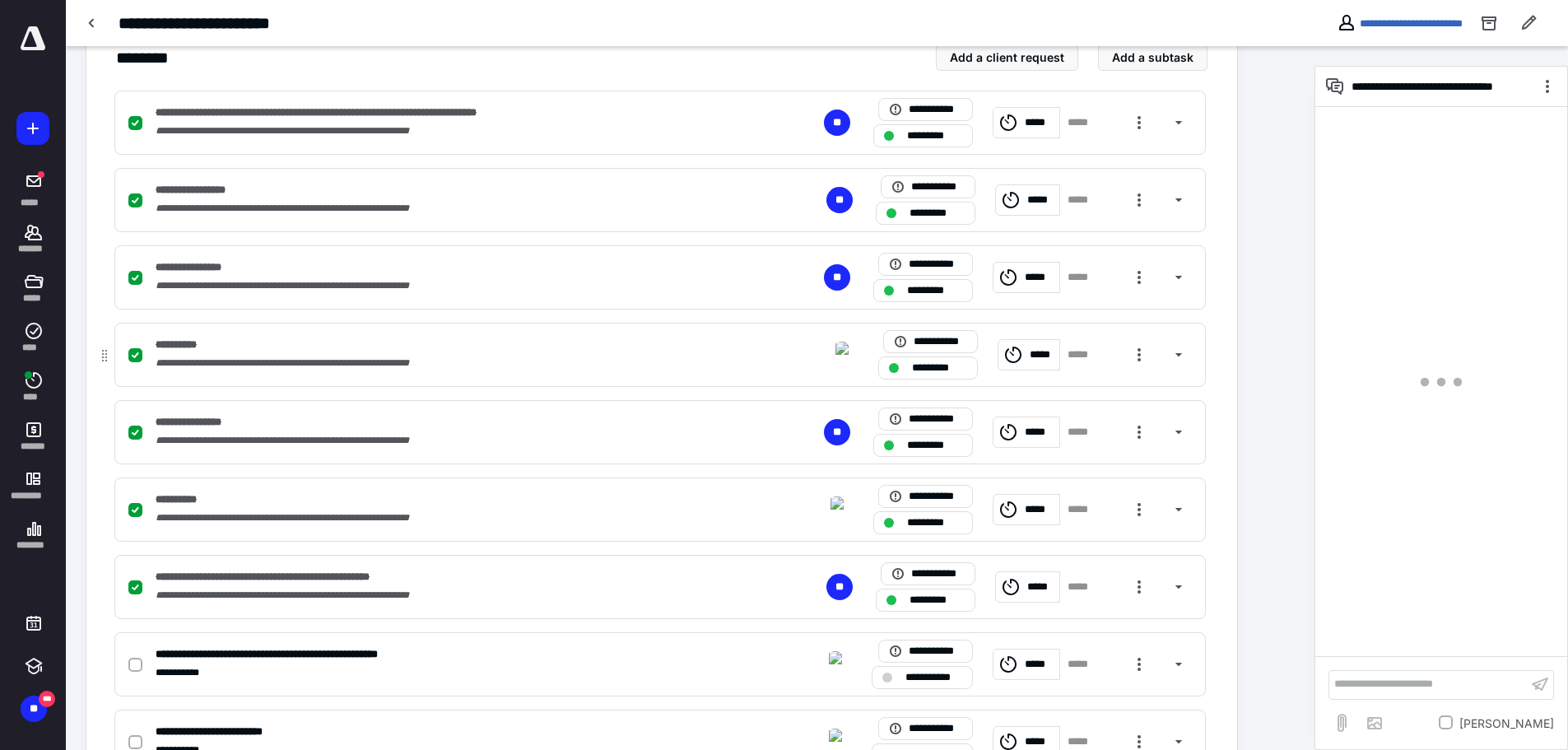 scroll, scrollTop: 494, scrollLeft: 0, axis: vertical 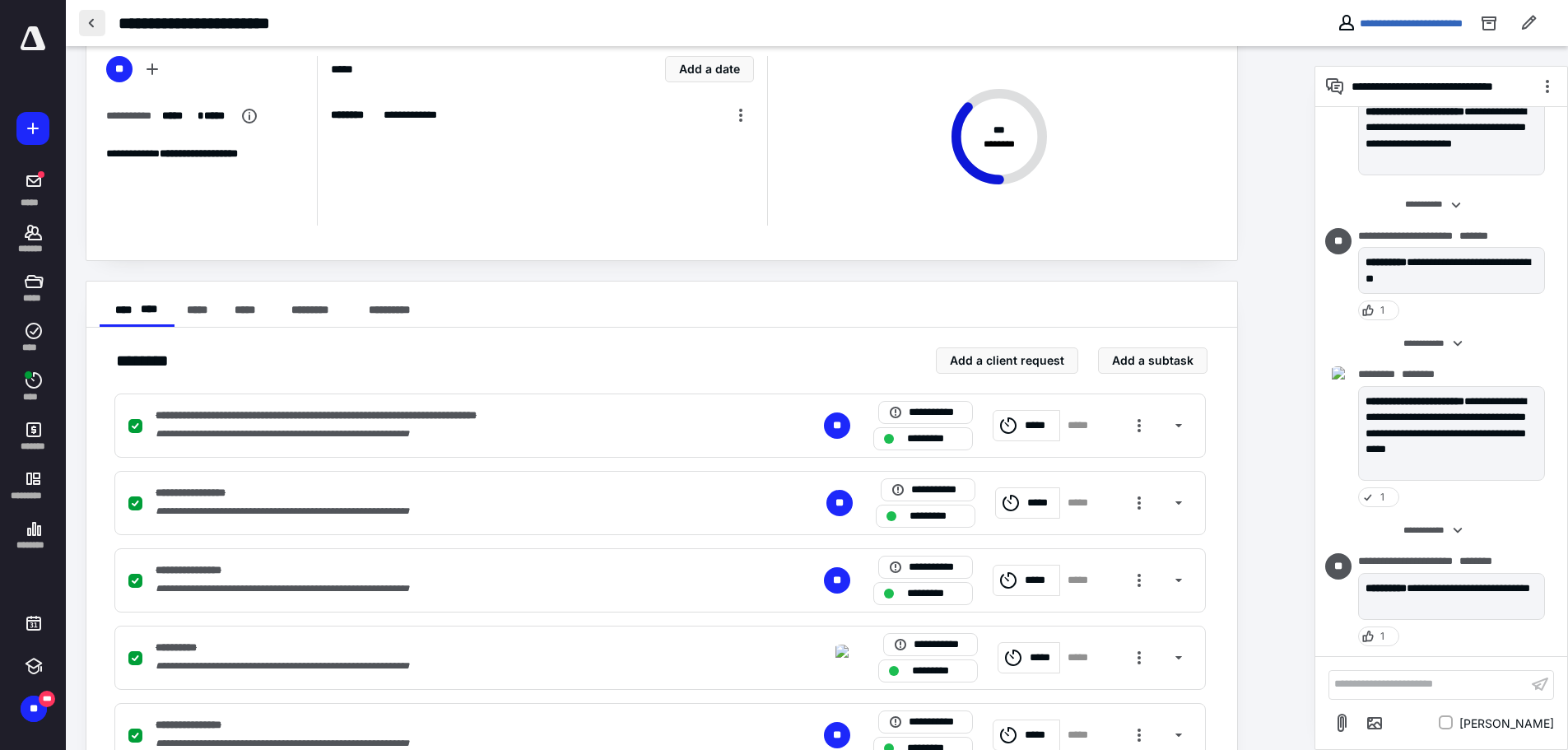 click at bounding box center (92, 23) 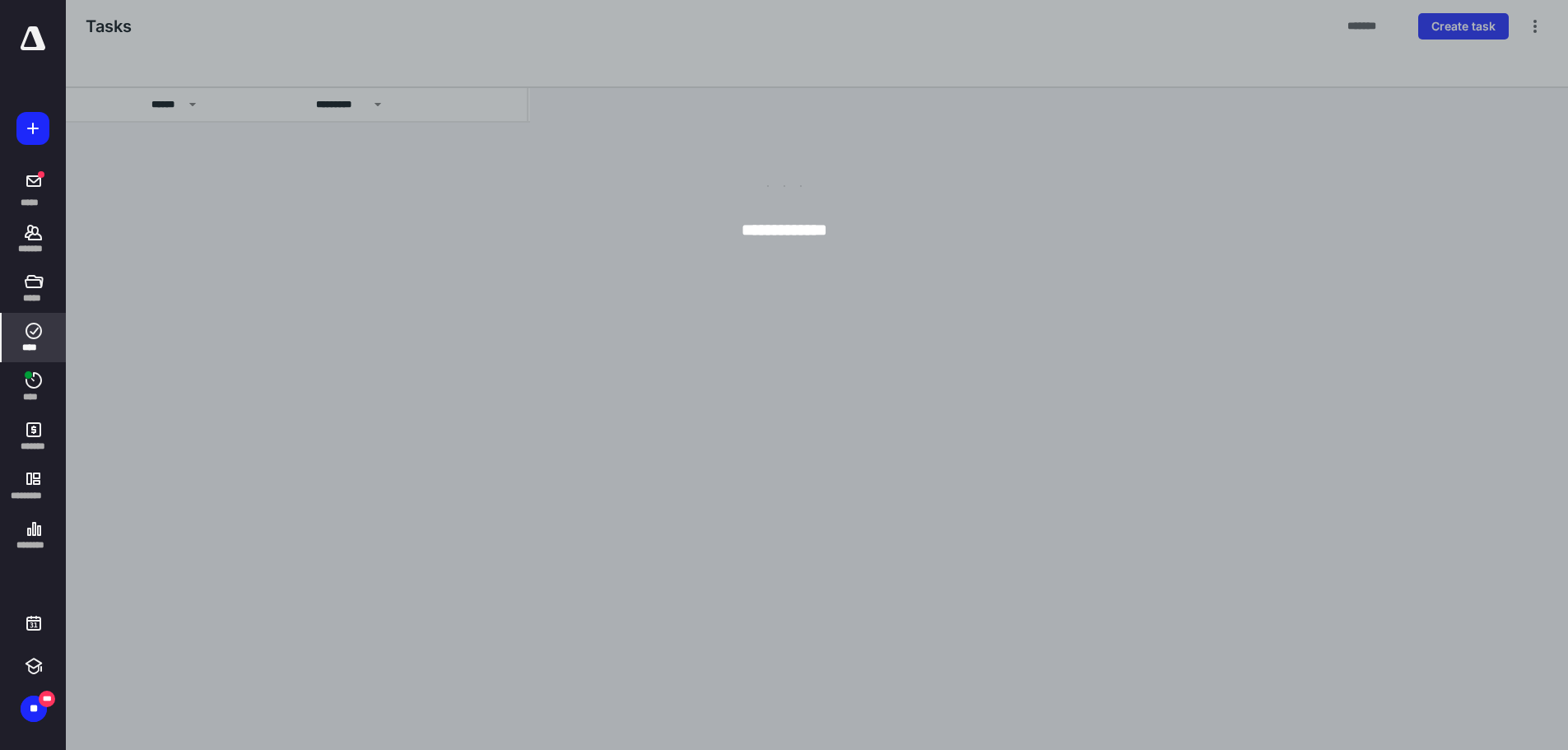 scroll, scrollTop: 0, scrollLeft: 0, axis: both 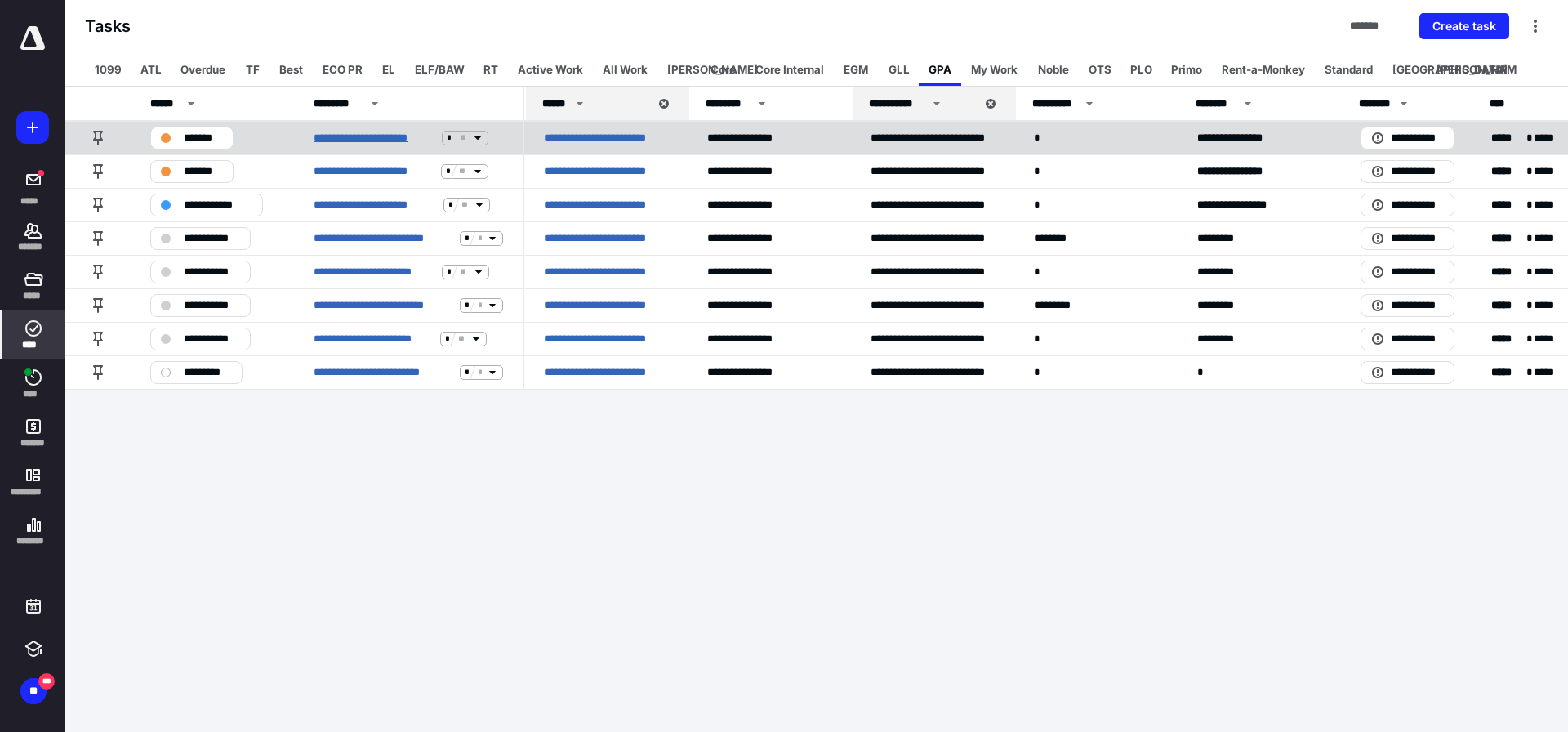 click on "**********" at bounding box center (374, 138) 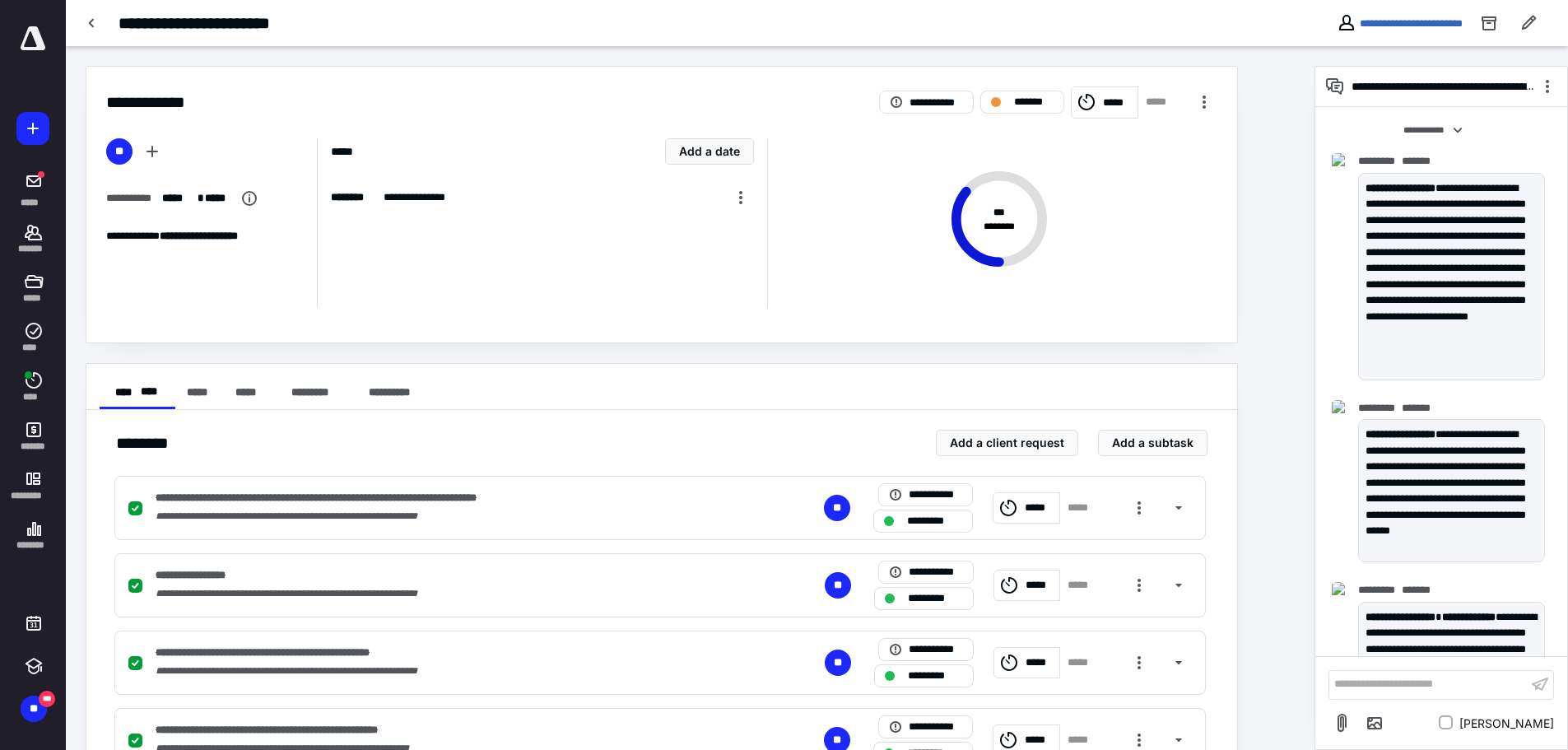 scroll, scrollTop: 583, scrollLeft: 0, axis: vertical 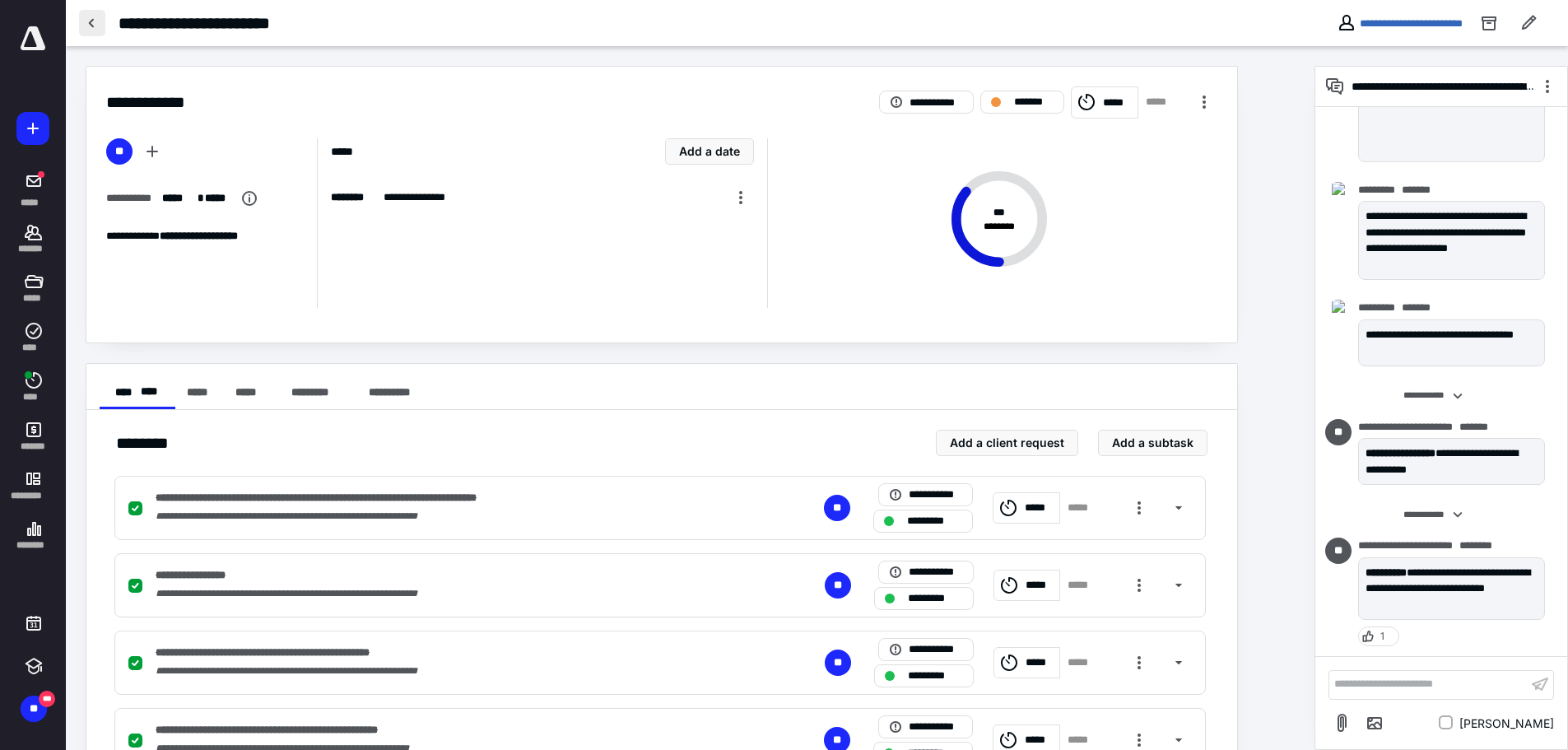 click at bounding box center (92, 23) 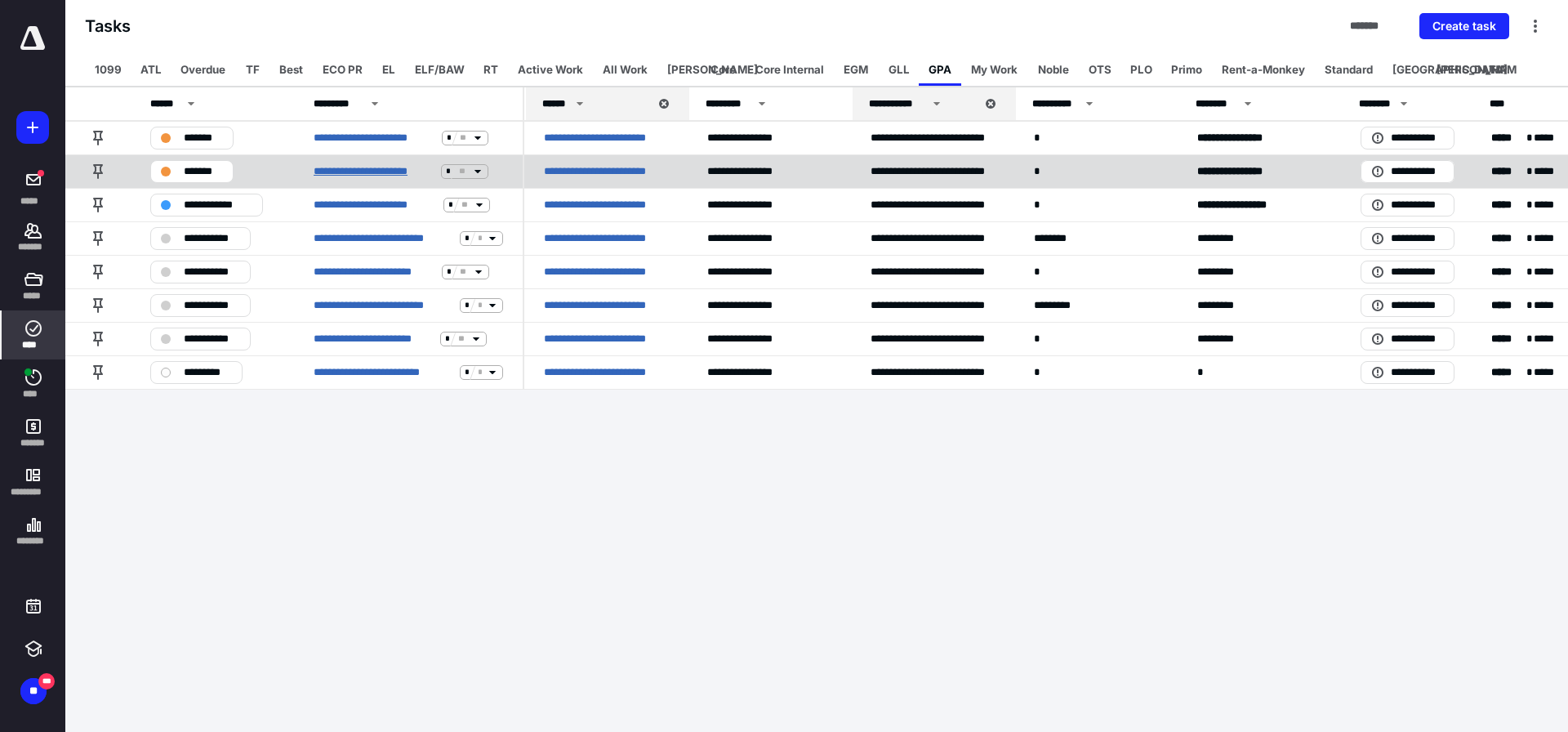 click on "**********" at bounding box center (374, 172) 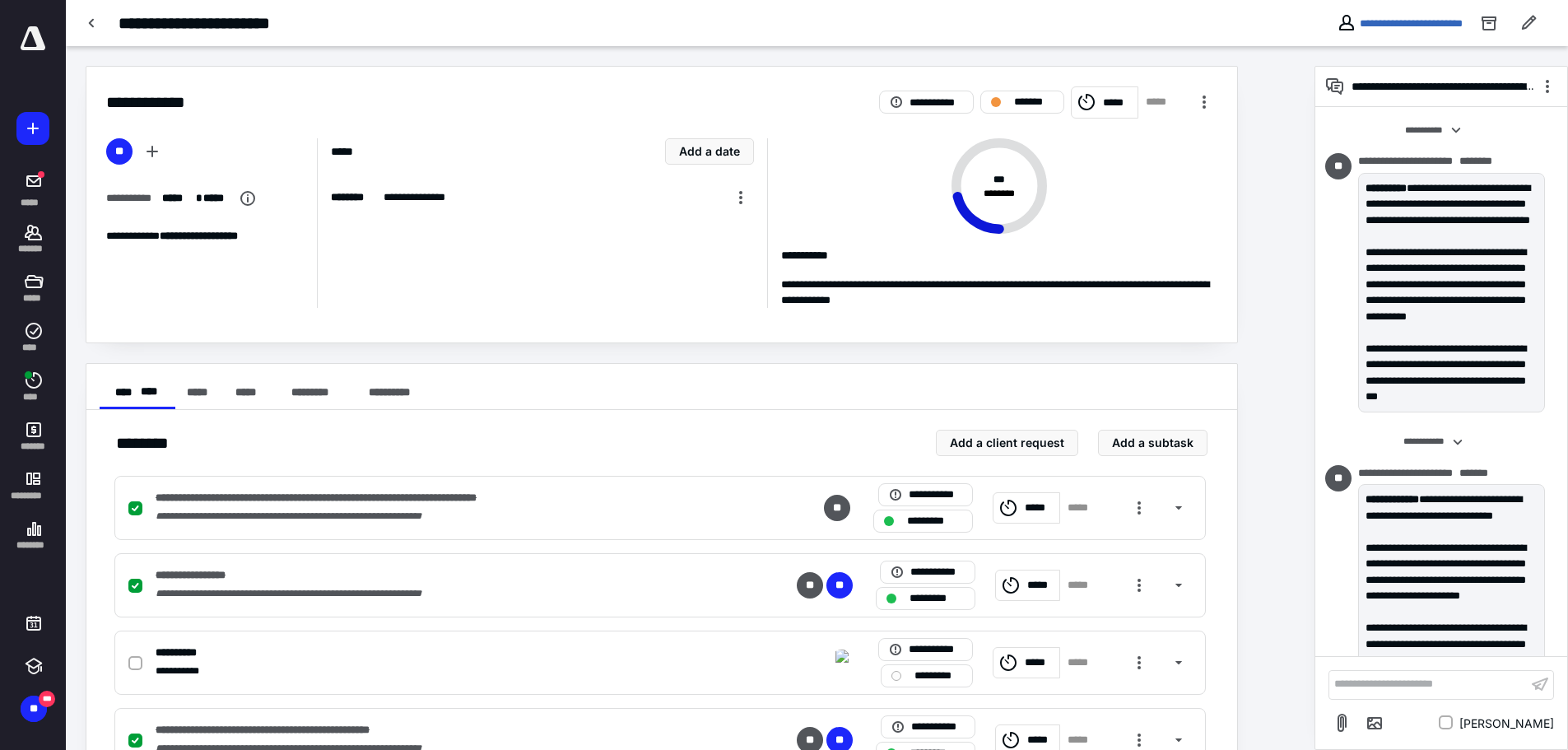 scroll, scrollTop: 444, scrollLeft: 0, axis: vertical 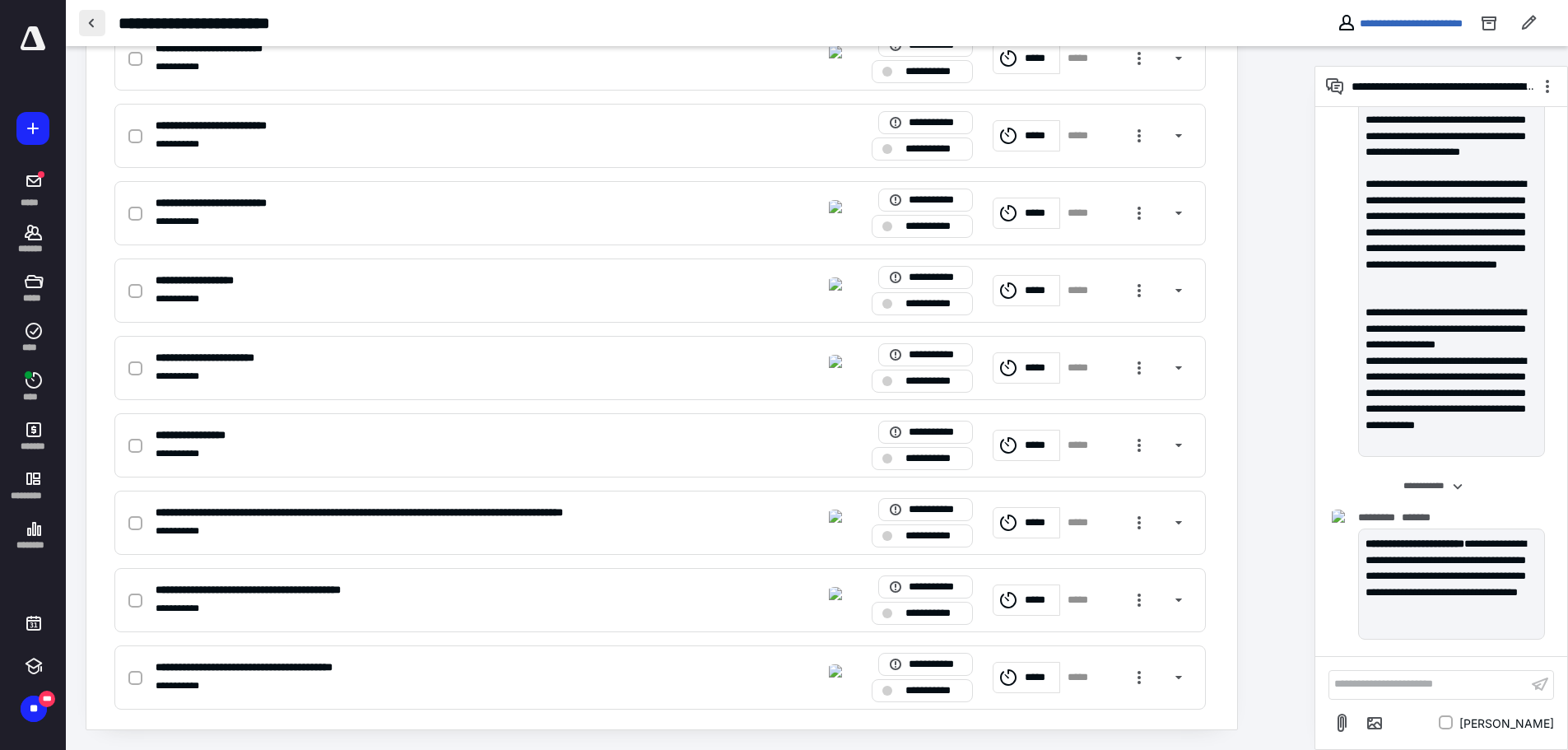 click at bounding box center (92, 23) 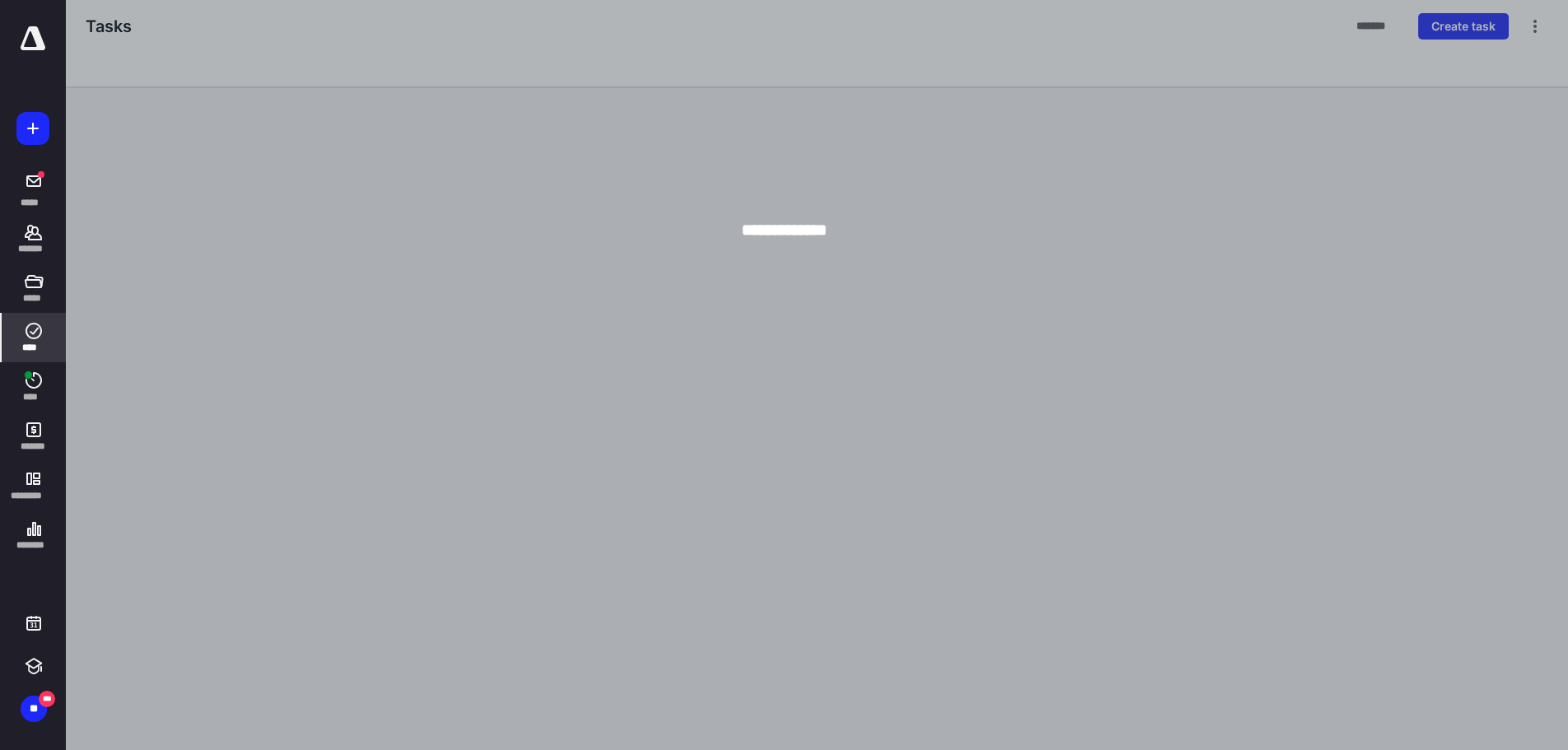 scroll, scrollTop: 0, scrollLeft: 0, axis: both 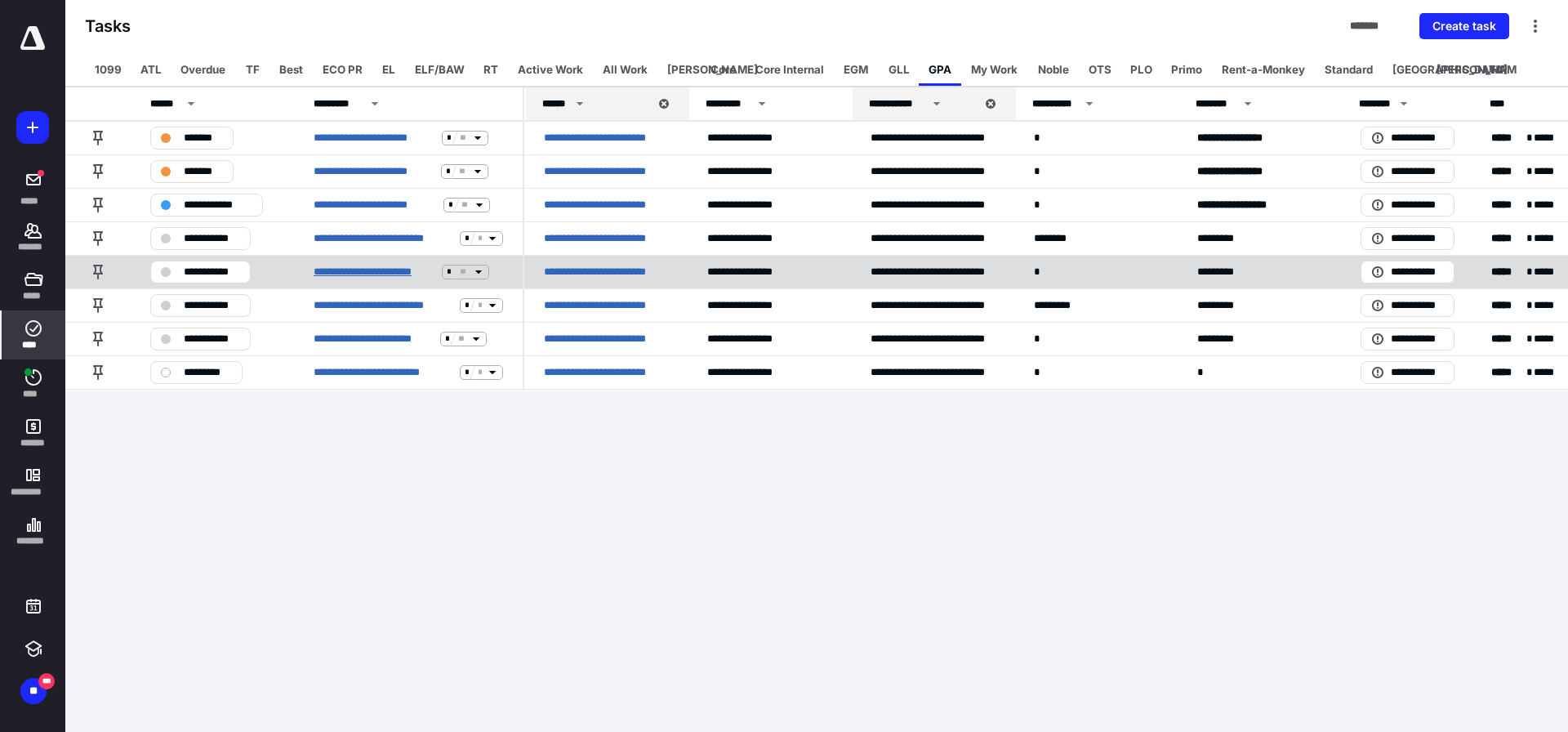 click on "**********" at bounding box center (374, 272) 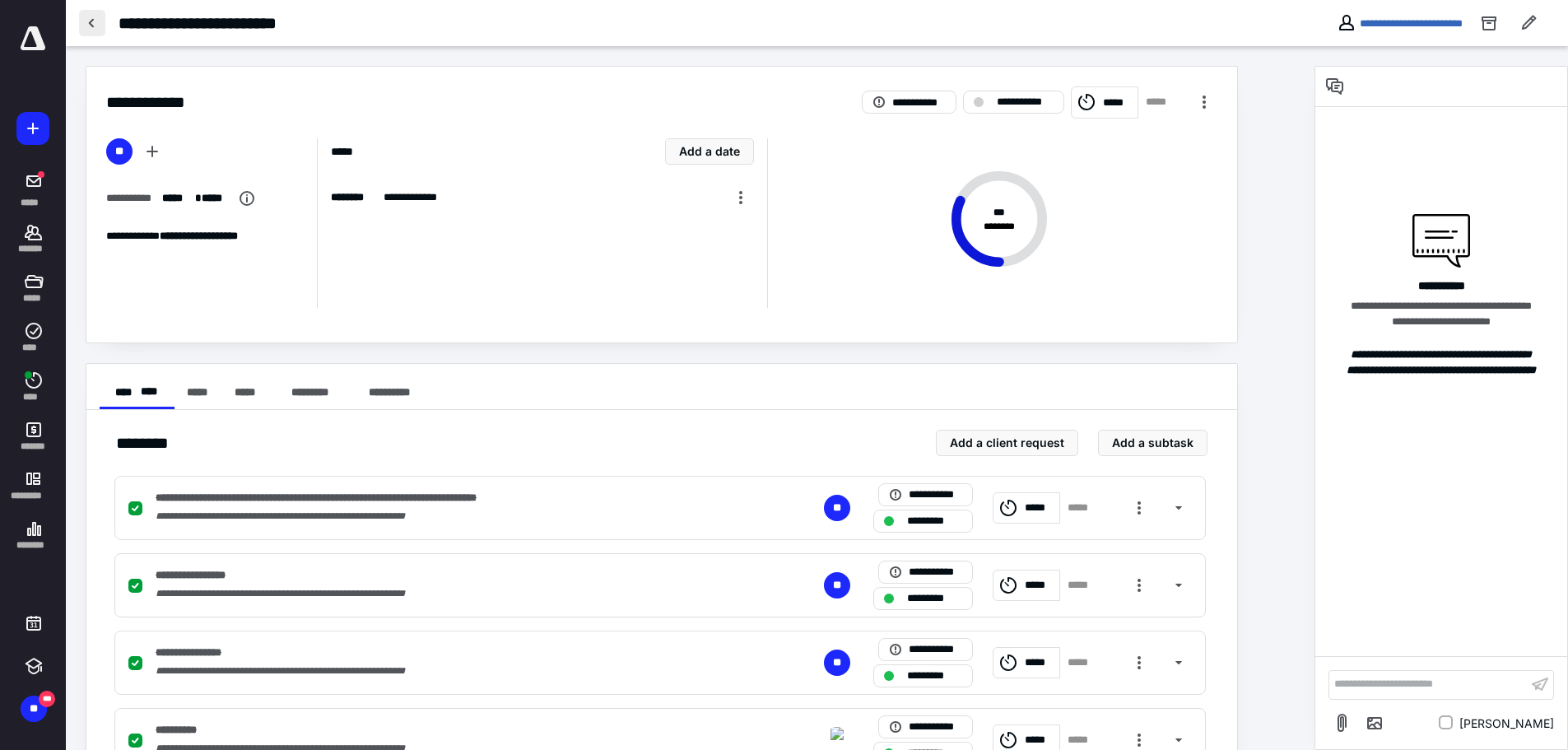 click at bounding box center (92, 23) 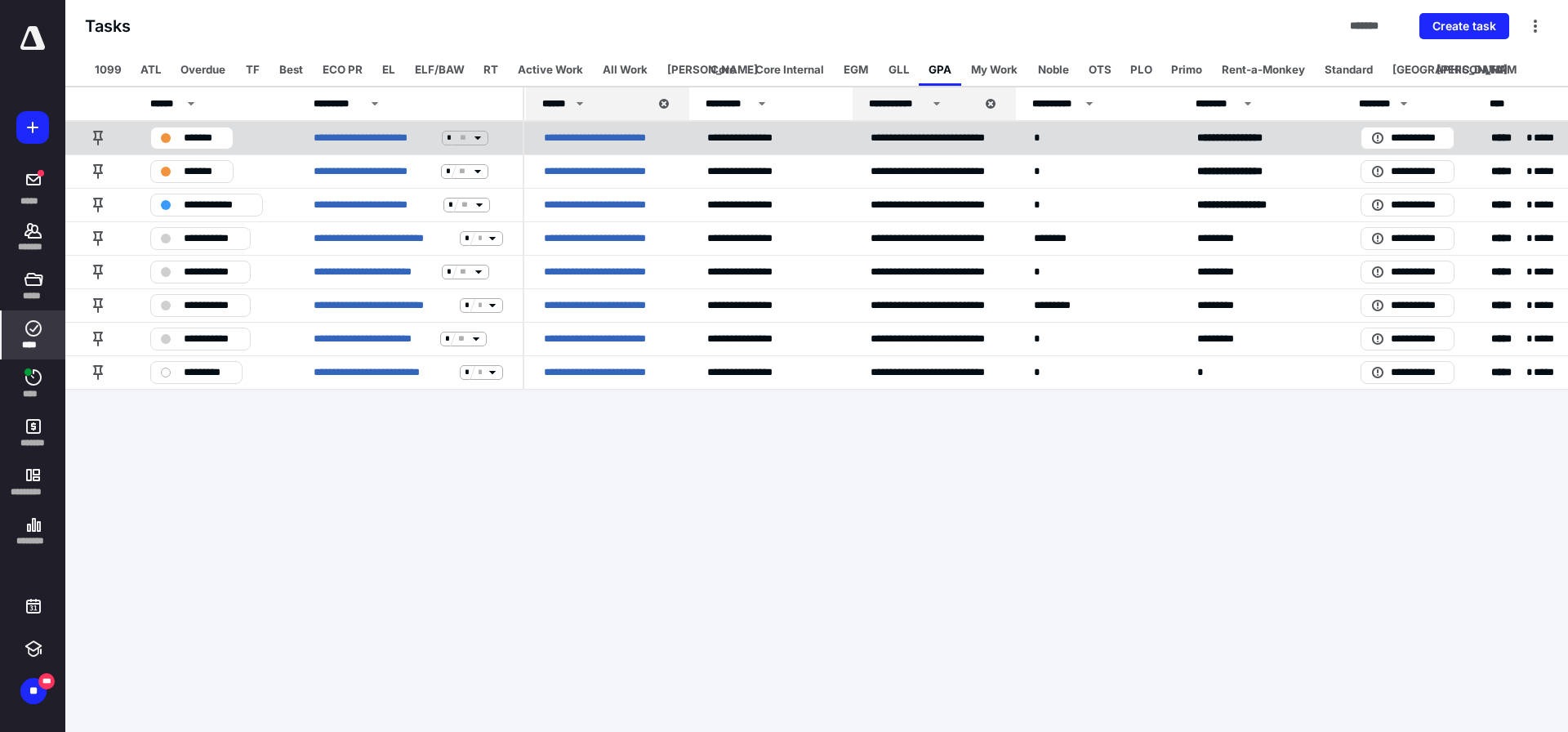 click on "**********" at bounding box center [606, 138] 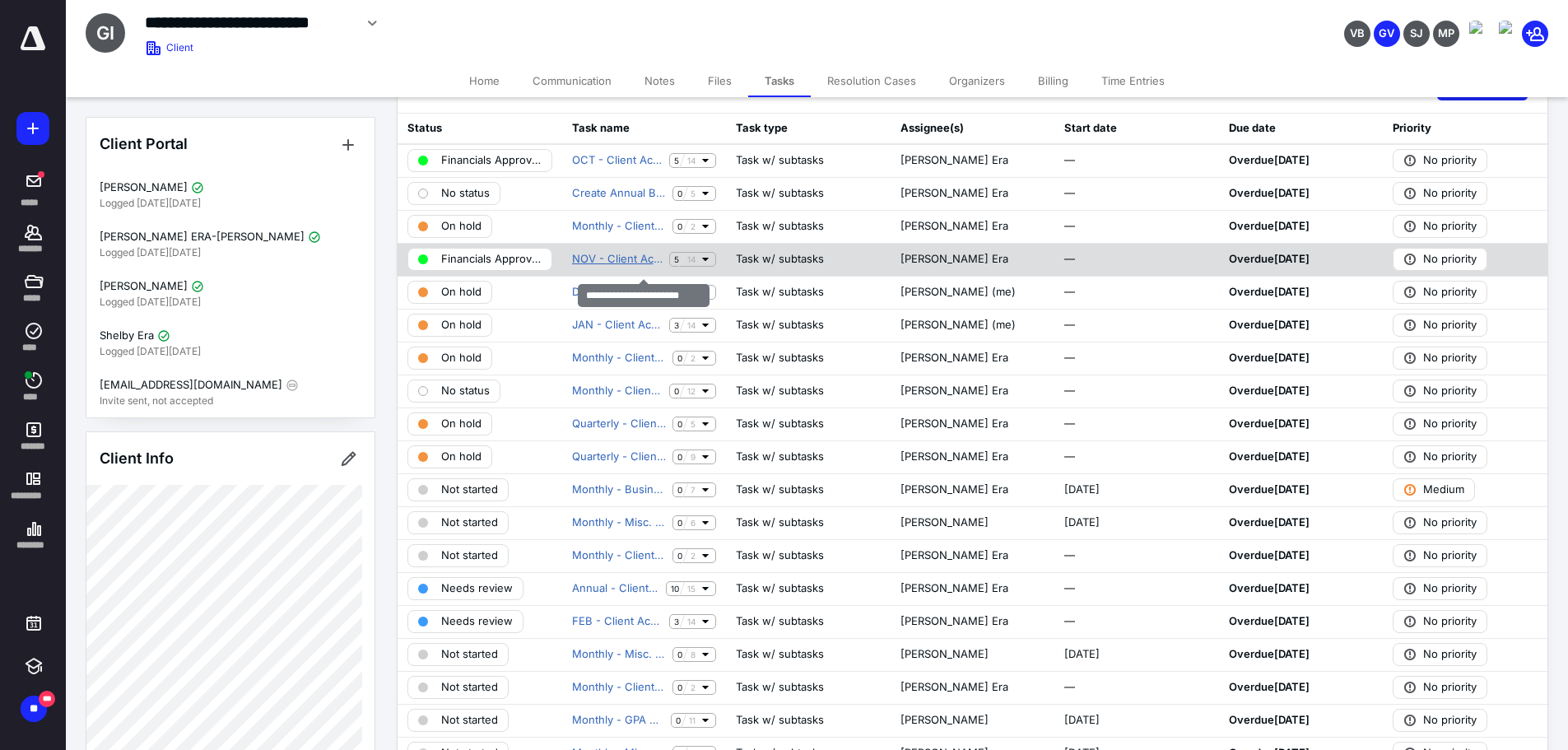 scroll, scrollTop: 82, scrollLeft: 0, axis: vertical 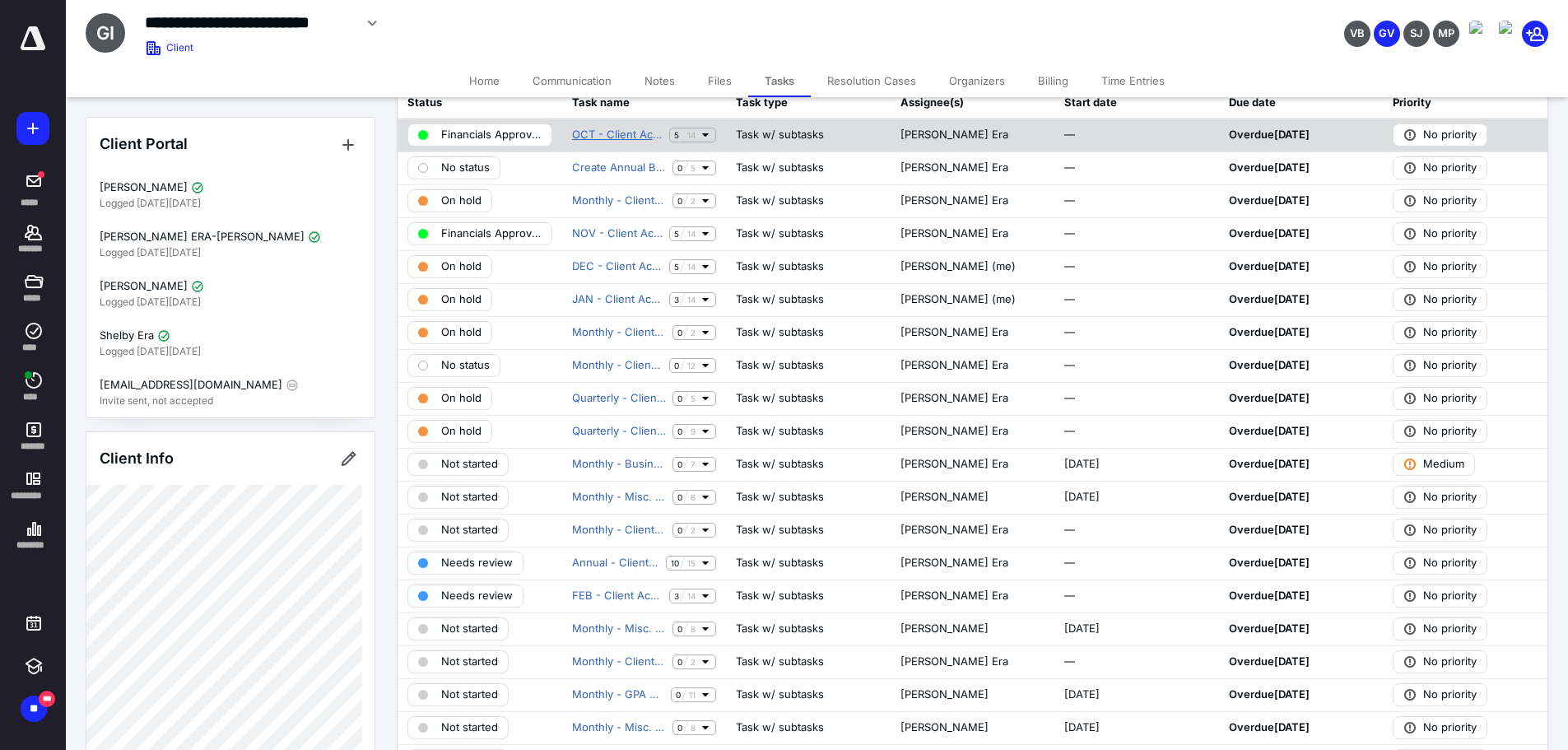 click on "OCT - Client Accounting" at bounding box center (617, 135) 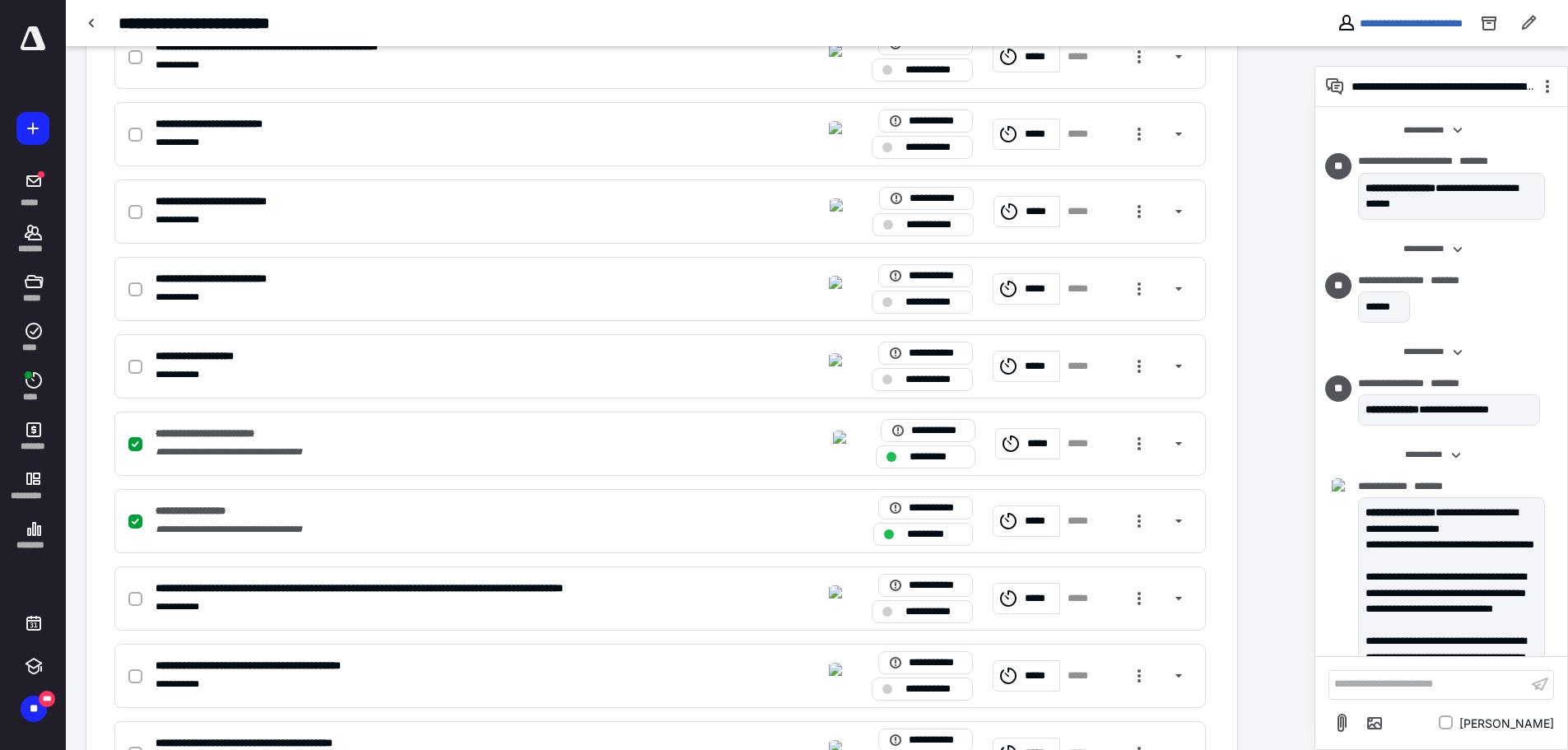 scroll, scrollTop: 818, scrollLeft: 0, axis: vertical 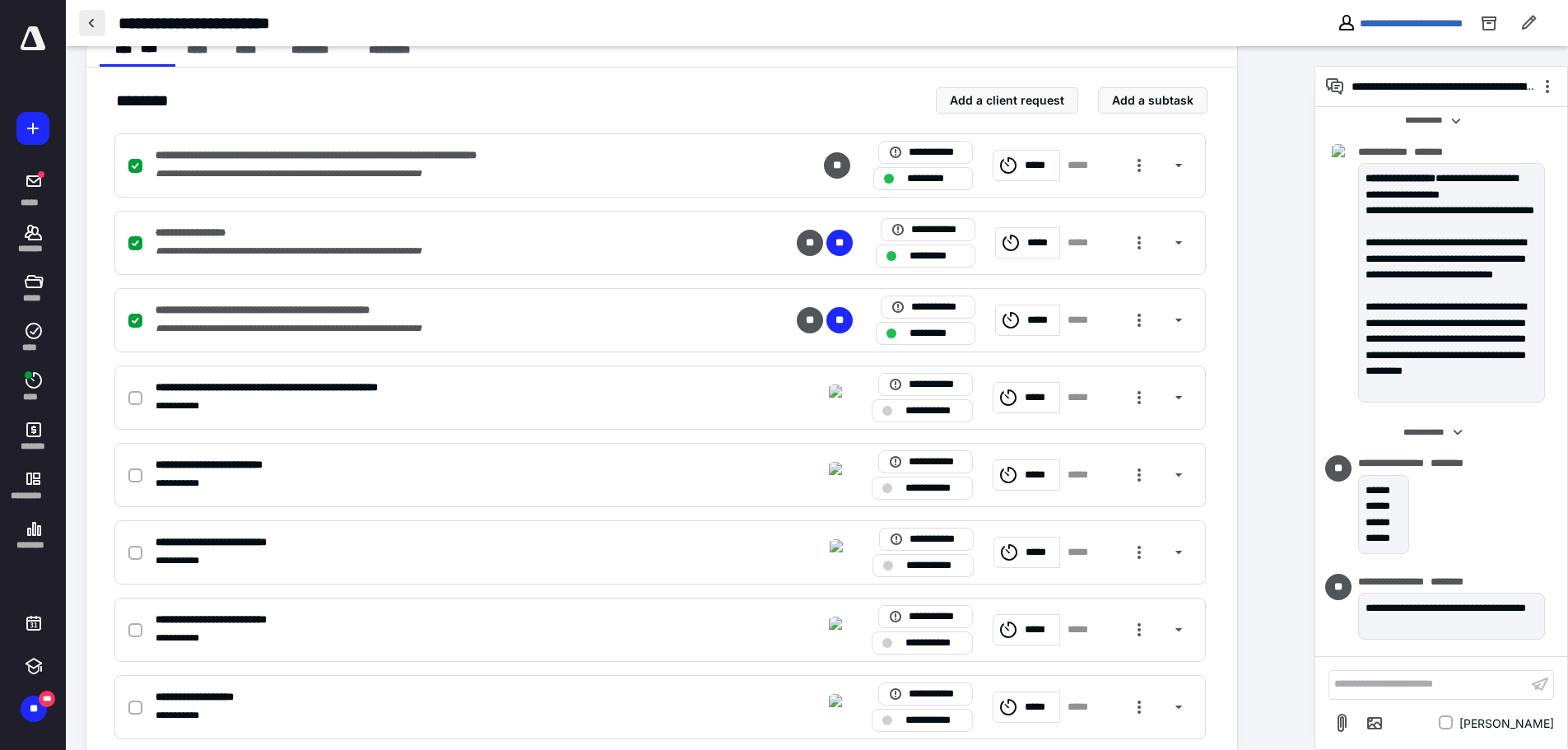 click at bounding box center (92, 23) 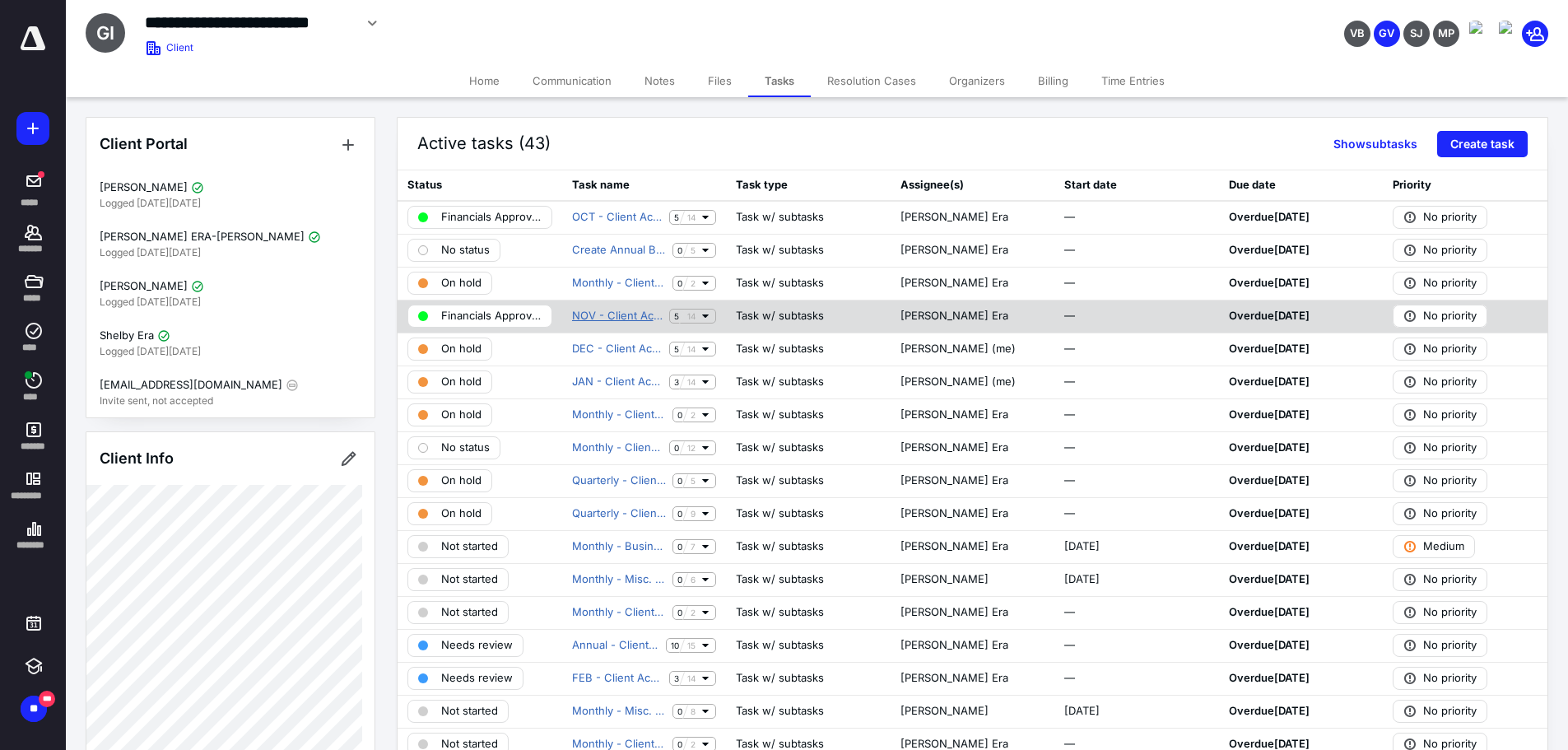 click on "NOV - Client Accounting" at bounding box center (617, 316) 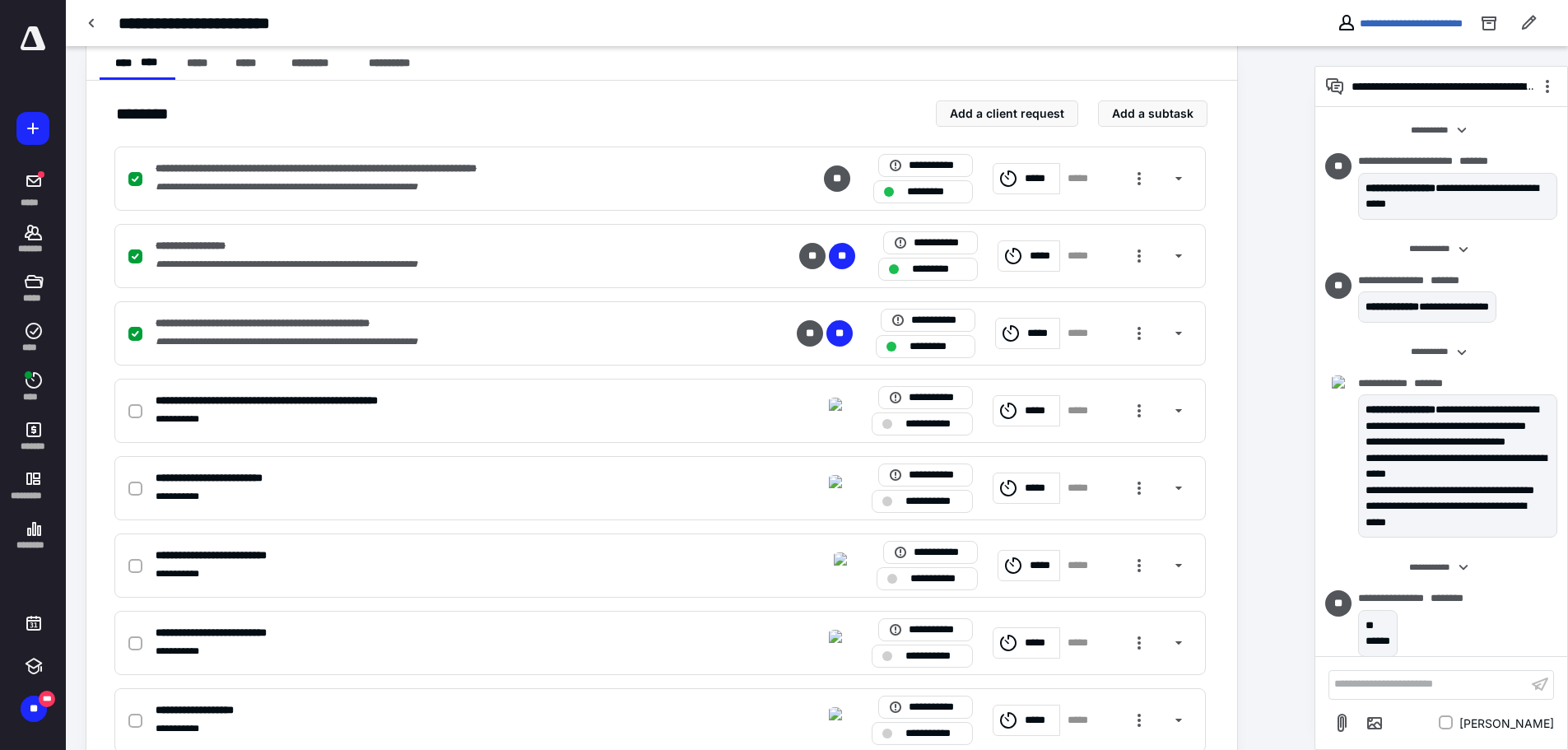 scroll, scrollTop: 569, scrollLeft: 0, axis: vertical 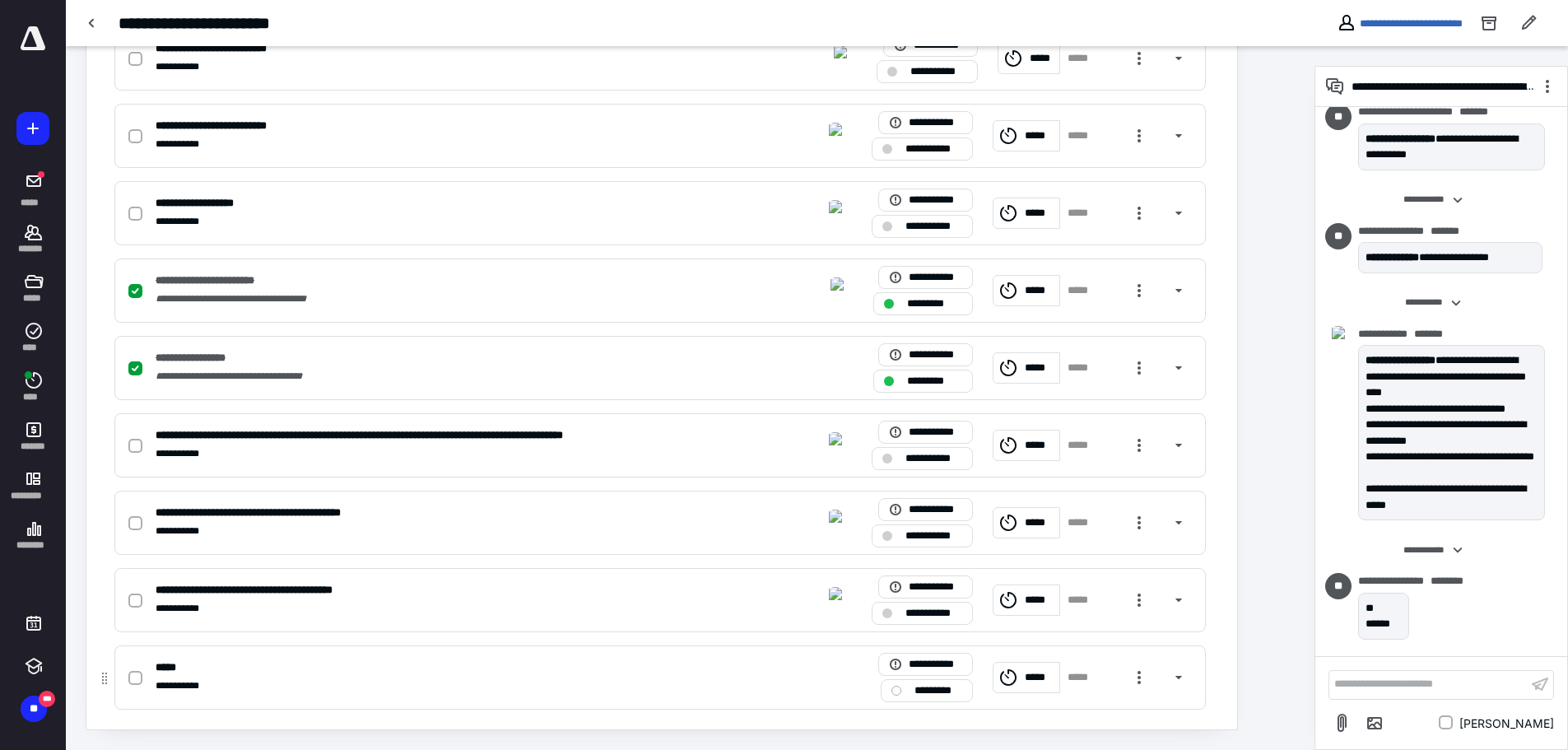 click on "**********" at bounding box center (660, 678) 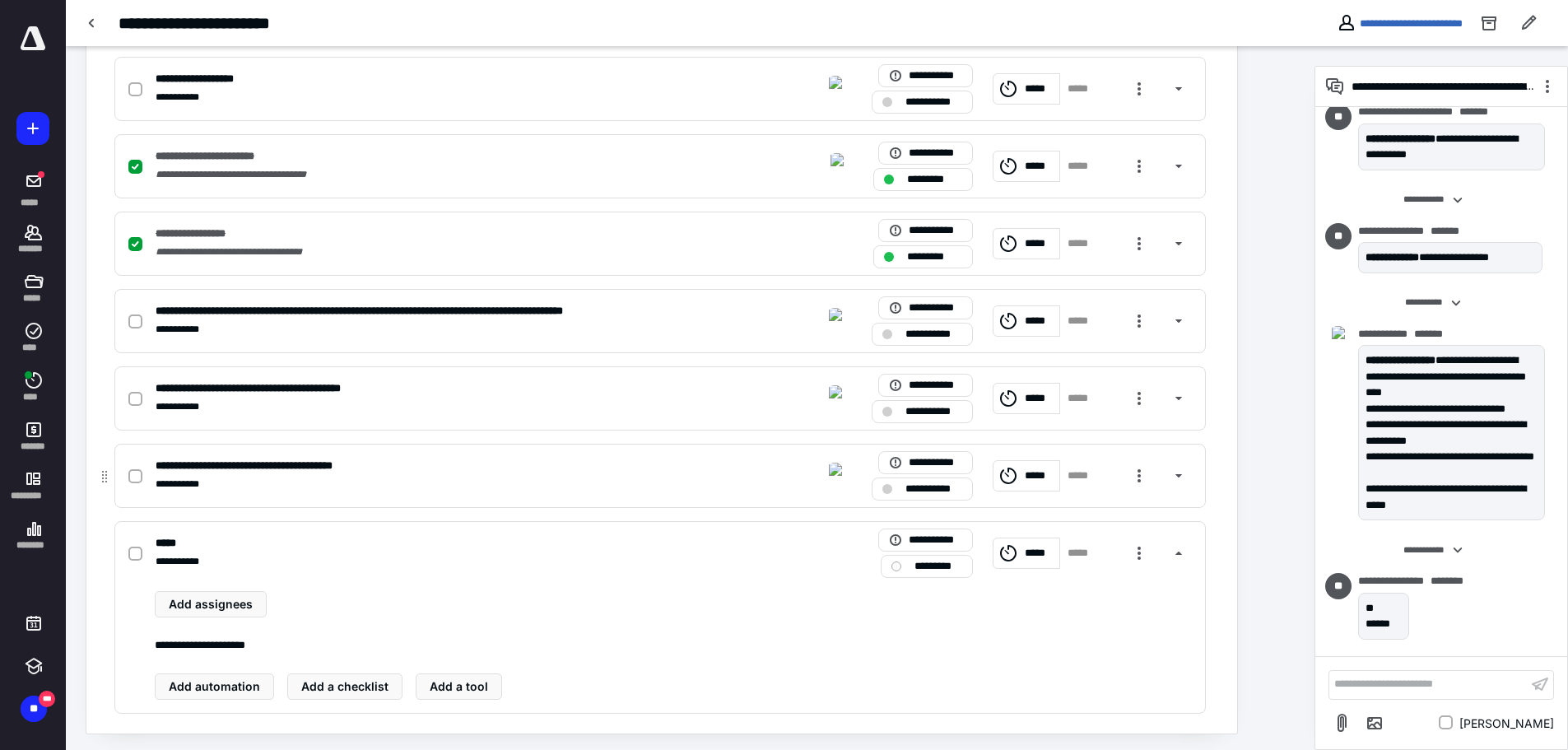 scroll, scrollTop: 965, scrollLeft: 0, axis: vertical 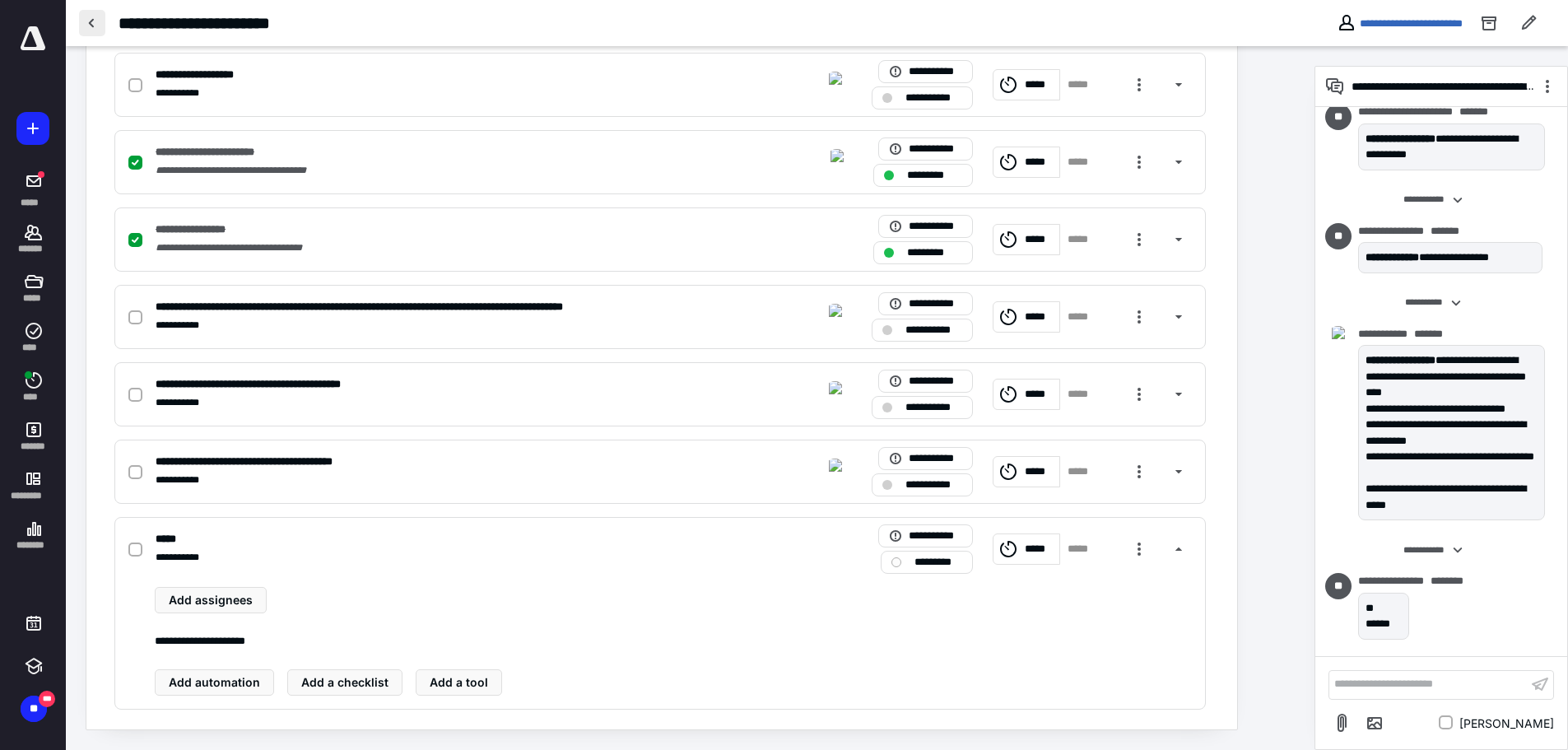 click at bounding box center (92, 23) 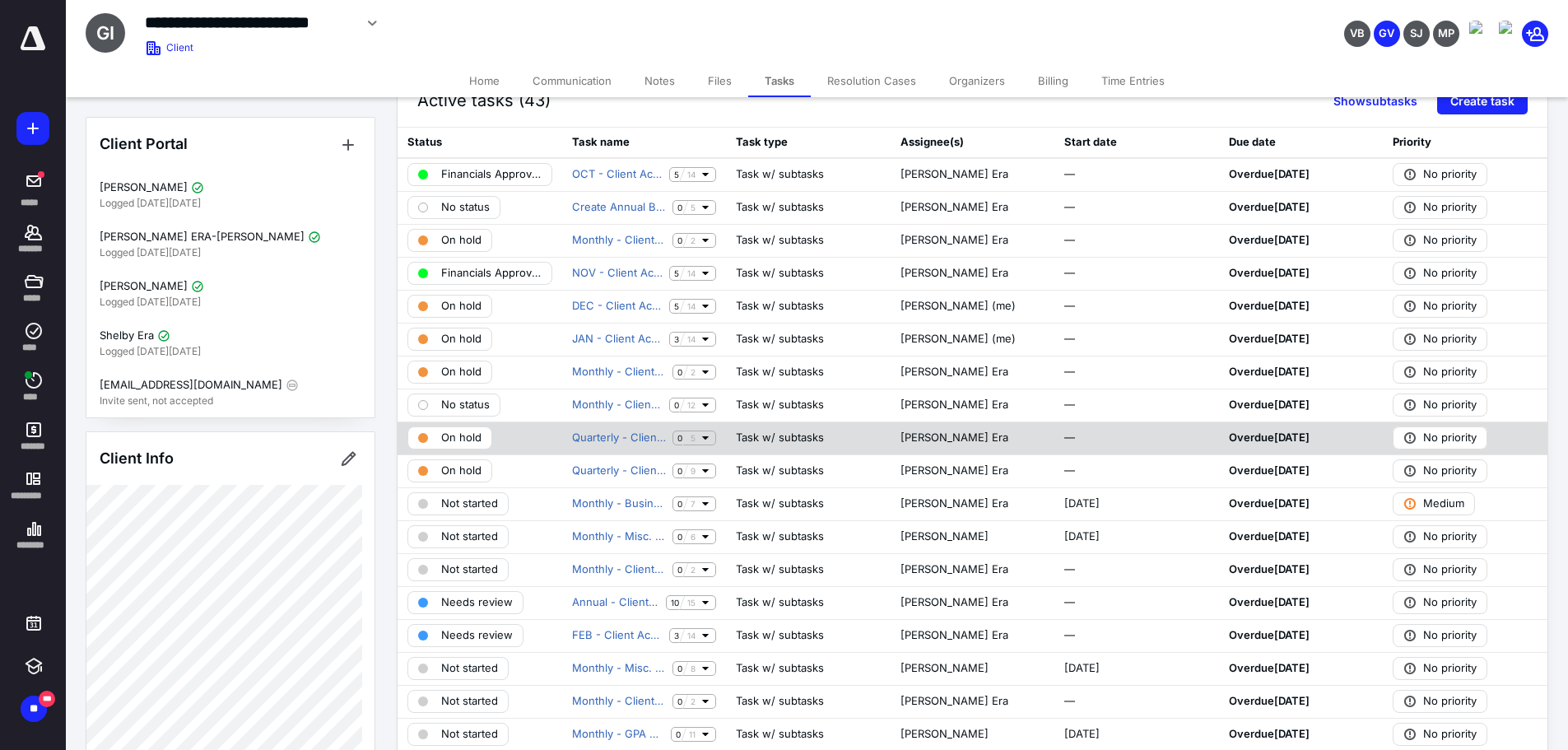scroll, scrollTop: 82, scrollLeft: 0, axis: vertical 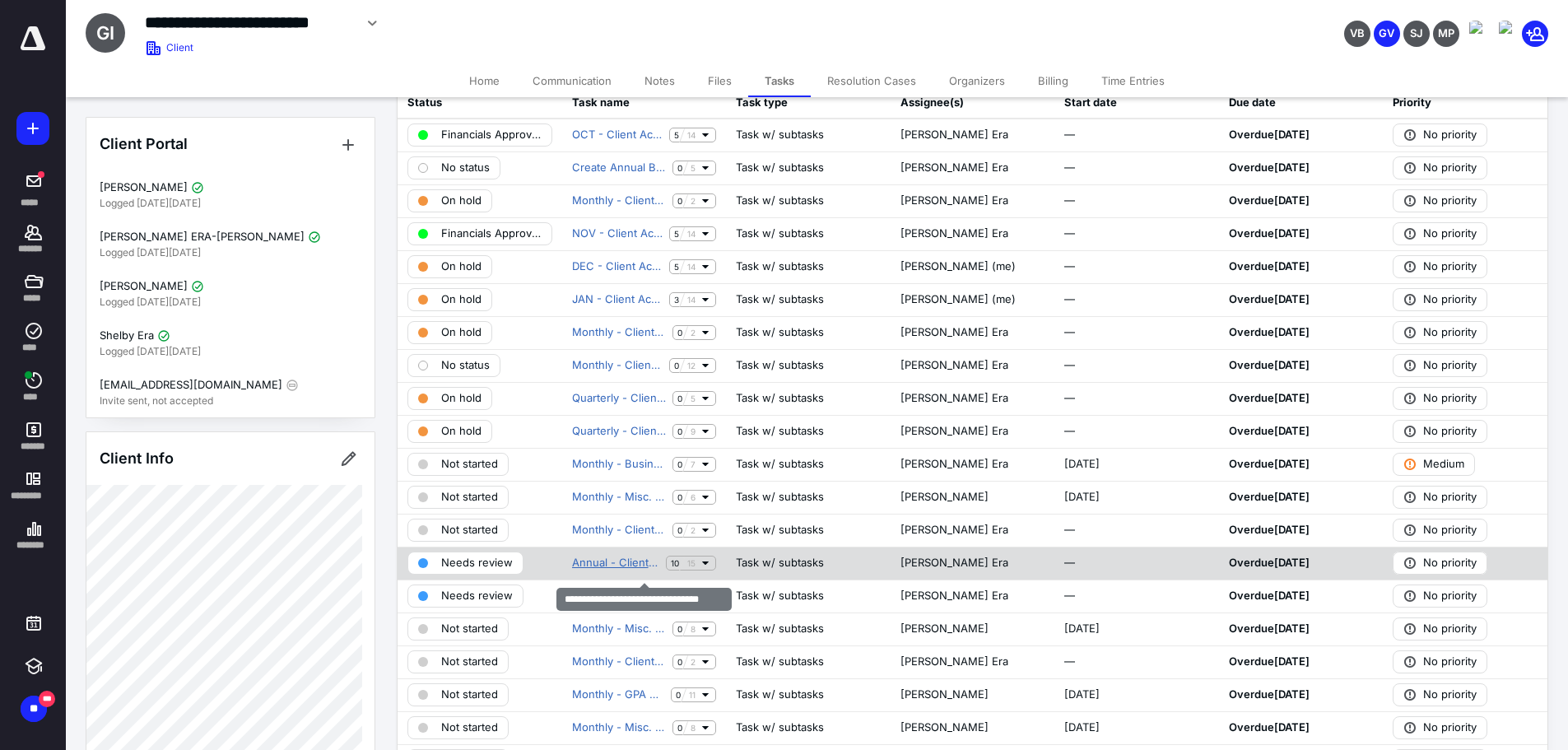 click on "Annual - Client Review (Year End)" at bounding box center [616, 563] 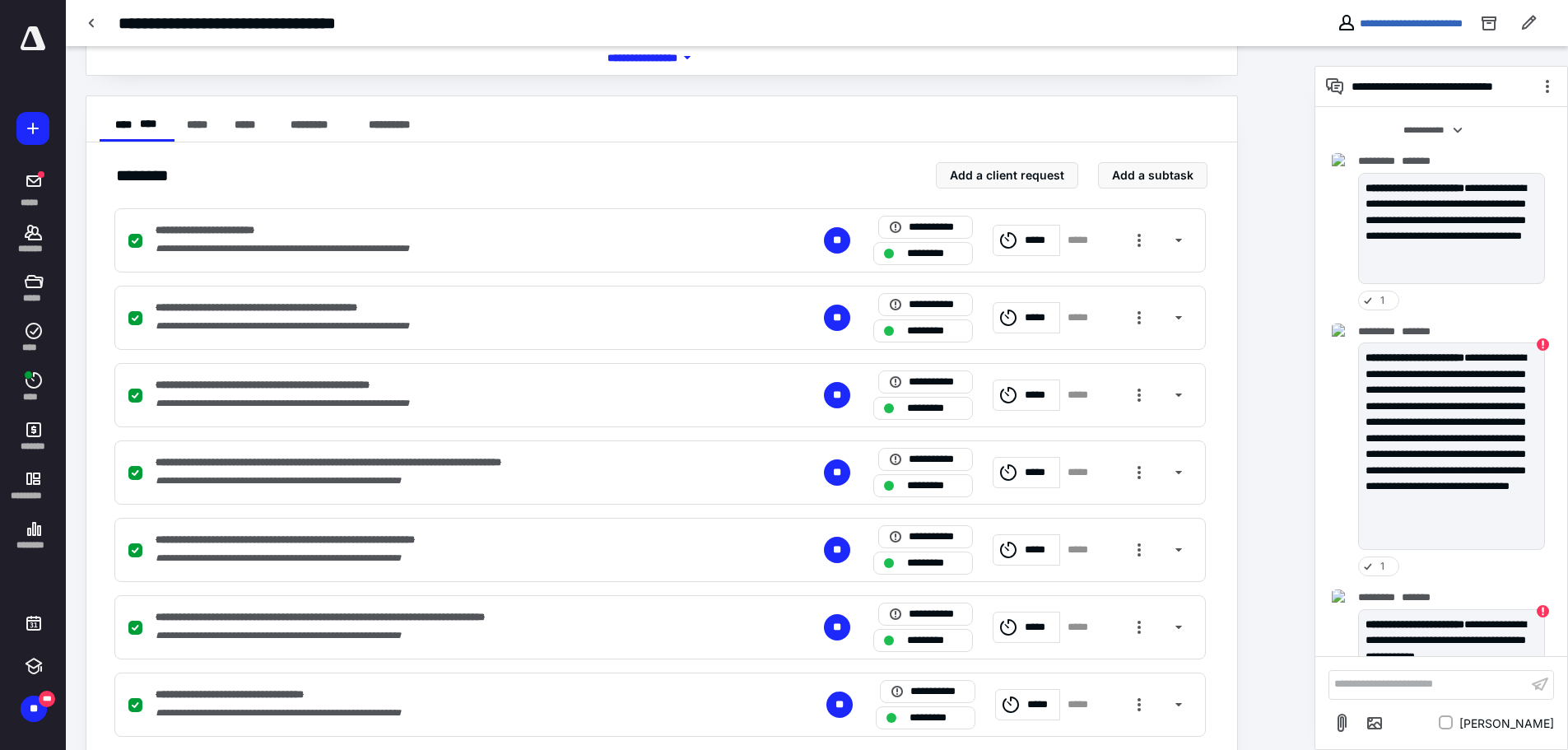 scroll, scrollTop: 323, scrollLeft: 0, axis: vertical 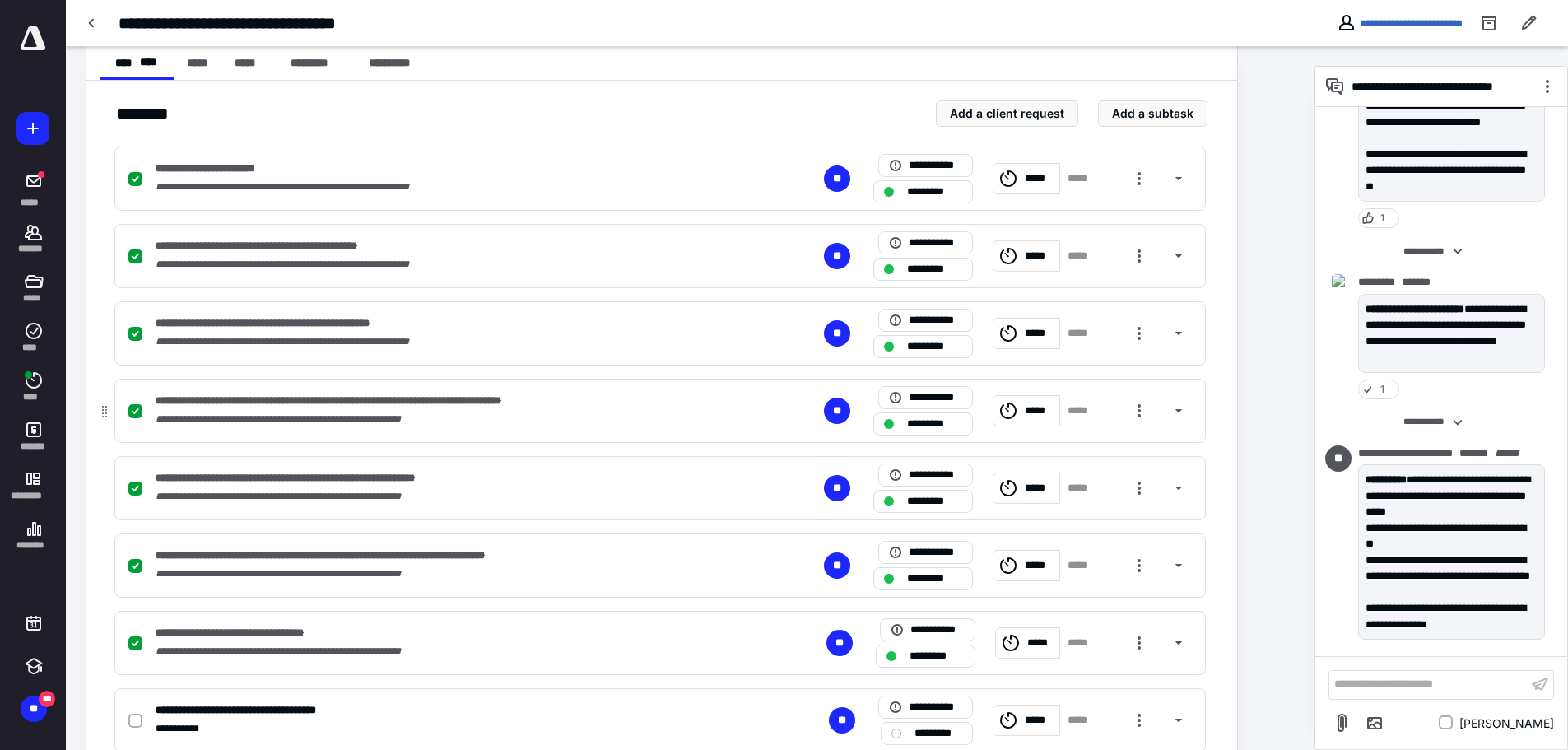 click on "**********" at bounding box center (444, 401) 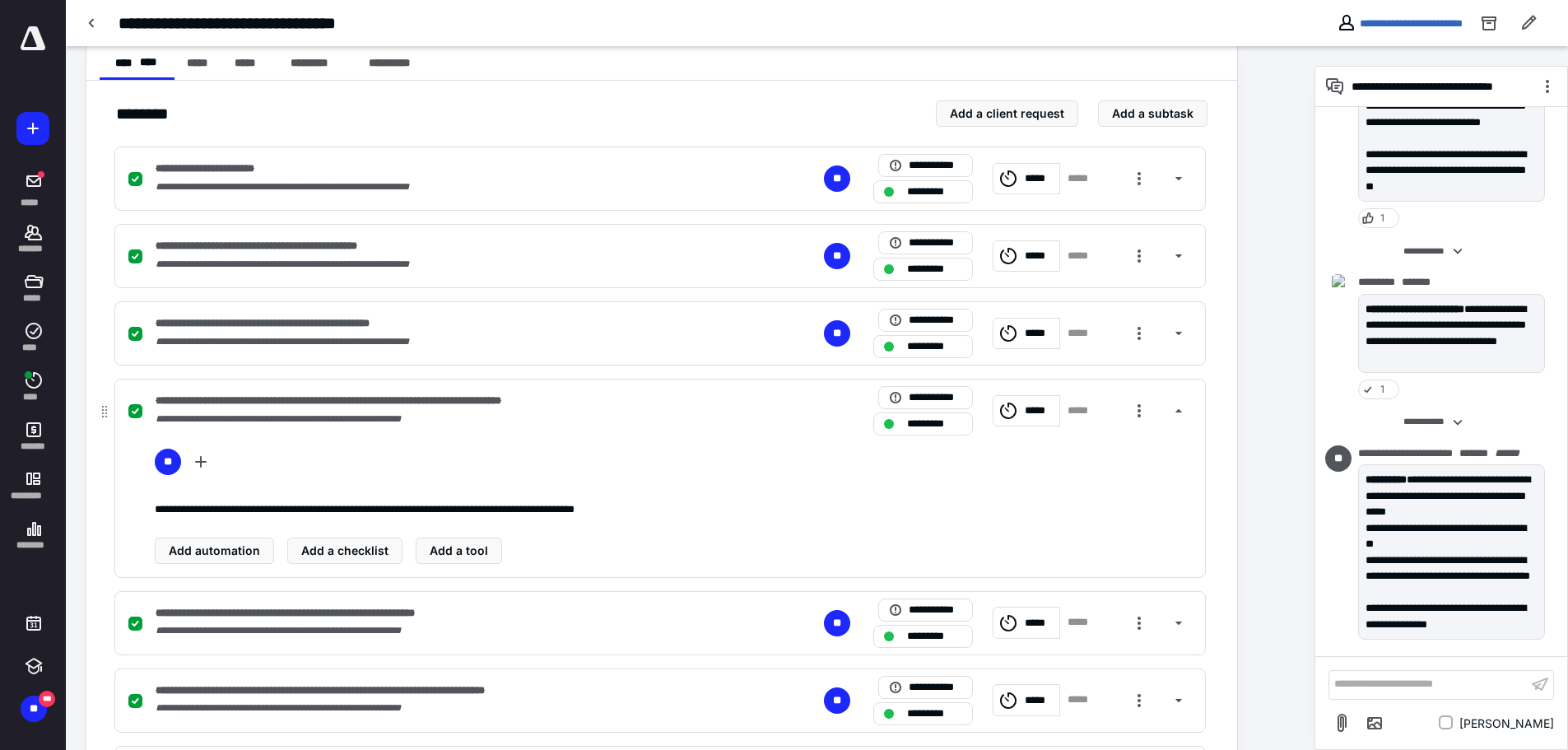 click on "**********" at bounding box center (444, 401) 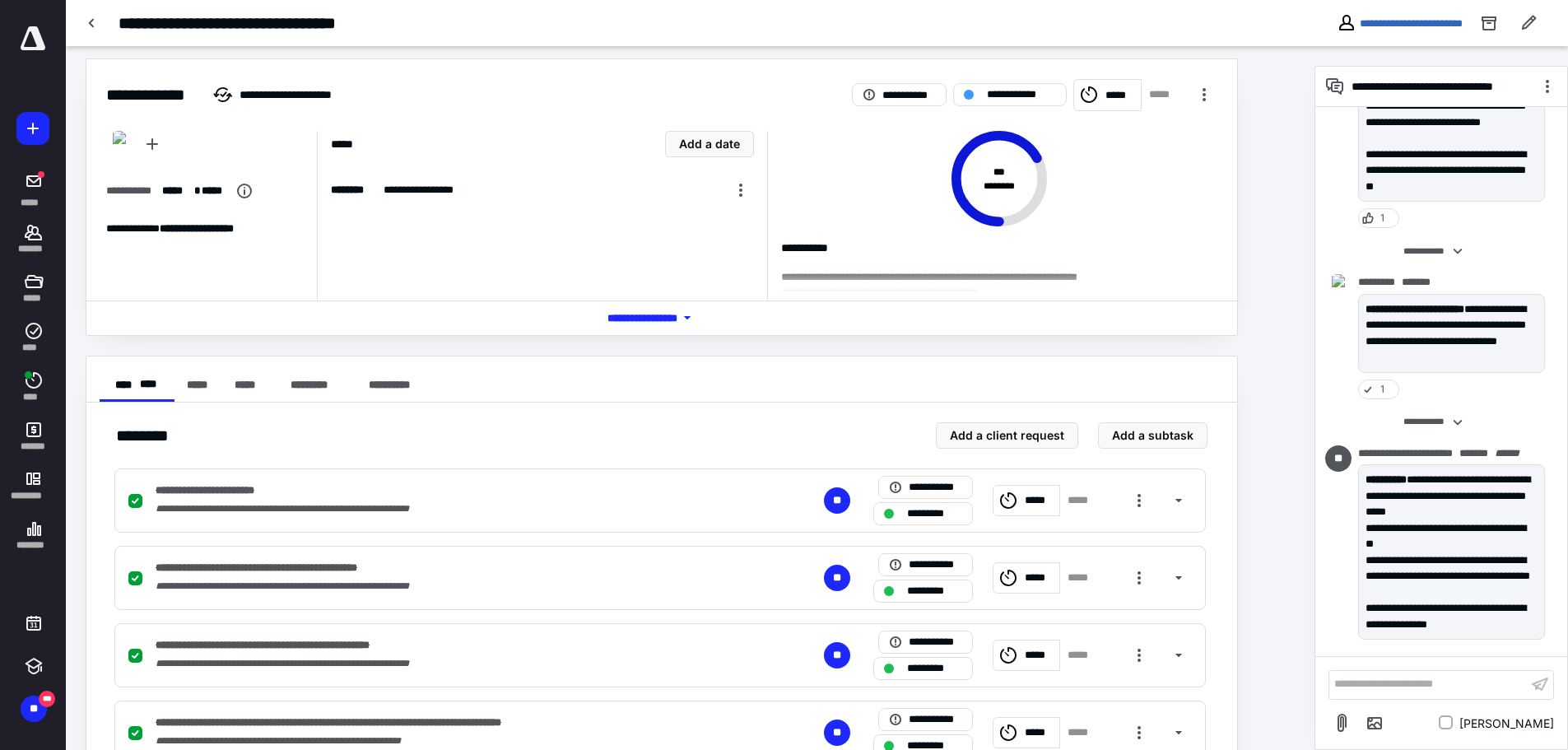 scroll, scrollTop: 0, scrollLeft: 0, axis: both 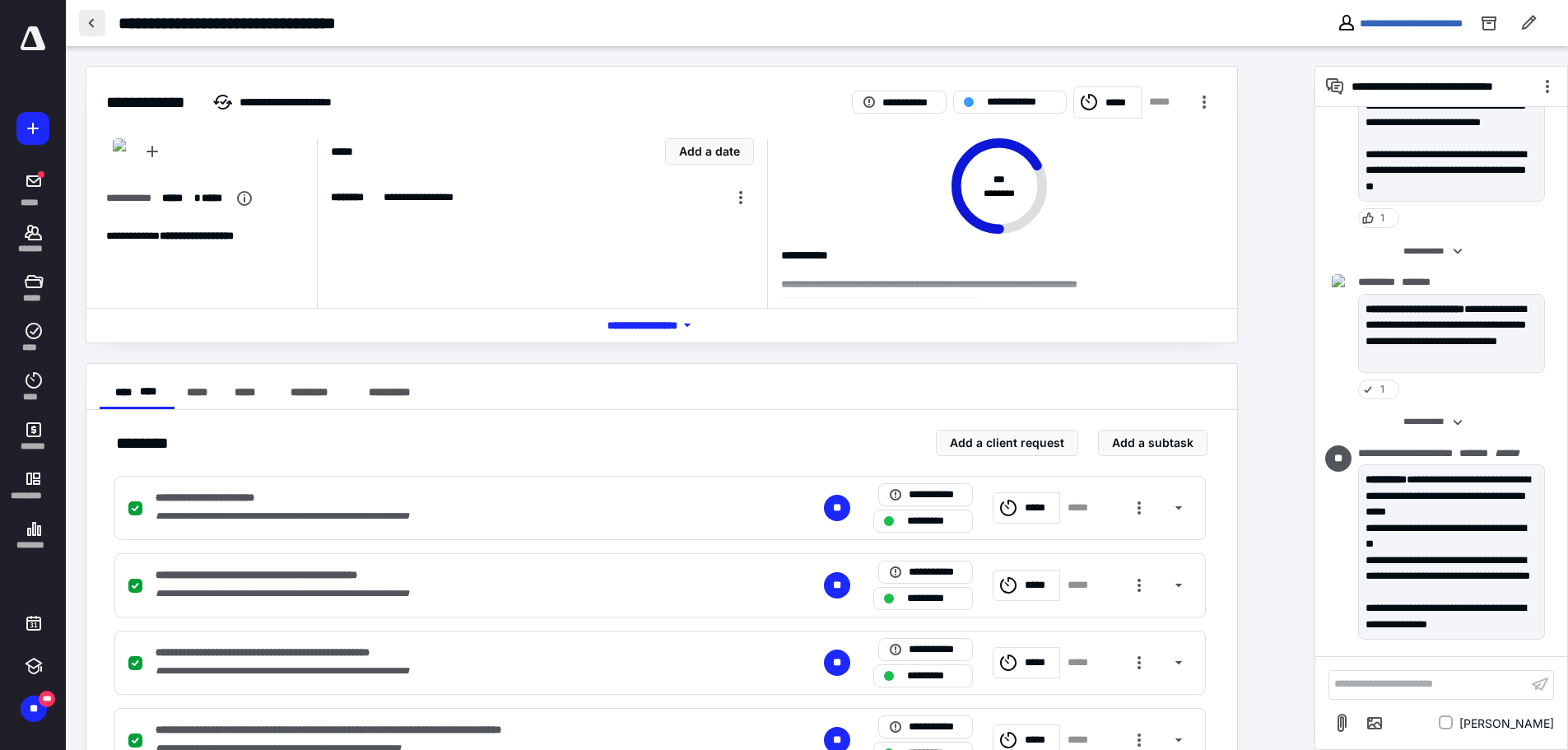 click at bounding box center [92, 23] 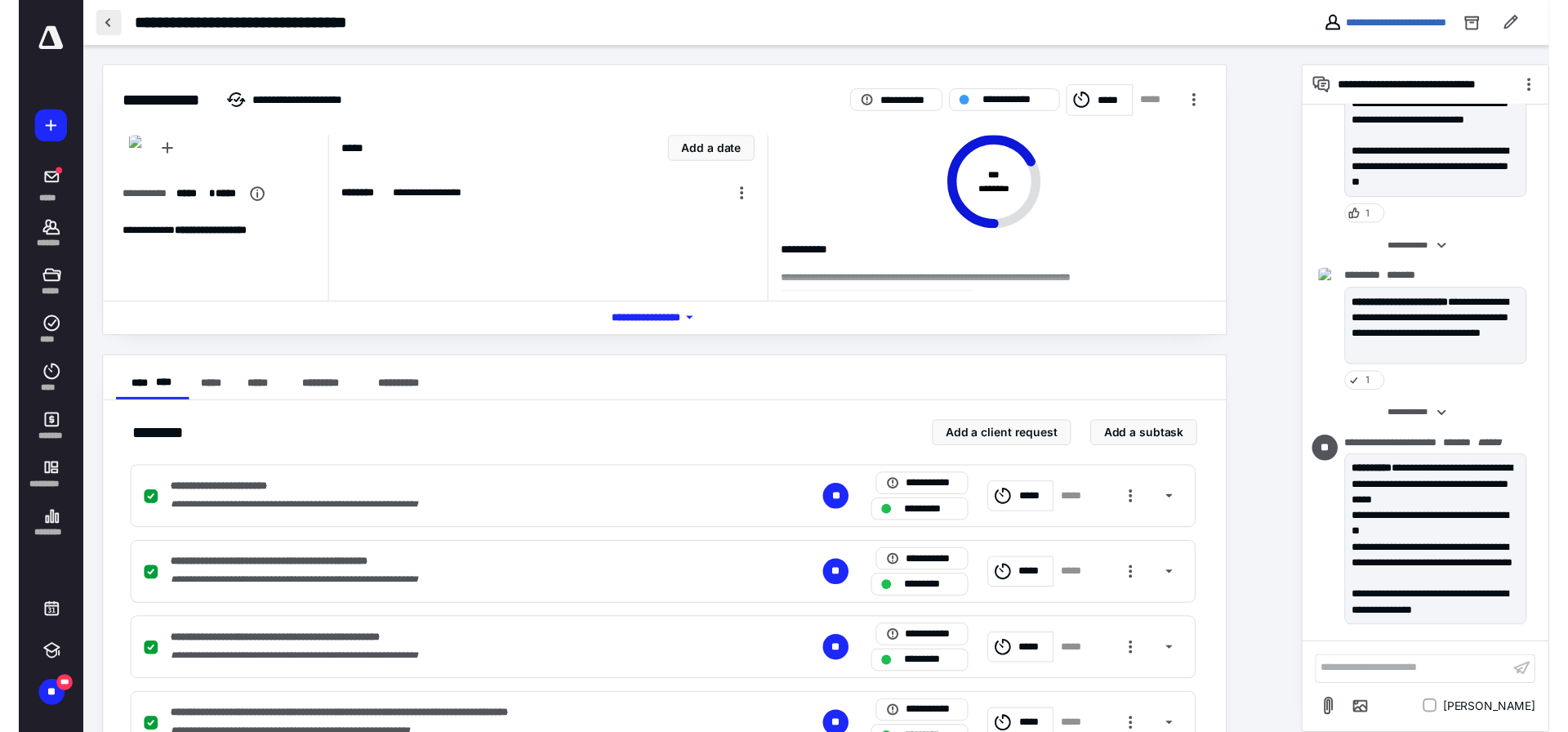 scroll, scrollTop: 0, scrollLeft: 0, axis: both 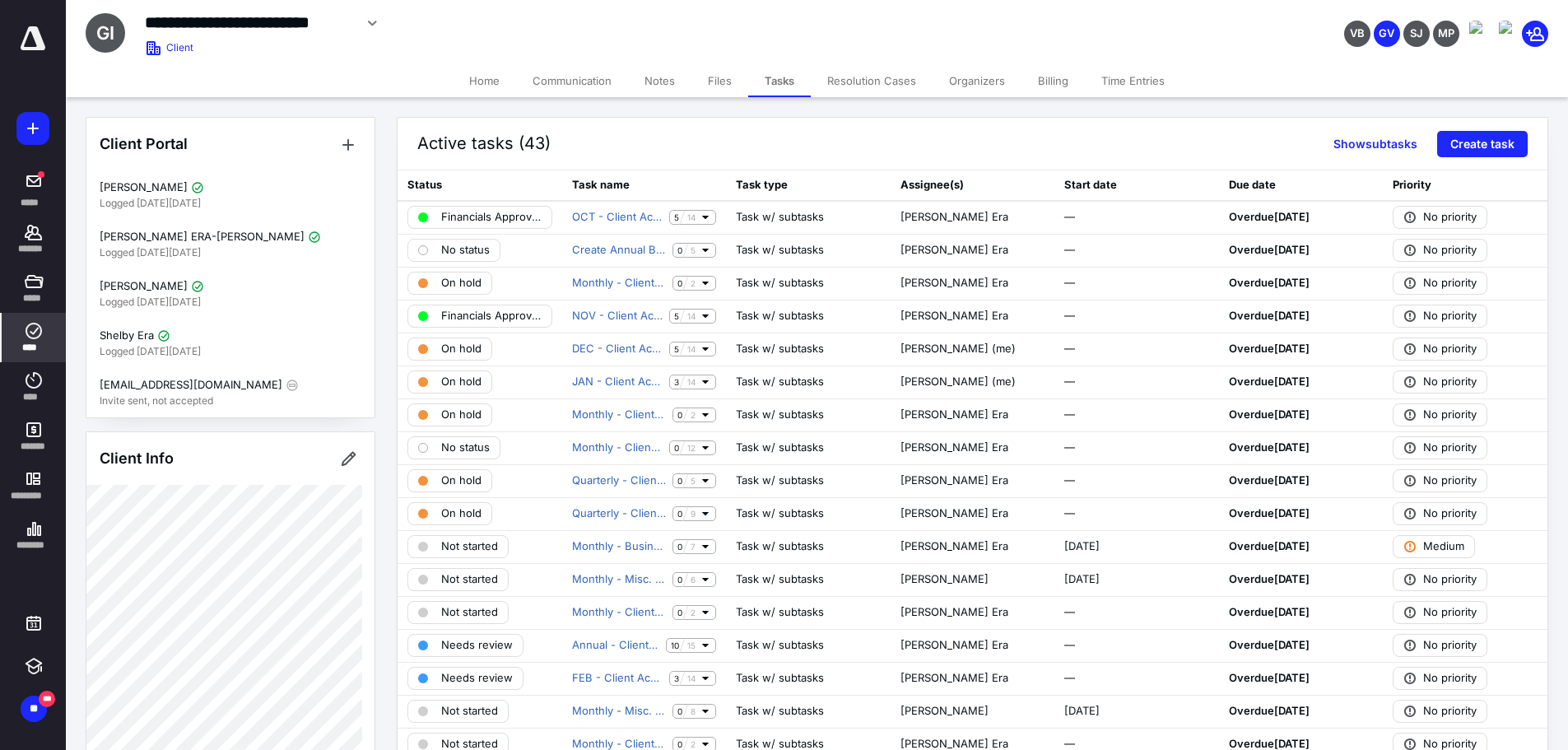 click on "****" at bounding box center [34, 338] 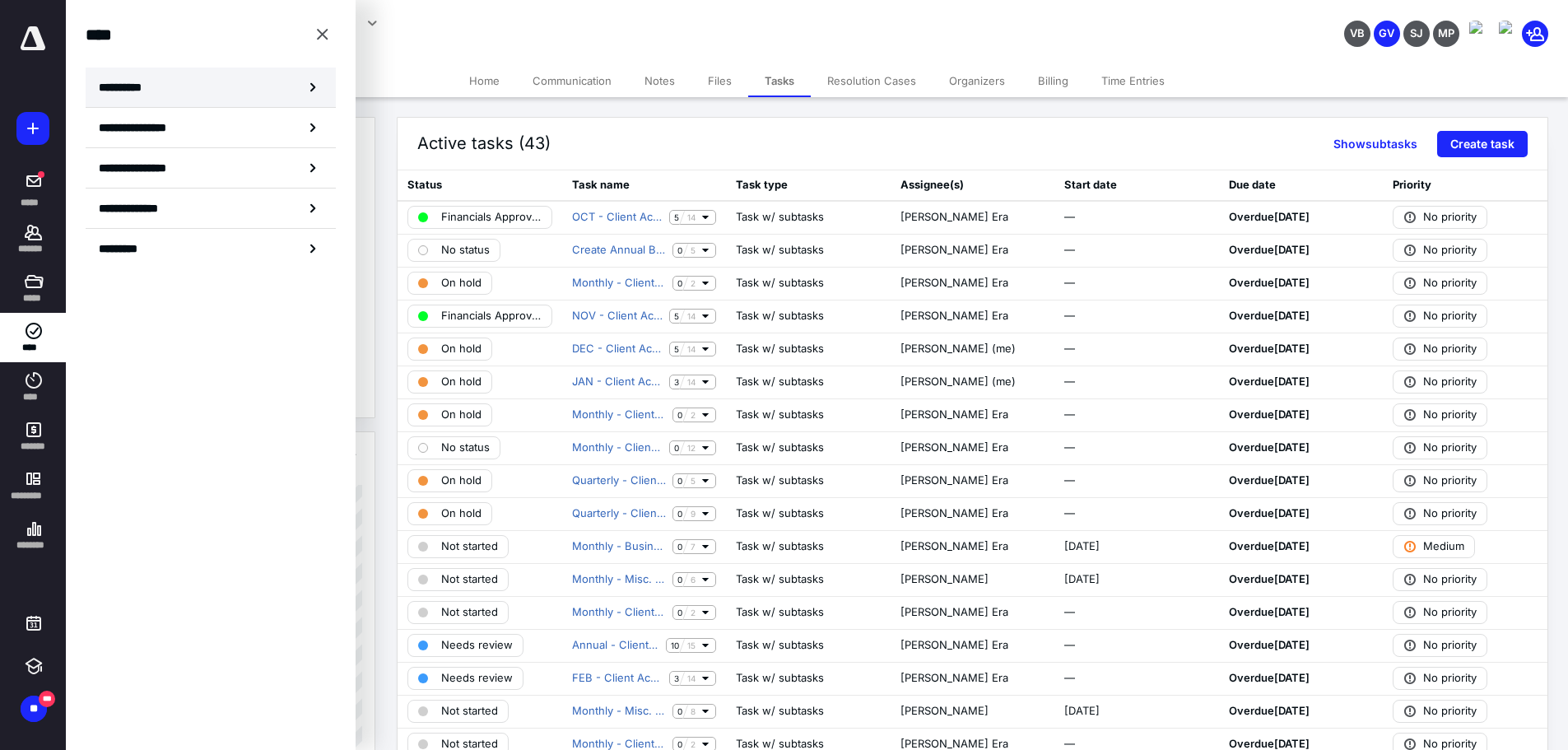 click on "**********" at bounding box center (211, 87) 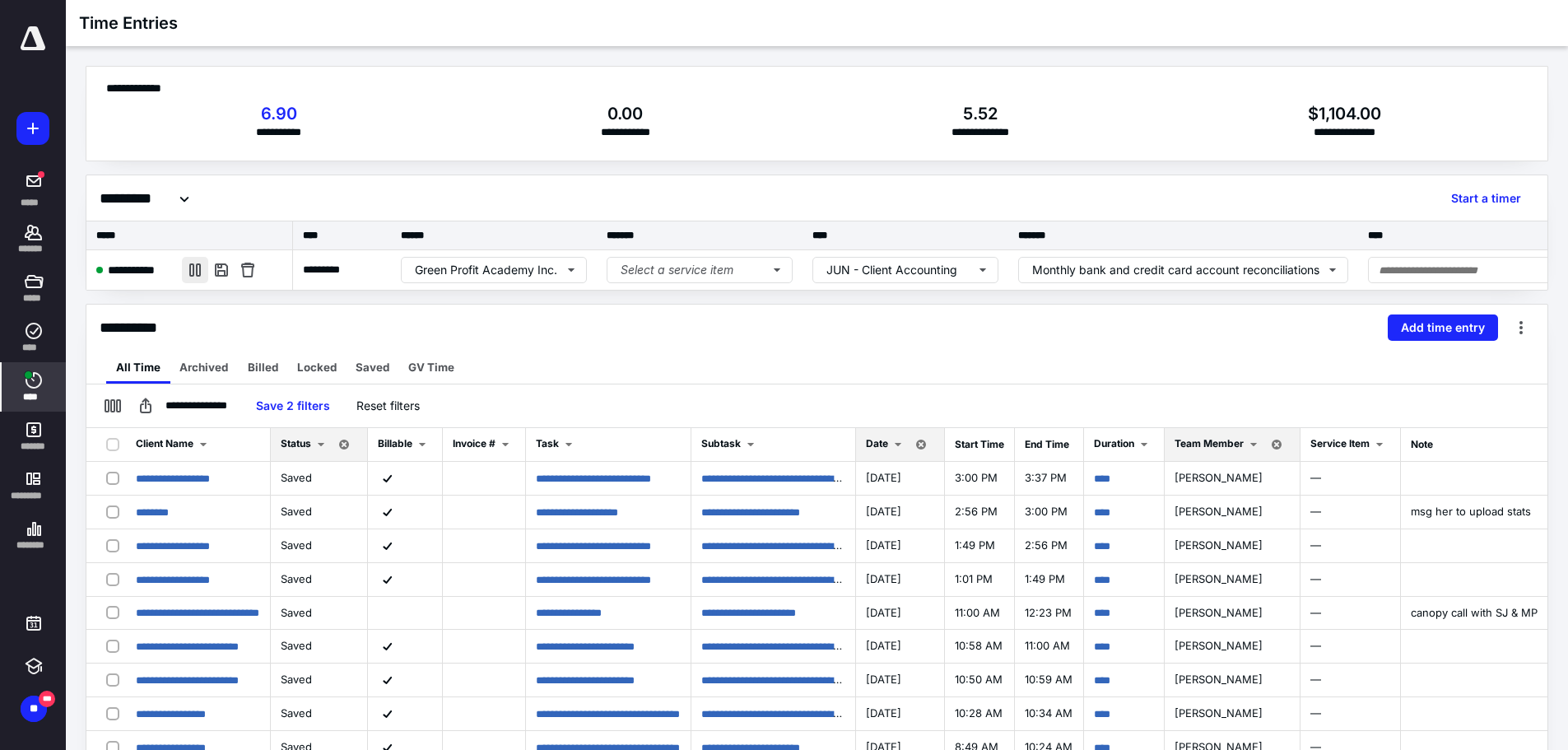scroll, scrollTop: 0, scrollLeft: 0, axis: both 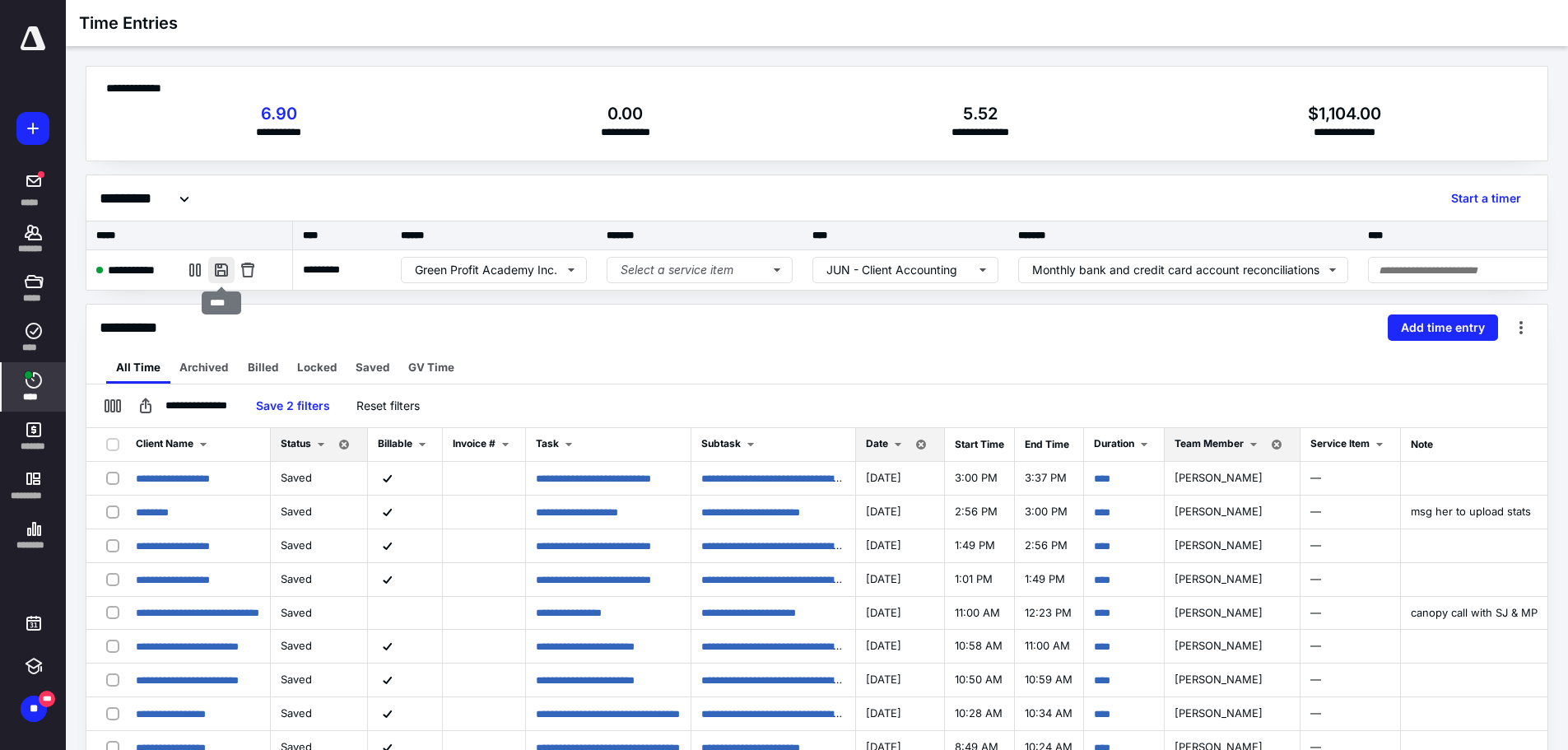 click at bounding box center [221, 270] 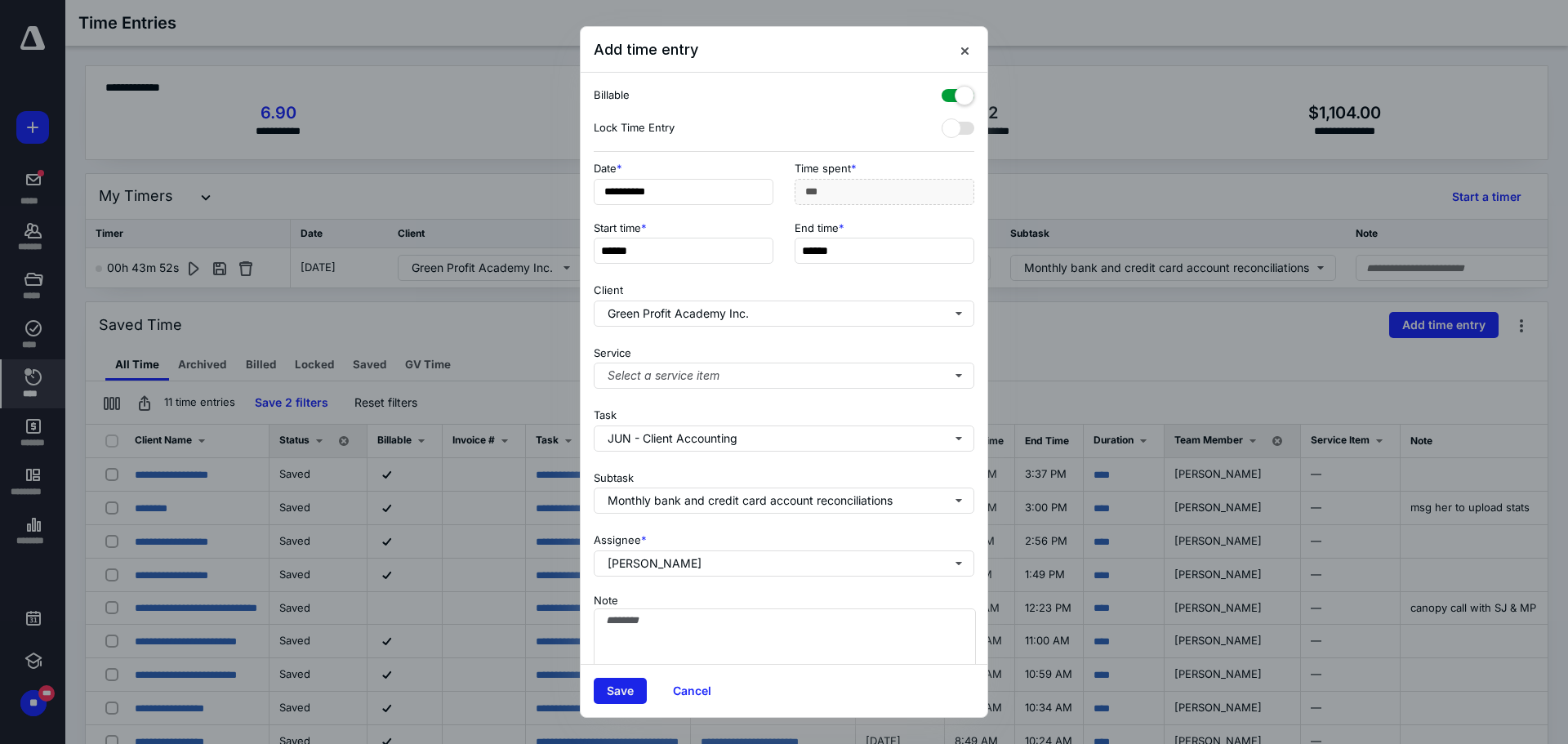 click on "Save" at bounding box center [620, 691] 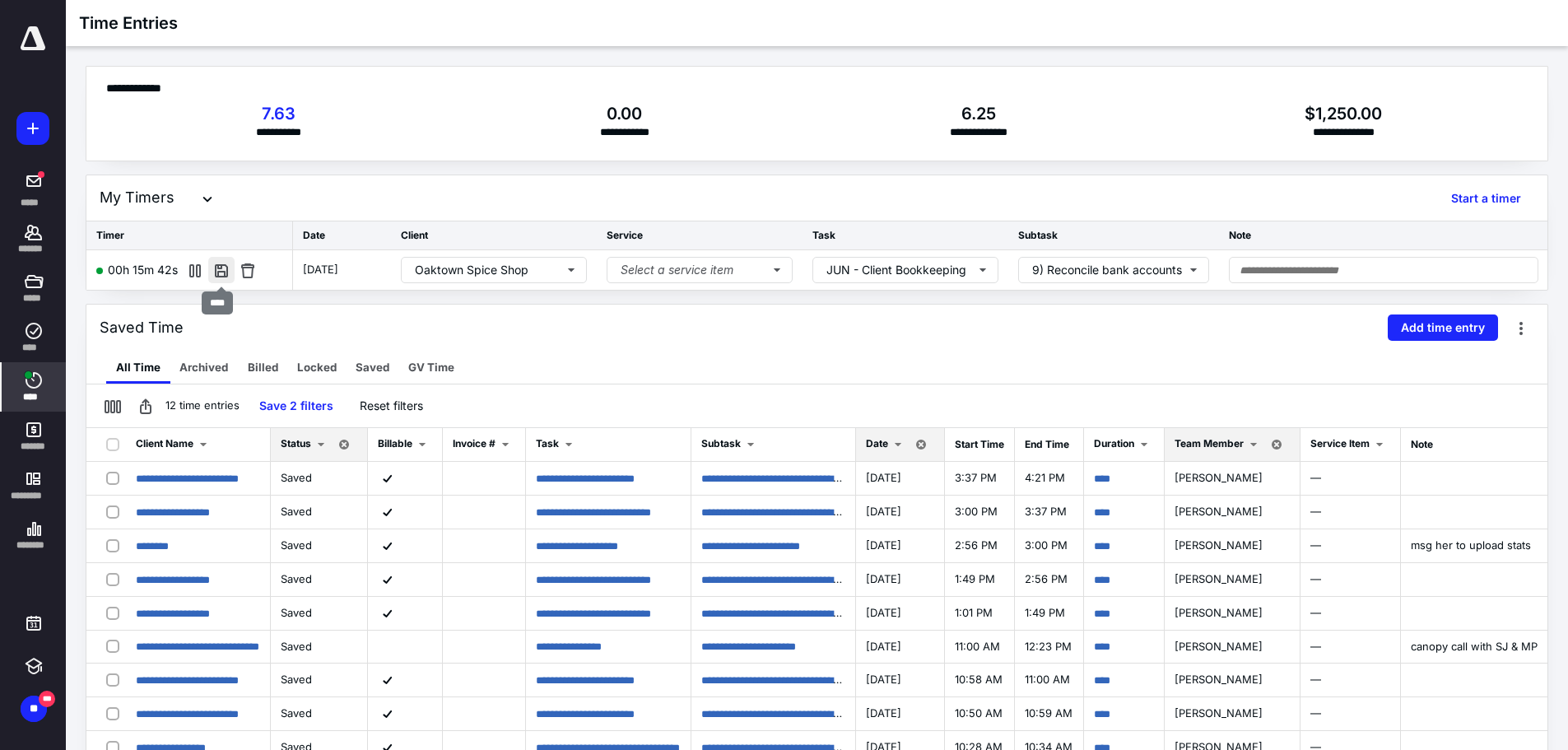 click at bounding box center [221, 270] 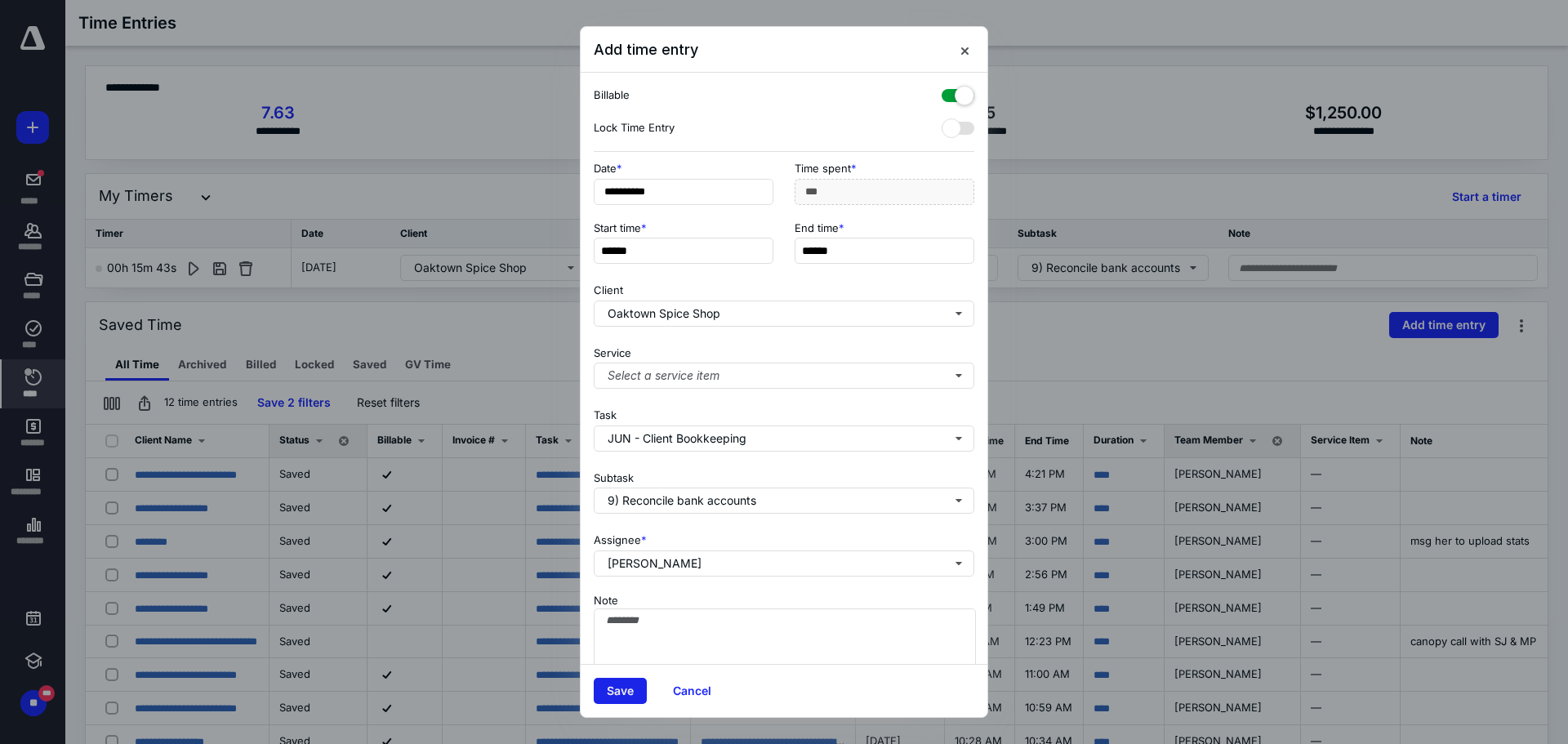 click on "Save" at bounding box center (620, 691) 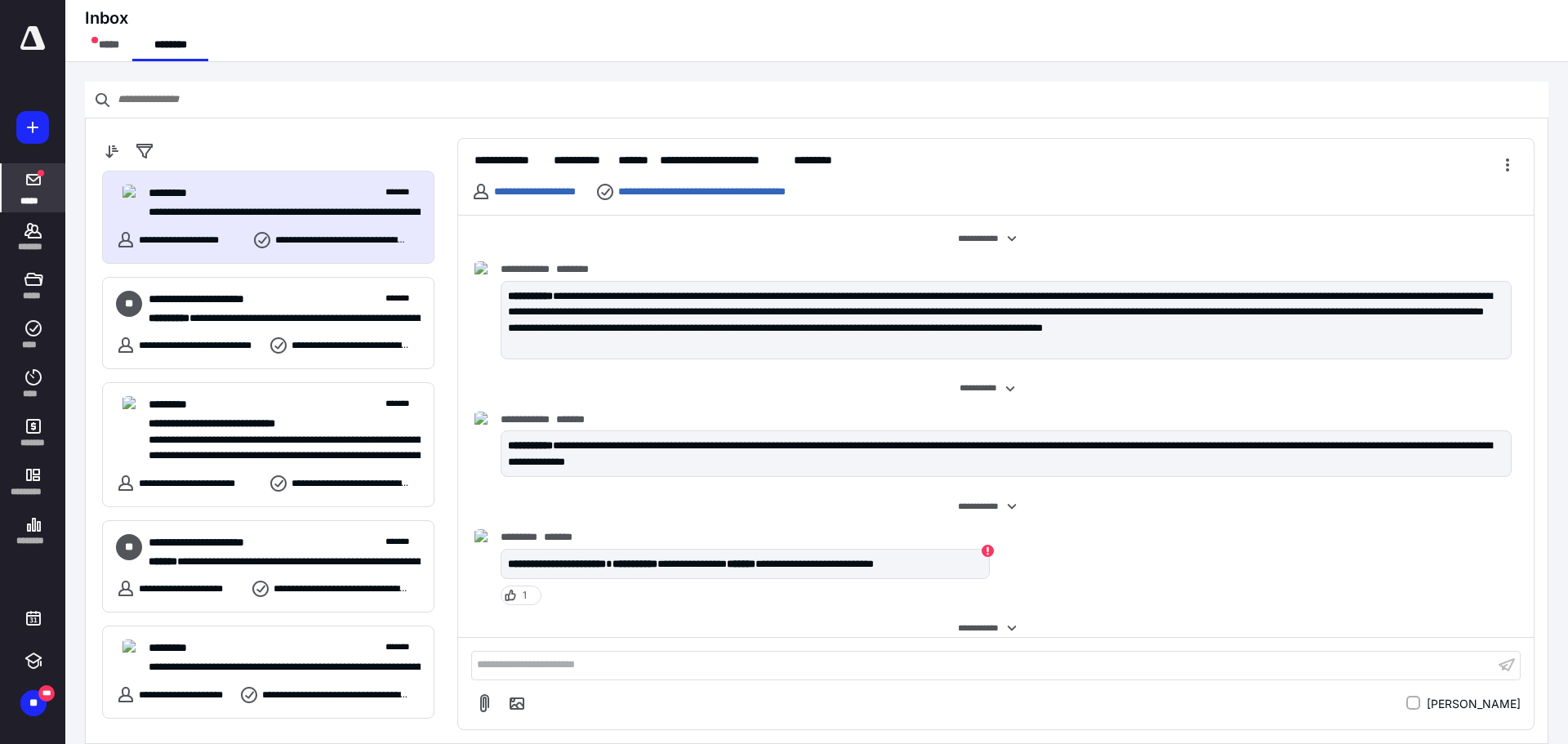 scroll, scrollTop: 0, scrollLeft: 0, axis: both 